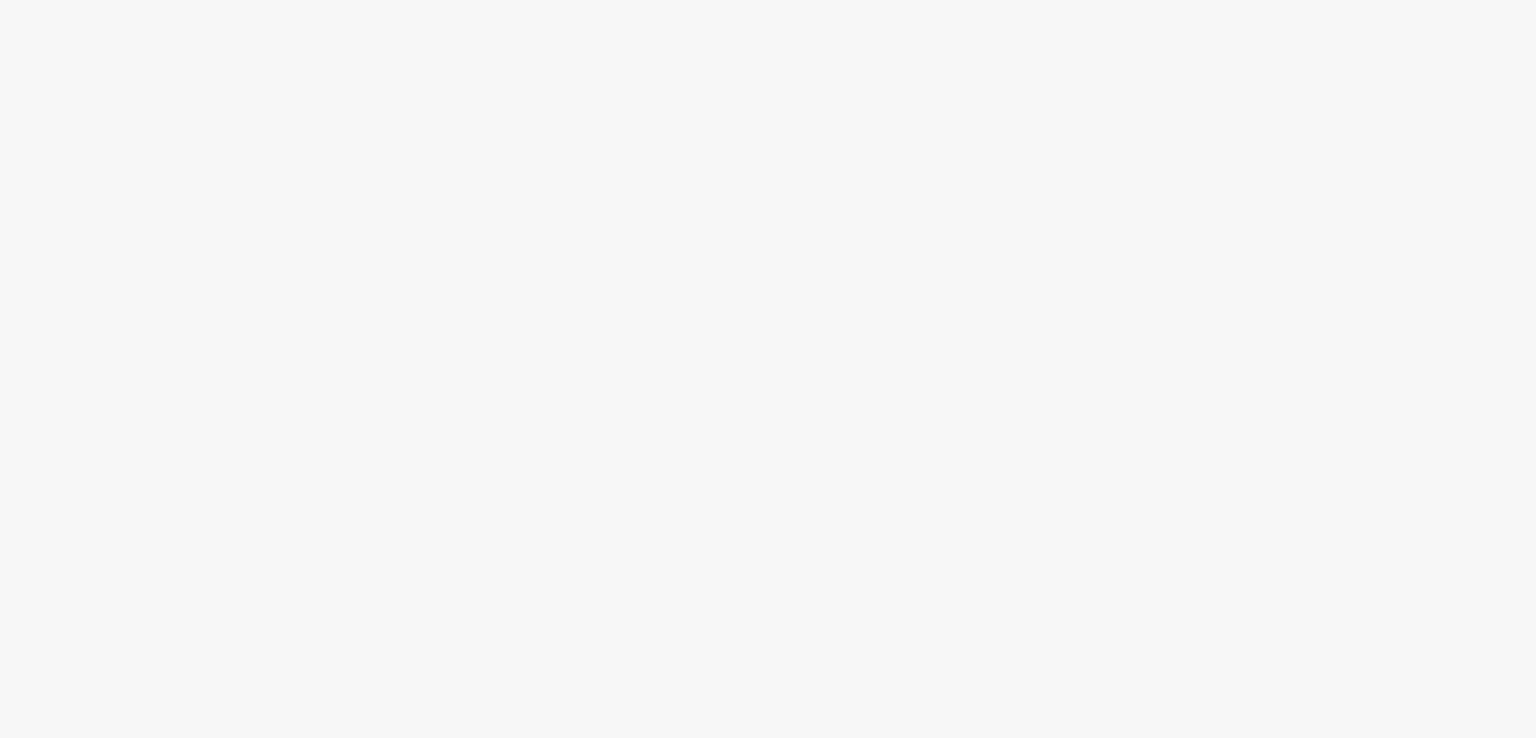 scroll, scrollTop: 0, scrollLeft: 0, axis: both 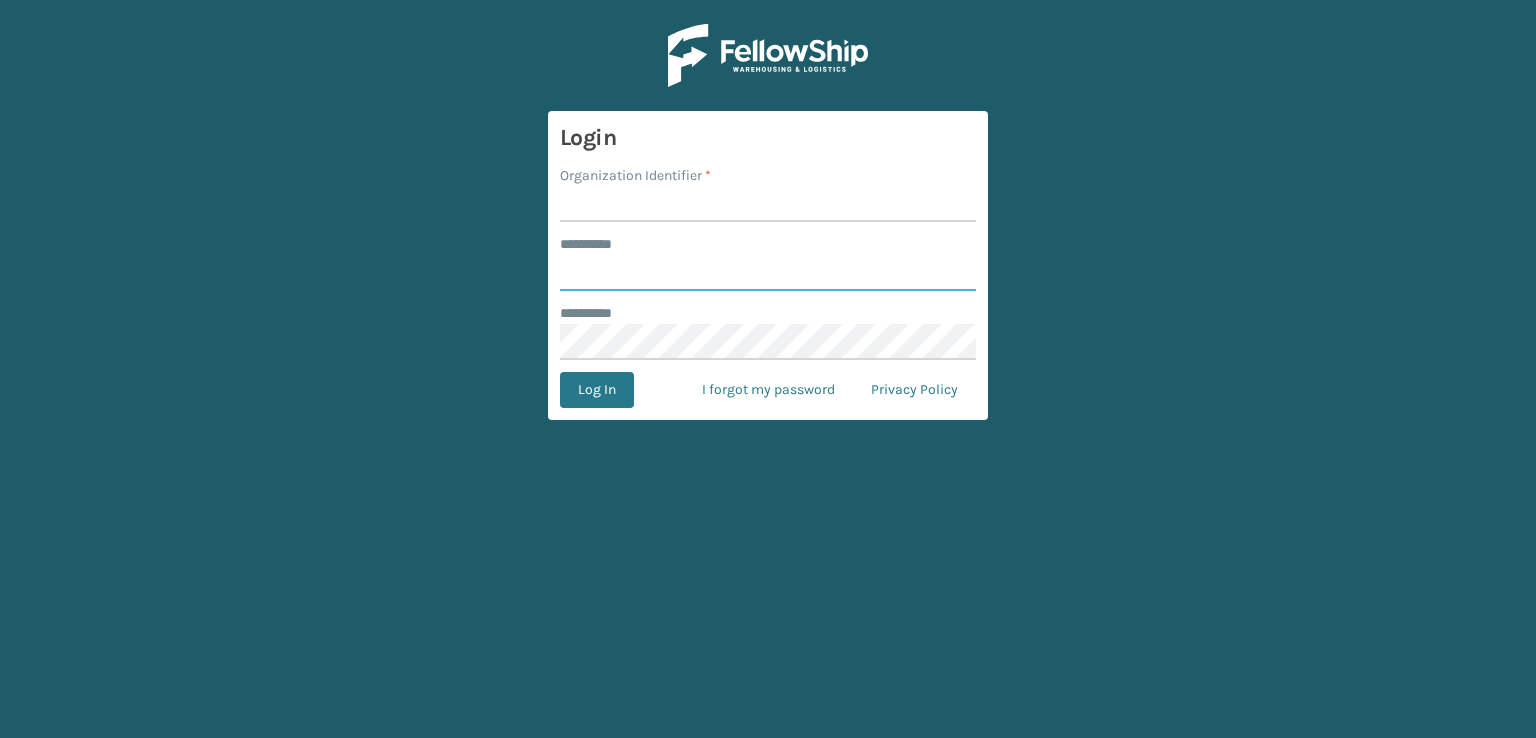 type on "***" 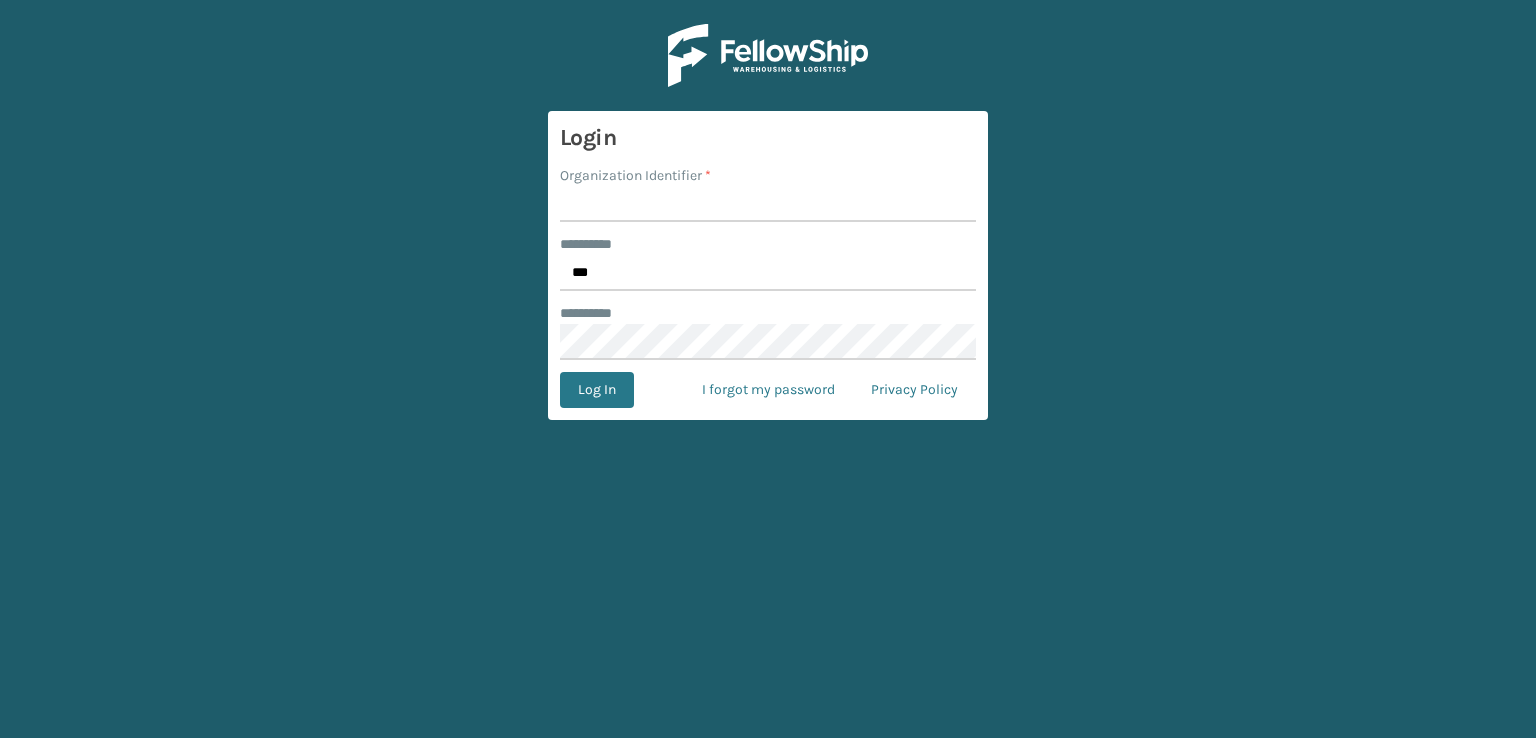 click on "Organization Identifier   *" at bounding box center [768, 204] 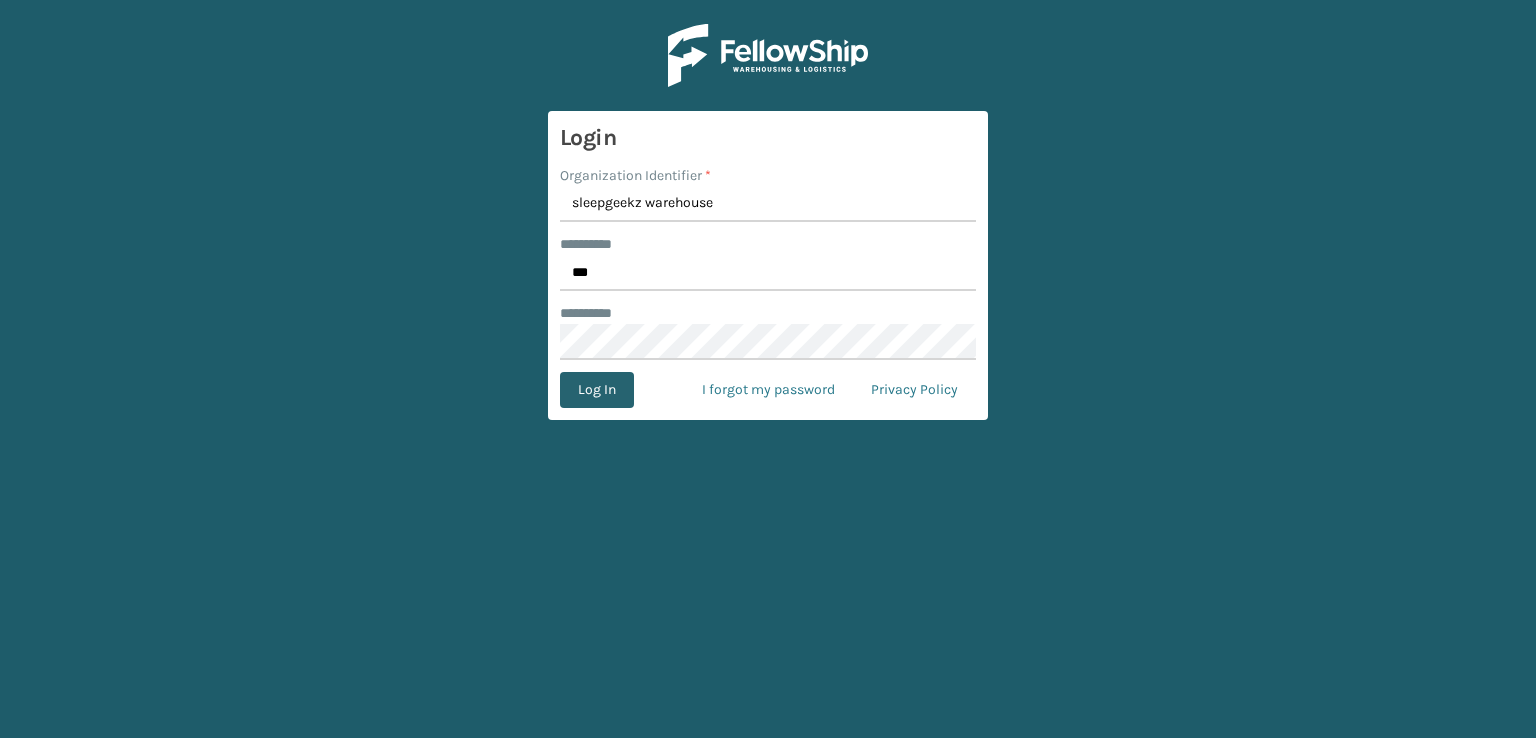 click on "Log In" at bounding box center [597, 390] 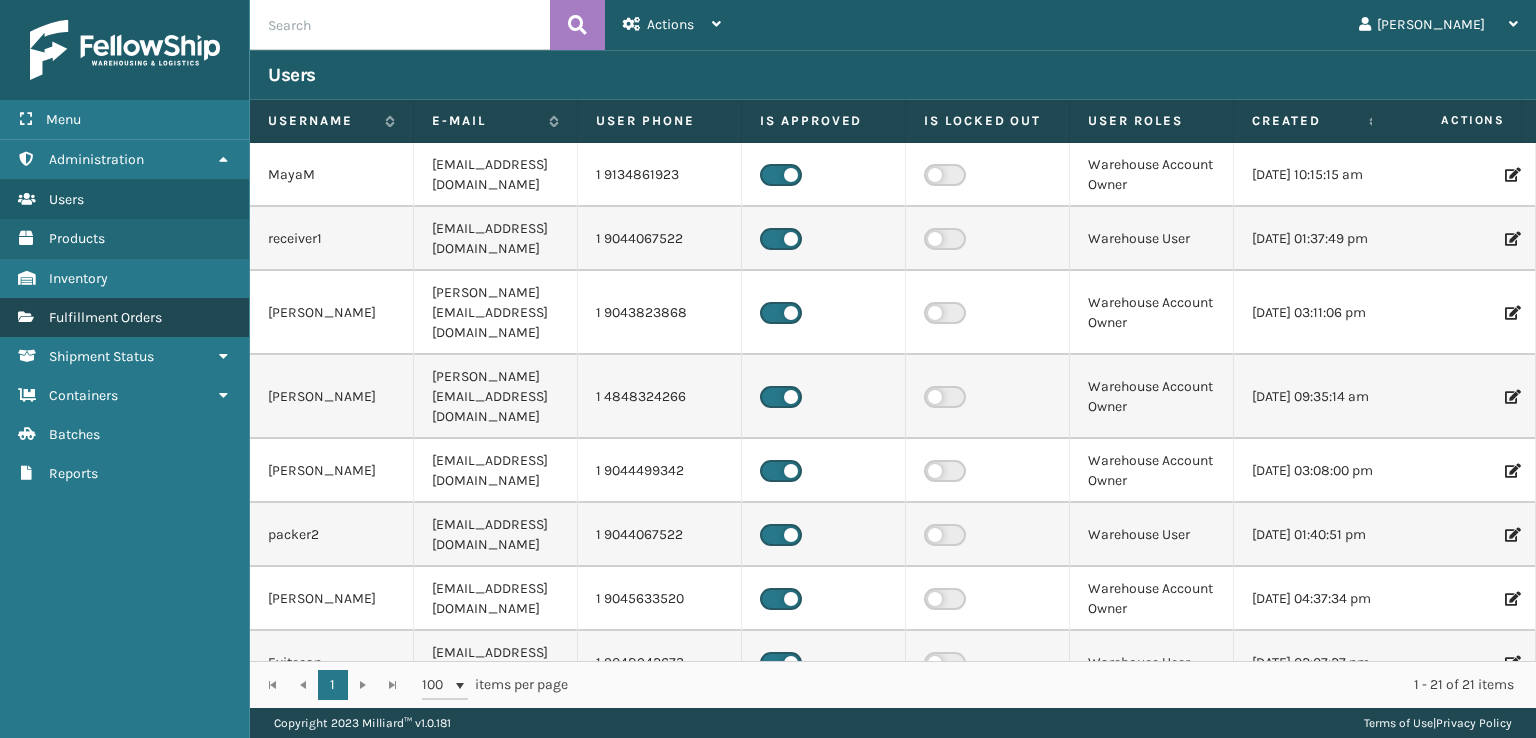 click on "Fulfillment Orders" at bounding box center (105, 317) 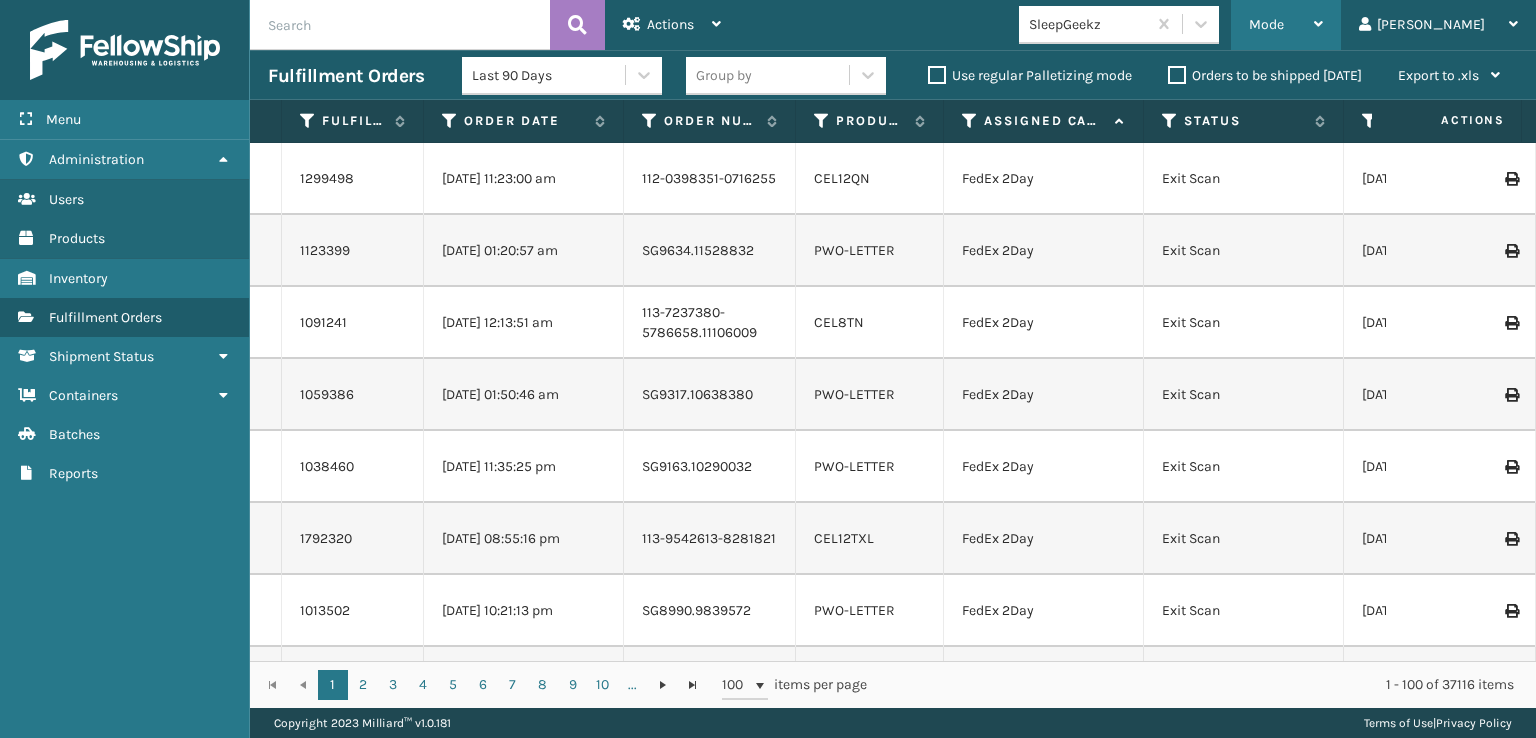click on "Mode" at bounding box center (1286, 25) 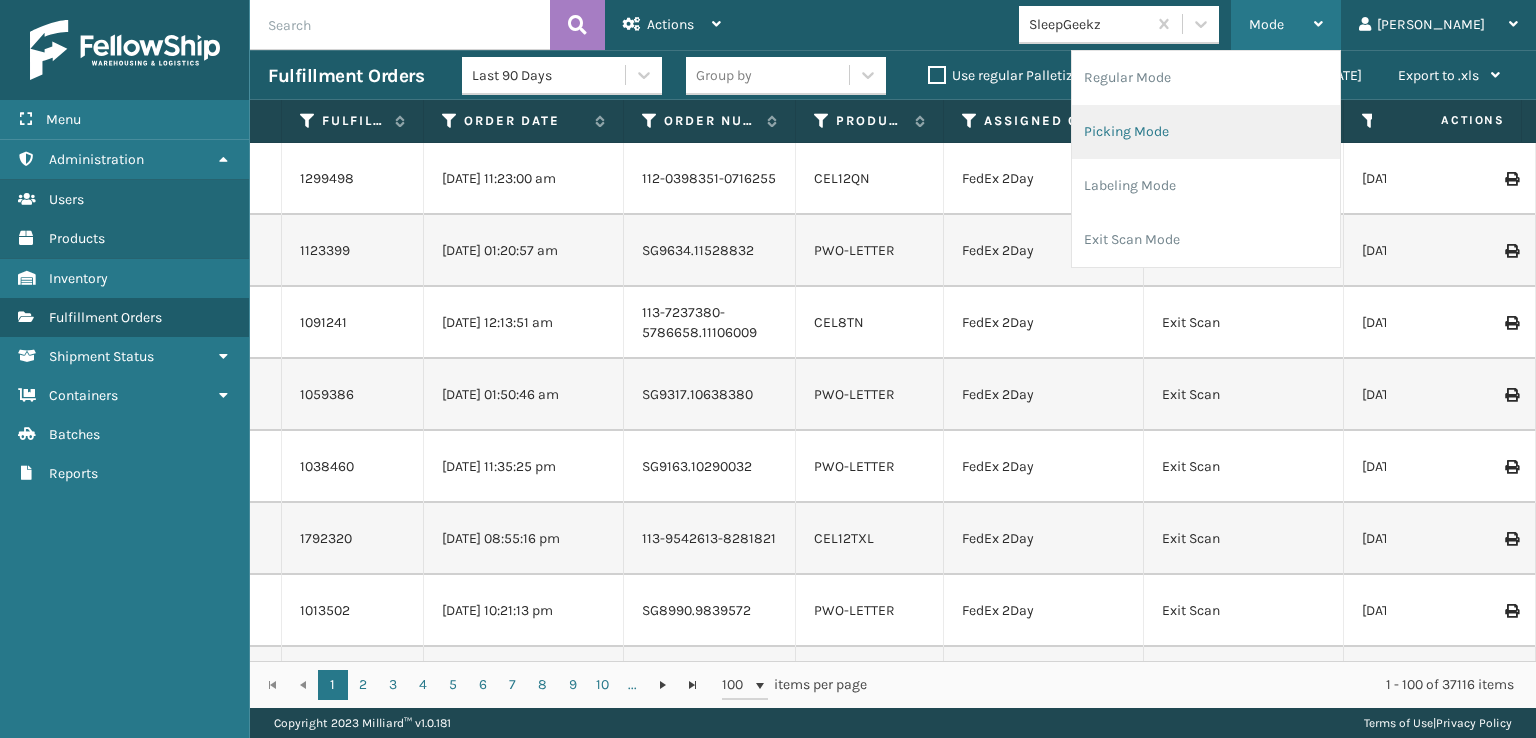 click on "Picking Mode" at bounding box center (1206, 132) 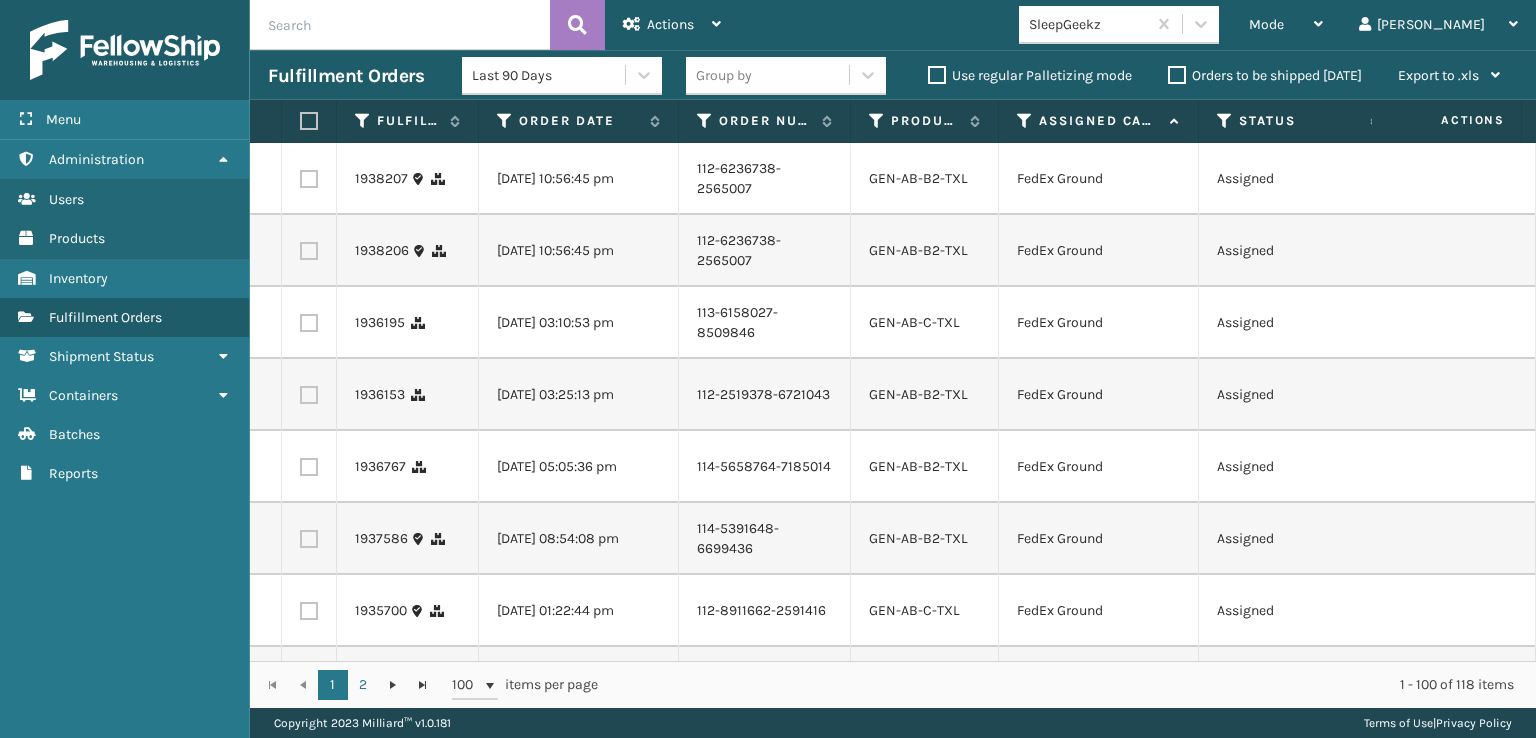 click at bounding box center (309, 179) 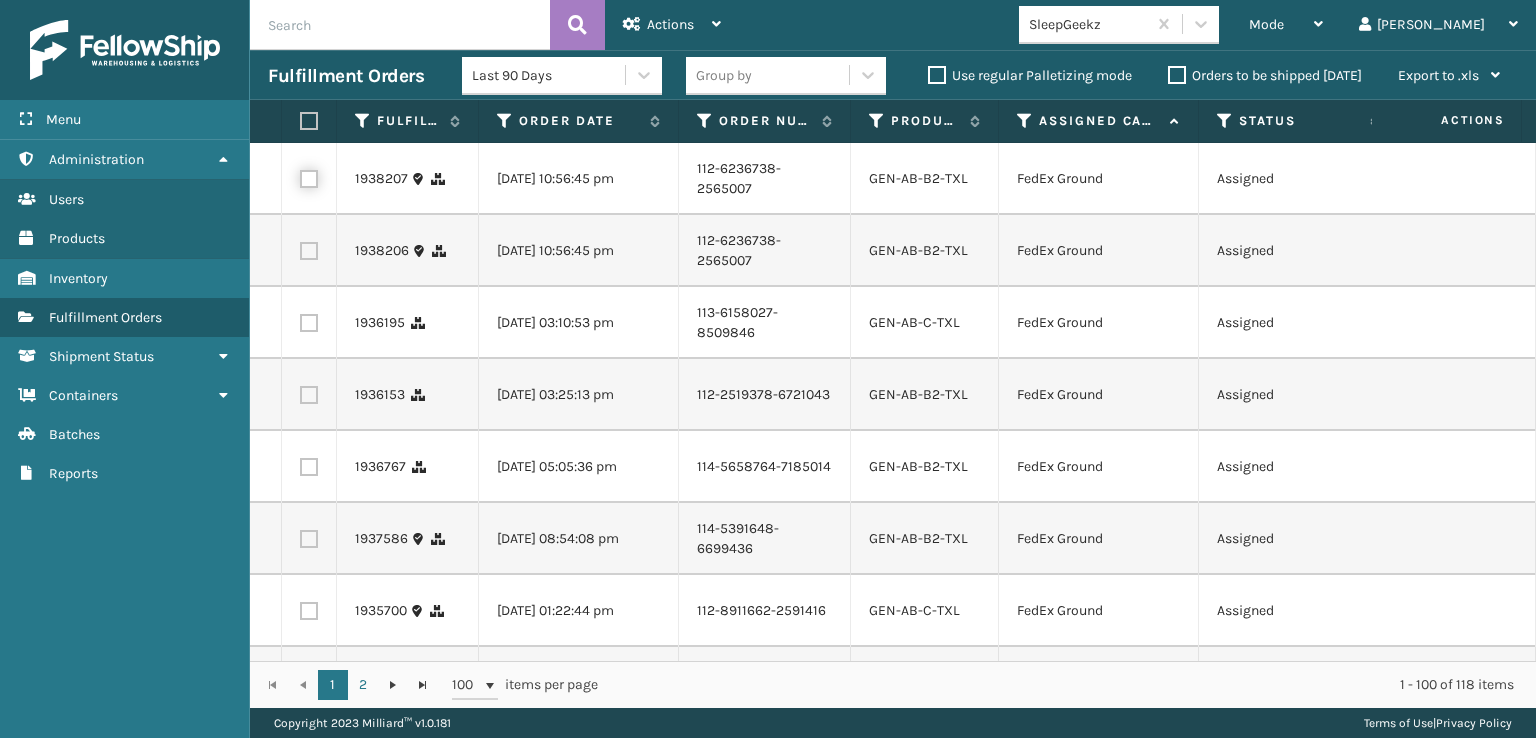 click at bounding box center (300, 176) 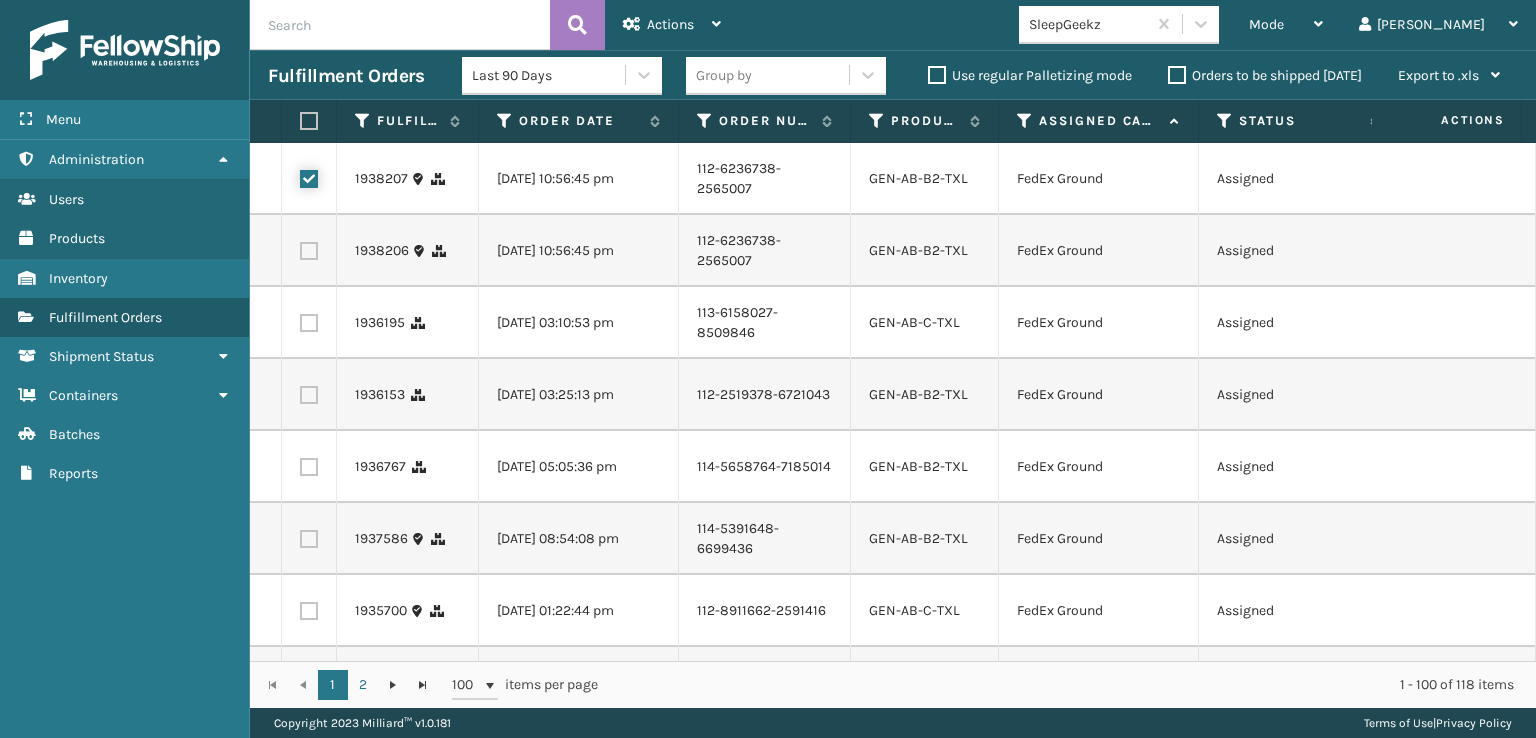 checkbox on "true" 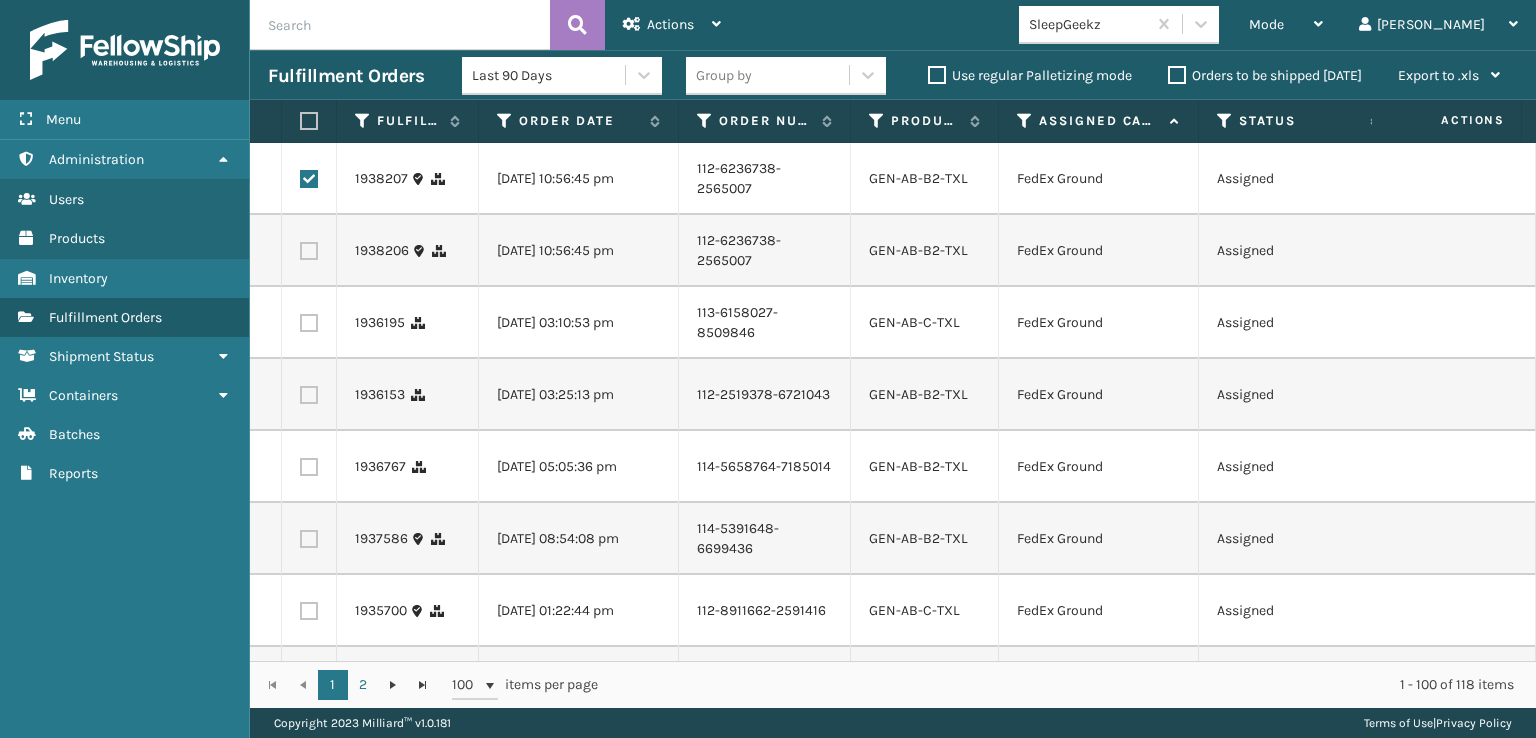 click at bounding box center [309, 251] 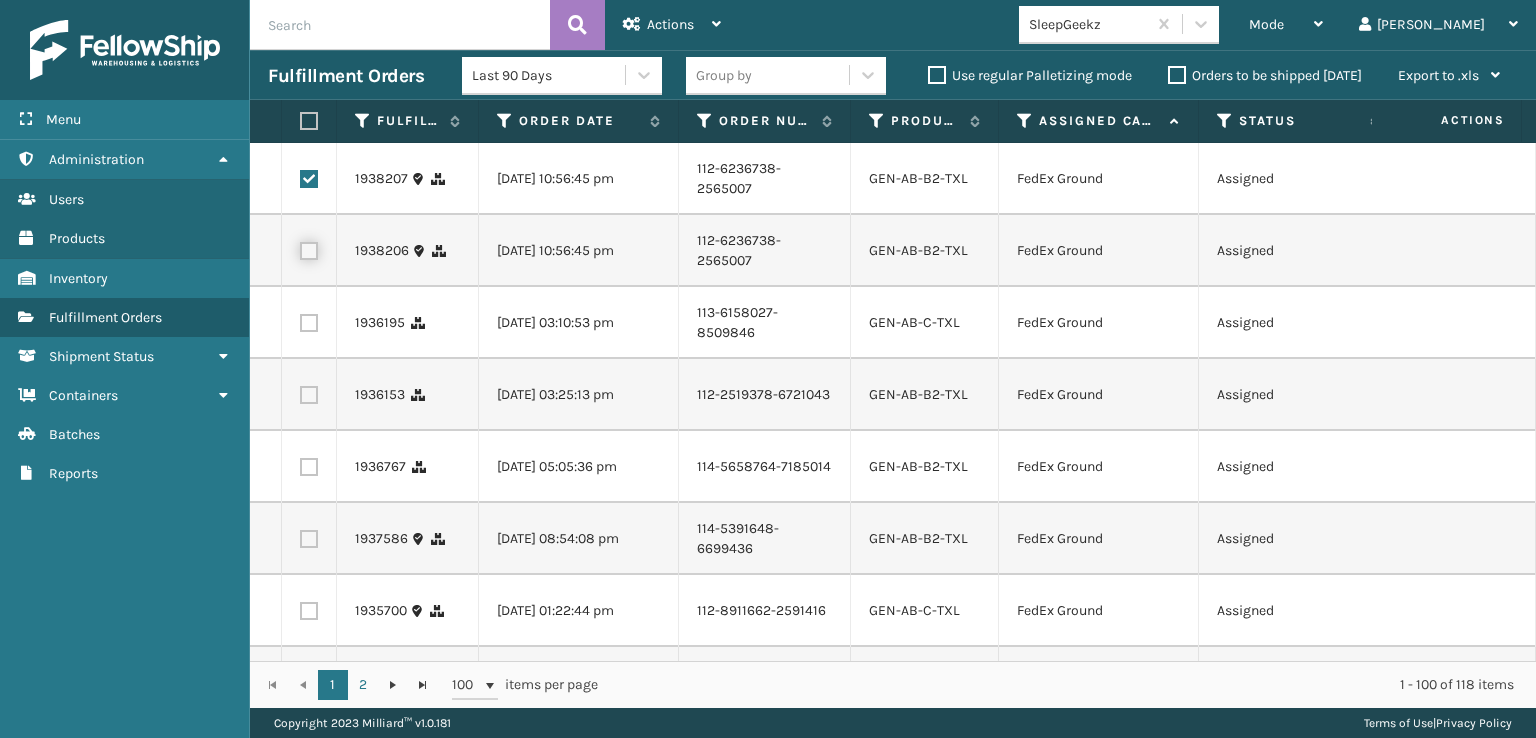 click at bounding box center (300, 248) 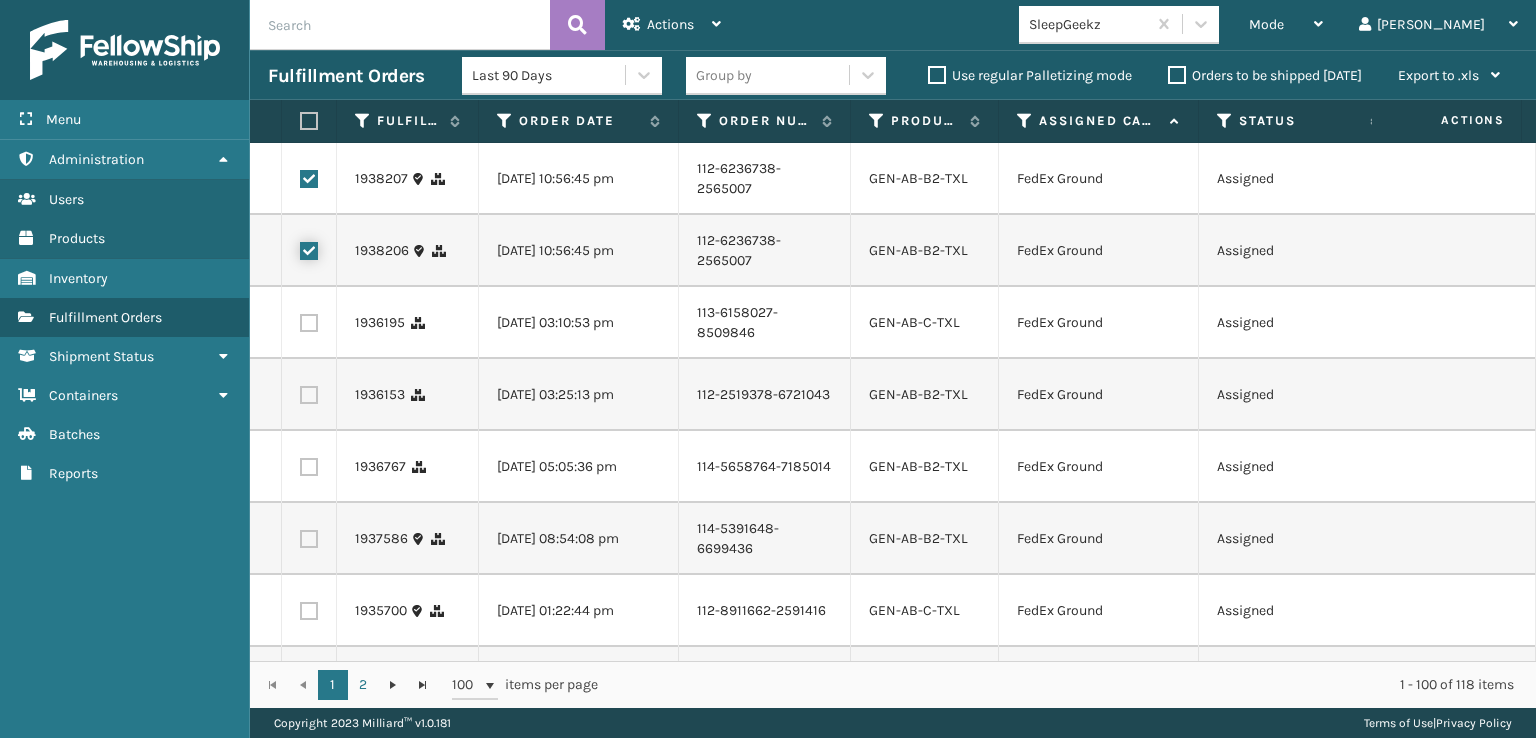 checkbox on "true" 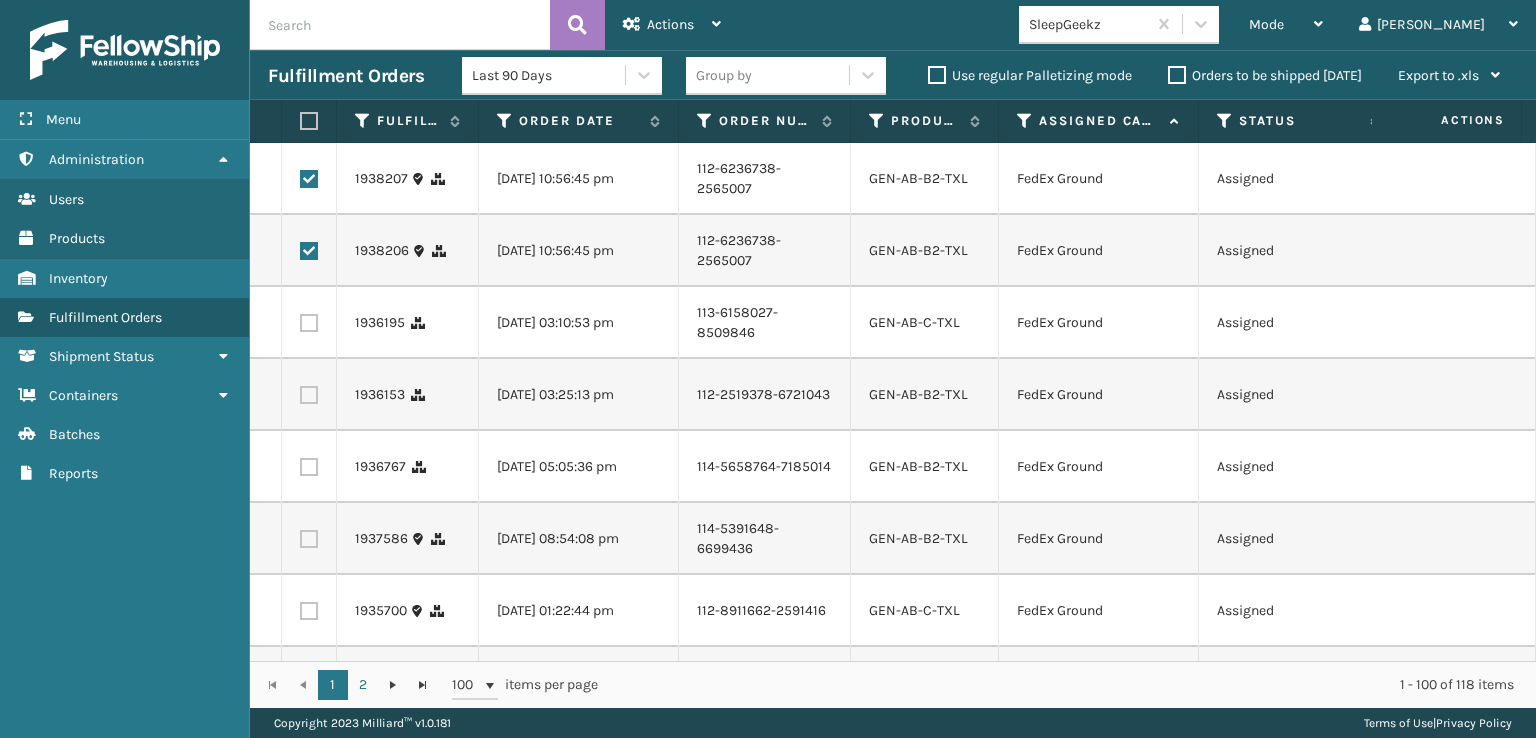 click at bounding box center (309, 323) 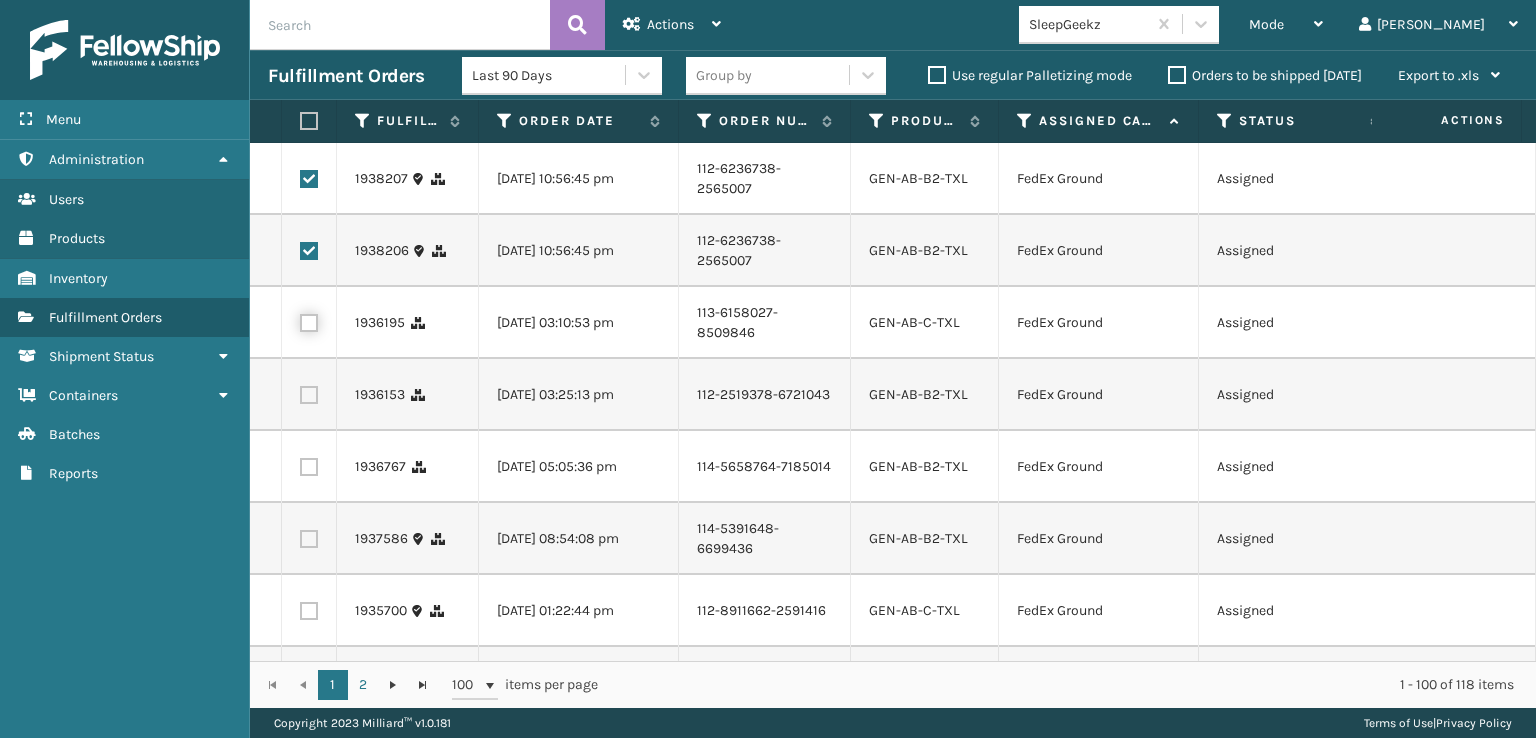 click at bounding box center (300, 320) 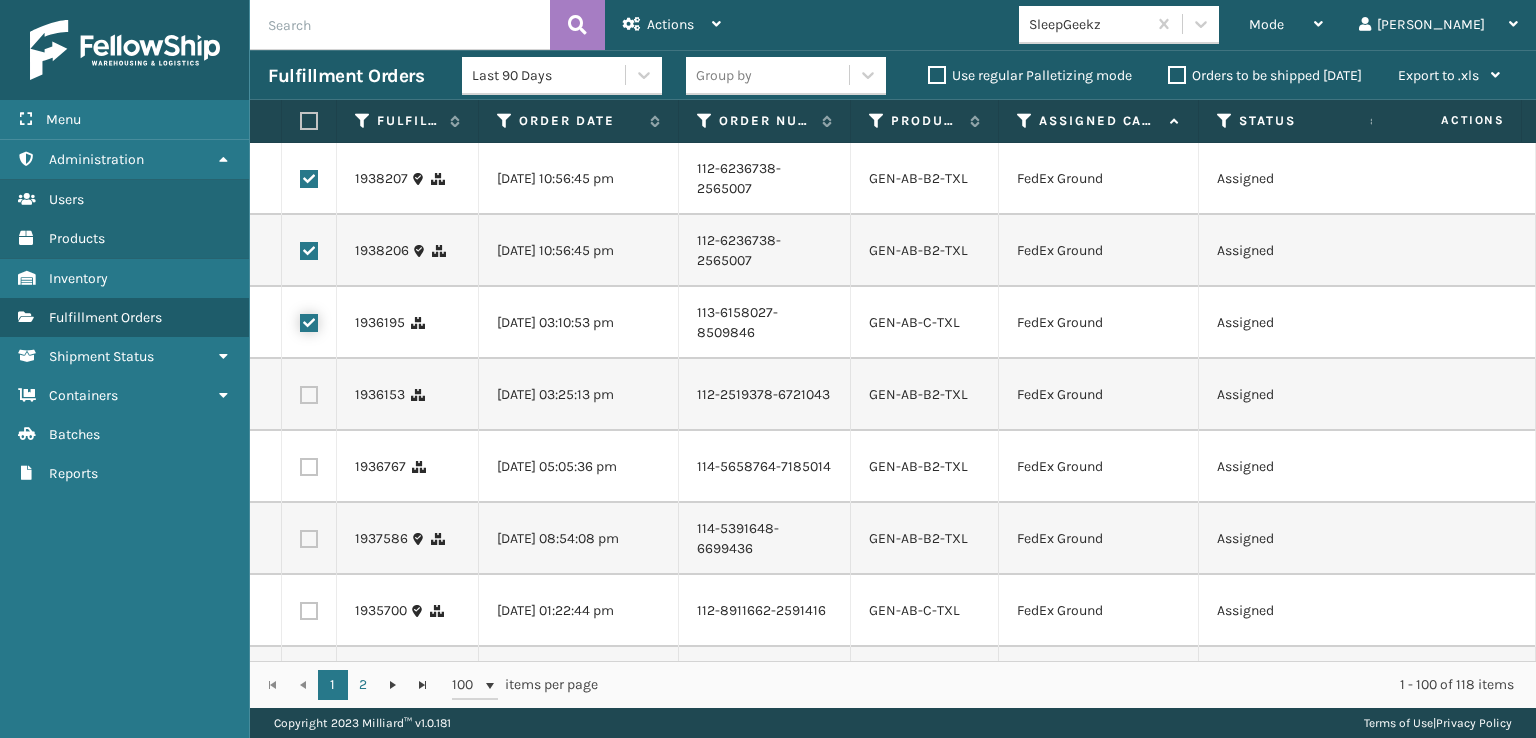 checkbox on "true" 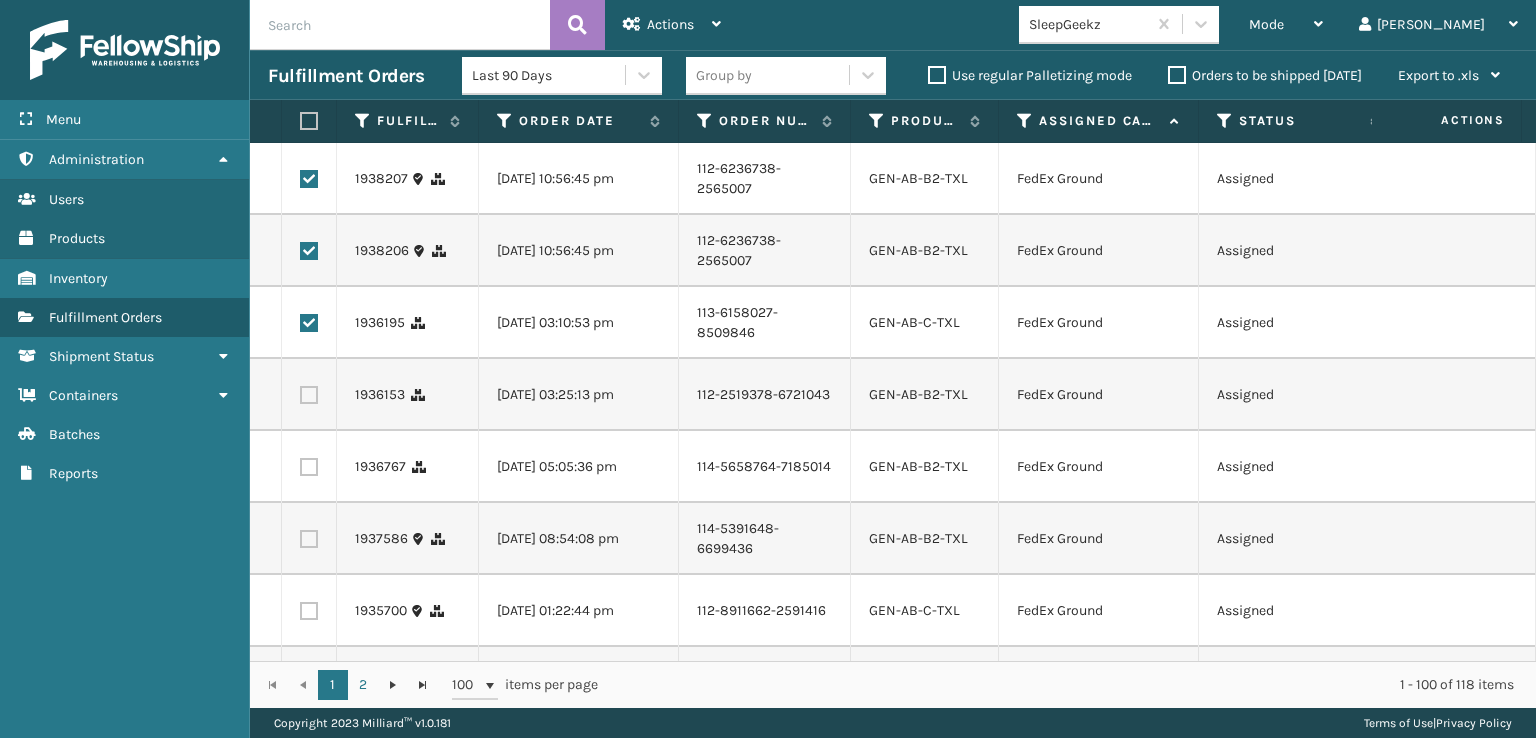 click at bounding box center (309, 395) 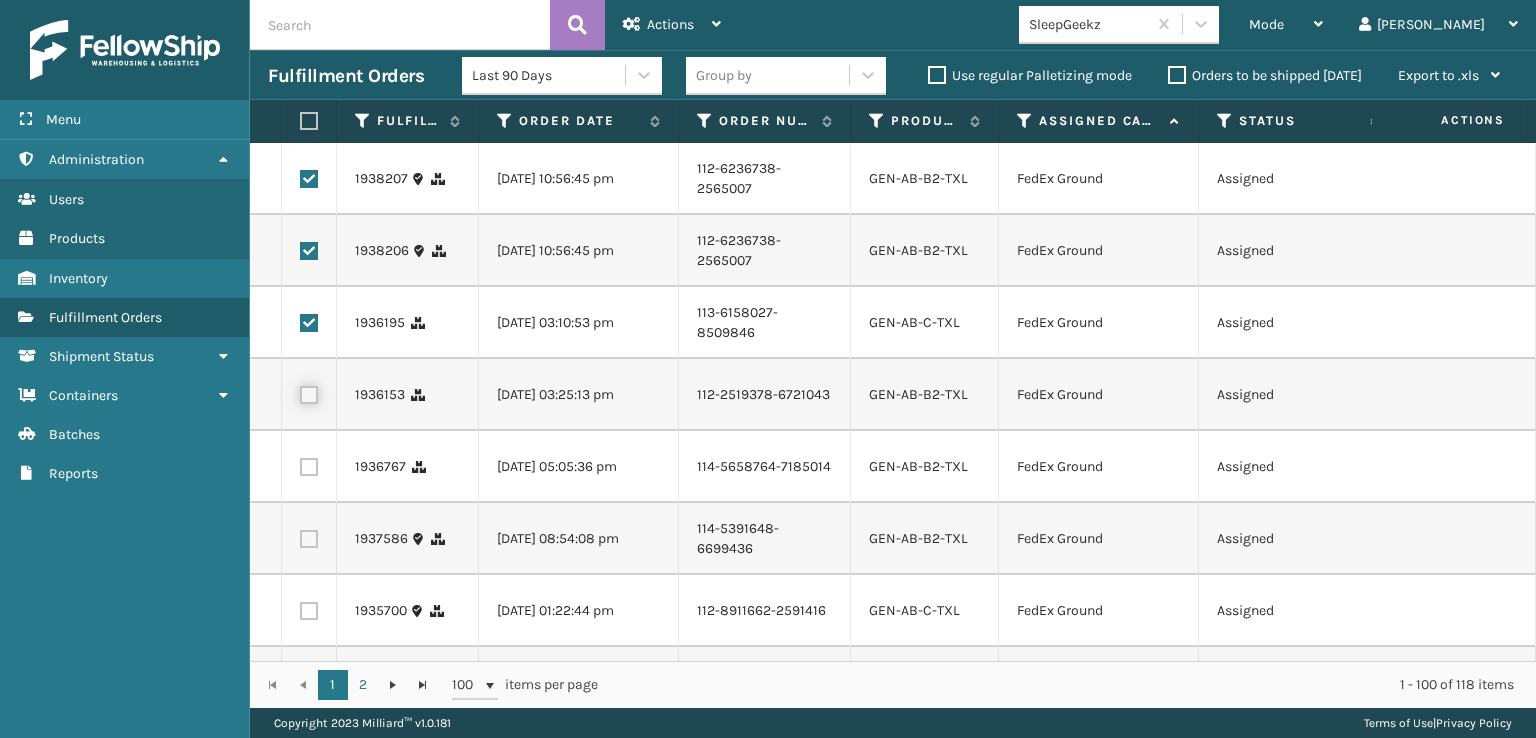 click at bounding box center (300, 392) 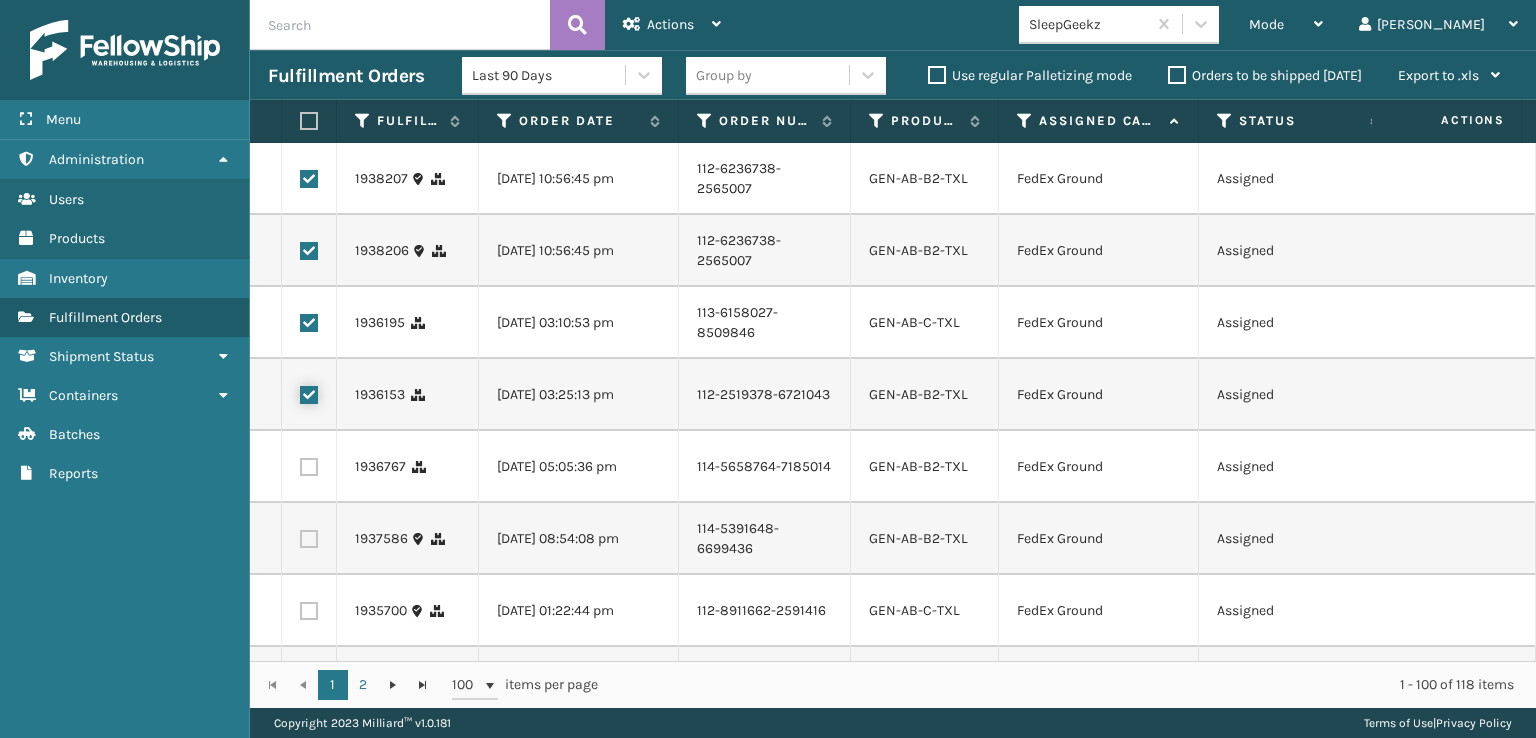 checkbox on "true" 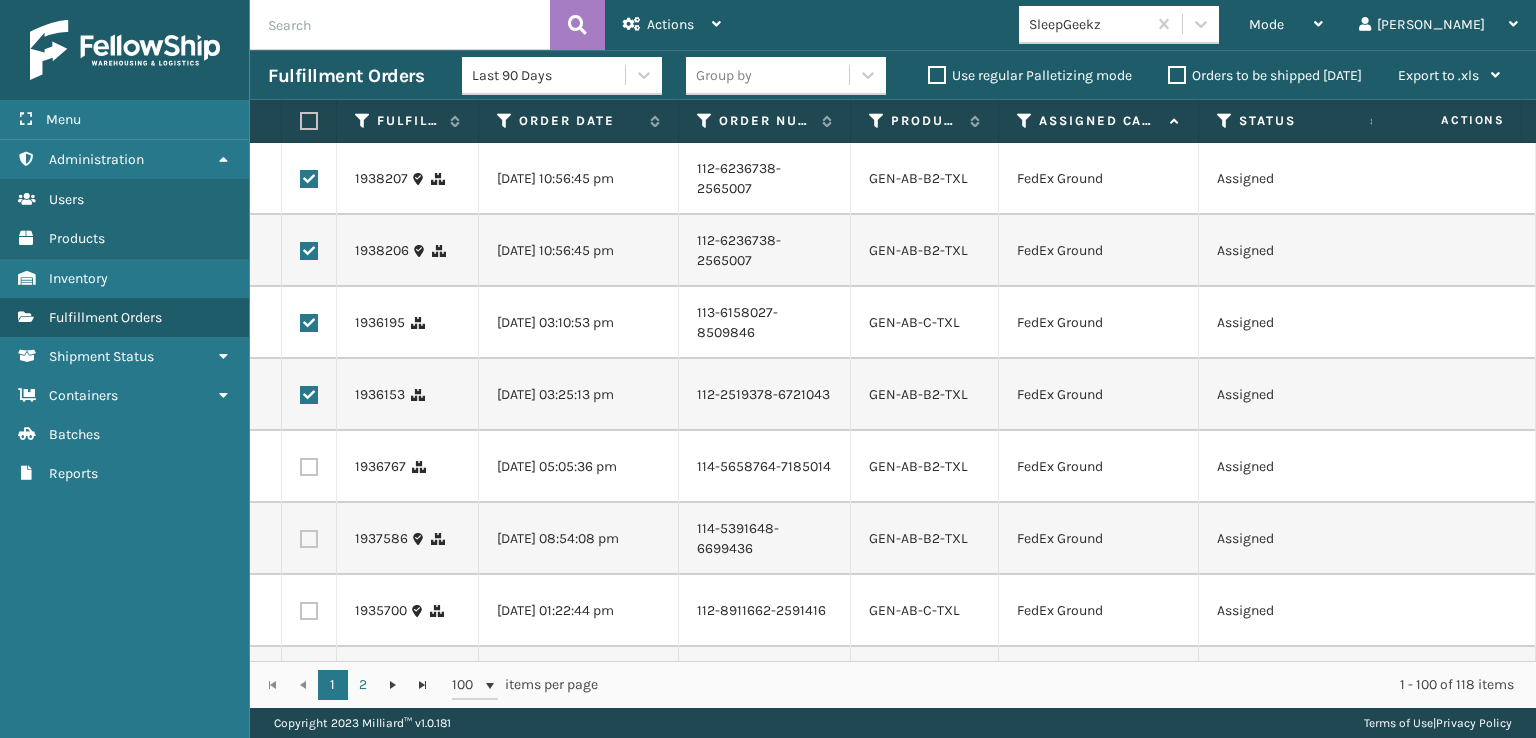 click at bounding box center [309, 467] 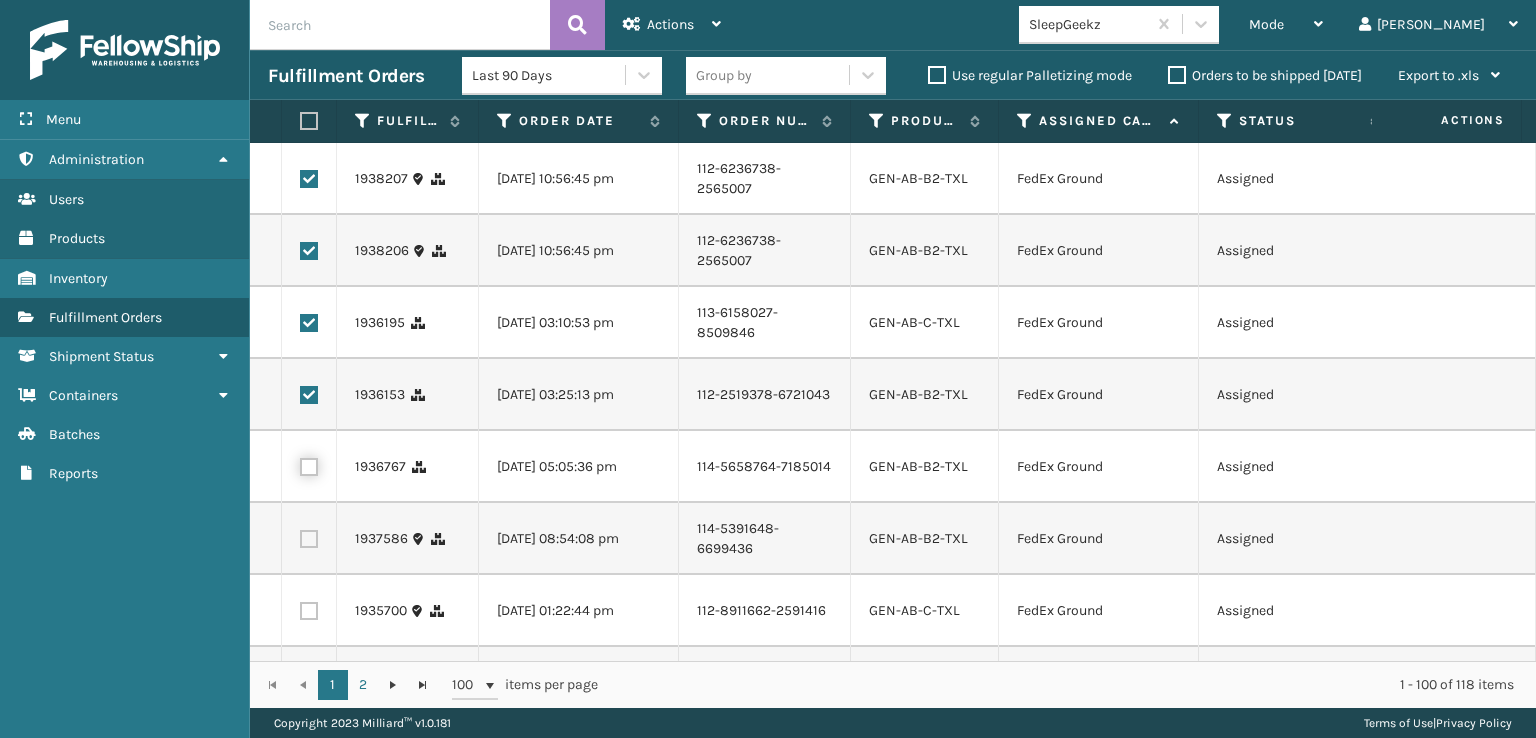 click at bounding box center [300, 464] 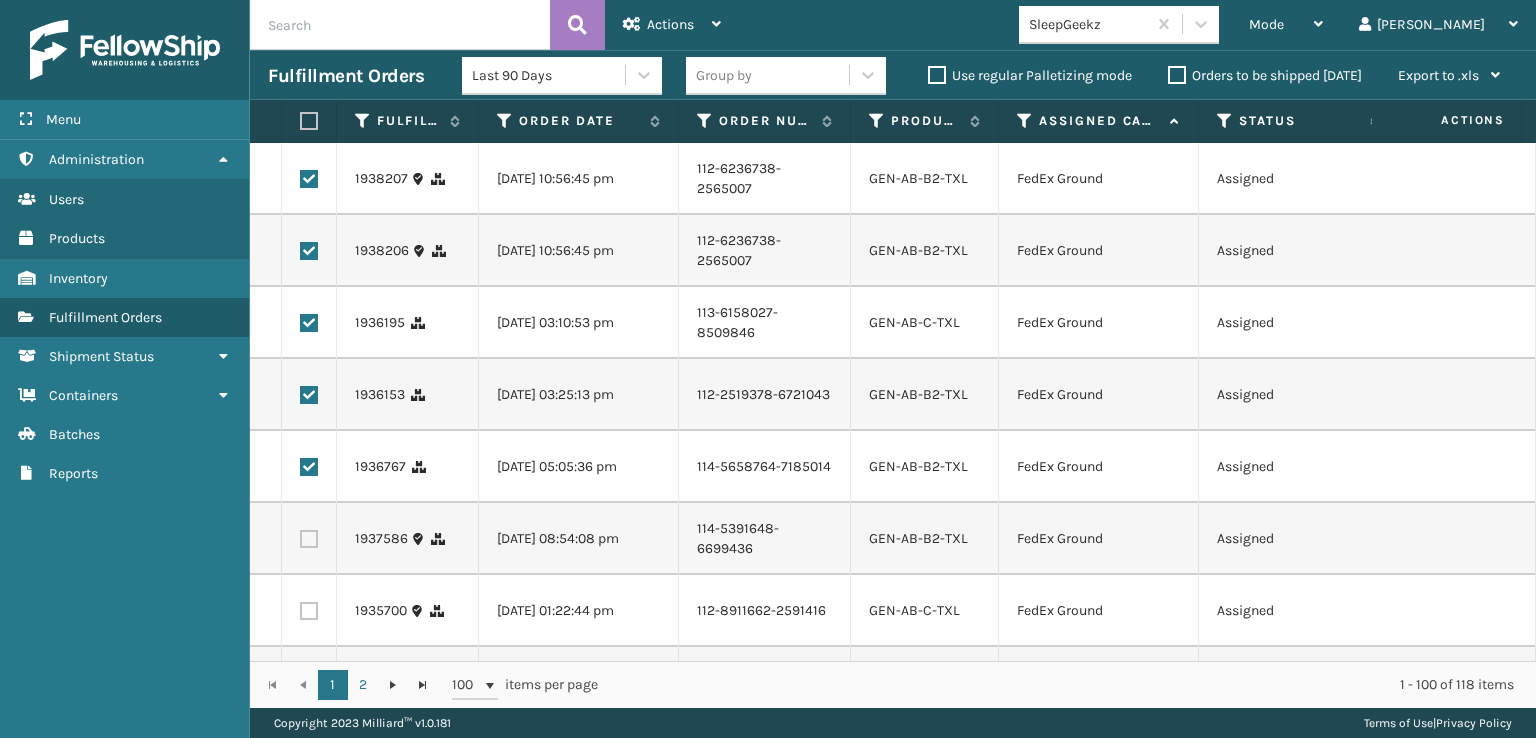click at bounding box center (309, 539) 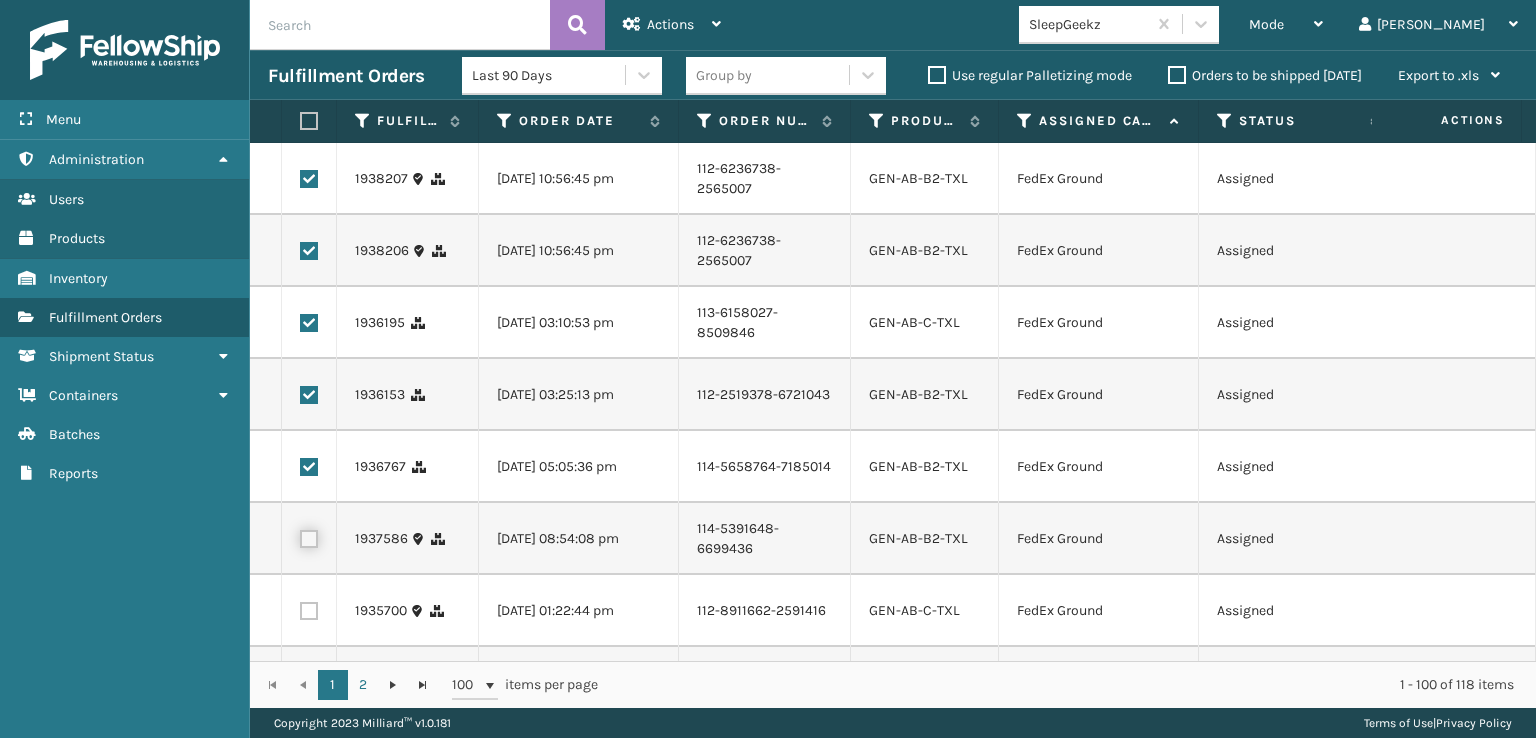 click at bounding box center [300, 536] 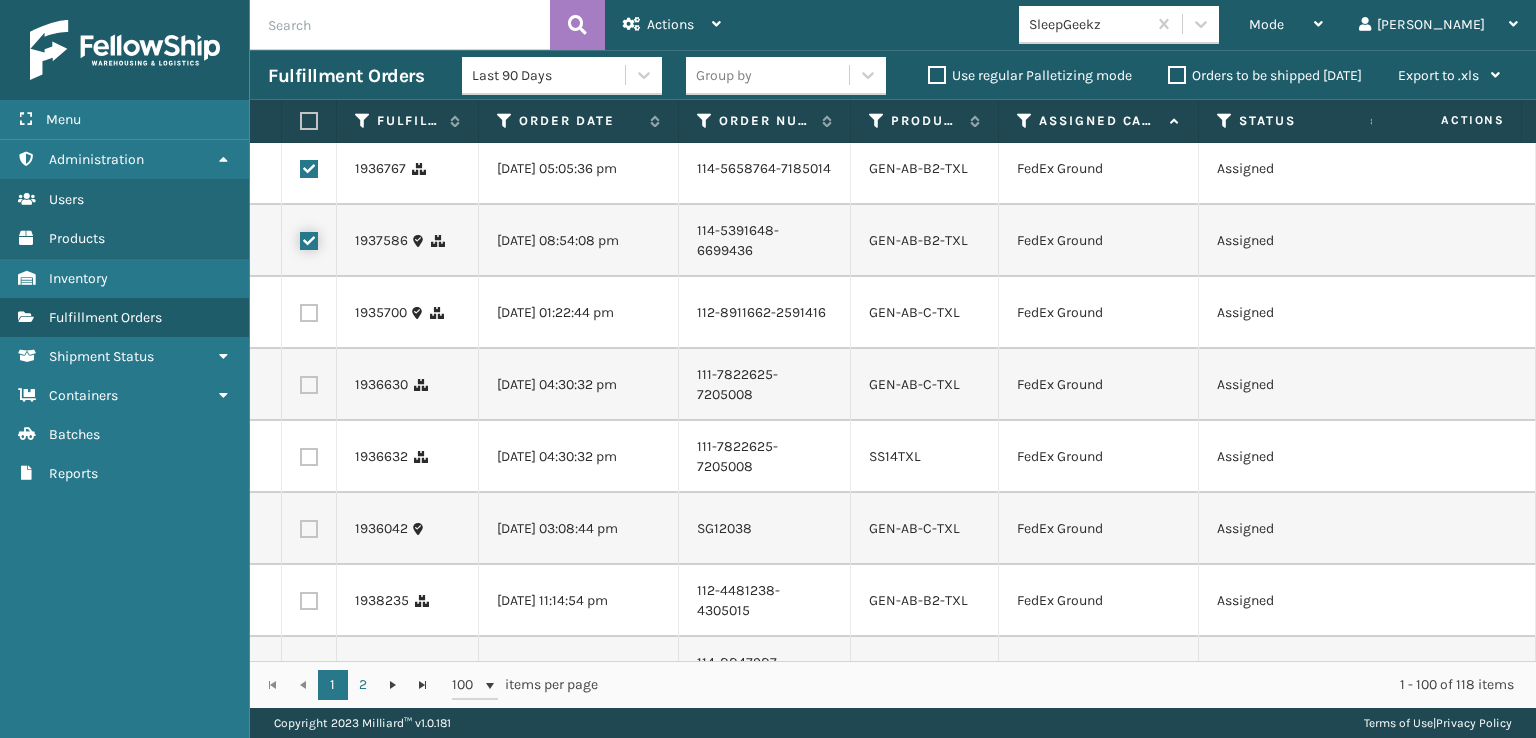 scroll, scrollTop: 300, scrollLeft: 0, axis: vertical 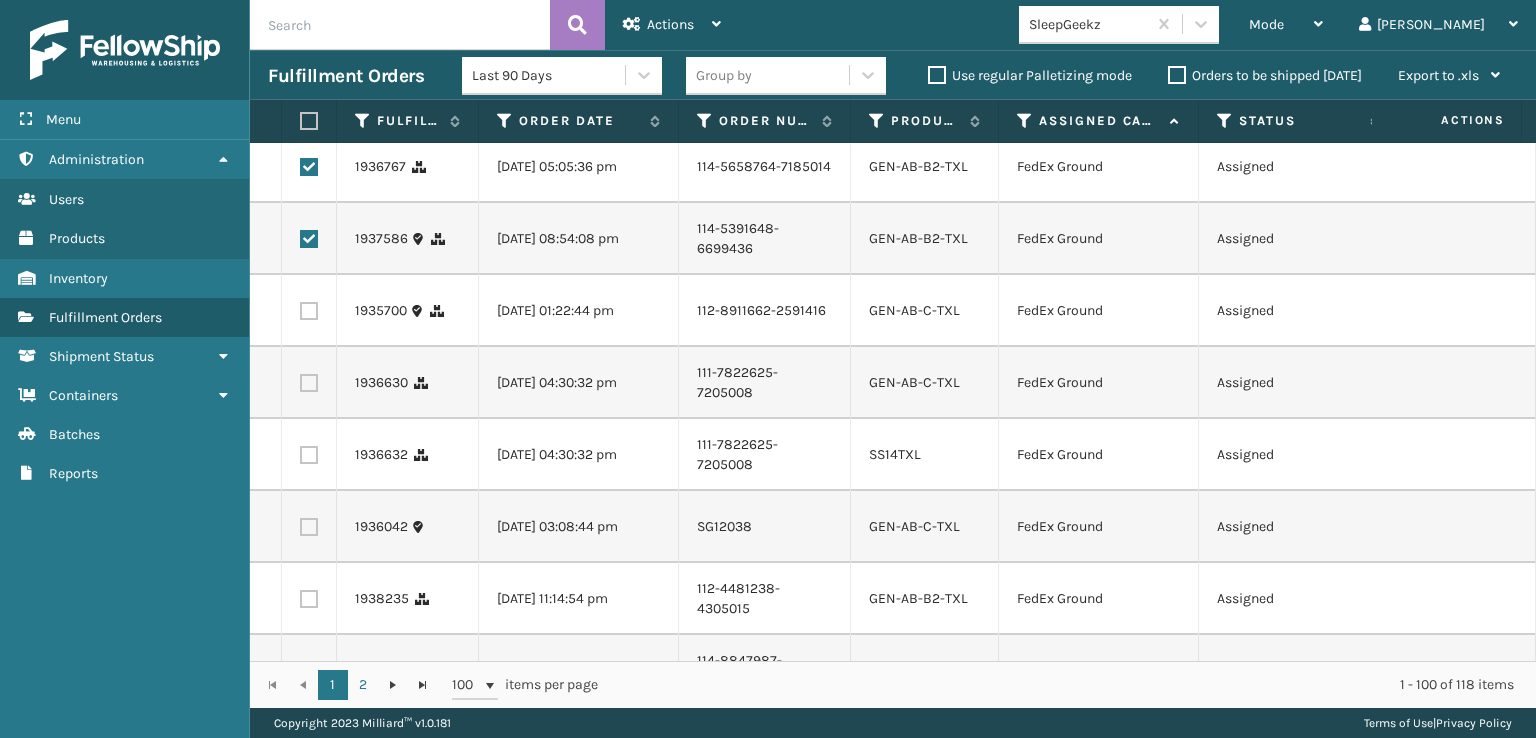 click at bounding box center [309, 311] 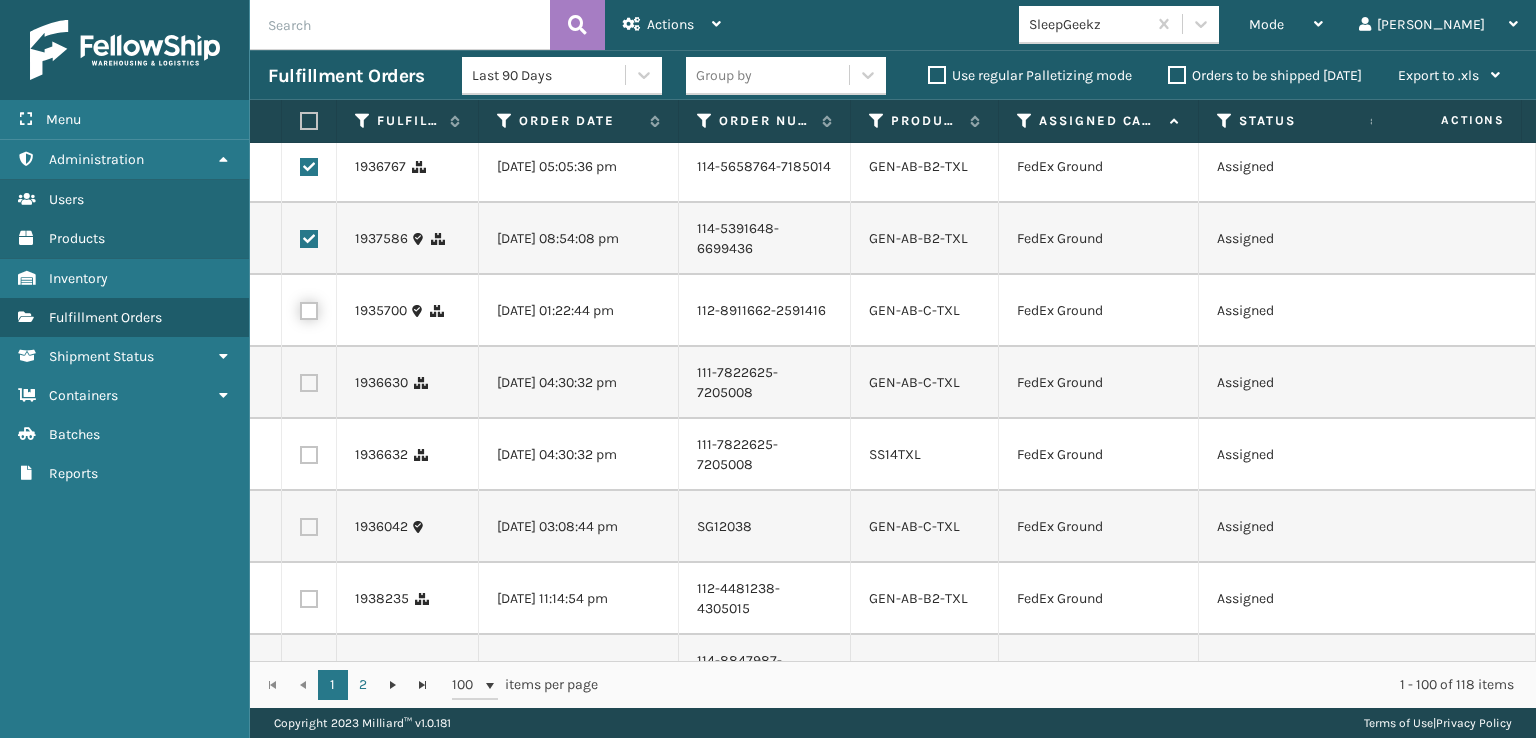 click at bounding box center [300, 308] 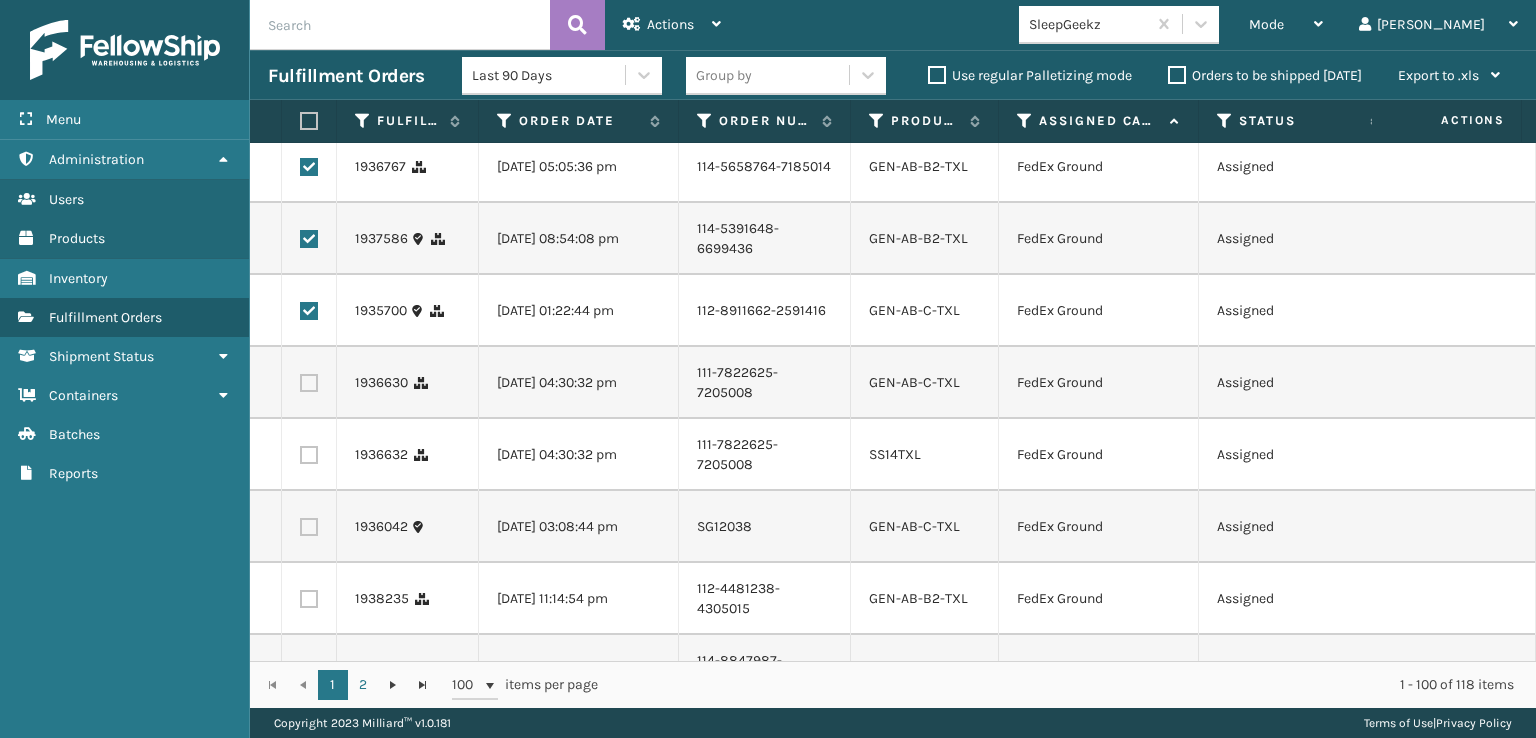 click at bounding box center [309, 383] 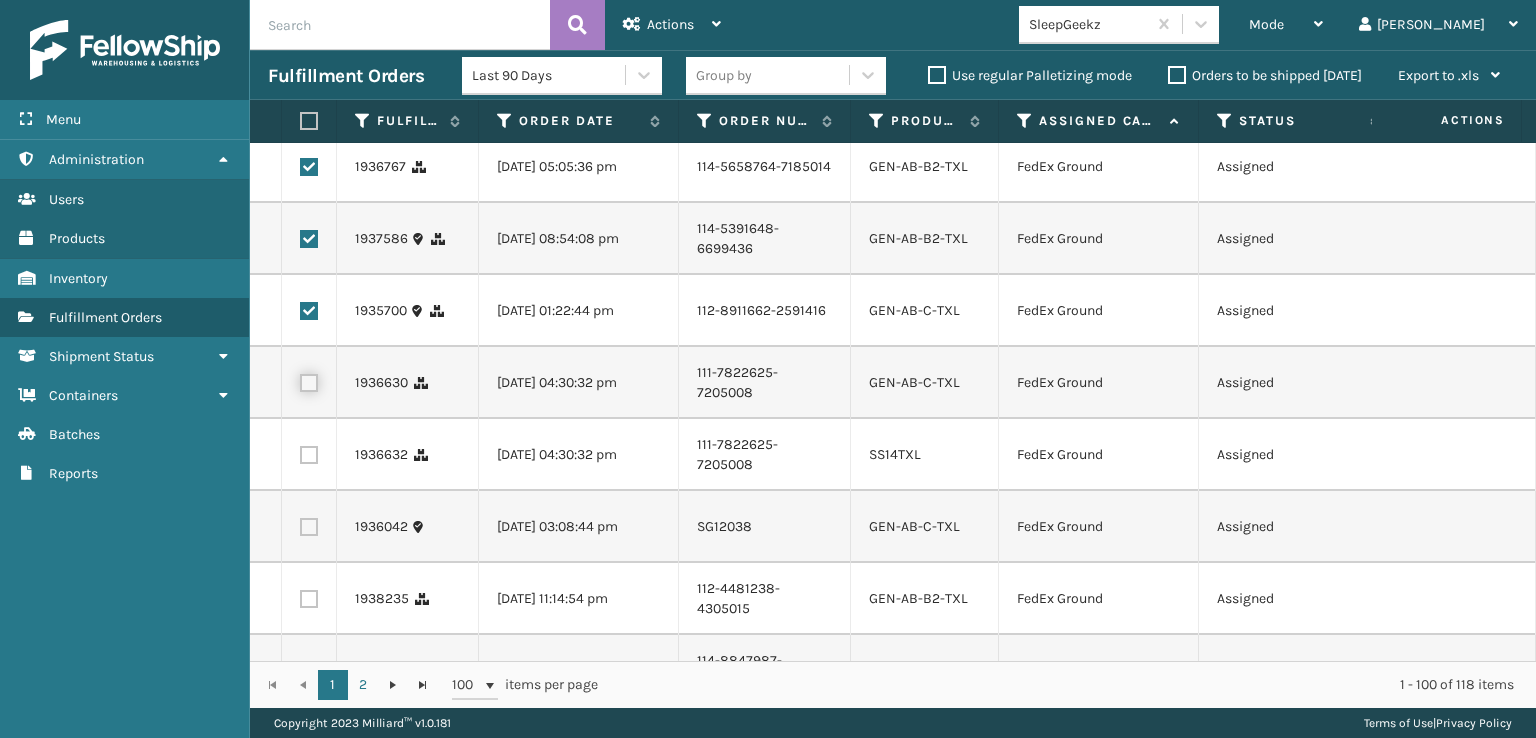 click at bounding box center (300, 380) 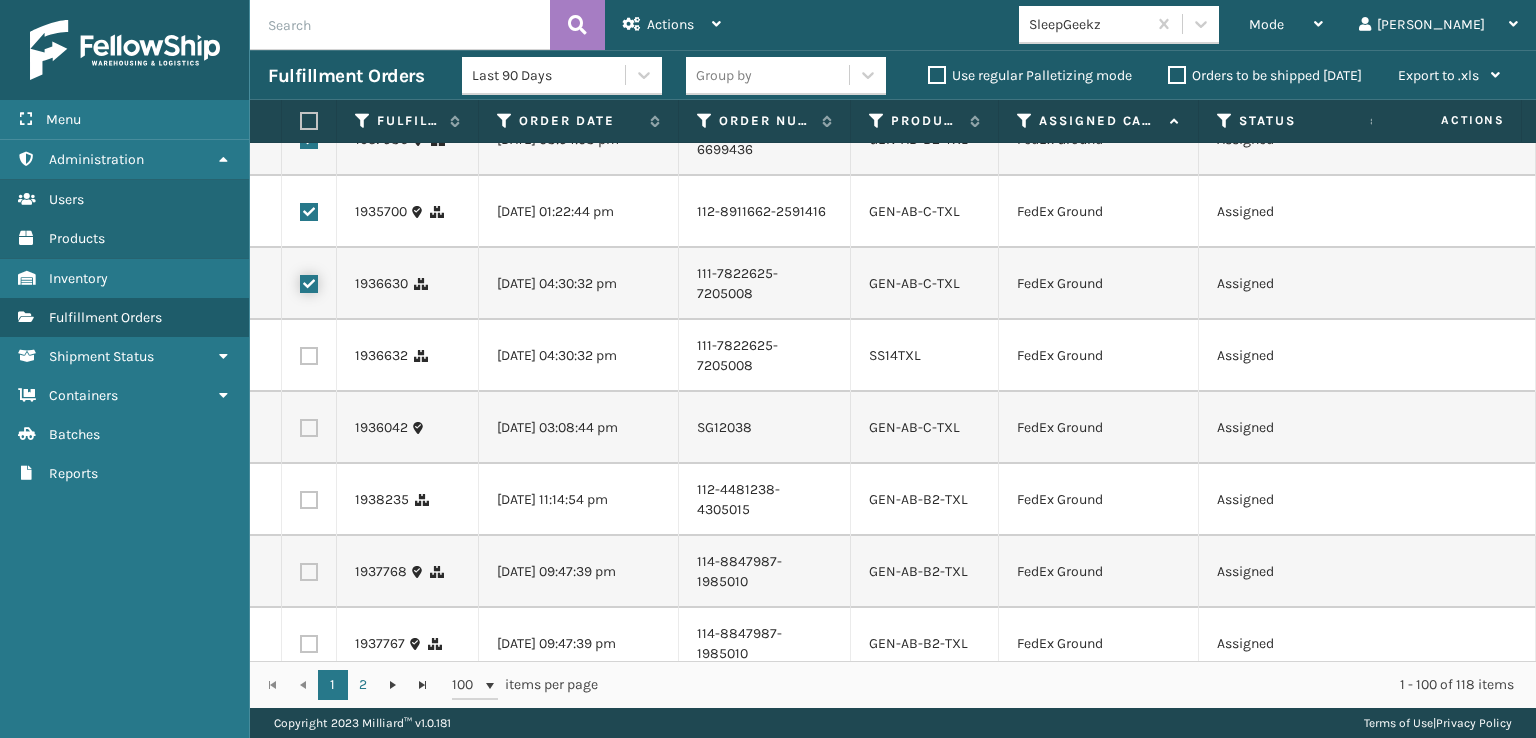 scroll, scrollTop: 400, scrollLeft: 0, axis: vertical 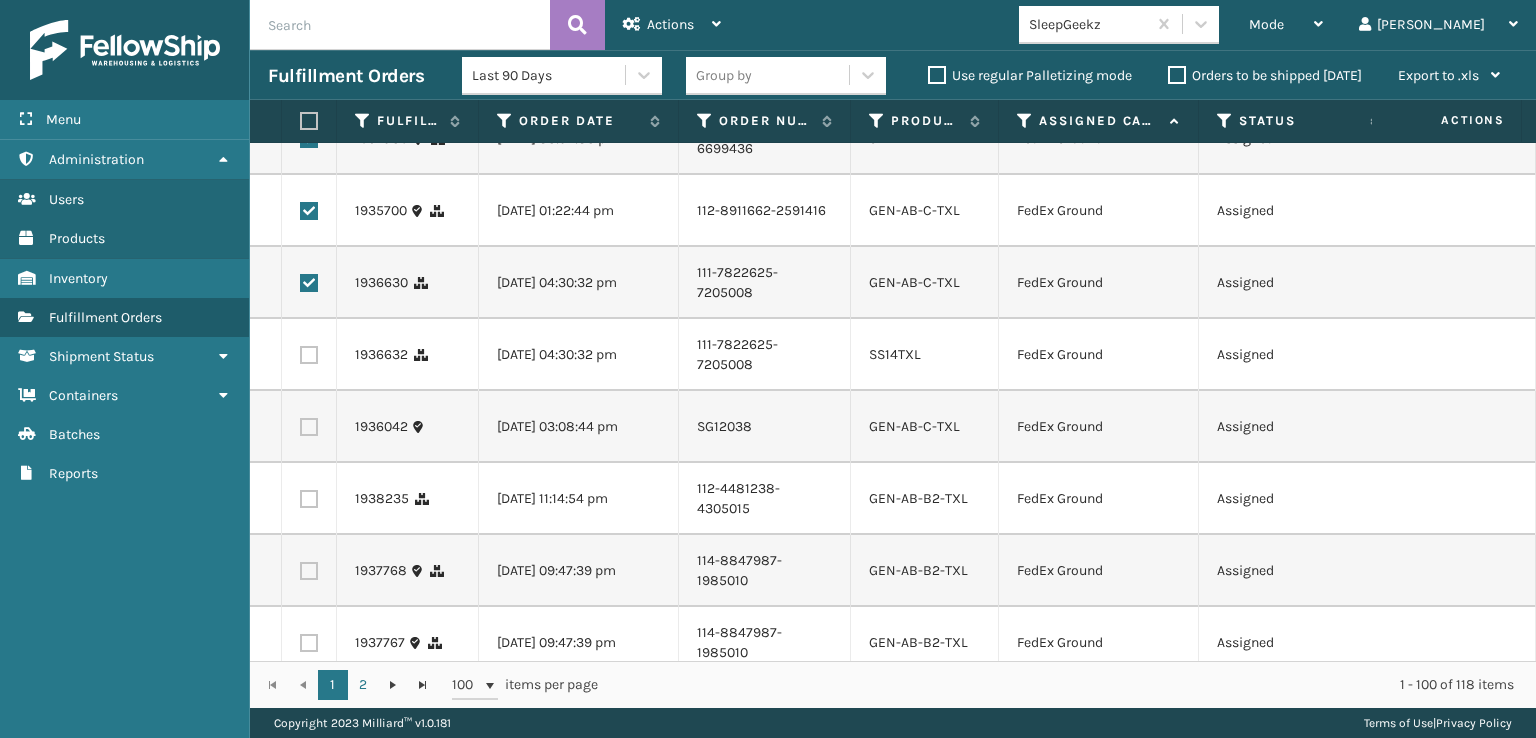 click at bounding box center (309, 427) 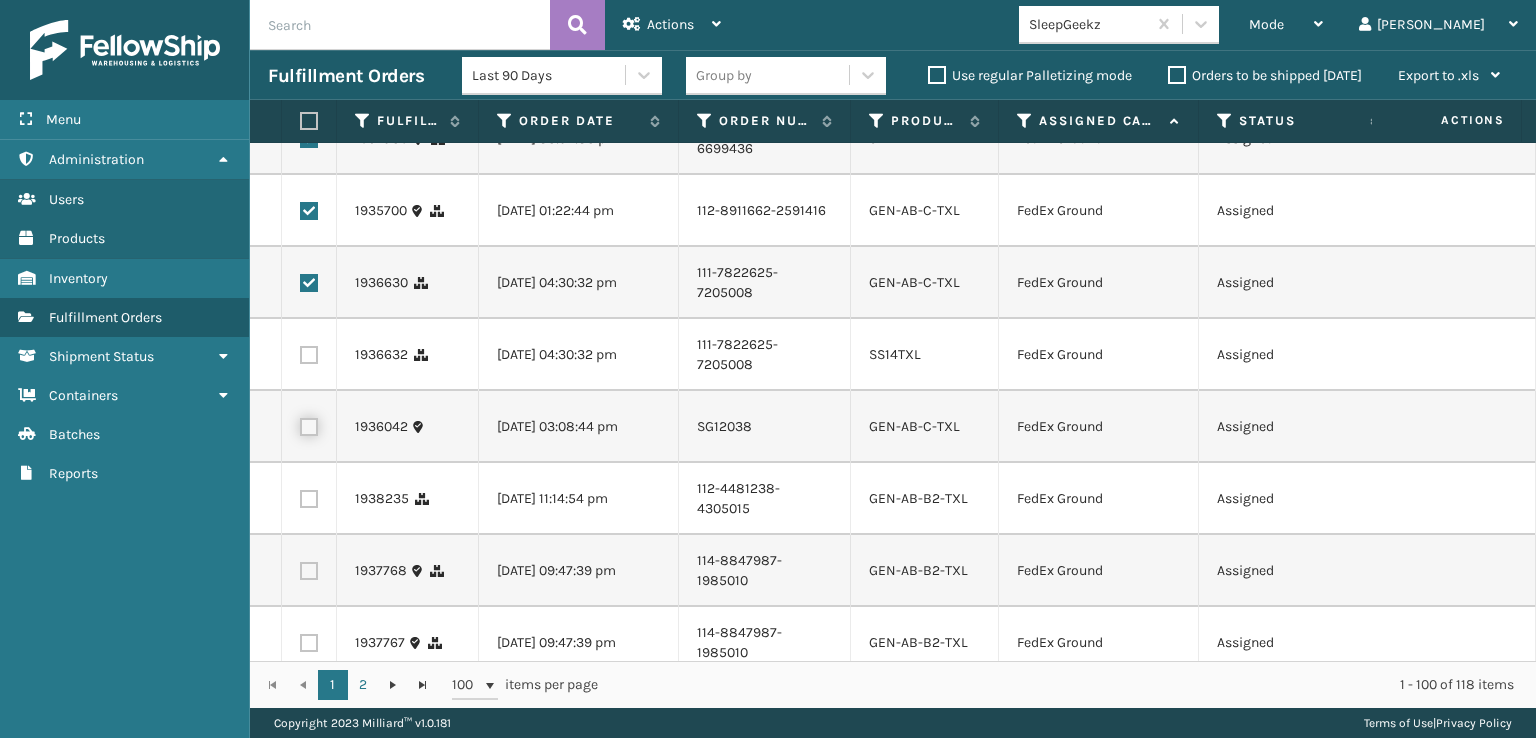 click at bounding box center [300, 424] 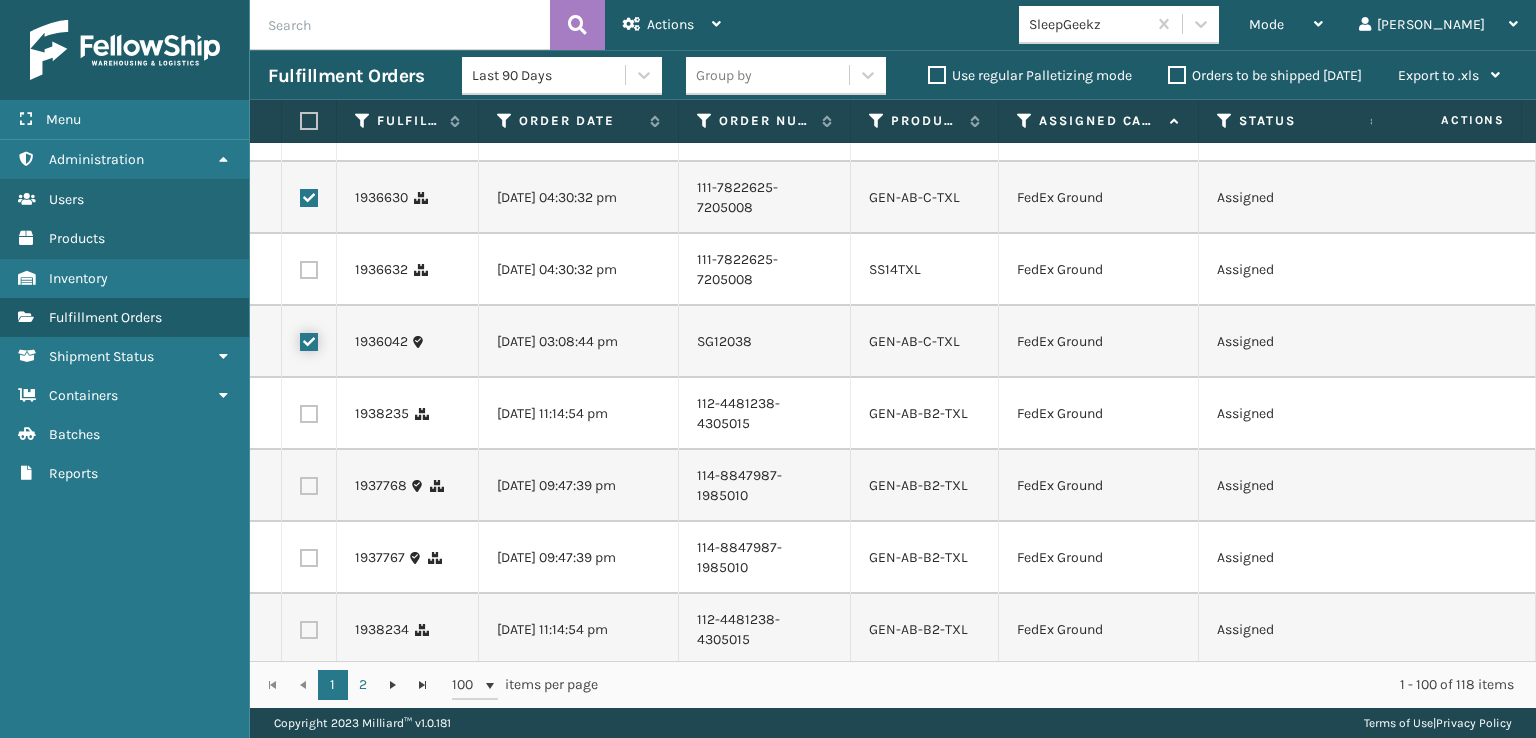 scroll, scrollTop: 600, scrollLeft: 0, axis: vertical 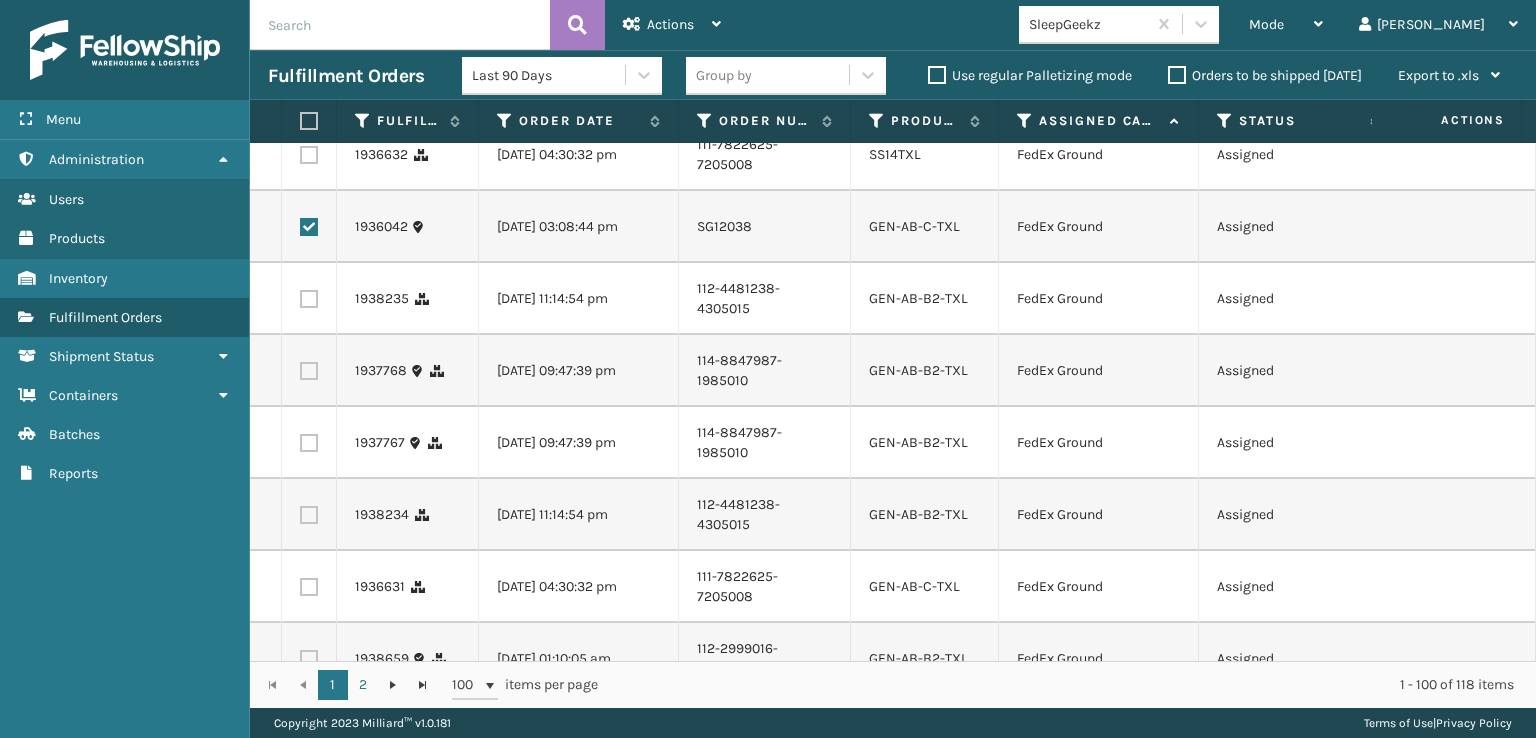 click at bounding box center (309, 299) 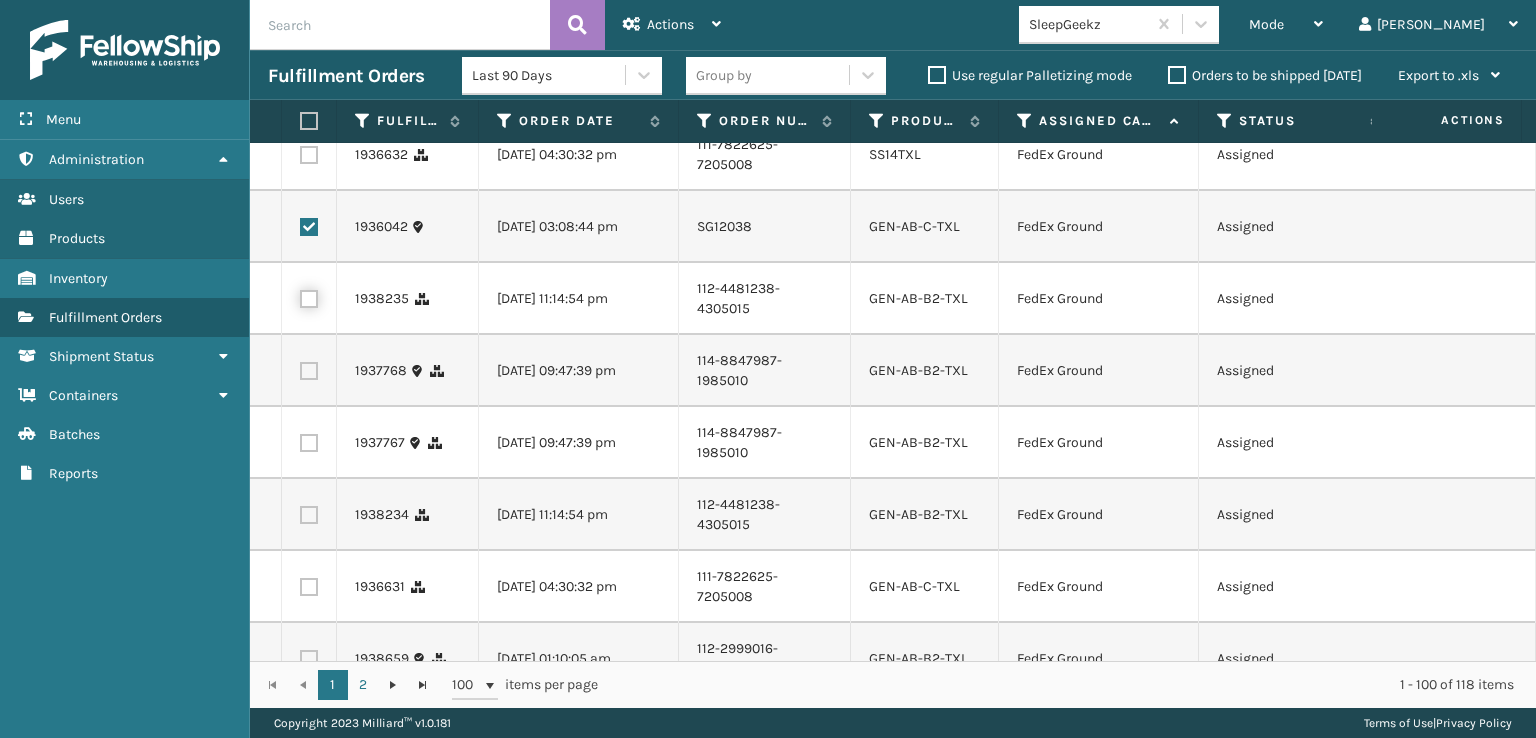 click at bounding box center (300, 296) 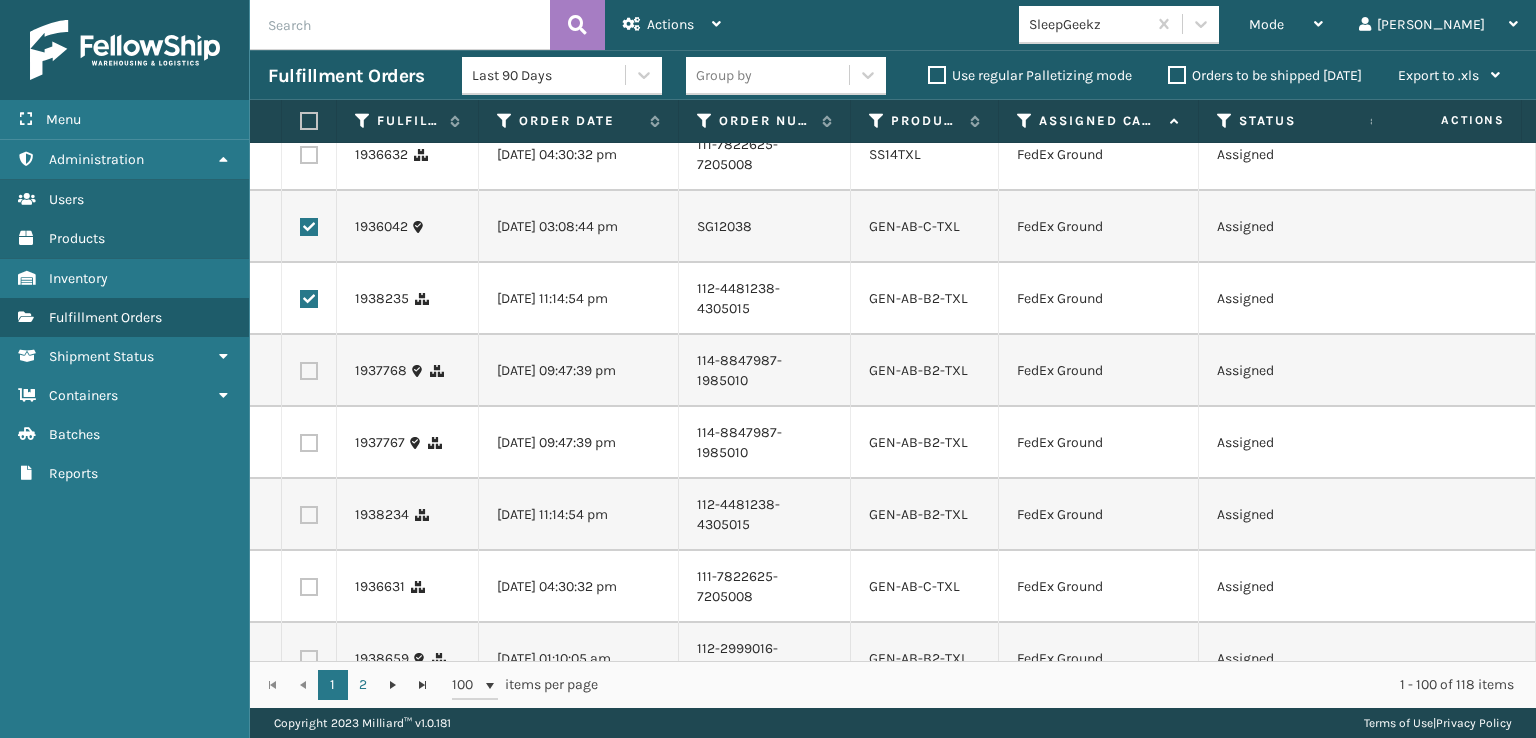 click at bounding box center [309, 371] 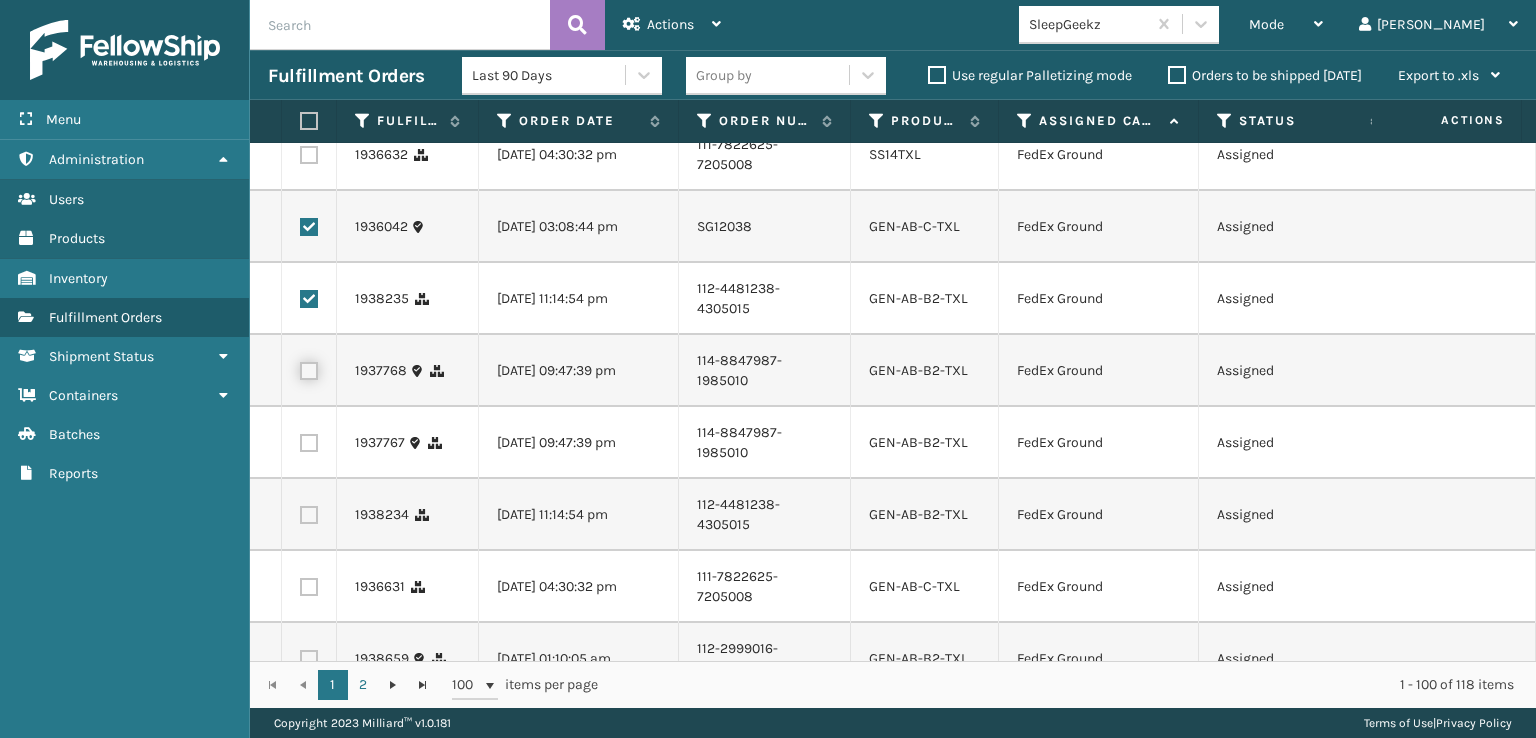 click at bounding box center [300, 368] 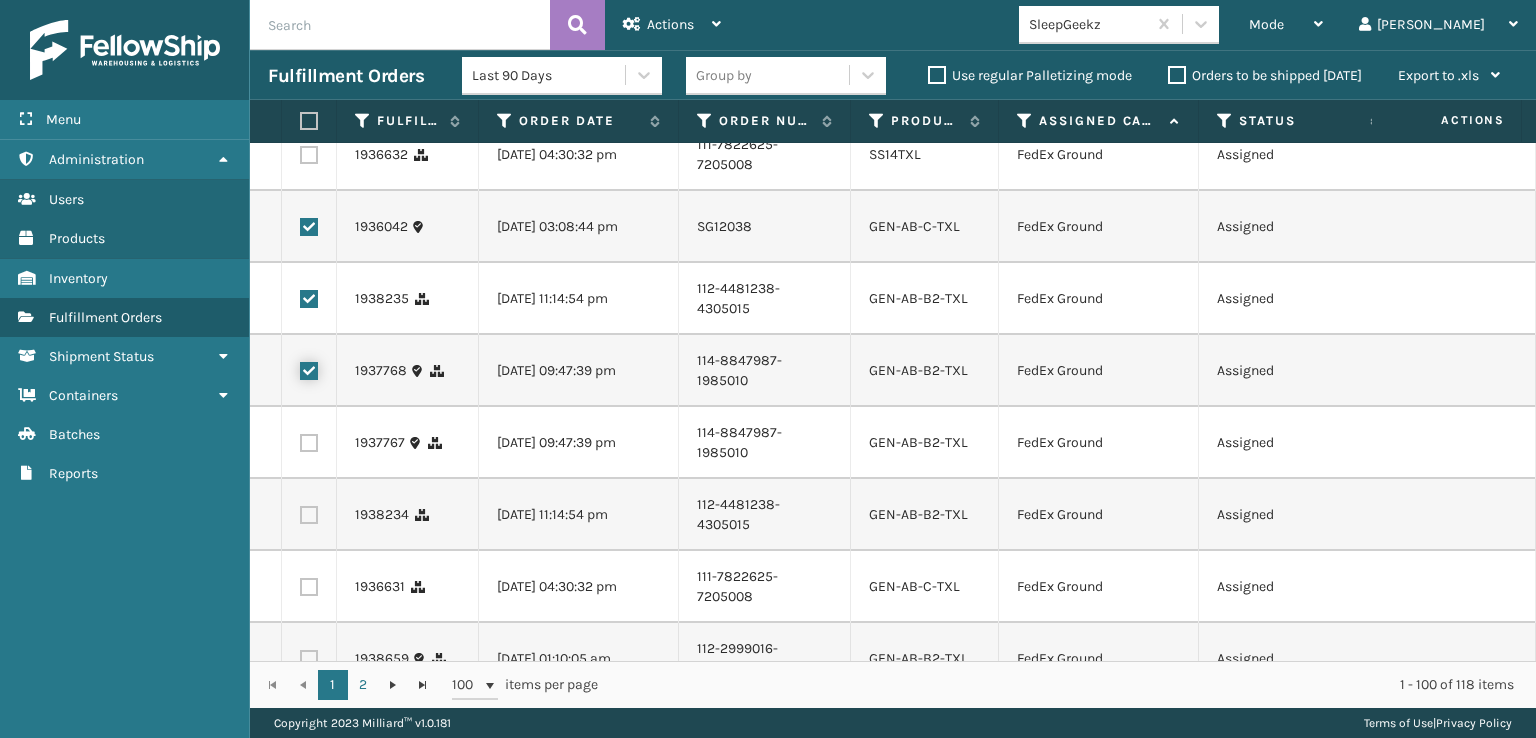 checkbox on "true" 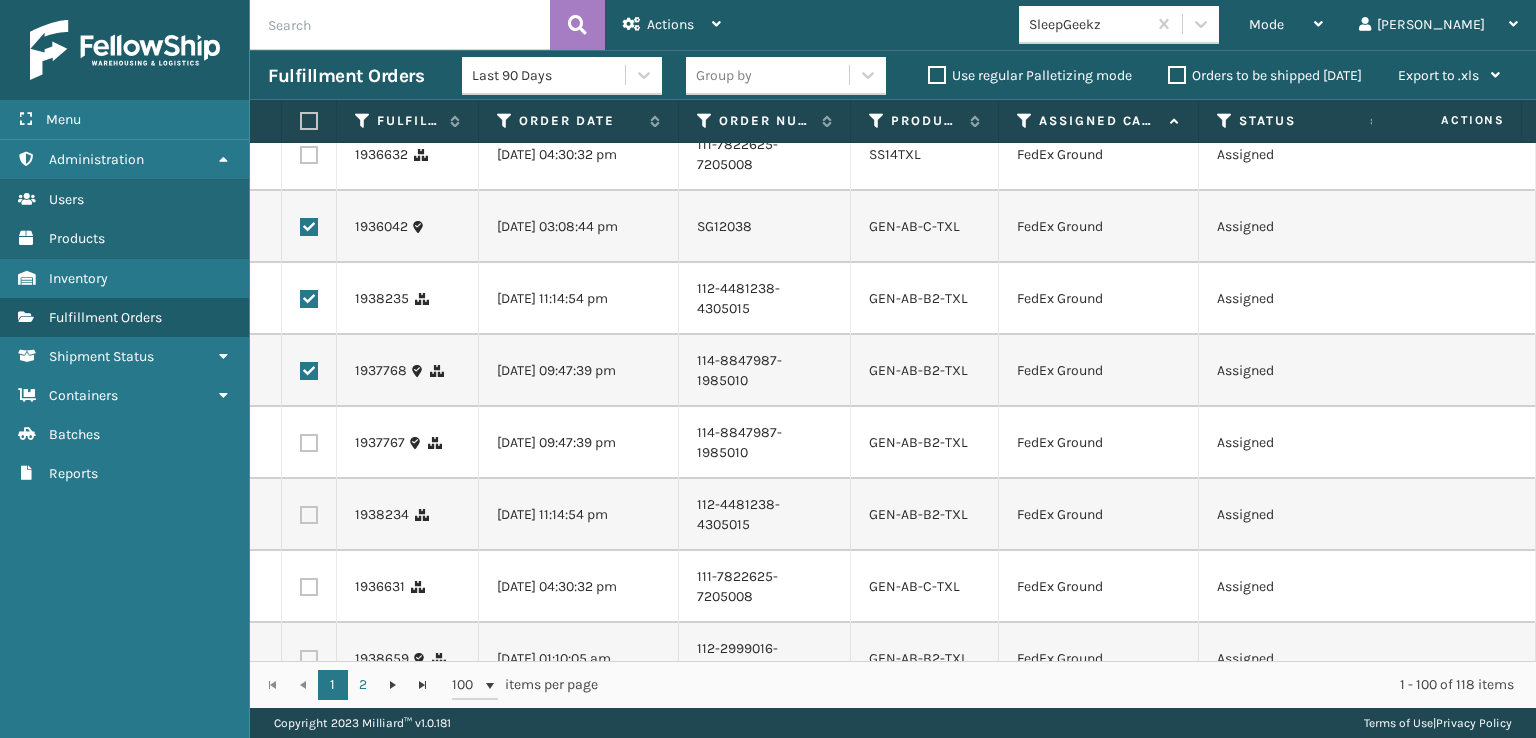 click at bounding box center [309, 443] 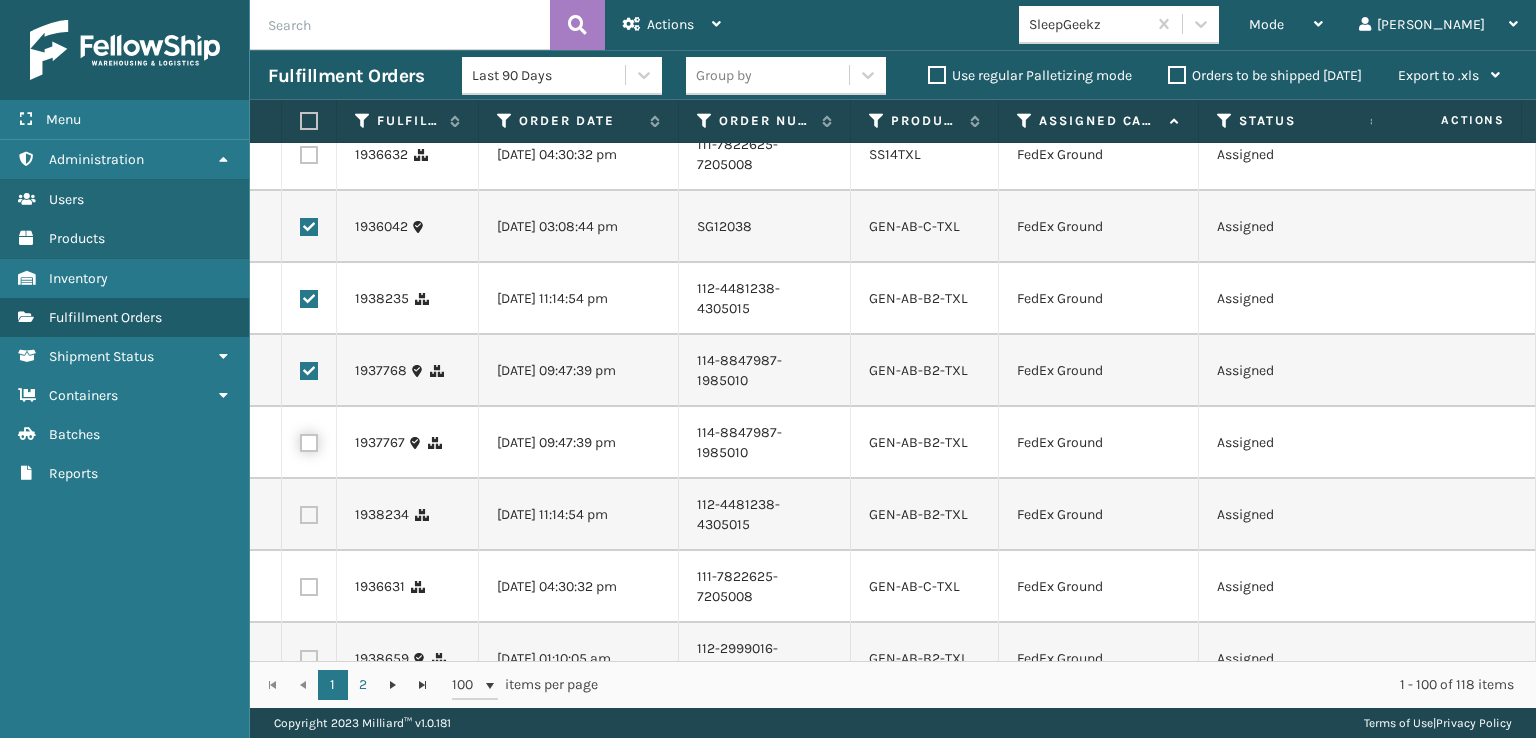 click at bounding box center (300, 440) 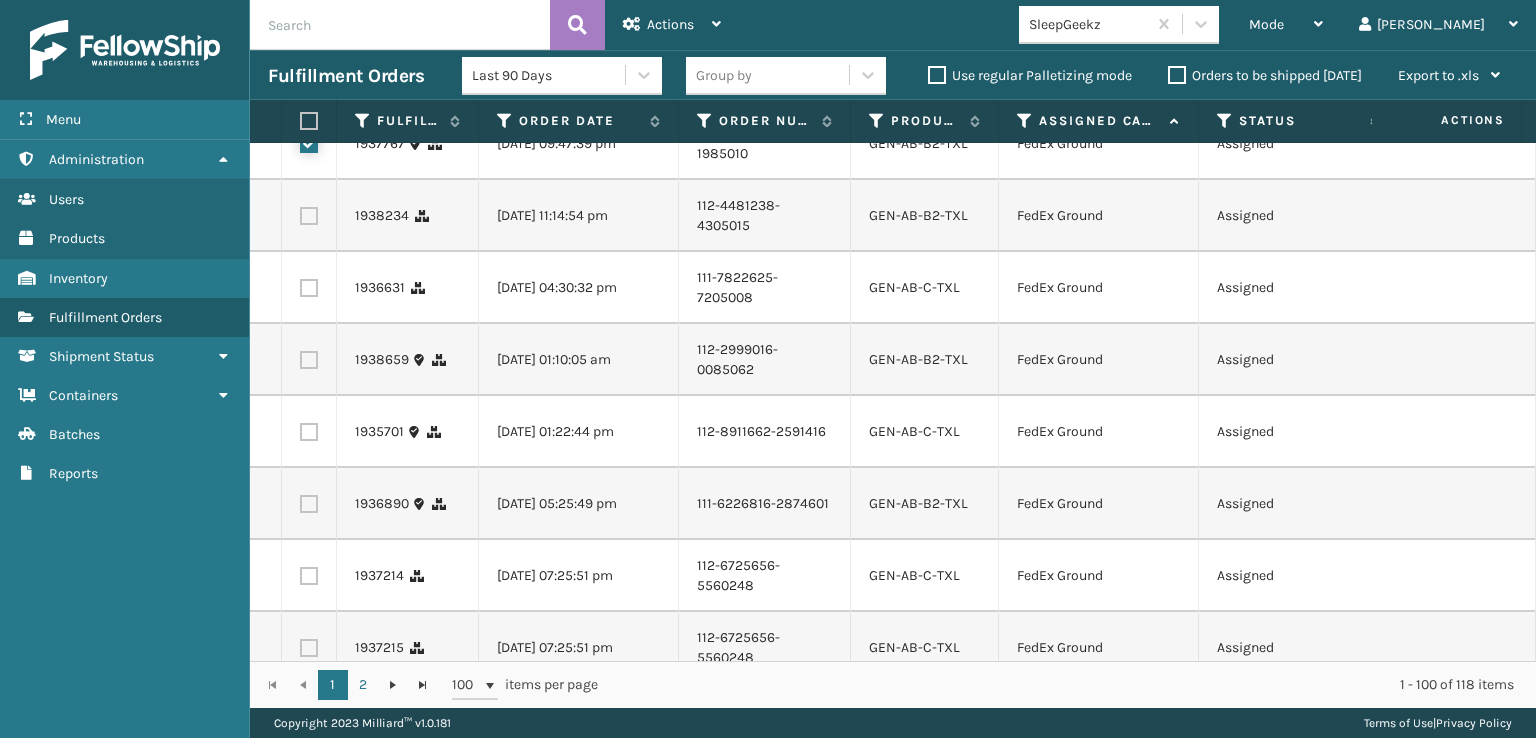 scroll, scrollTop: 900, scrollLeft: 0, axis: vertical 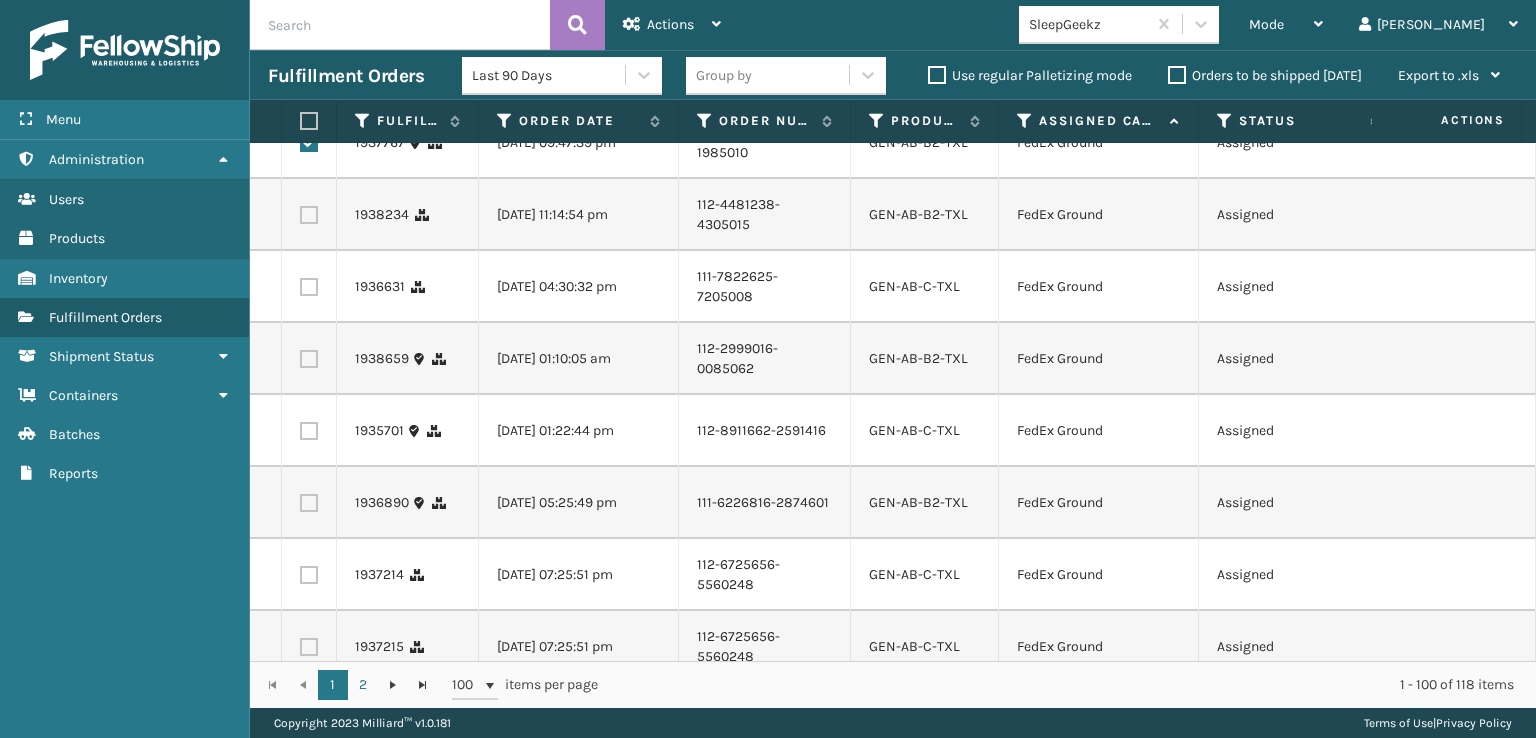 click at bounding box center (309, 215) 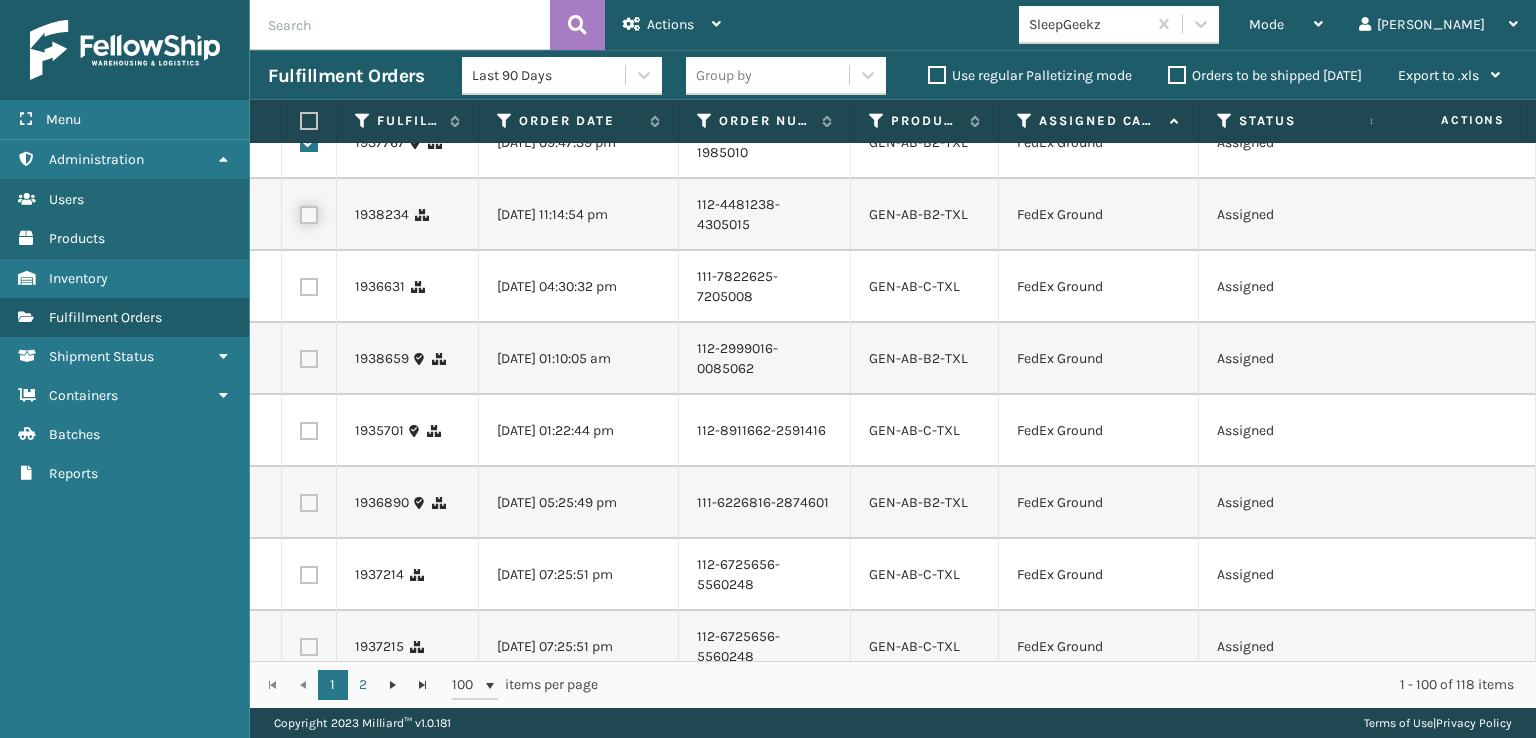 click at bounding box center (300, 212) 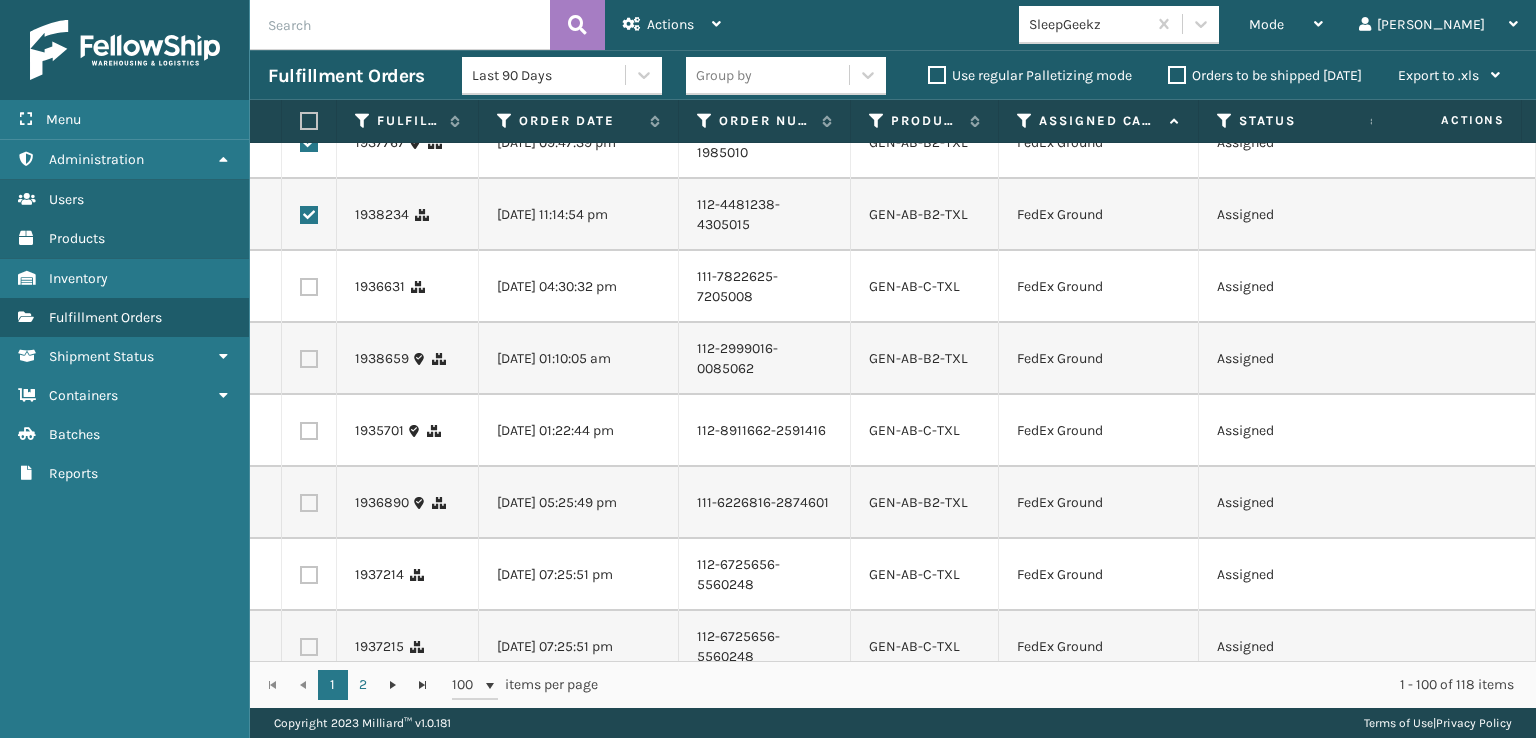 click at bounding box center (309, 287) 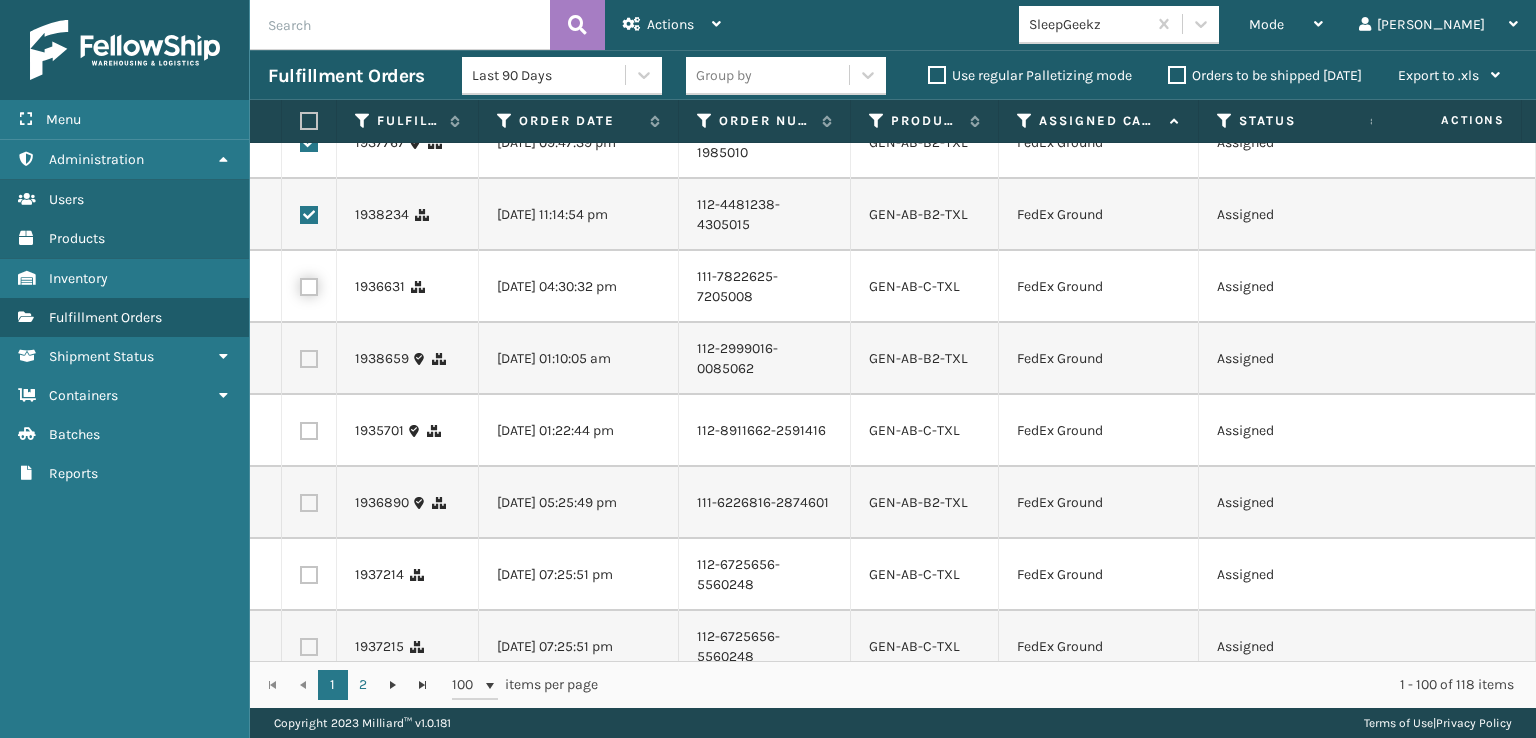 click at bounding box center (300, 284) 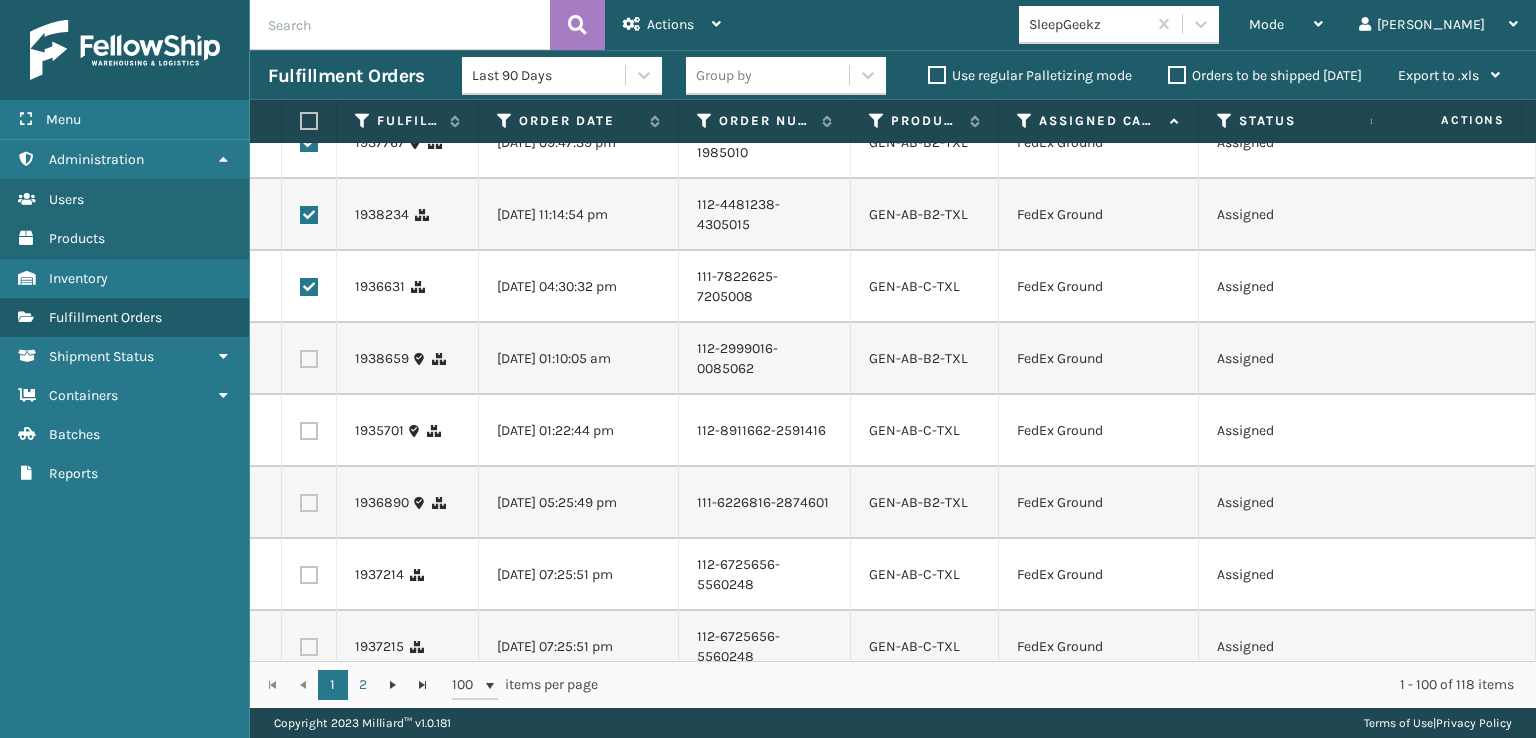 click at bounding box center (309, 359) 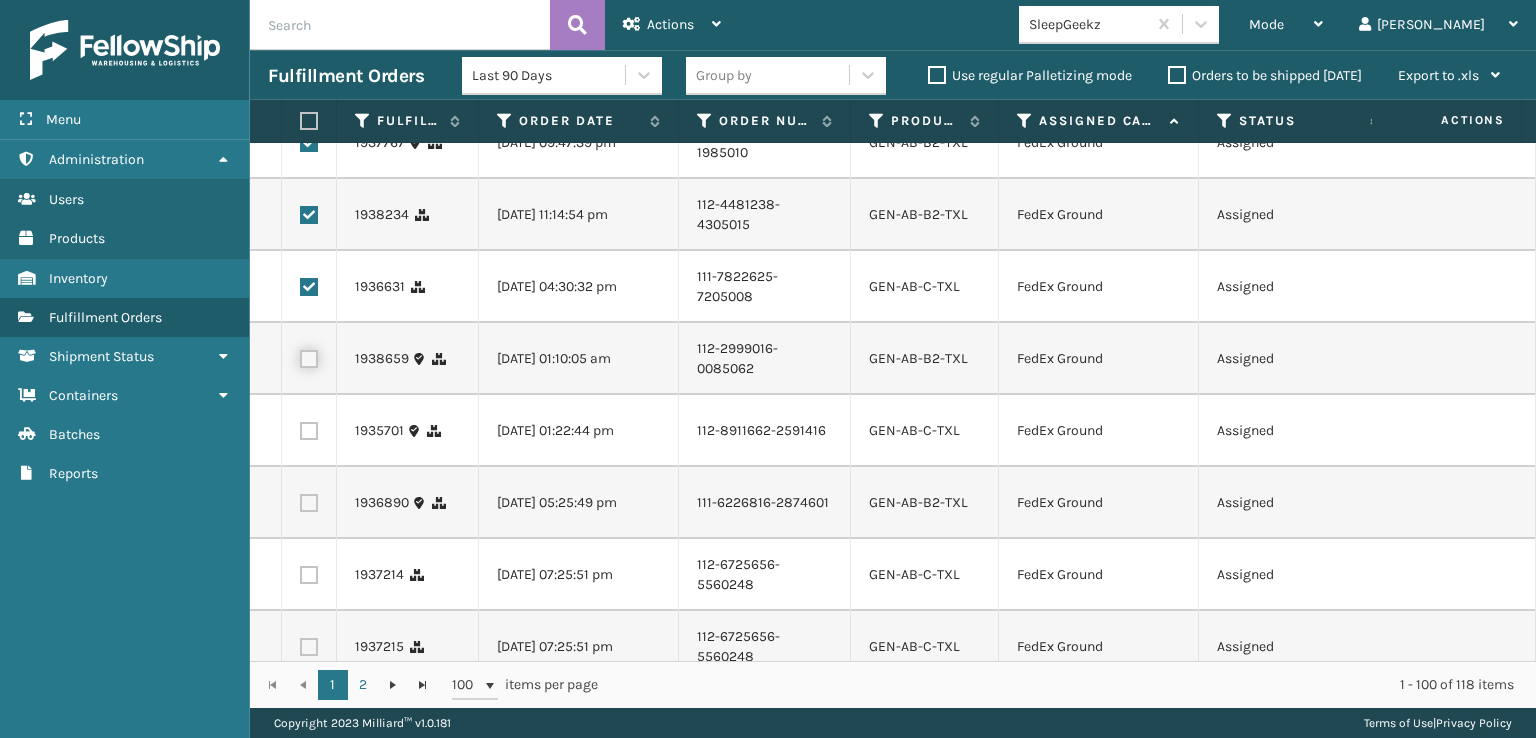 click at bounding box center (300, 356) 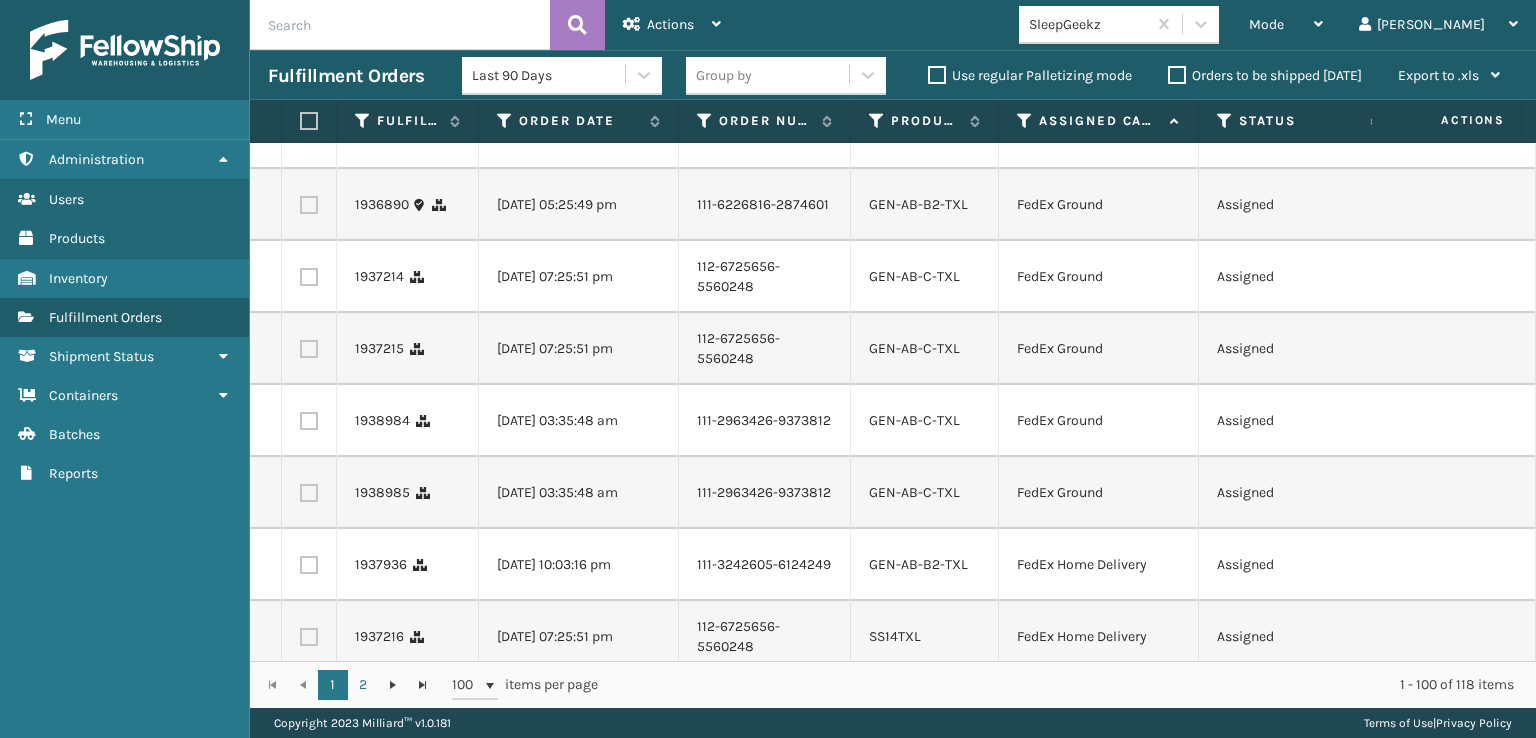 scroll, scrollTop: 1200, scrollLeft: 0, axis: vertical 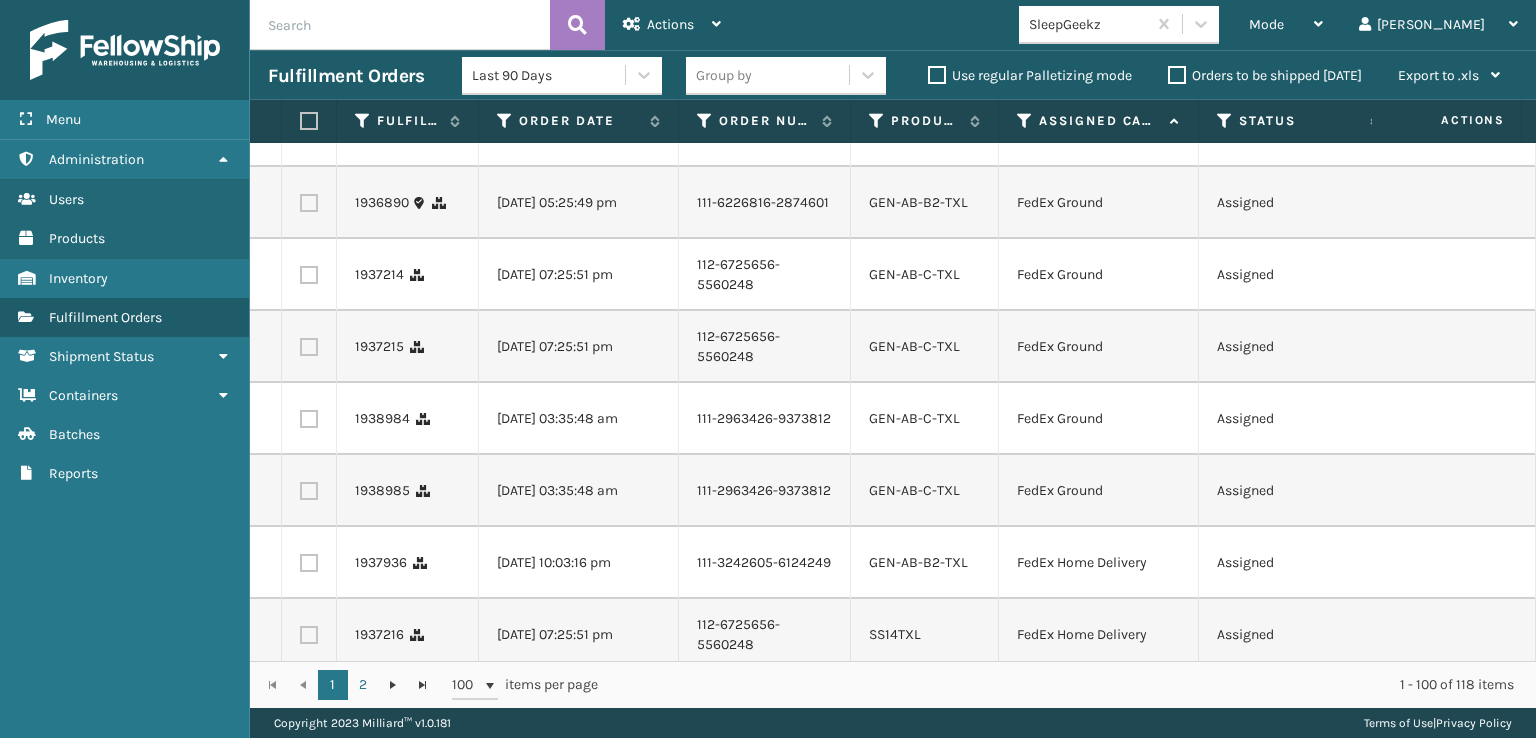 click at bounding box center (309, 131) 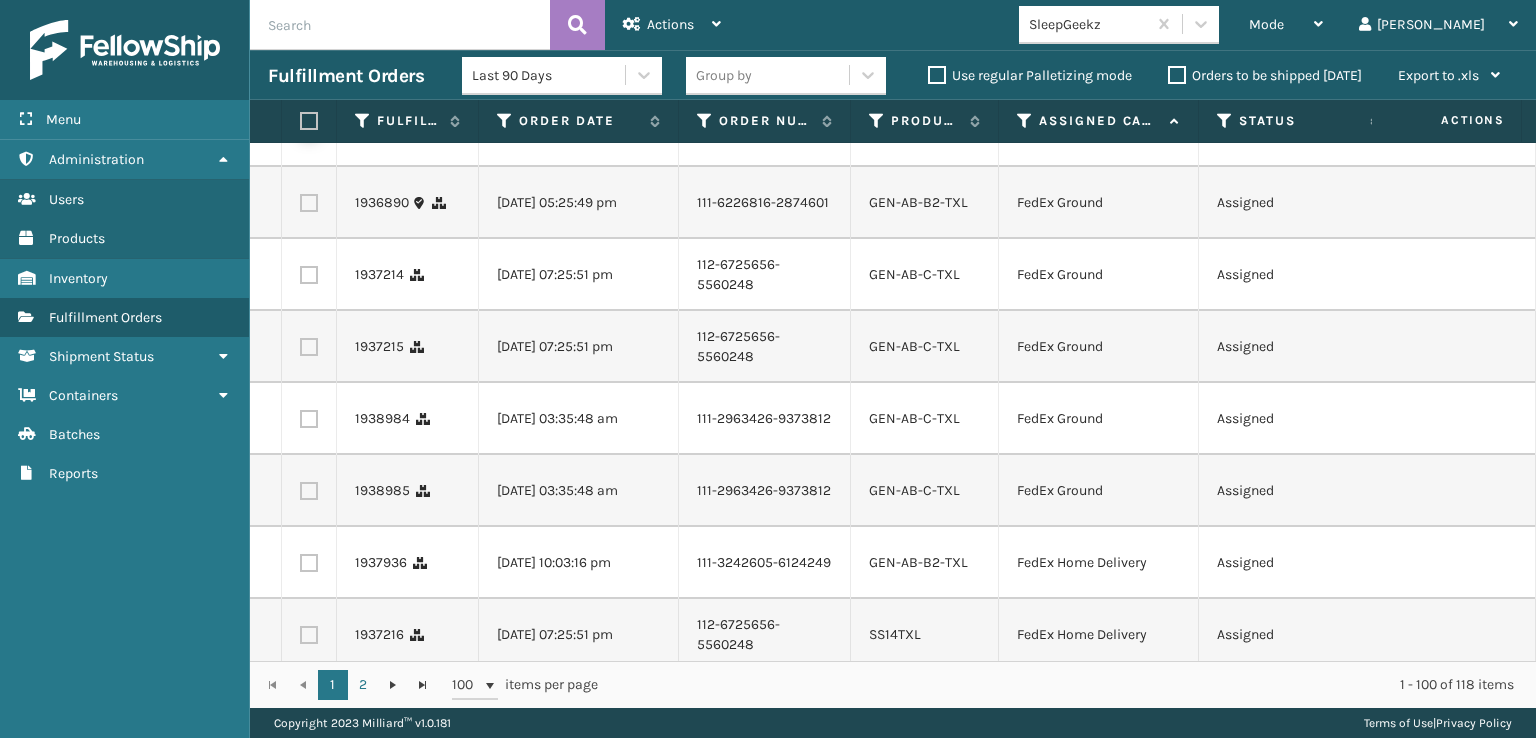 click at bounding box center (300, 128) 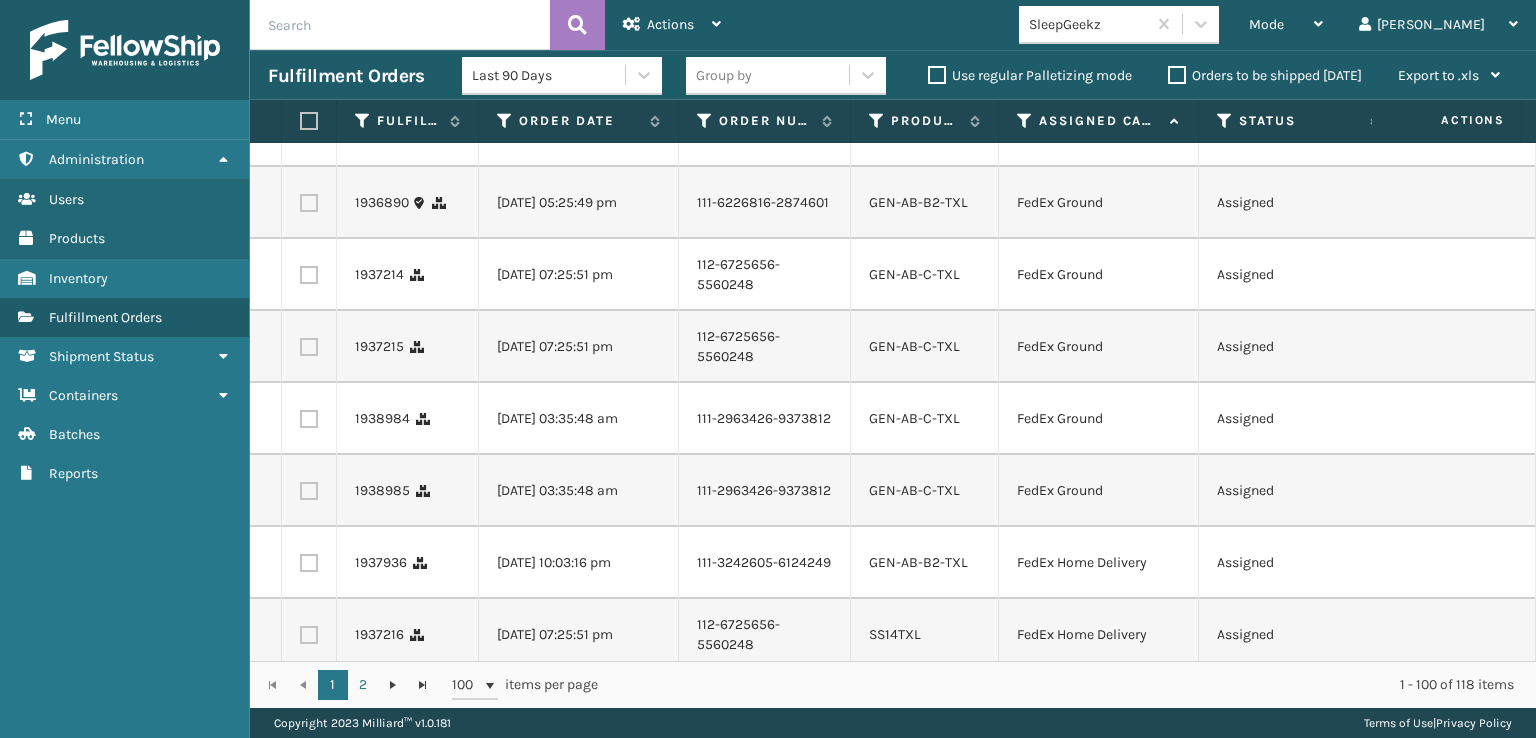 click at bounding box center (309, 203) 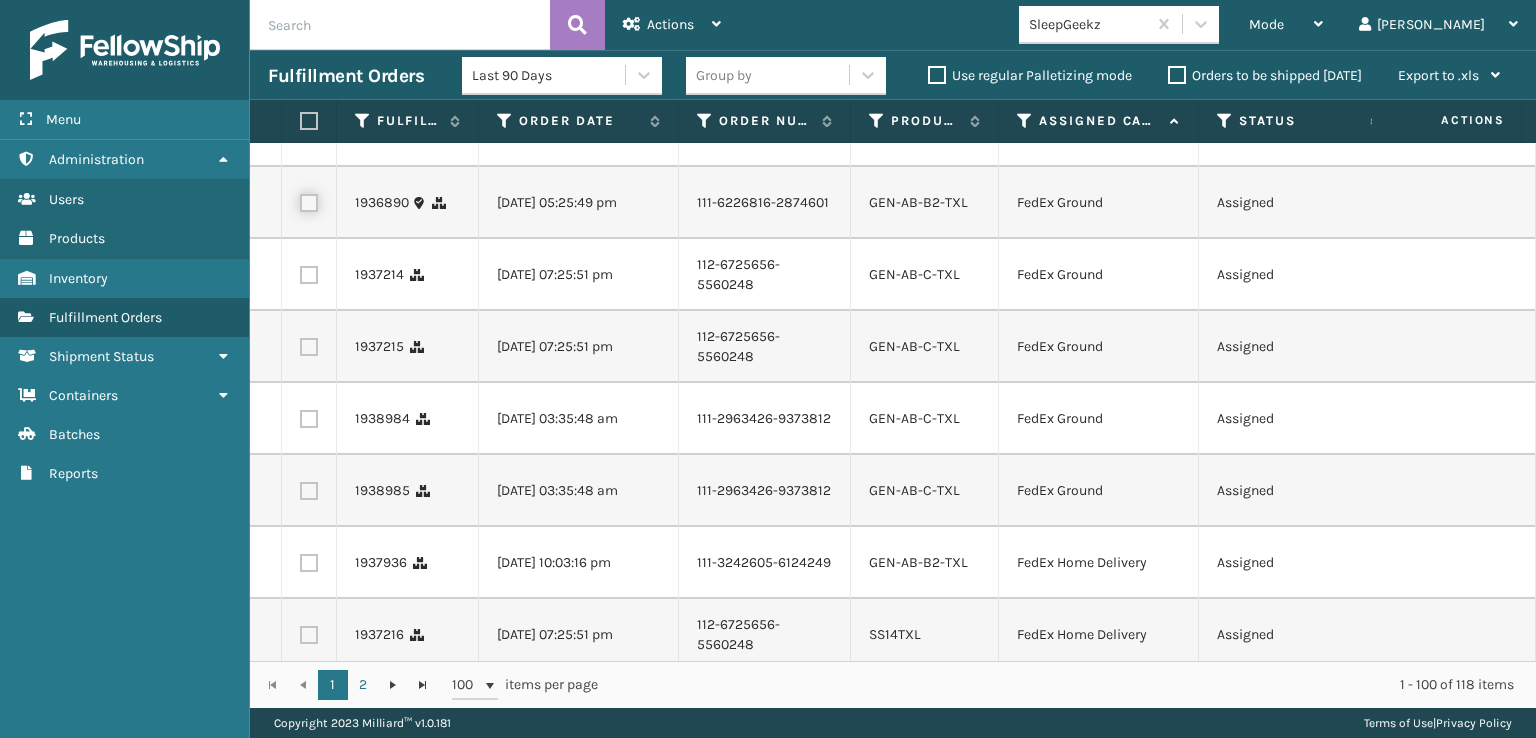 click at bounding box center (300, 200) 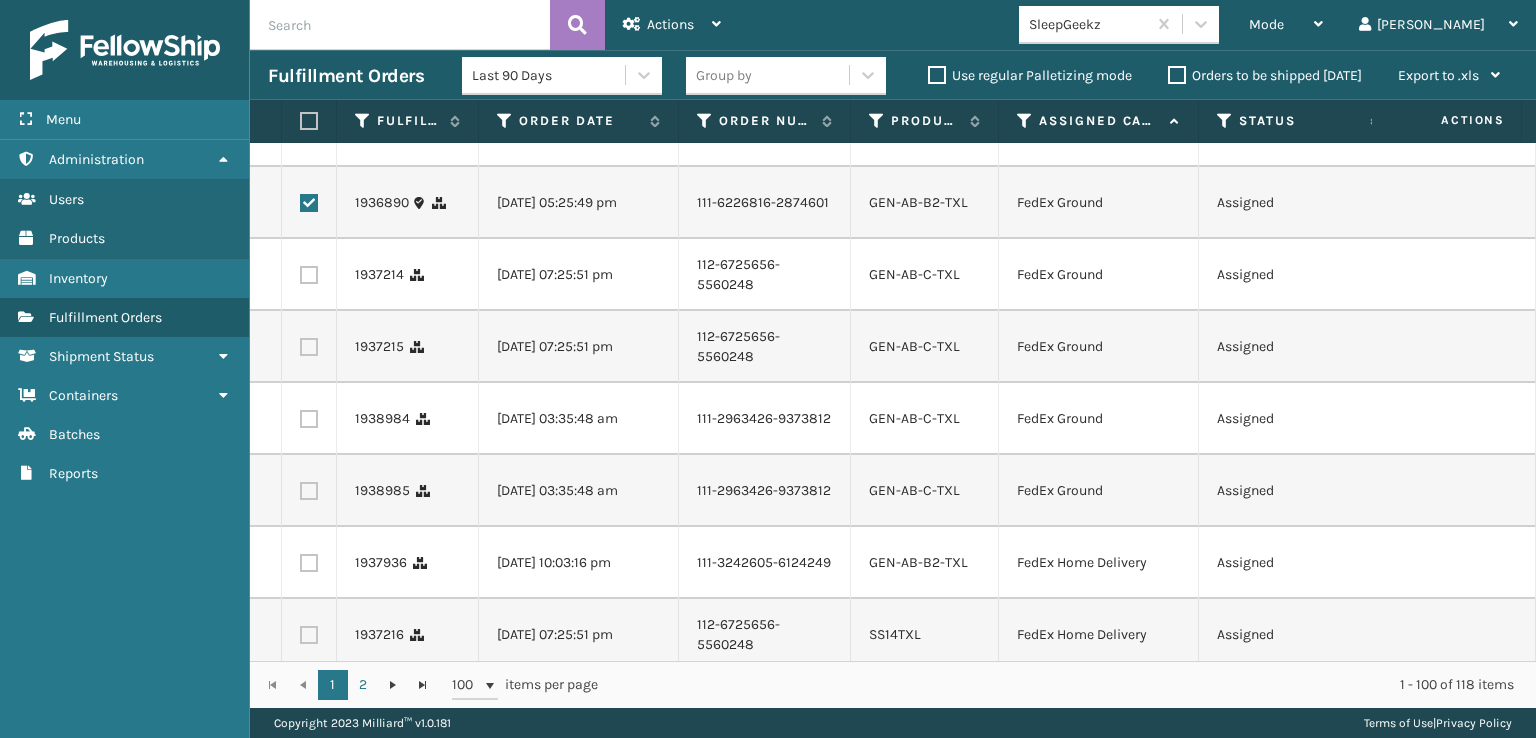 click at bounding box center [309, 275] 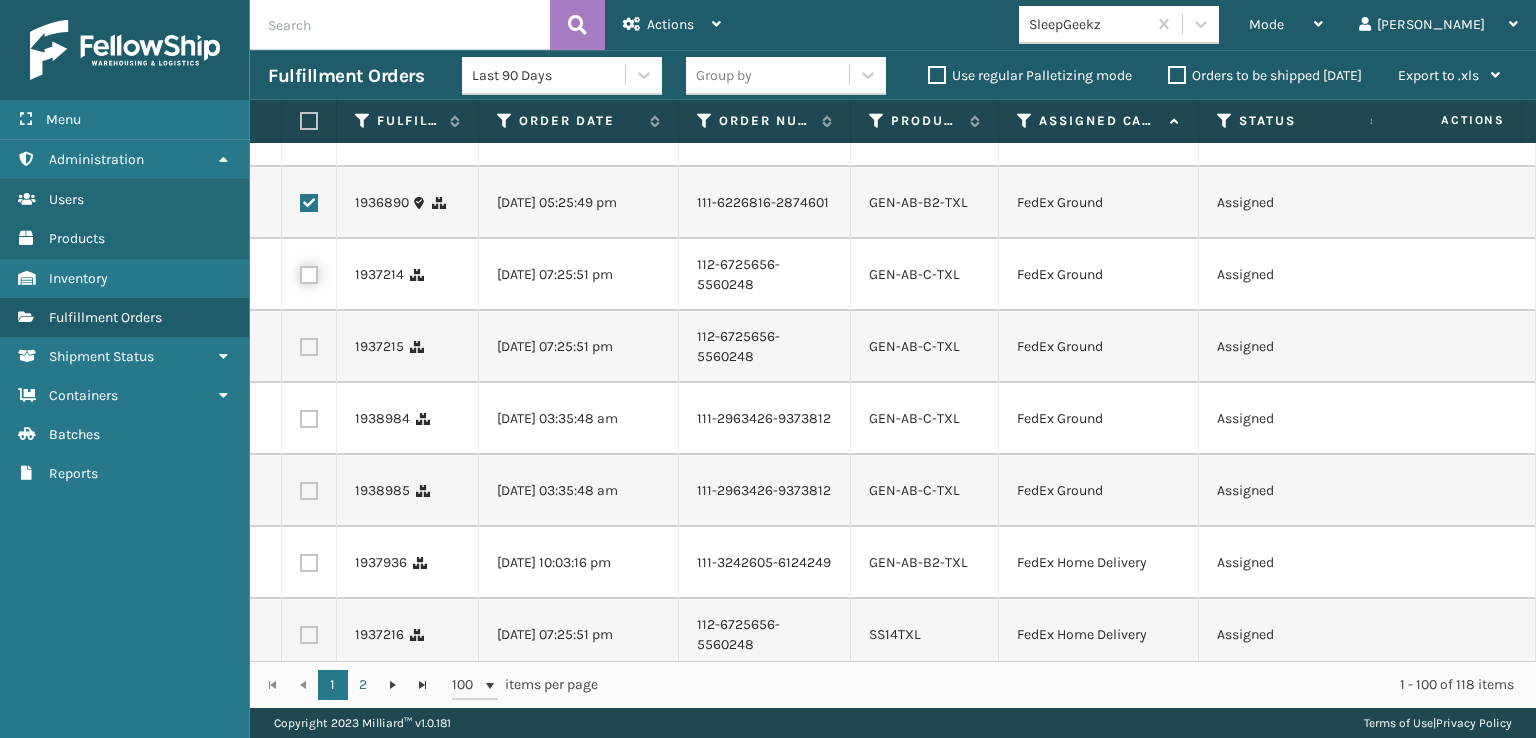 click at bounding box center [300, 272] 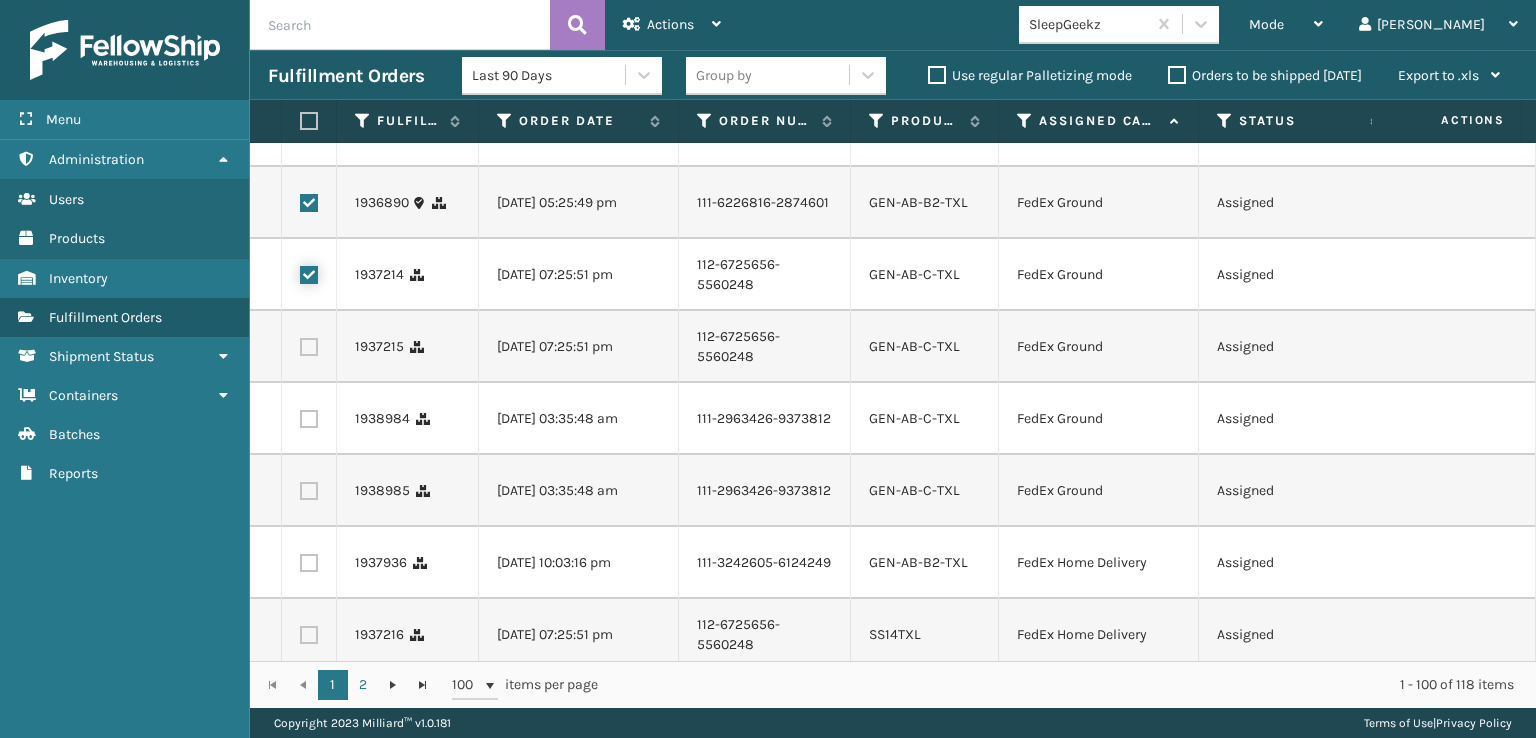 checkbox on "true" 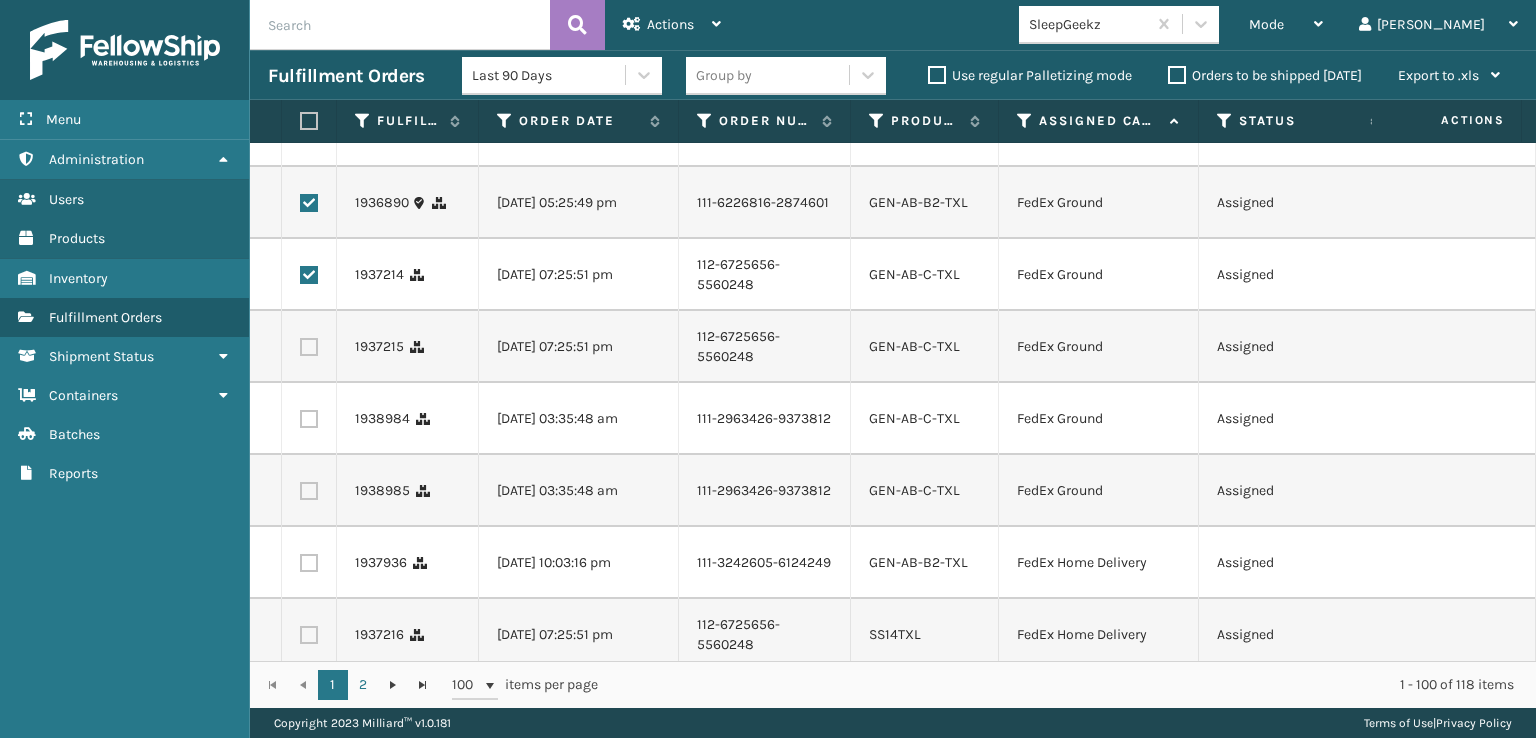 click at bounding box center [309, 347] 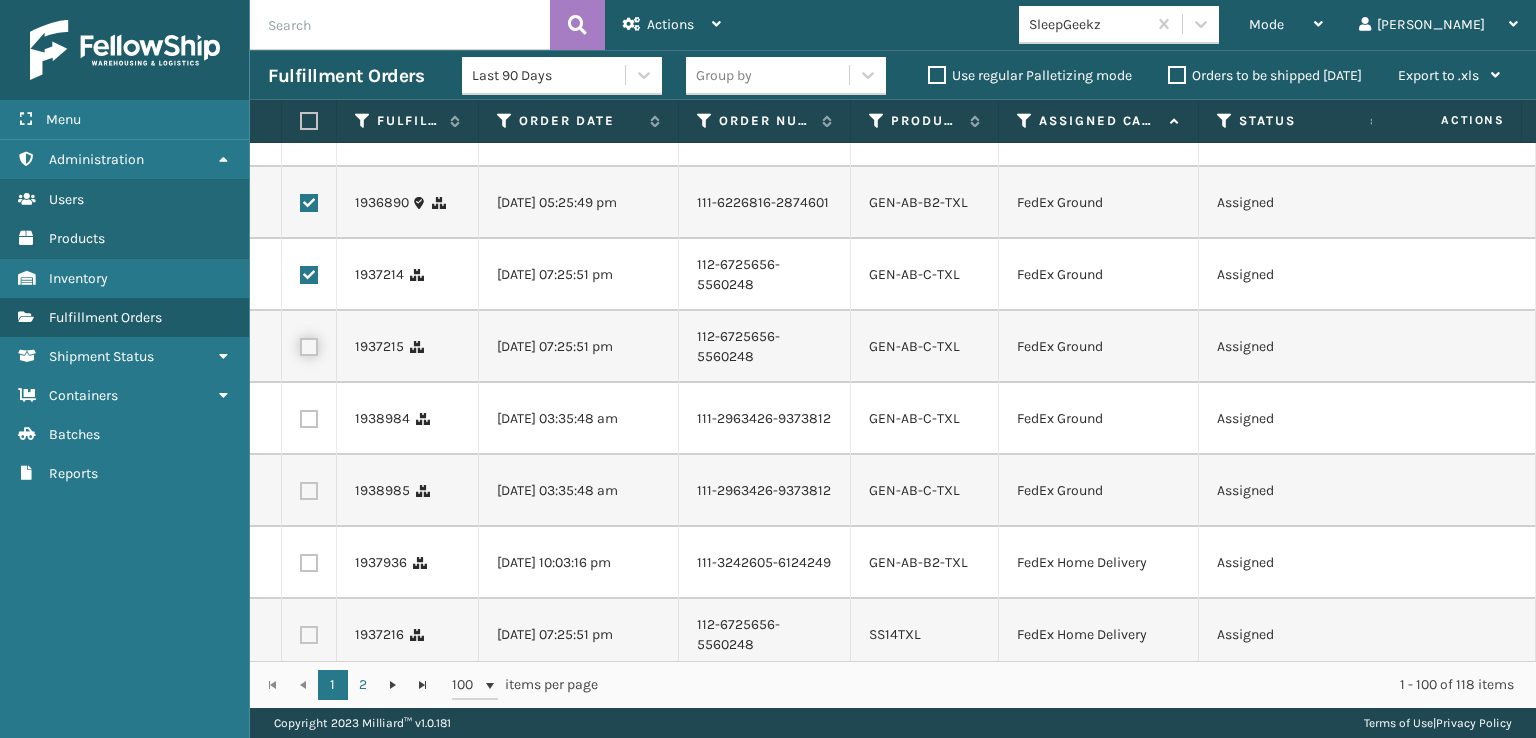 click at bounding box center (300, 344) 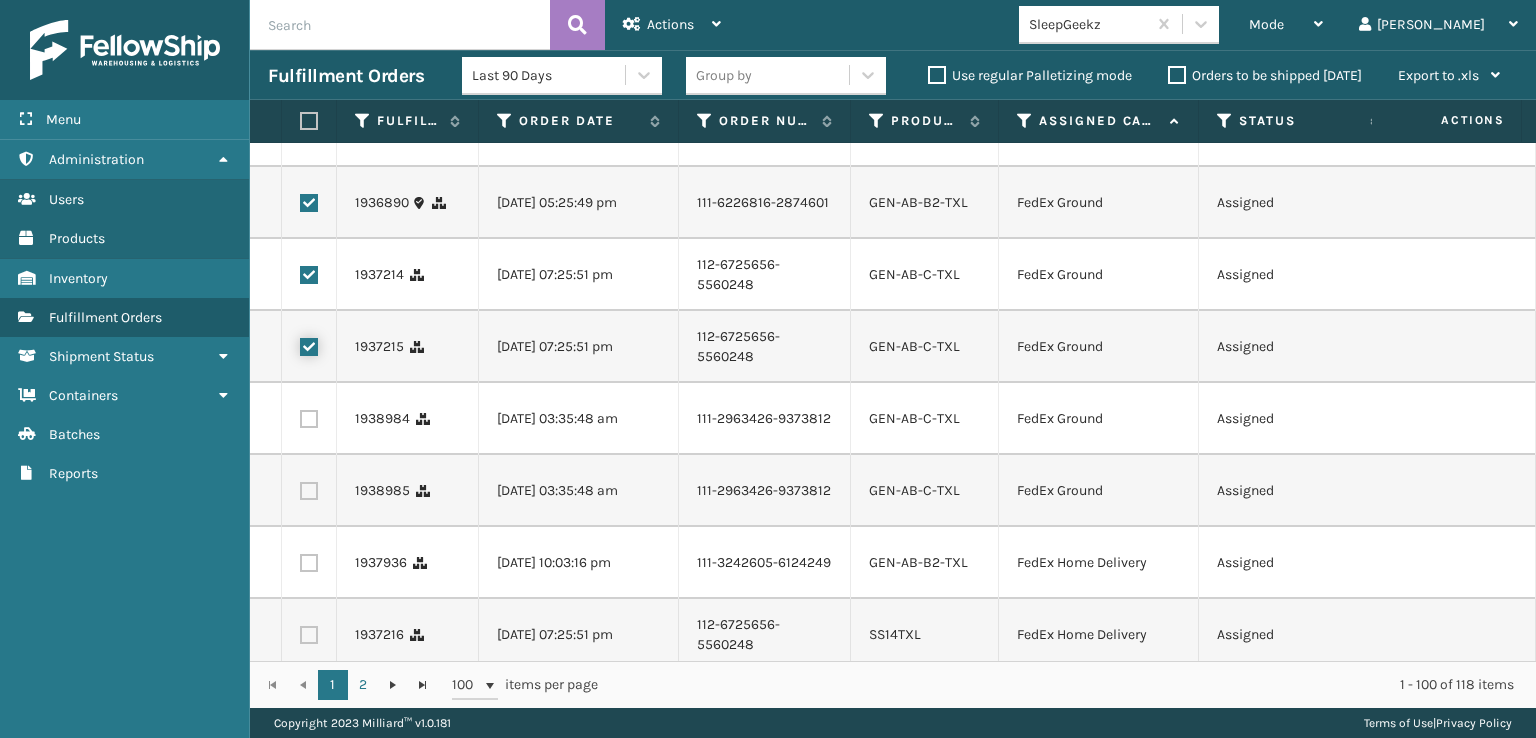 scroll, scrollTop: 1500, scrollLeft: 0, axis: vertical 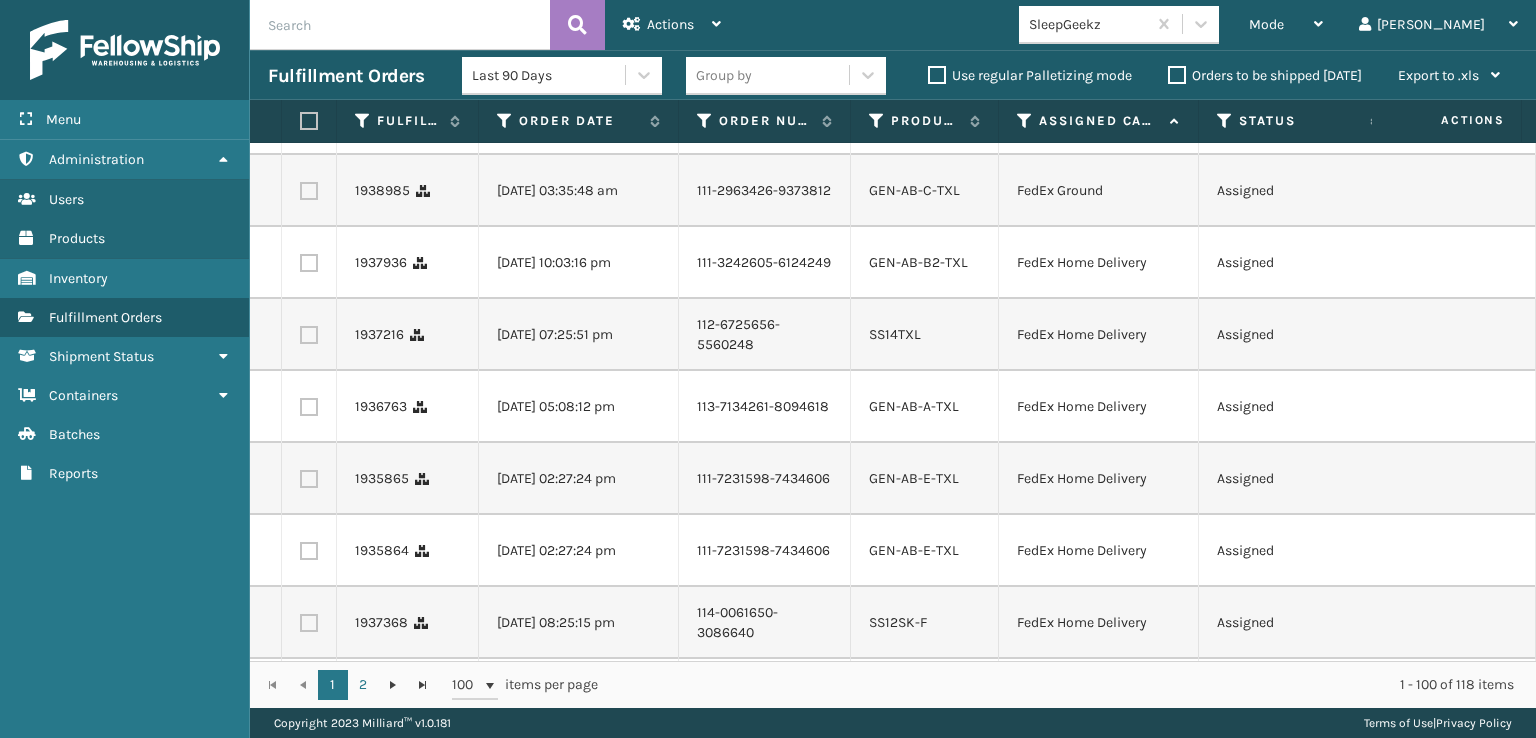 click at bounding box center (309, 119) 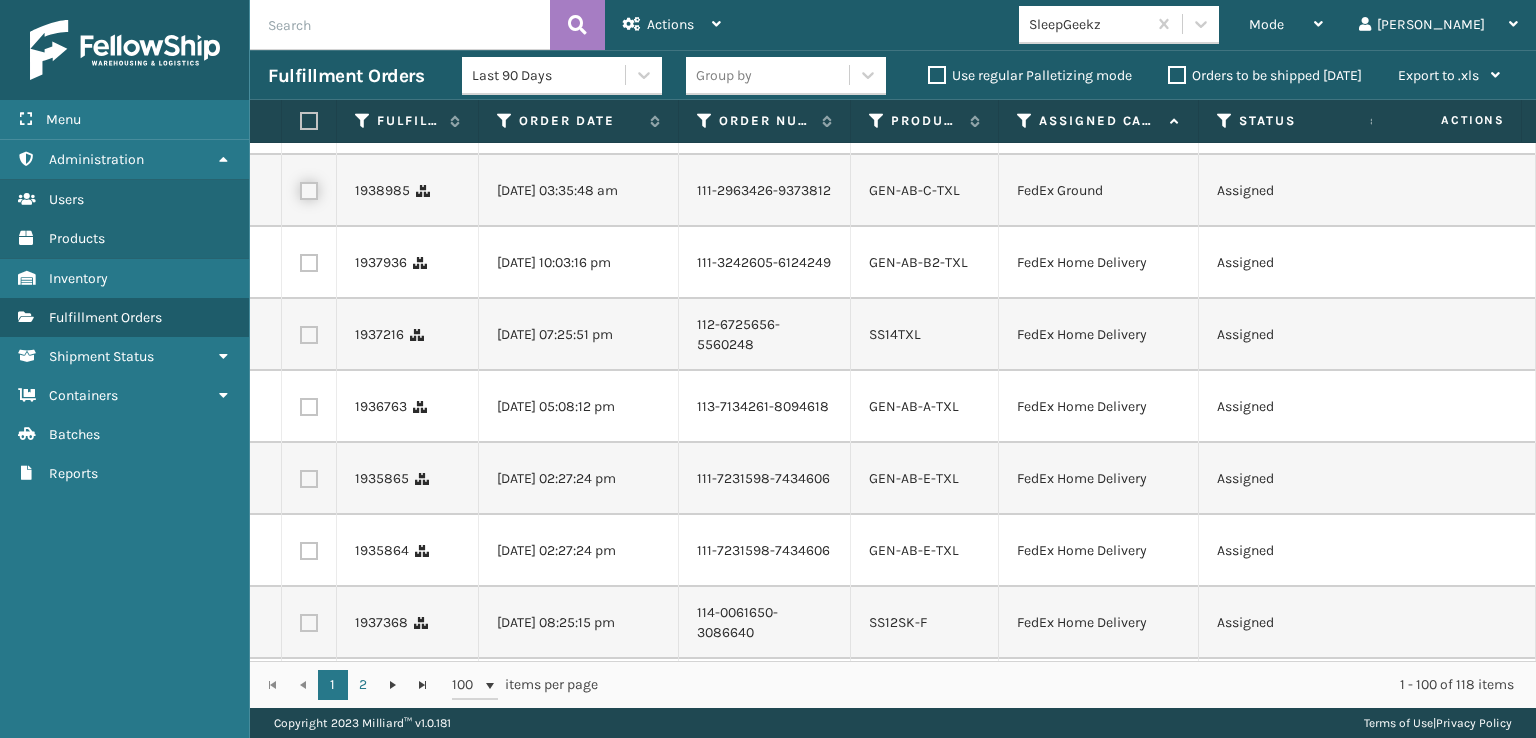 click at bounding box center (300, 188) 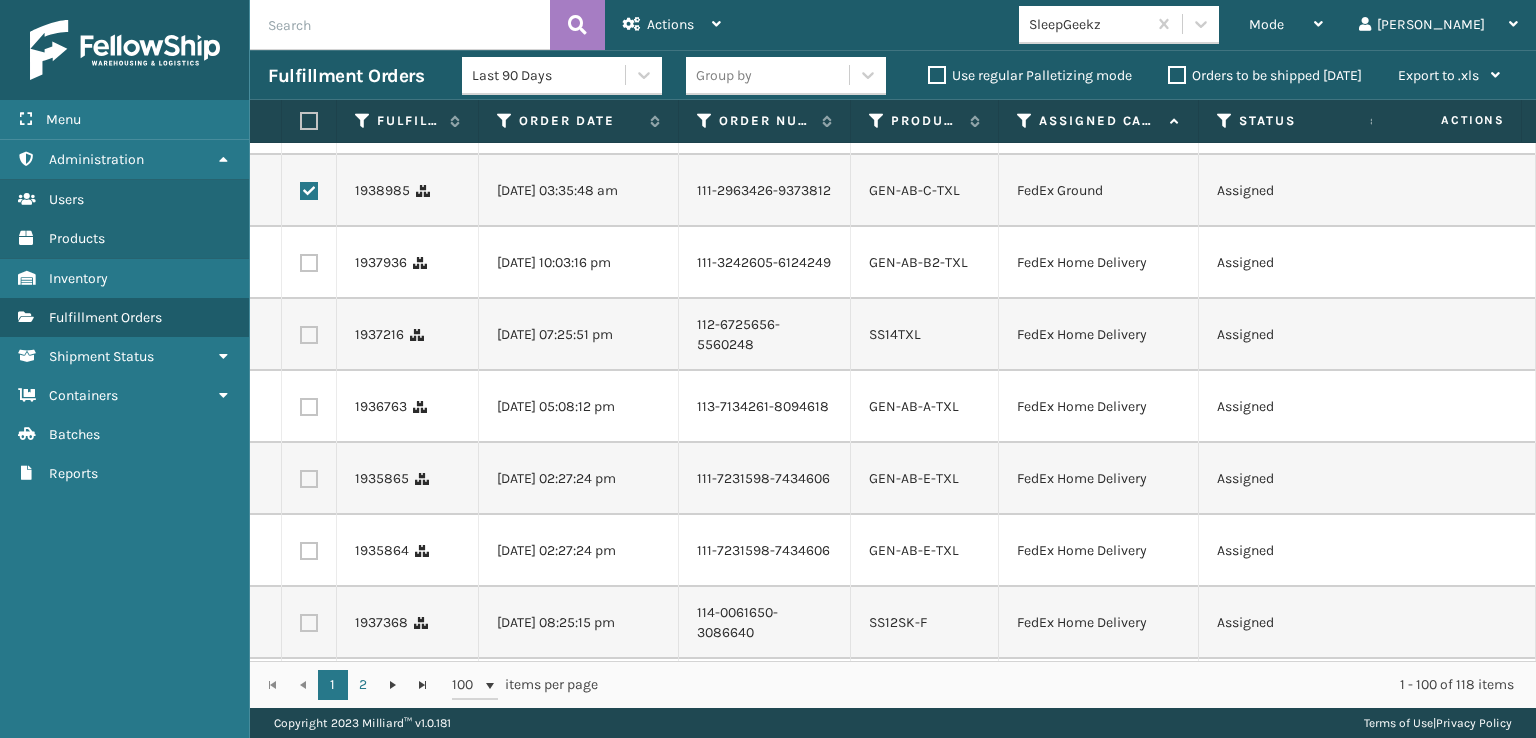 click at bounding box center (309, 263) 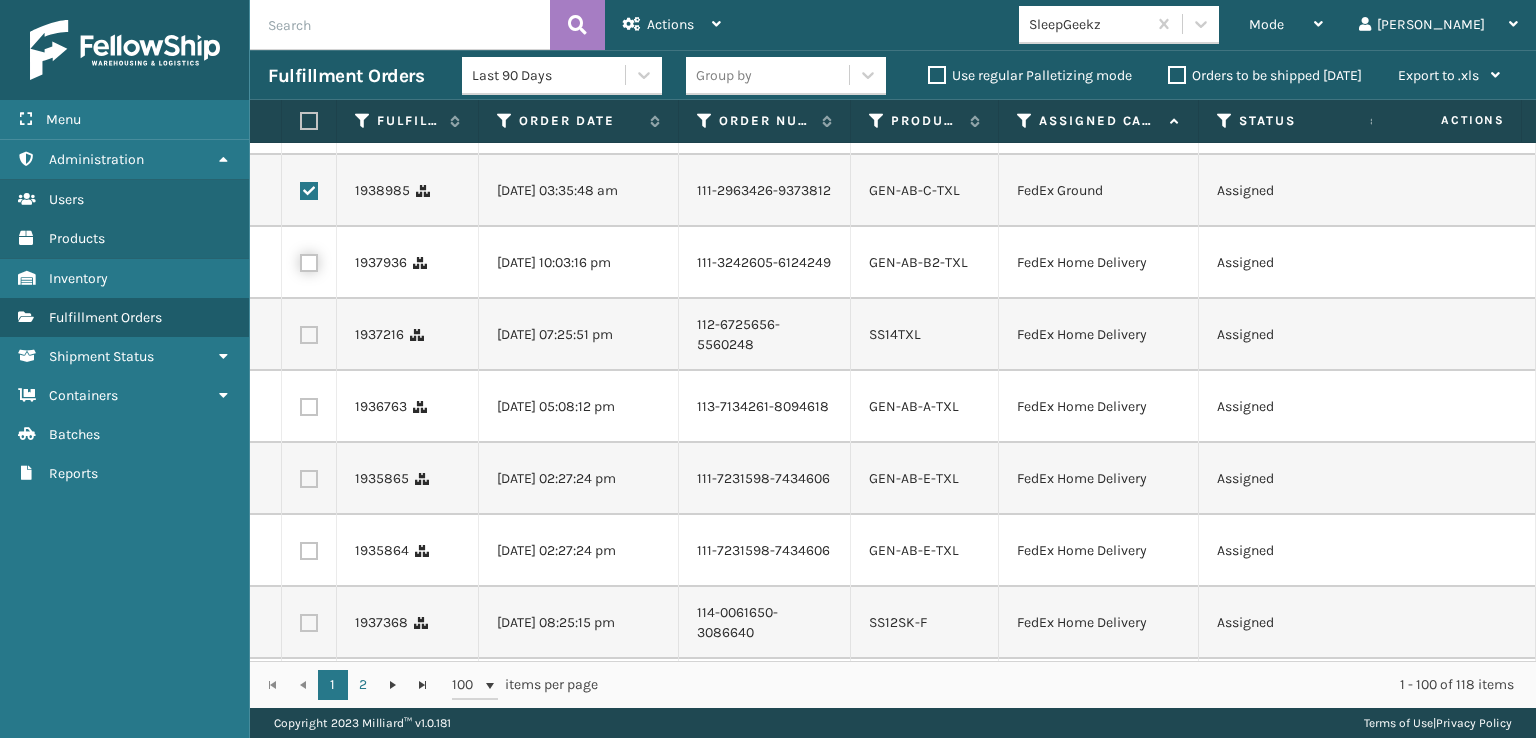 click at bounding box center [300, 260] 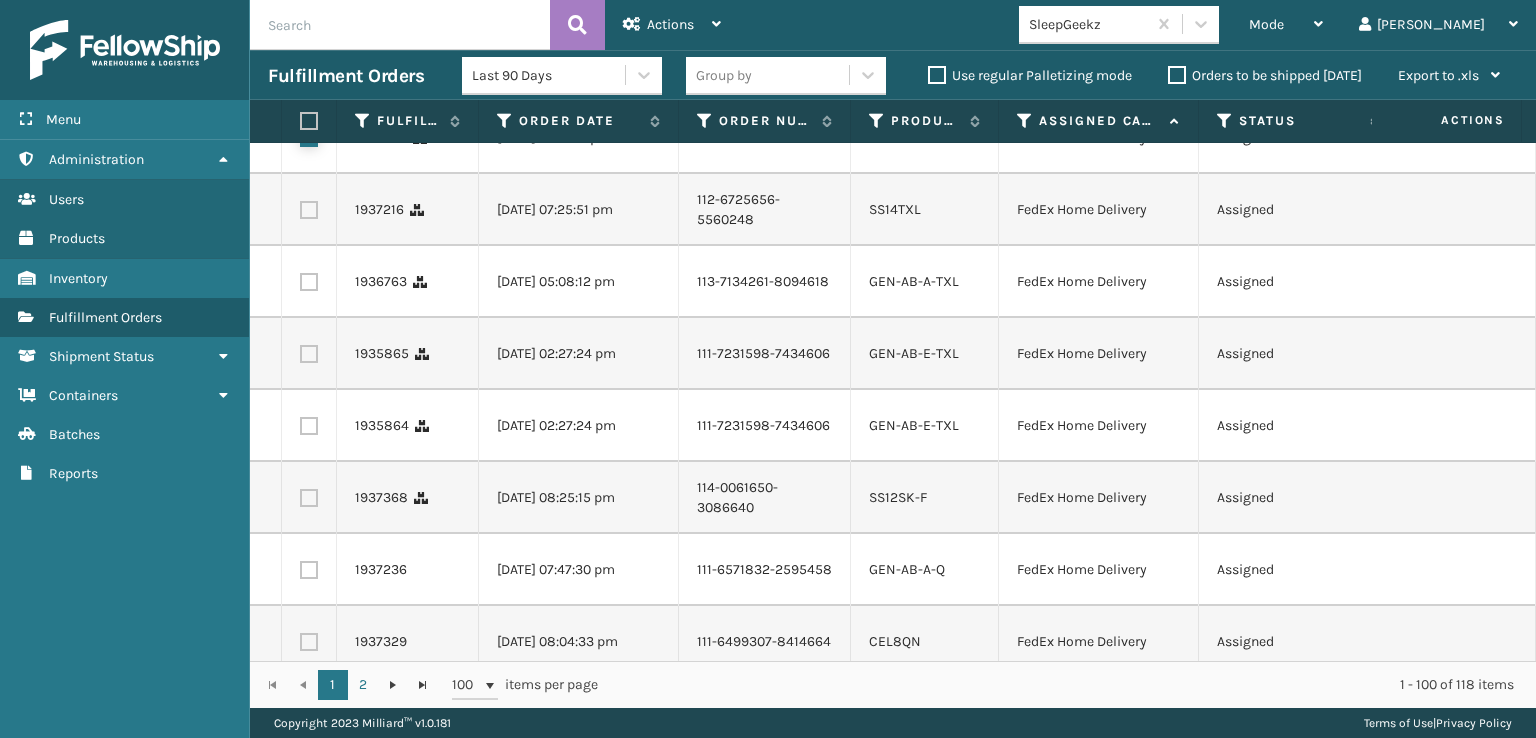 scroll, scrollTop: 1800, scrollLeft: 0, axis: vertical 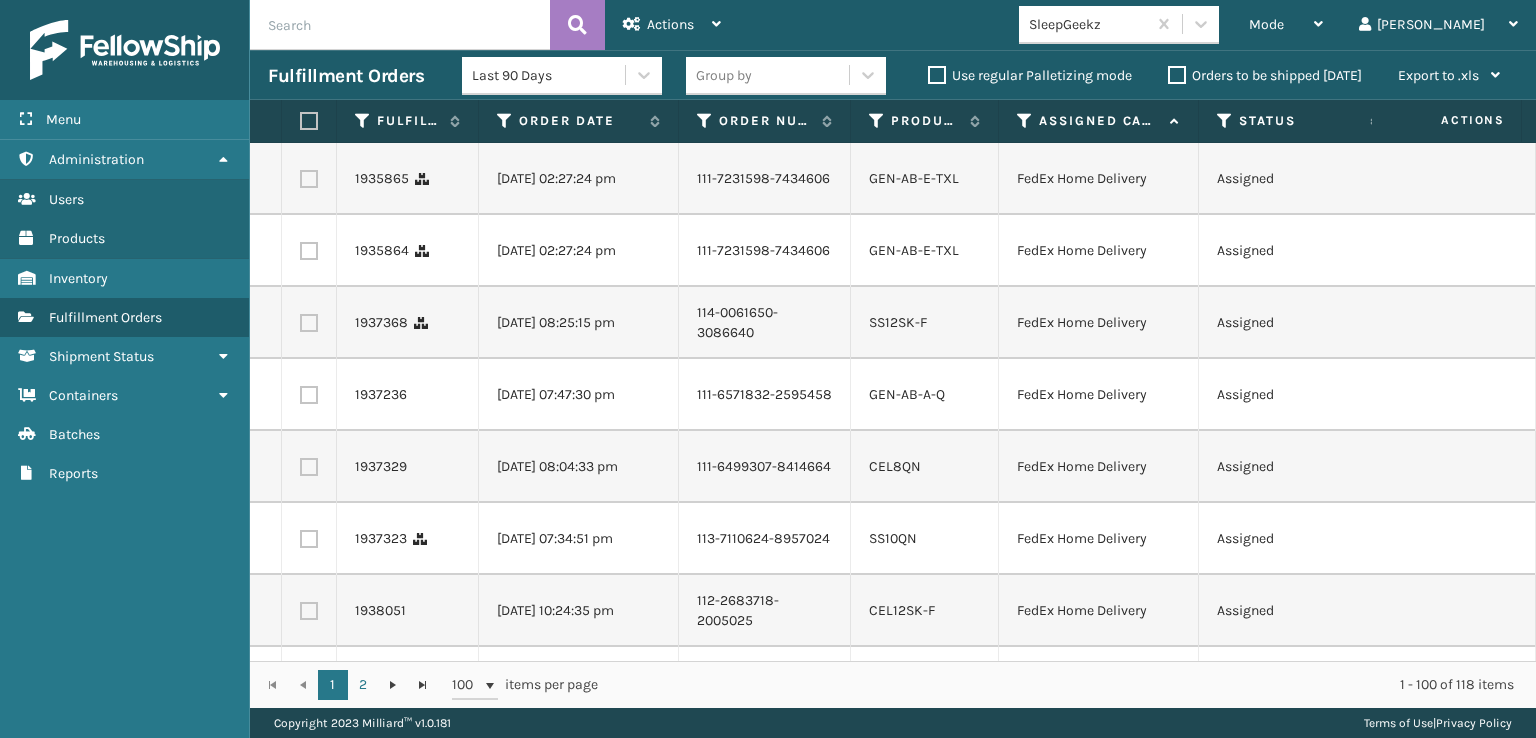 click at bounding box center [309, 107] 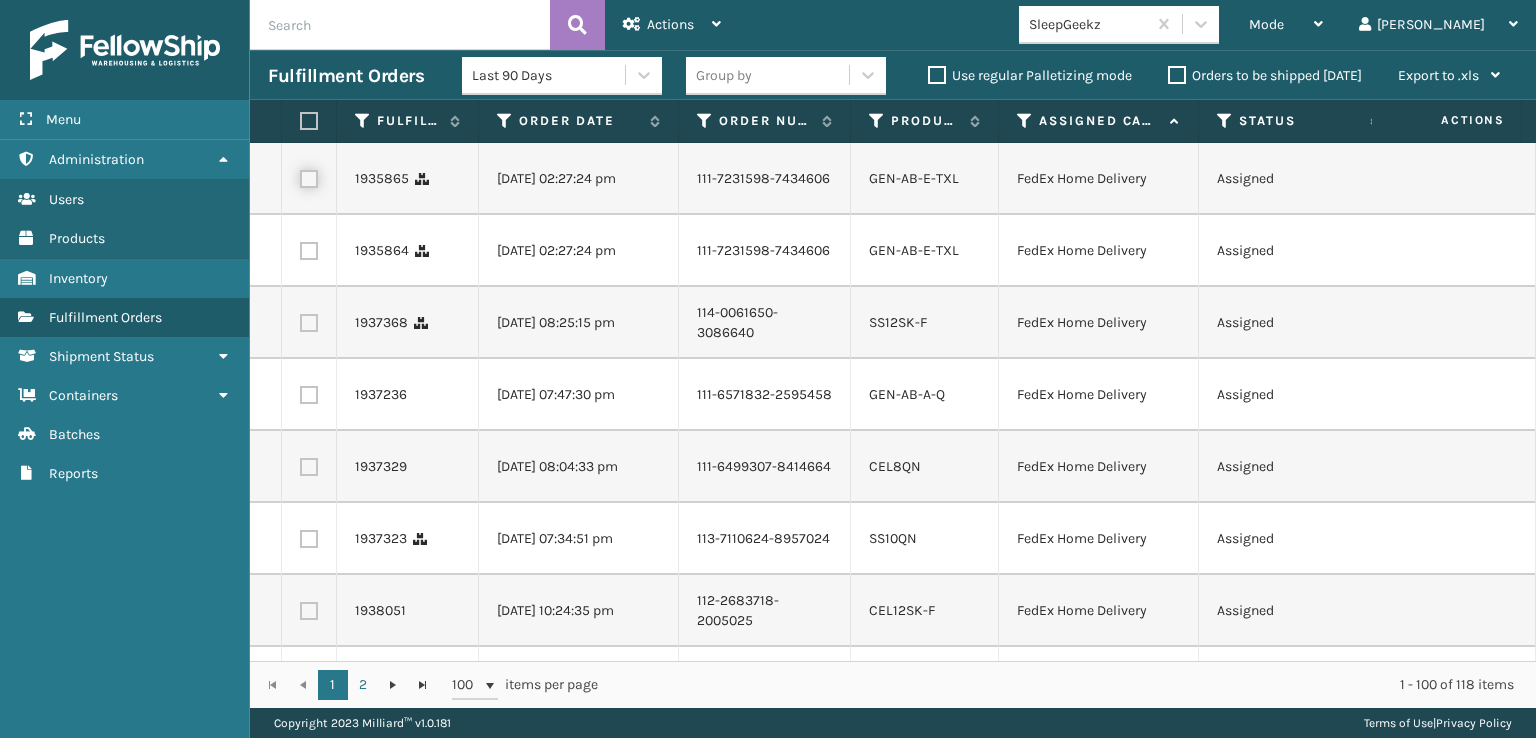 click at bounding box center [300, 176] 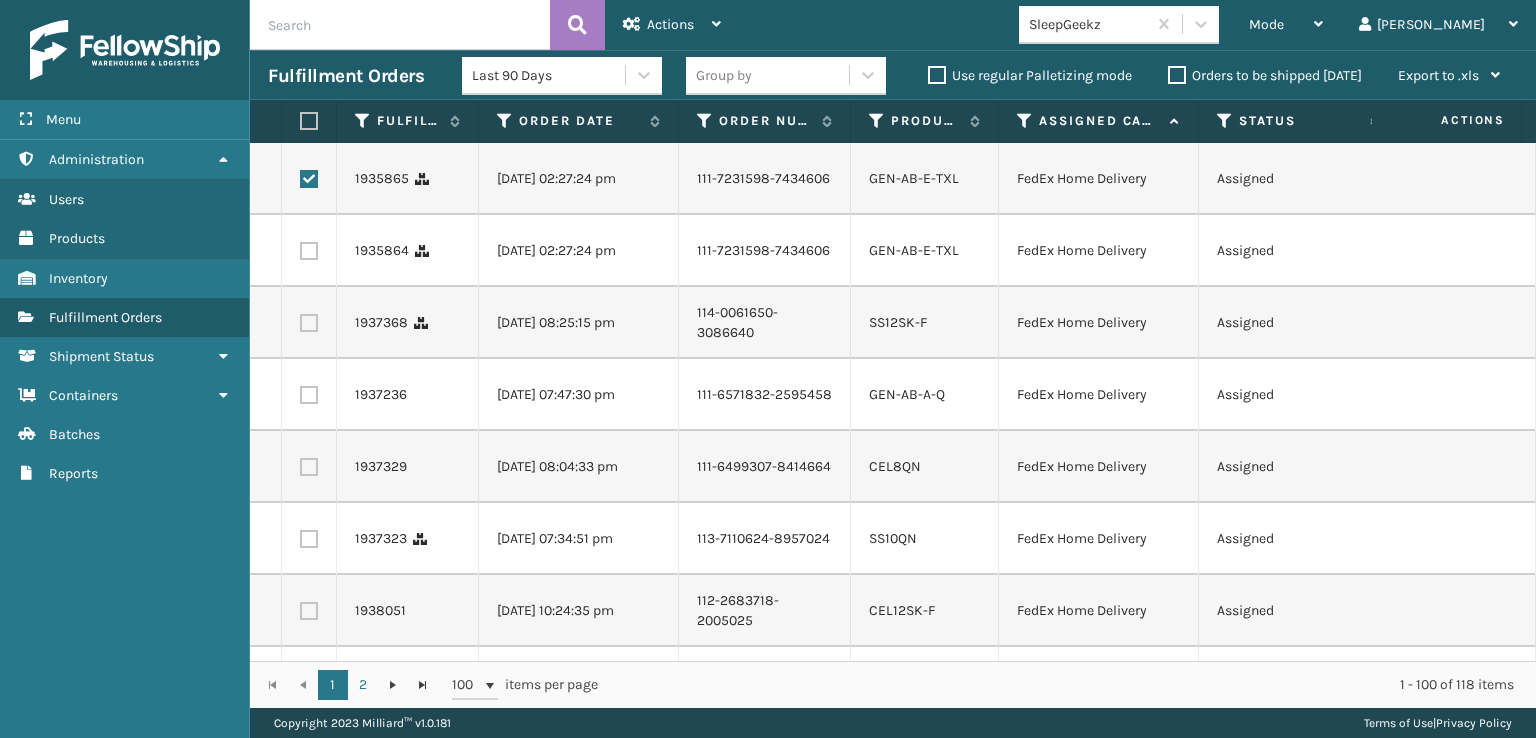 click at bounding box center (309, 251) 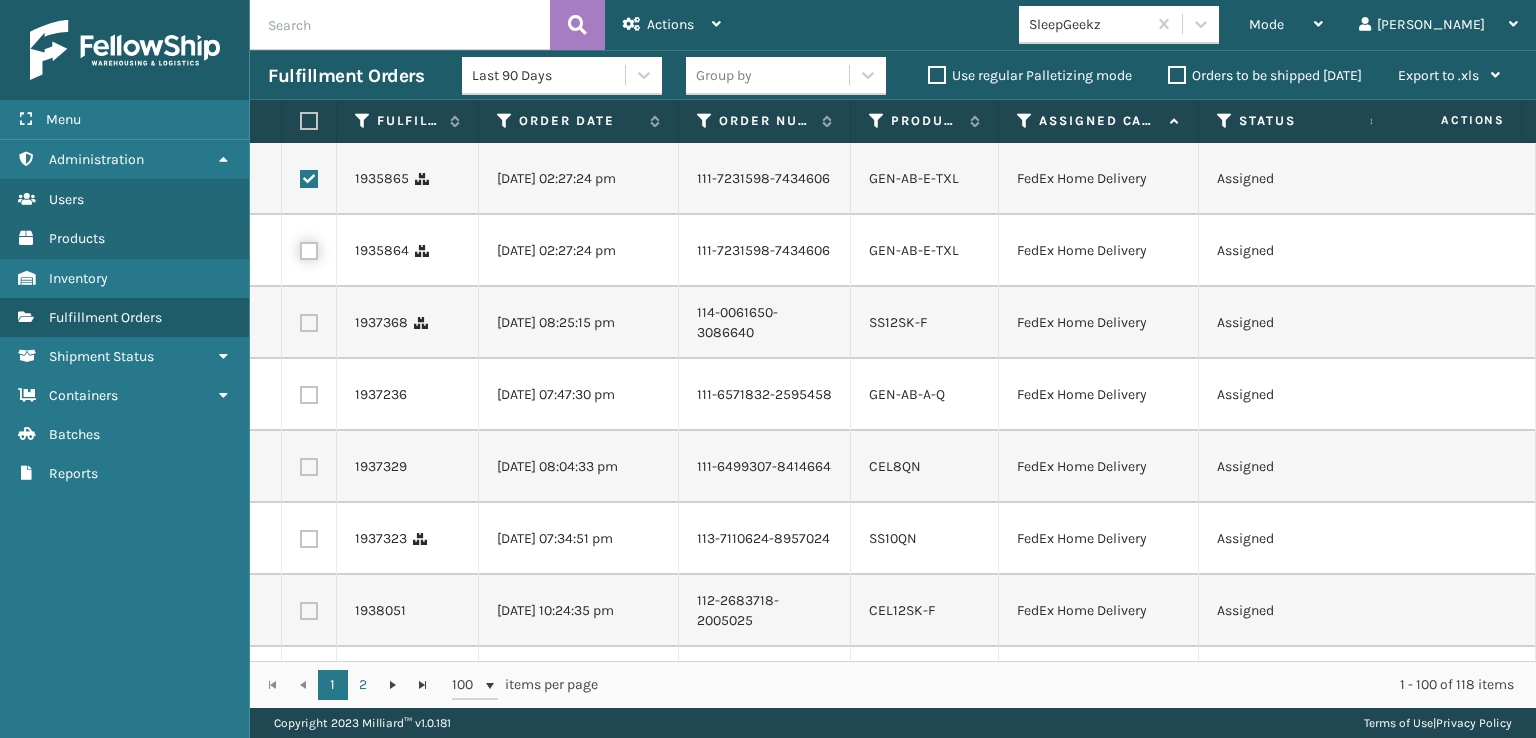 click at bounding box center [300, 248] 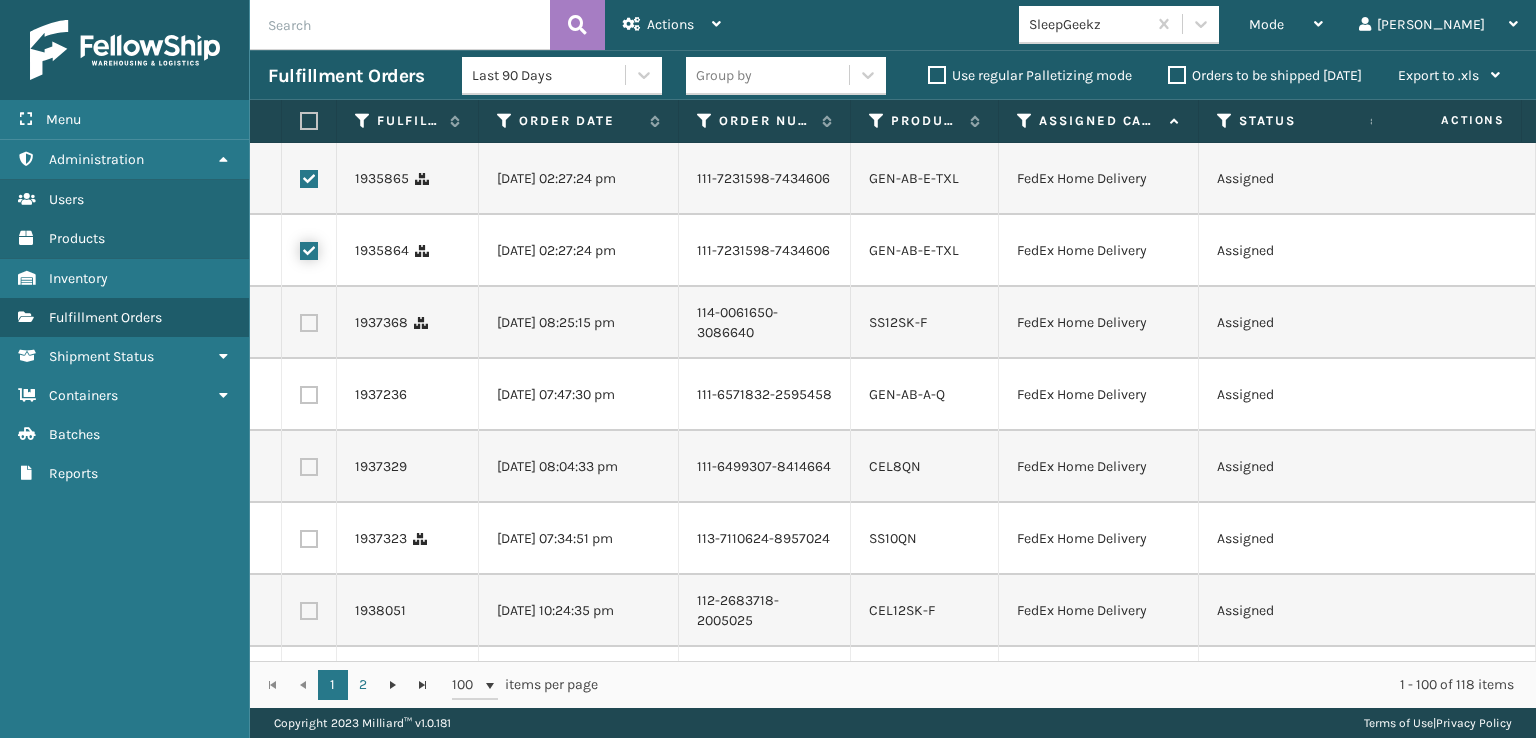 scroll, scrollTop: 2200, scrollLeft: 0, axis: vertical 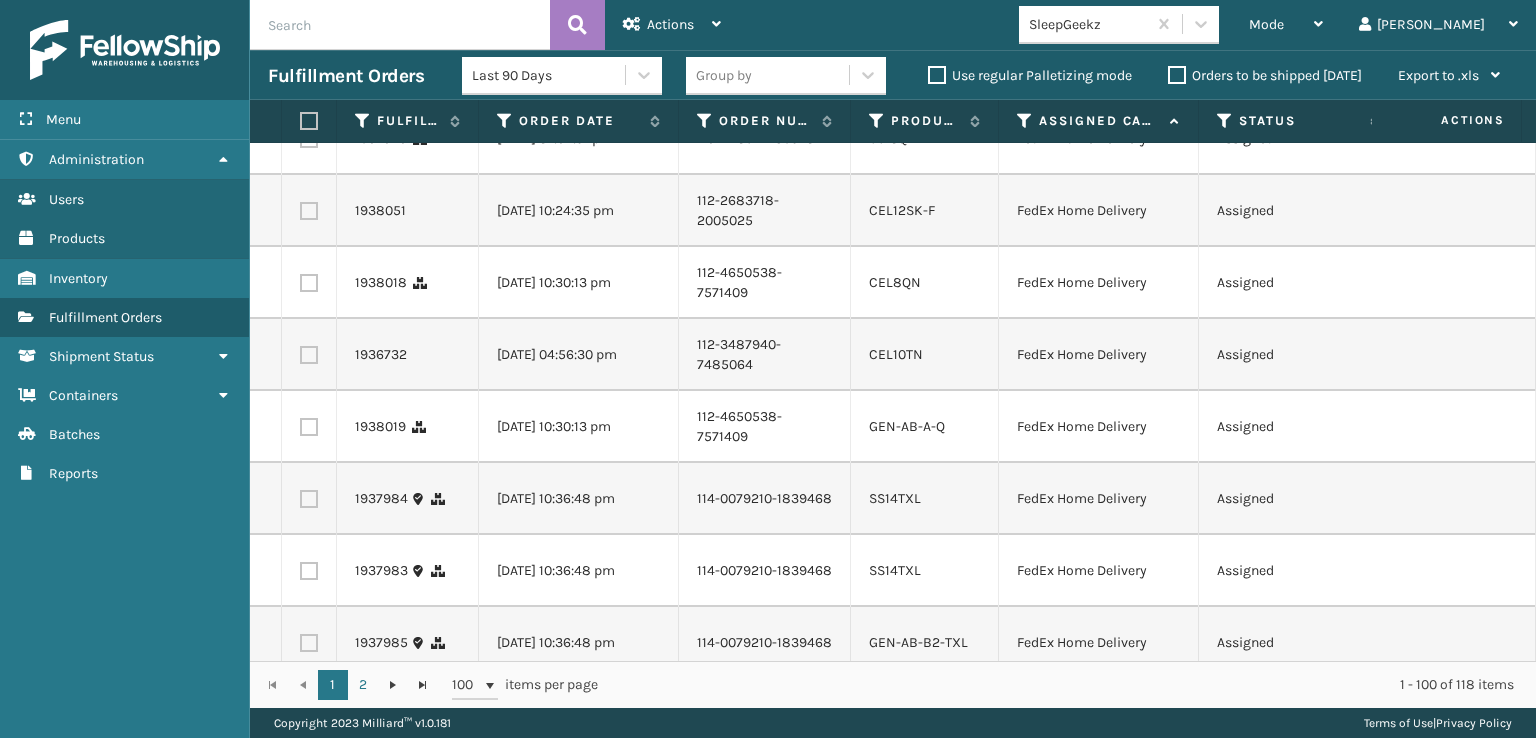click at bounding box center (309, -5) 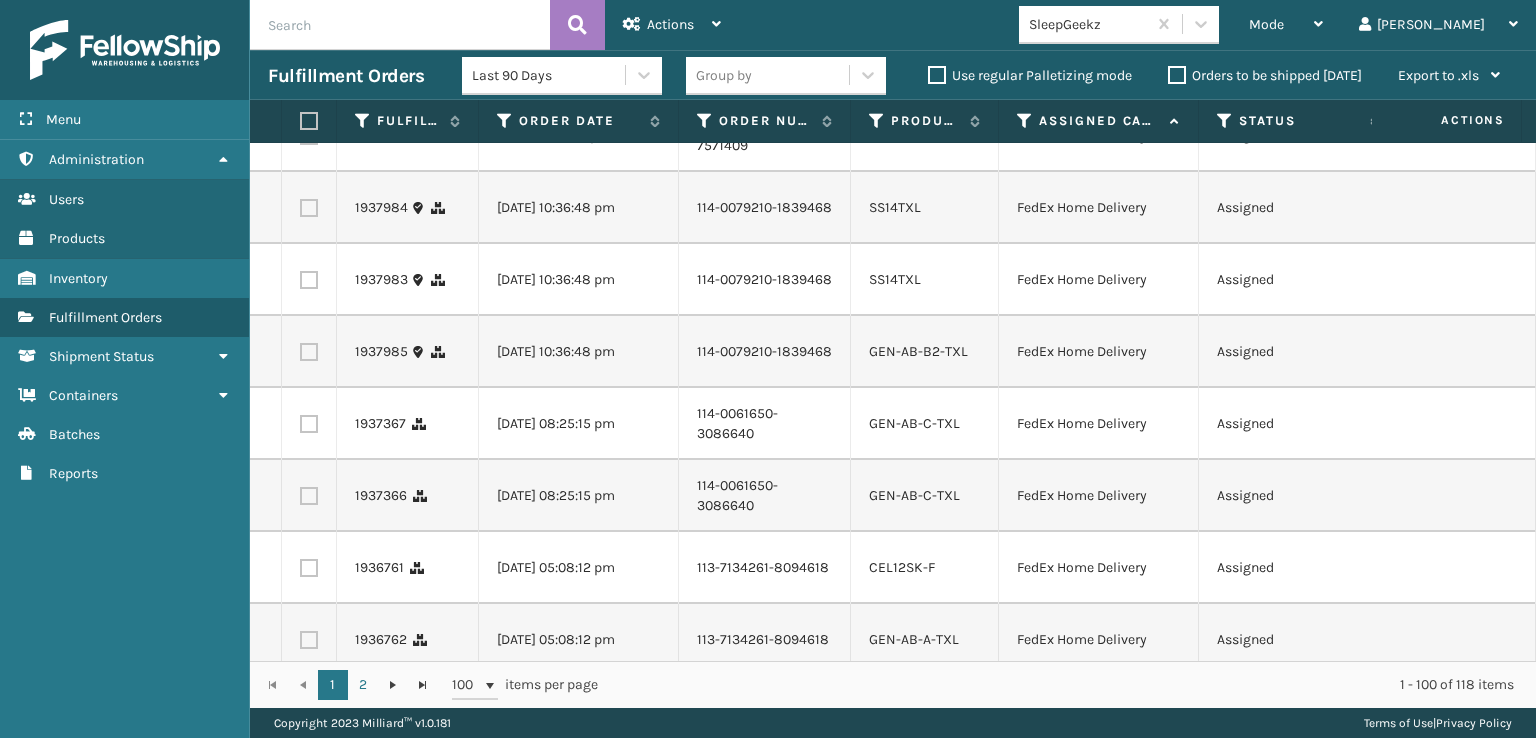 scroll, scrollTop: 2700, scrollLeft: 0, axis: vertical 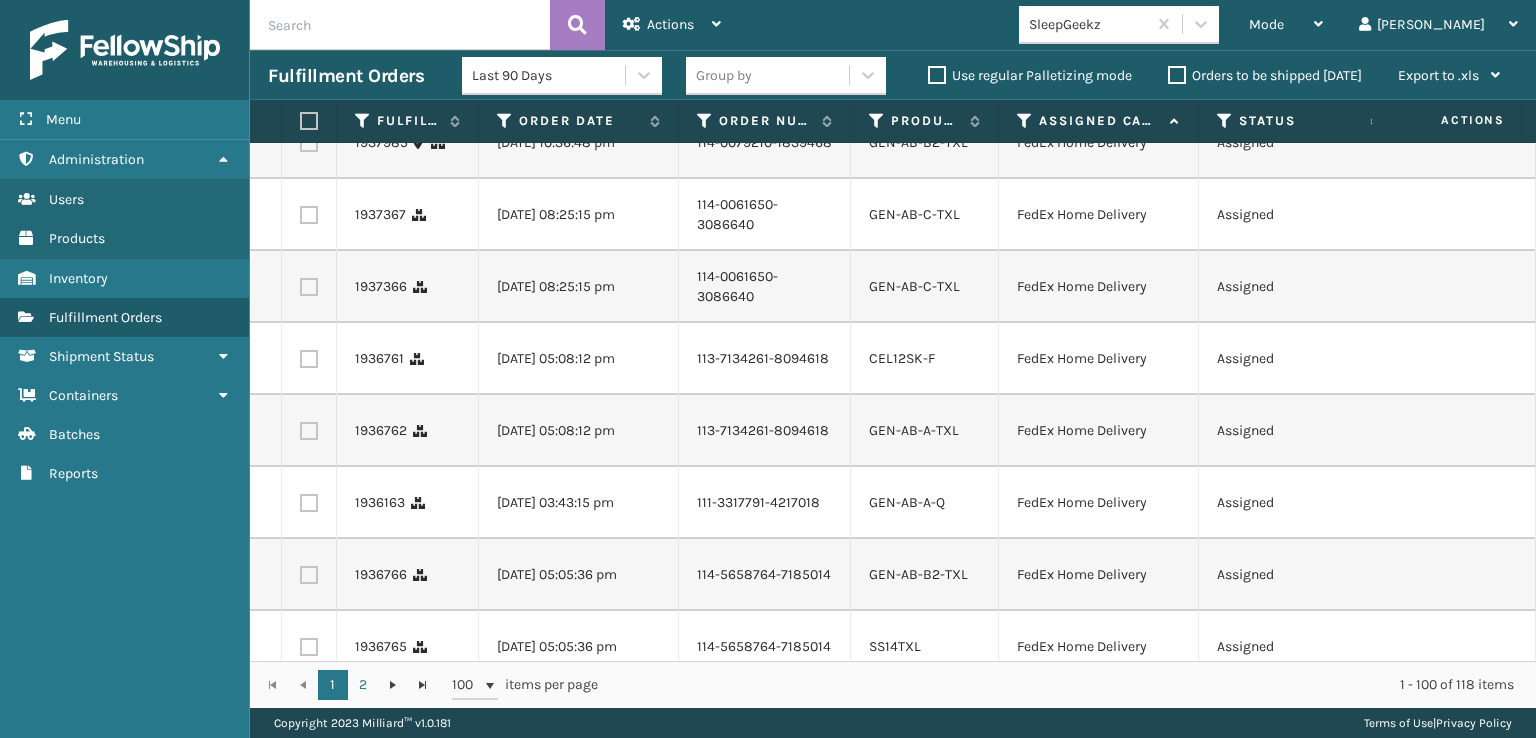 click at bounding box center (309, -73) 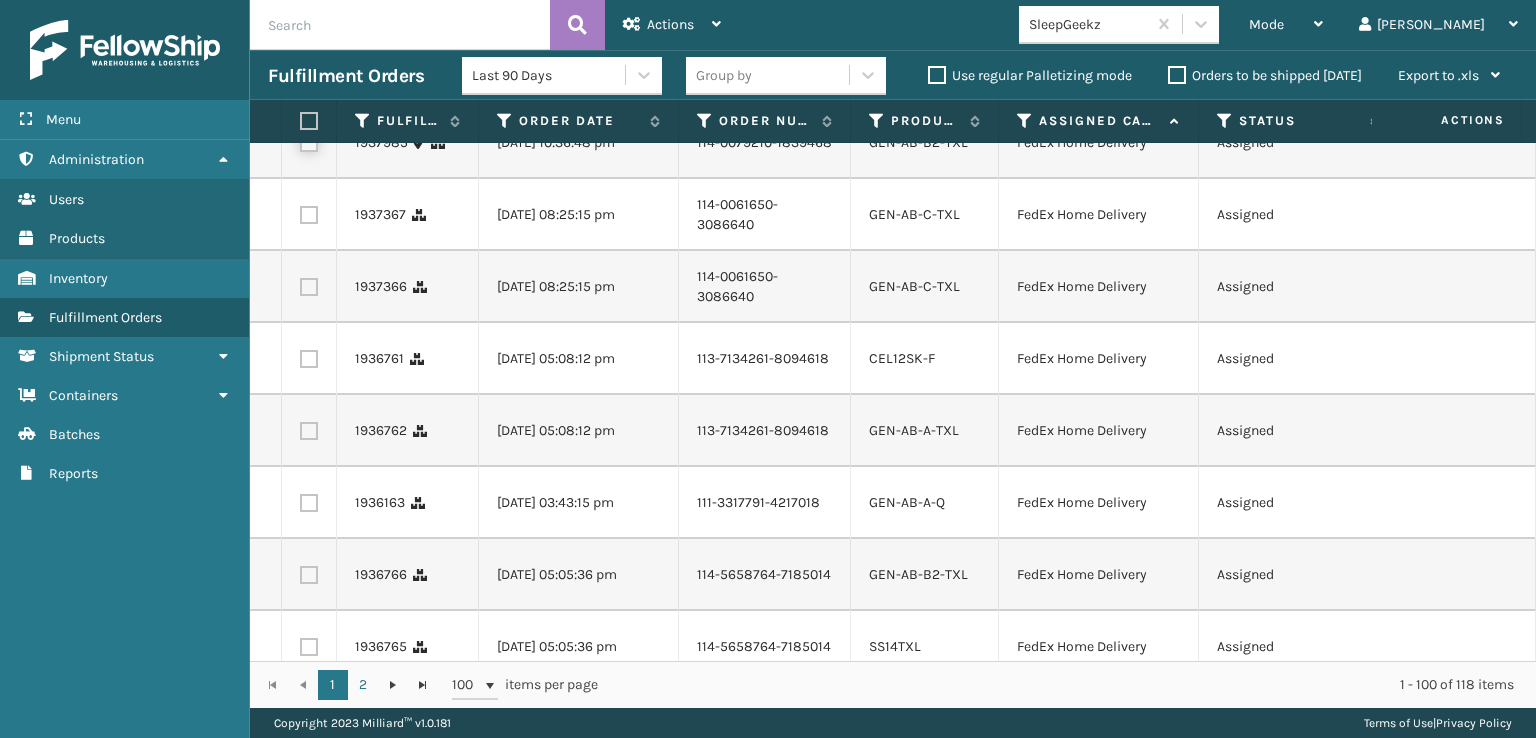 click at bounding box center [300, 140] 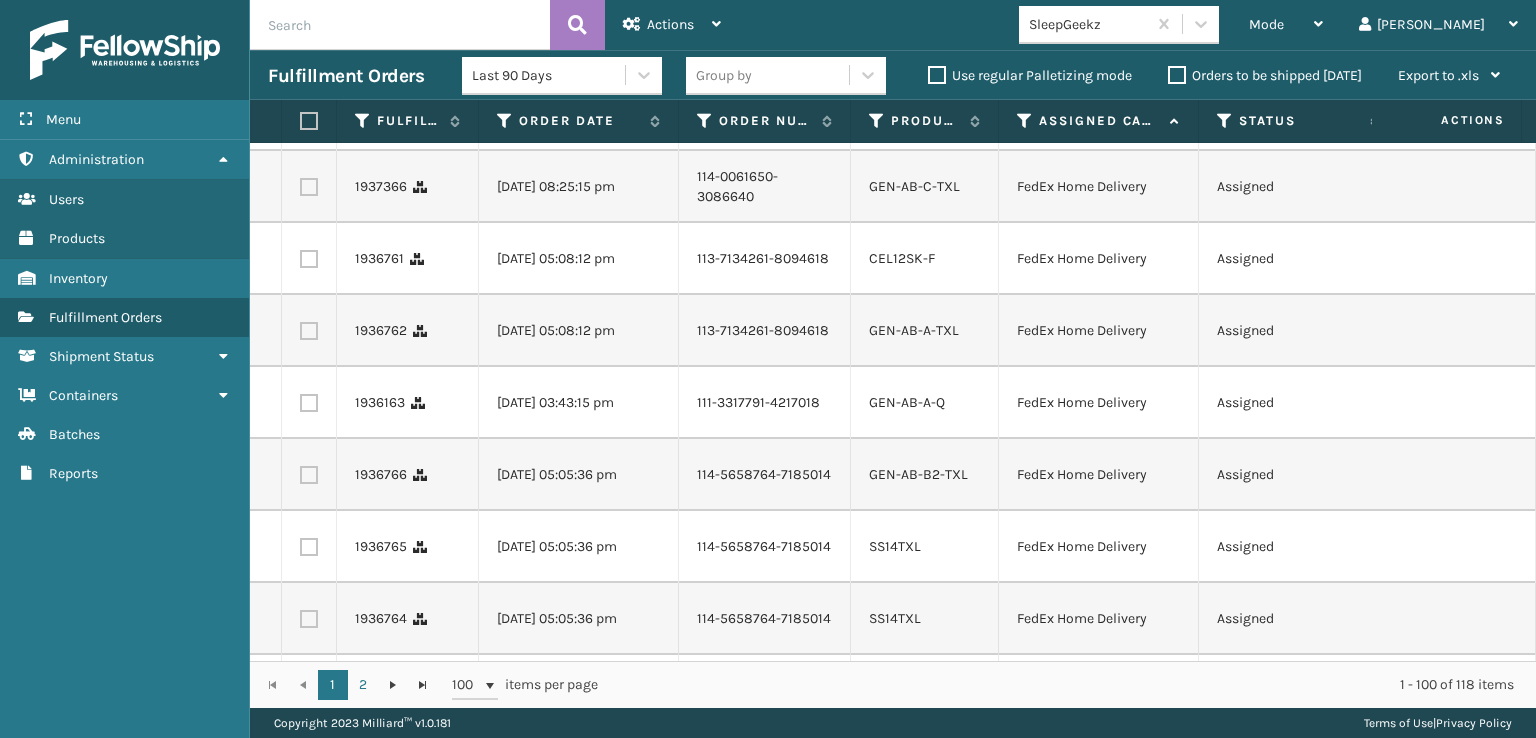 scroll, scrollTop: 2900, scrollLeft: 0, axis: vertical 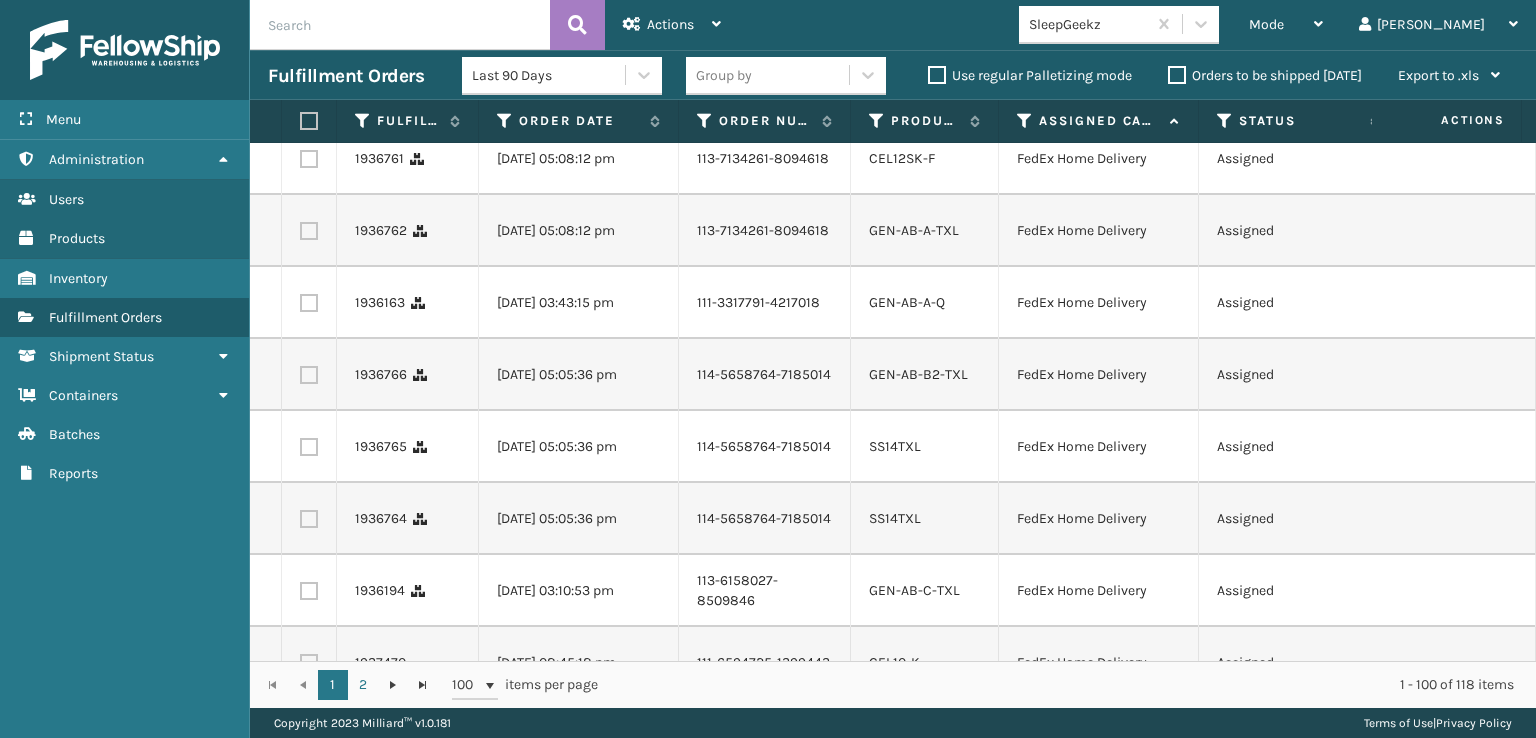 click at bounding box center [309, 15] 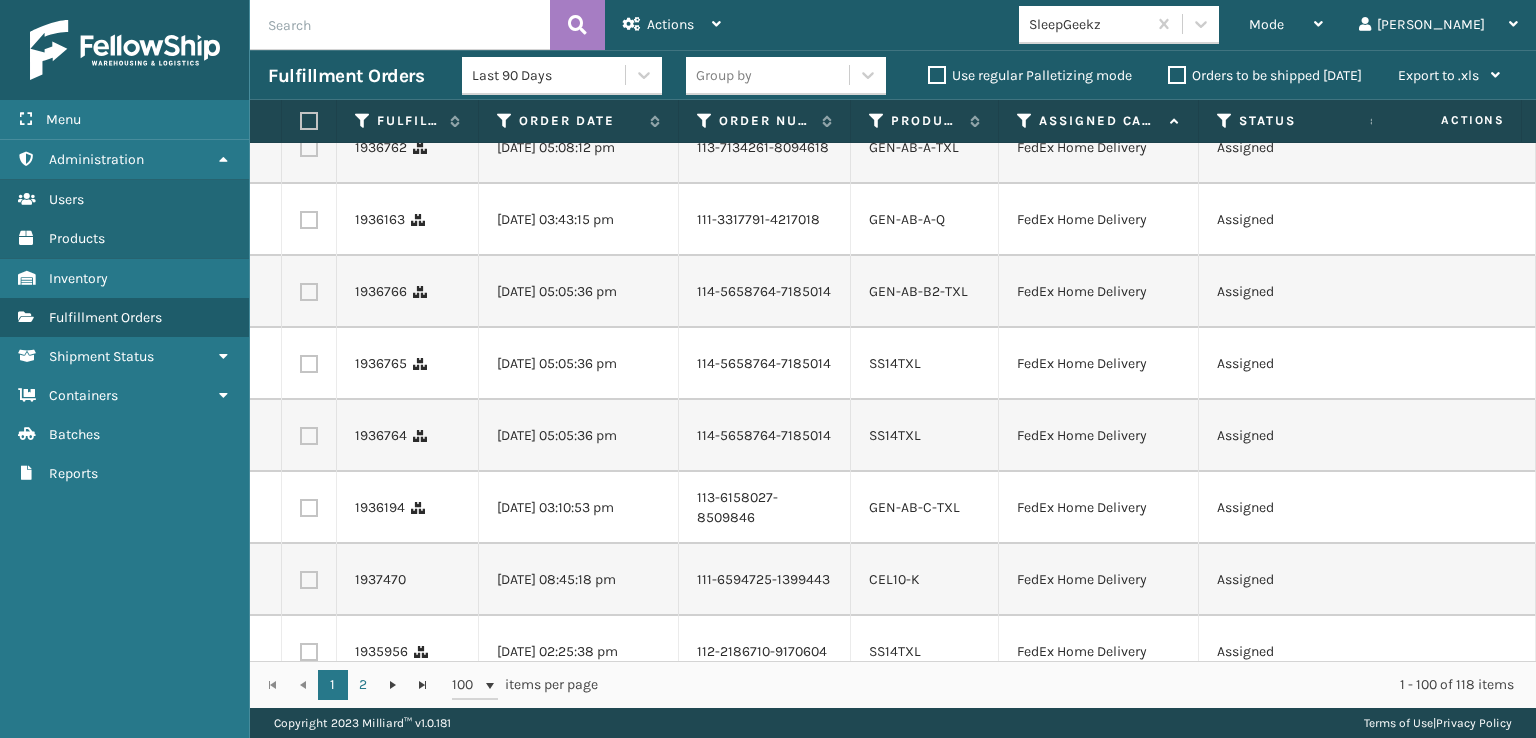 scroll, scrollTop: 3100, scrollLeft: 0, axis: vertical 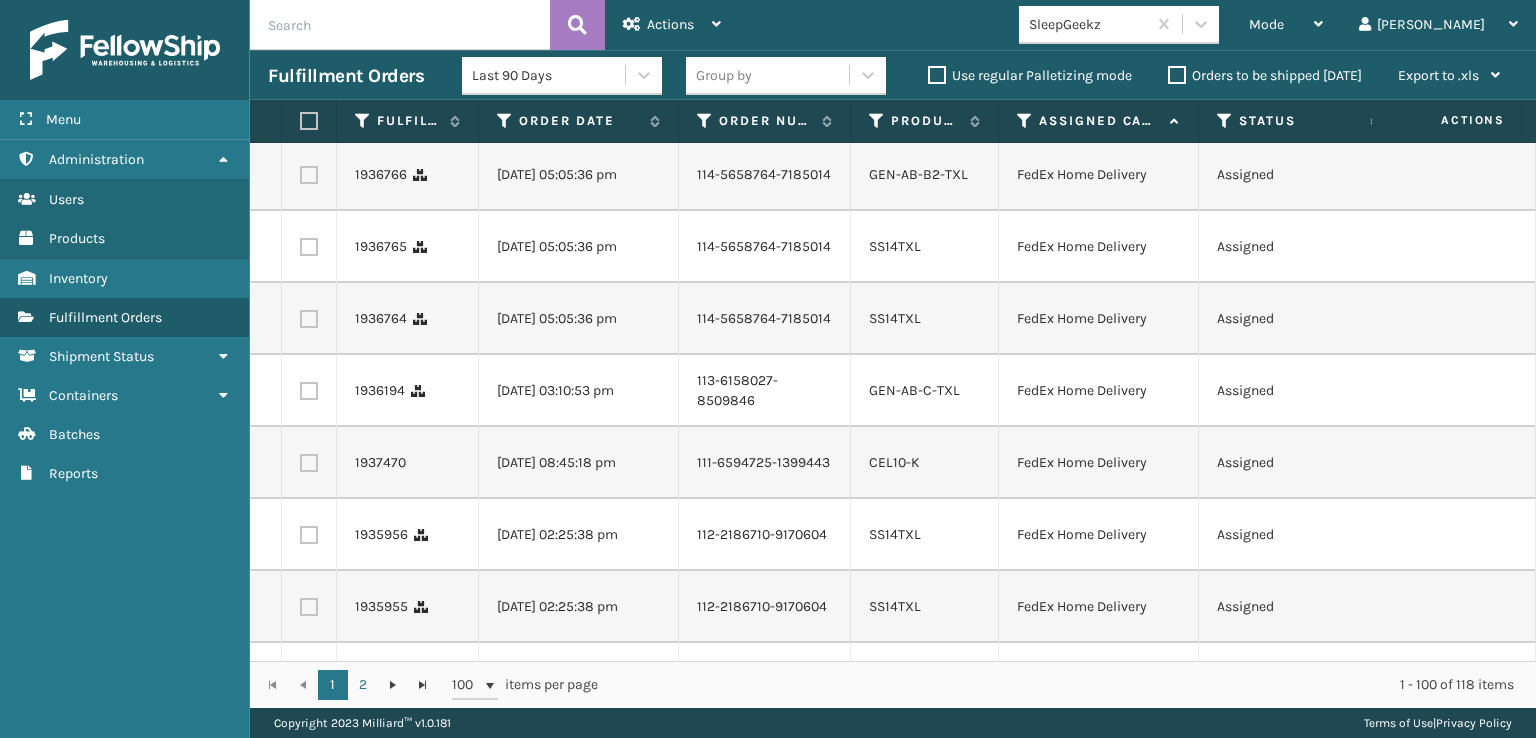 click at bounding box center [309, -113] 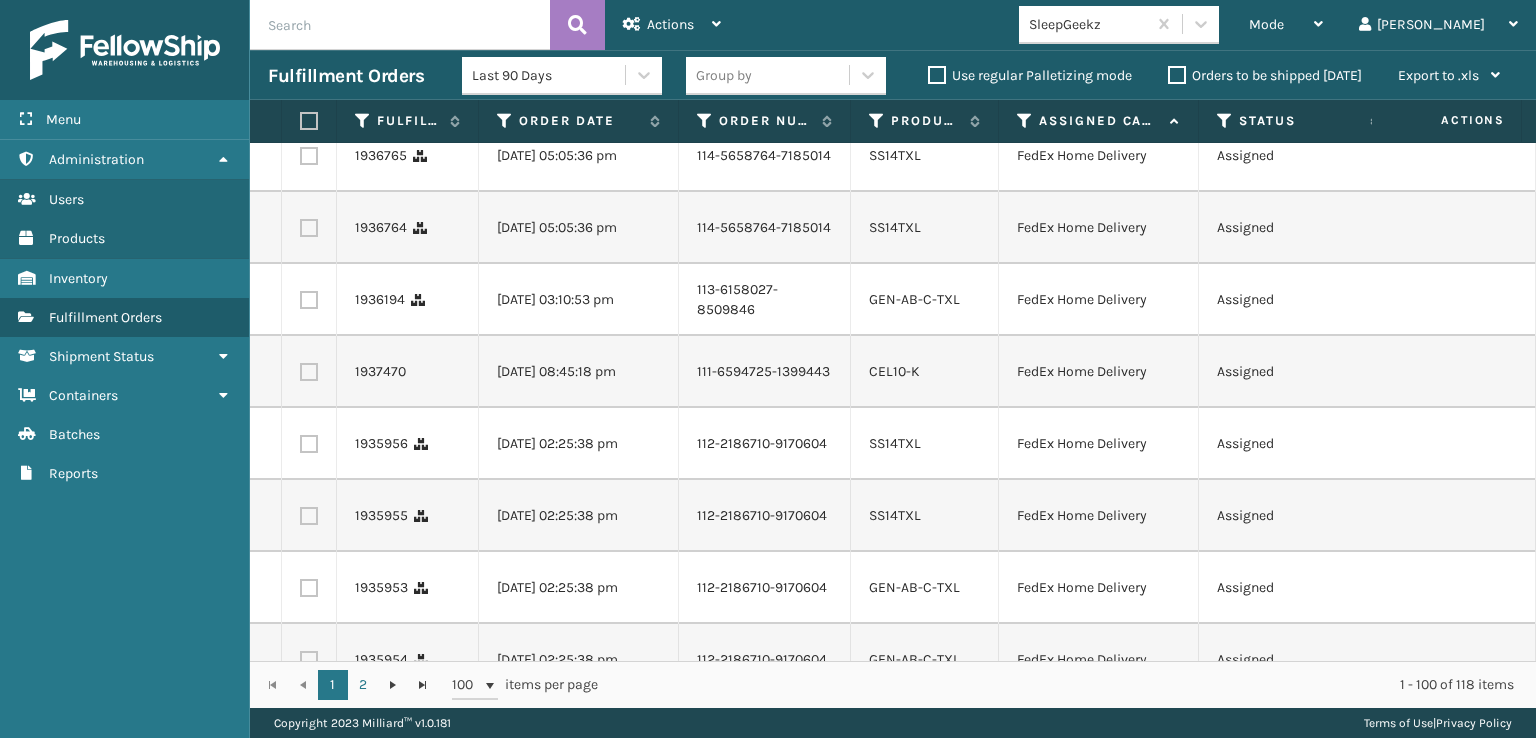 scroll, scrollTop: 3300, scrollLeft: 0, axis: vertical 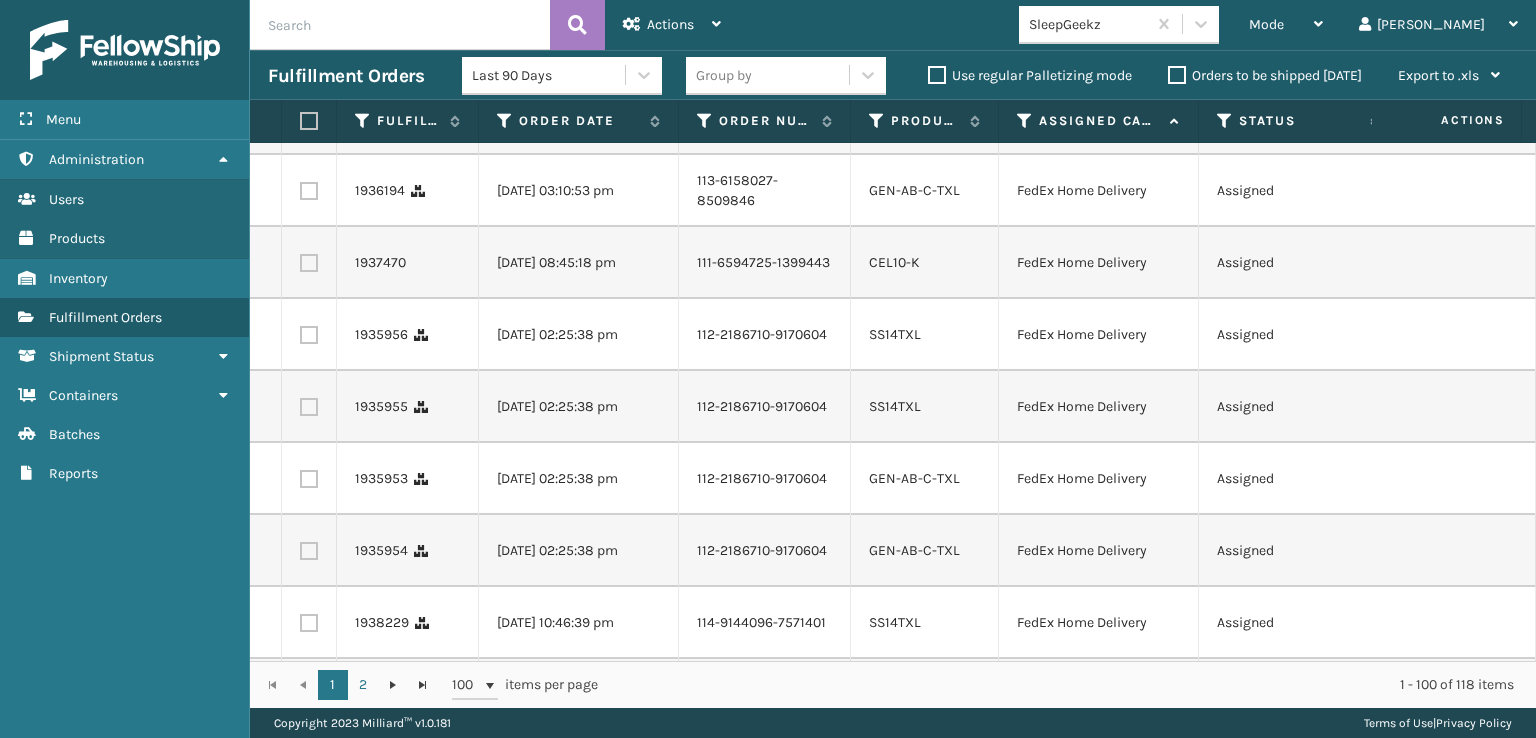 click at bounding box center [309, -25] 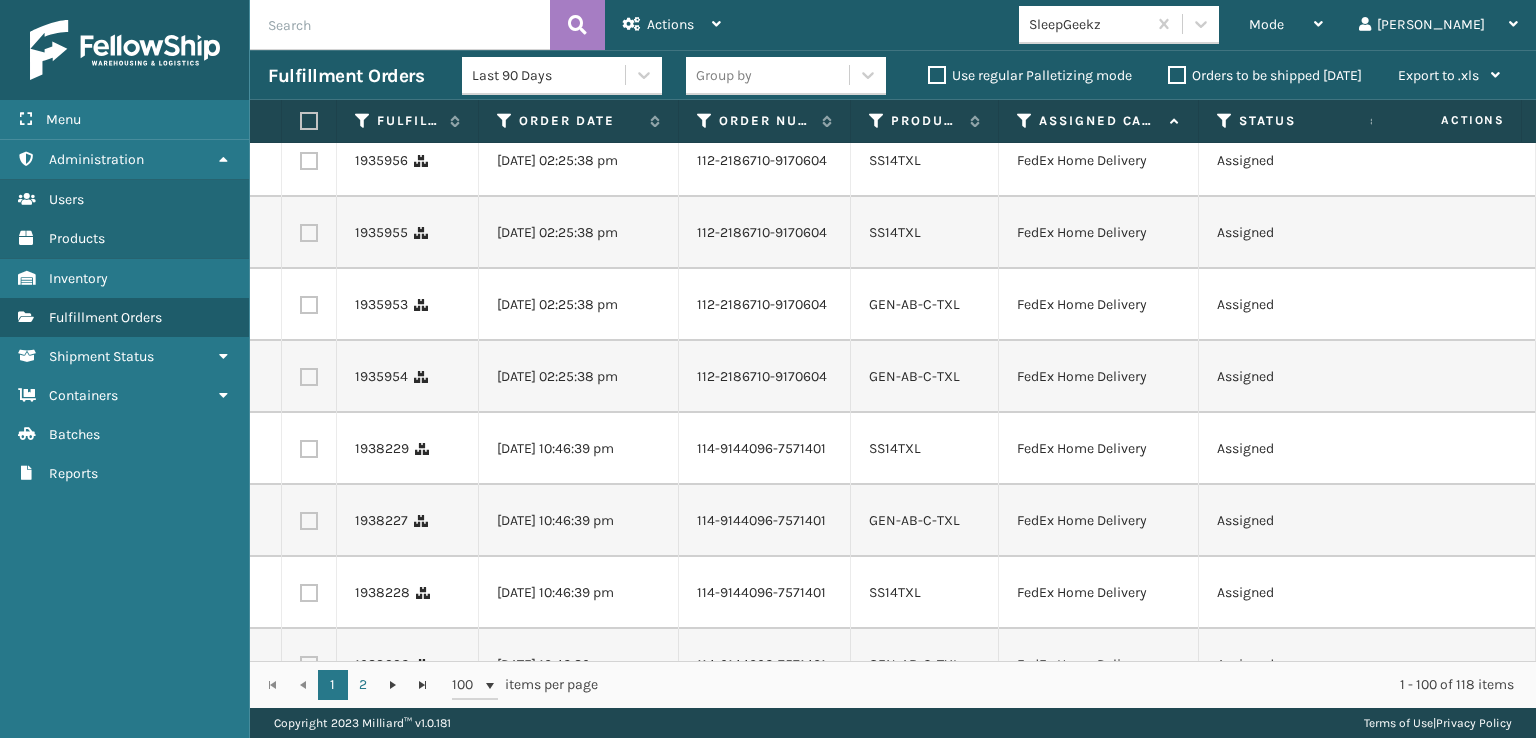 scroll, scrollTop: 3500, scrollLeft: 0, axis: vertical 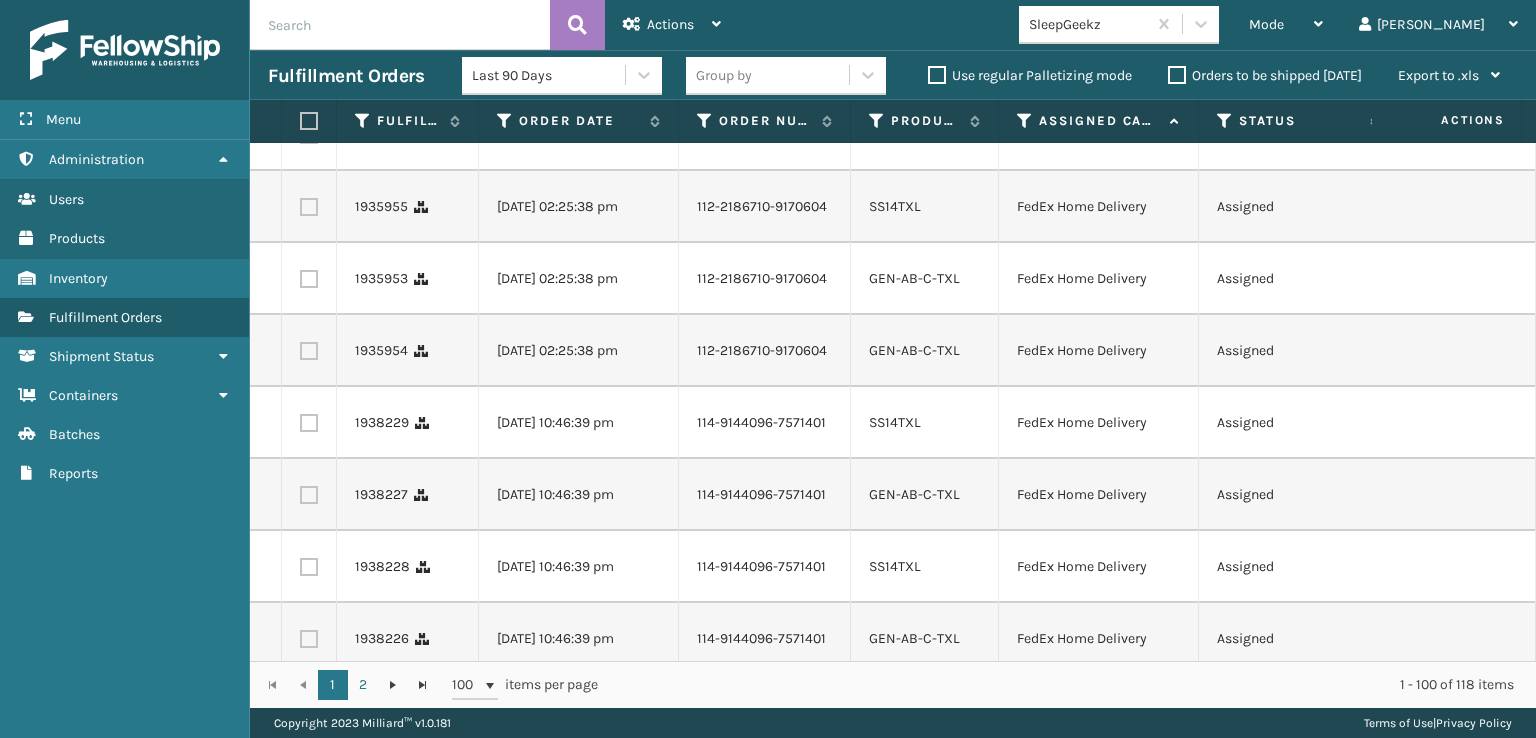 click at bounding box center (309, -9) 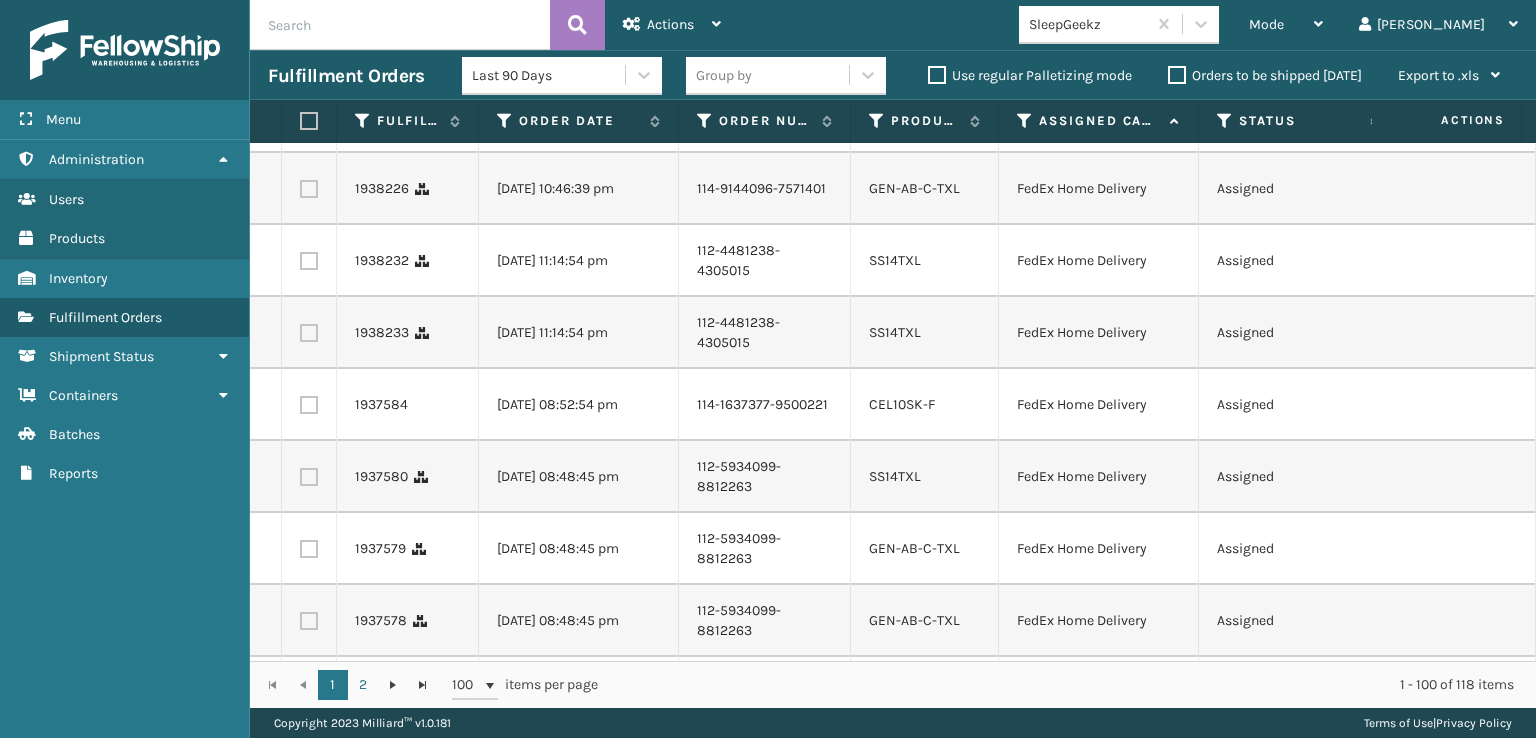 scroll, scrollTop: 4000, scrollLeft: 0, axis: vertical 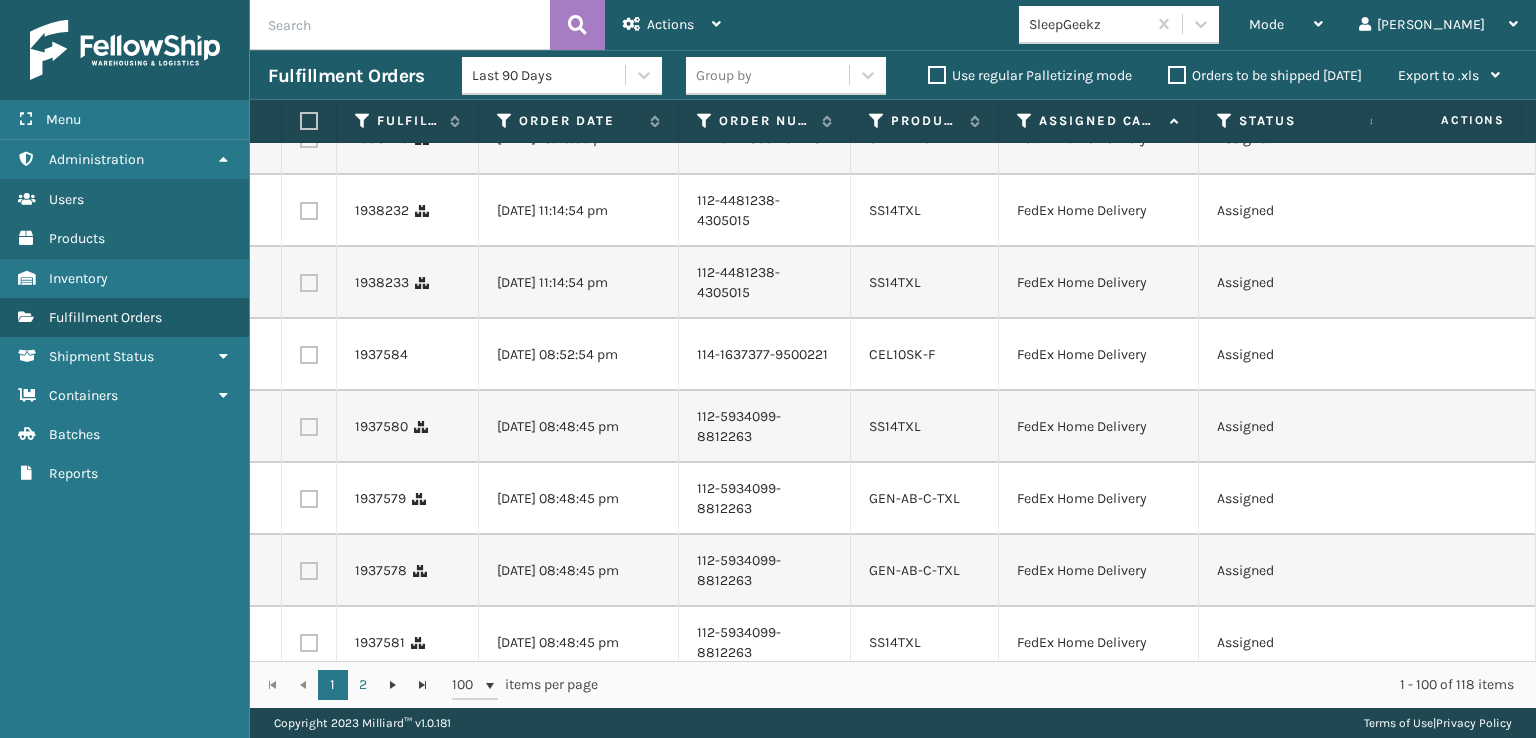 click at bounding box center [309, -221] 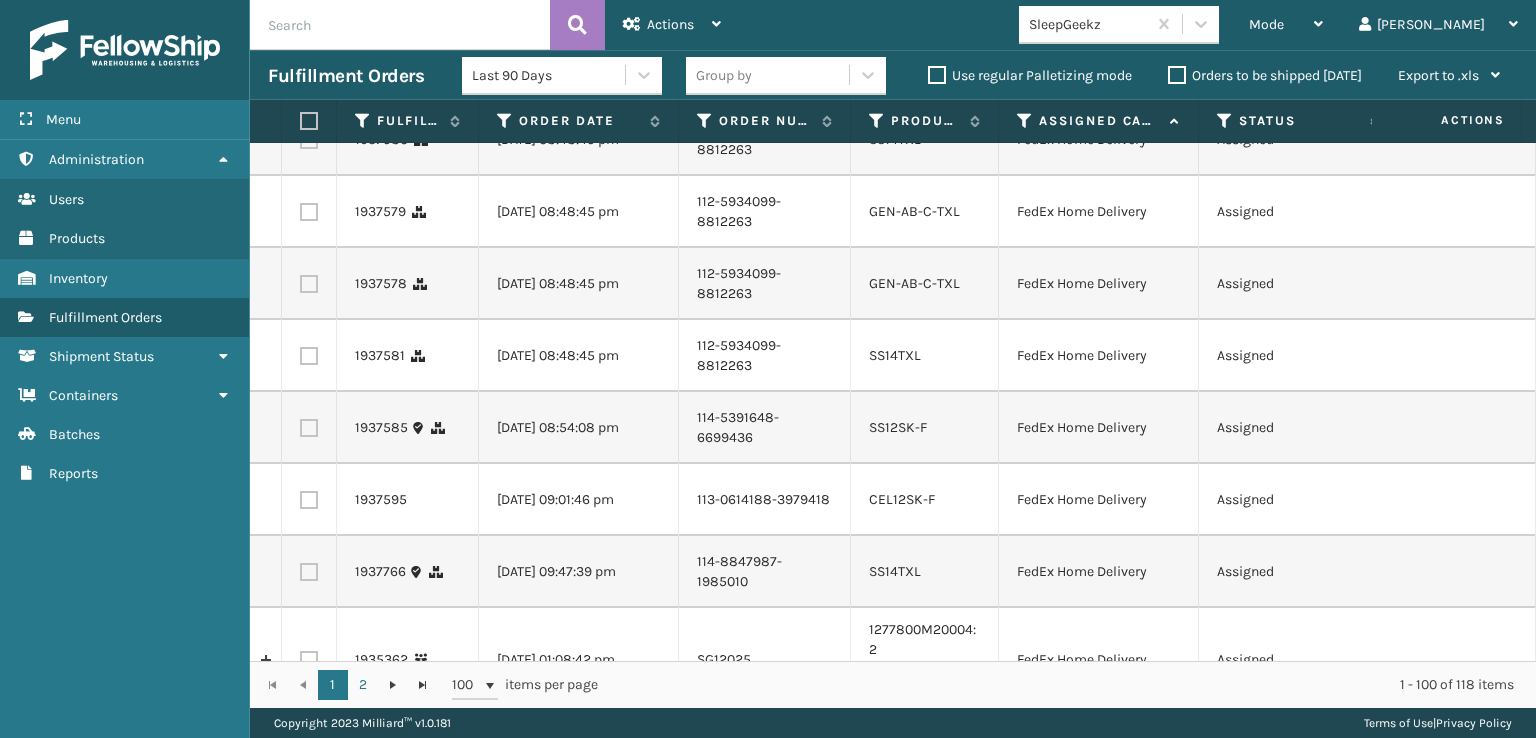 scroll, scrollTop: 4300, scrollLeft: 0, axis: vertical 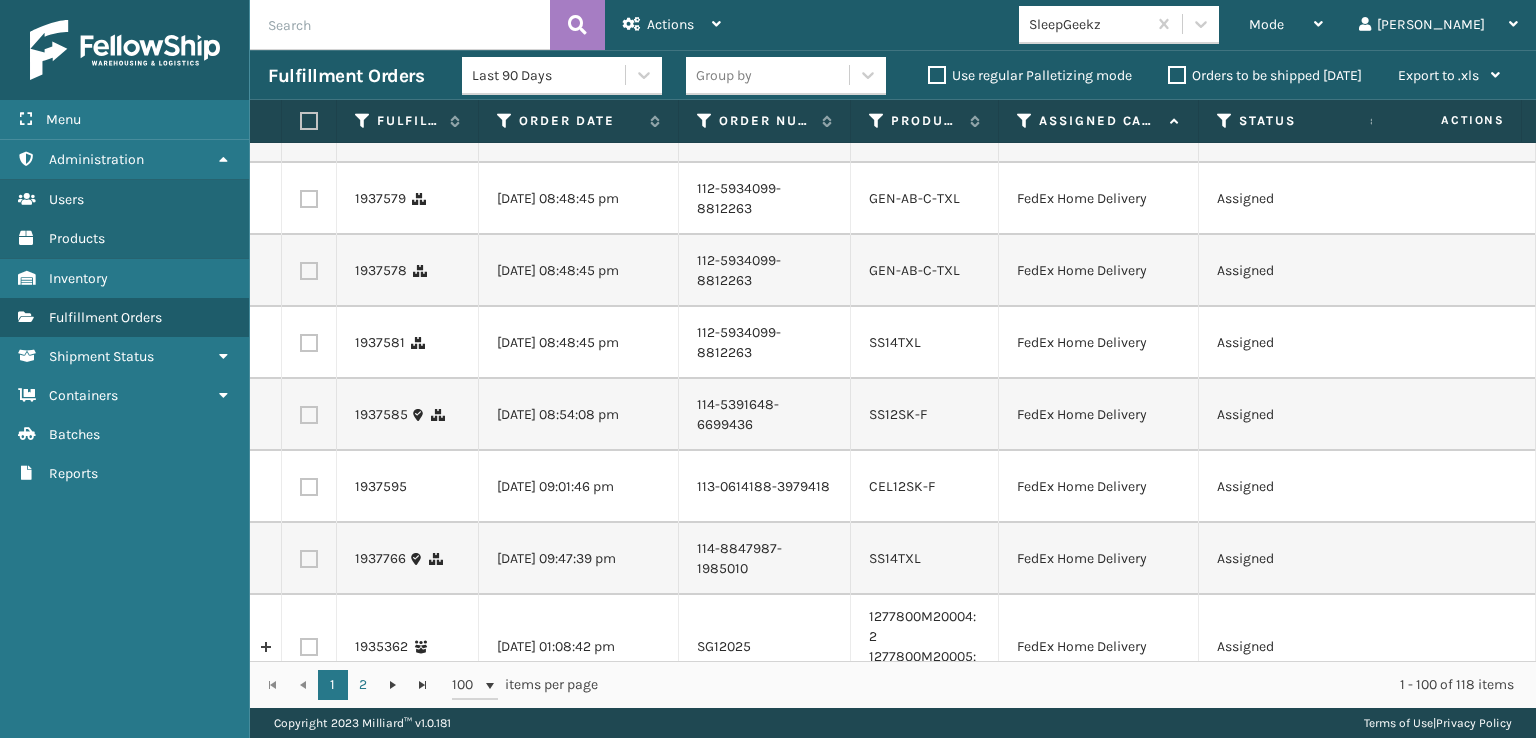 click at bounding box center (309, -305) 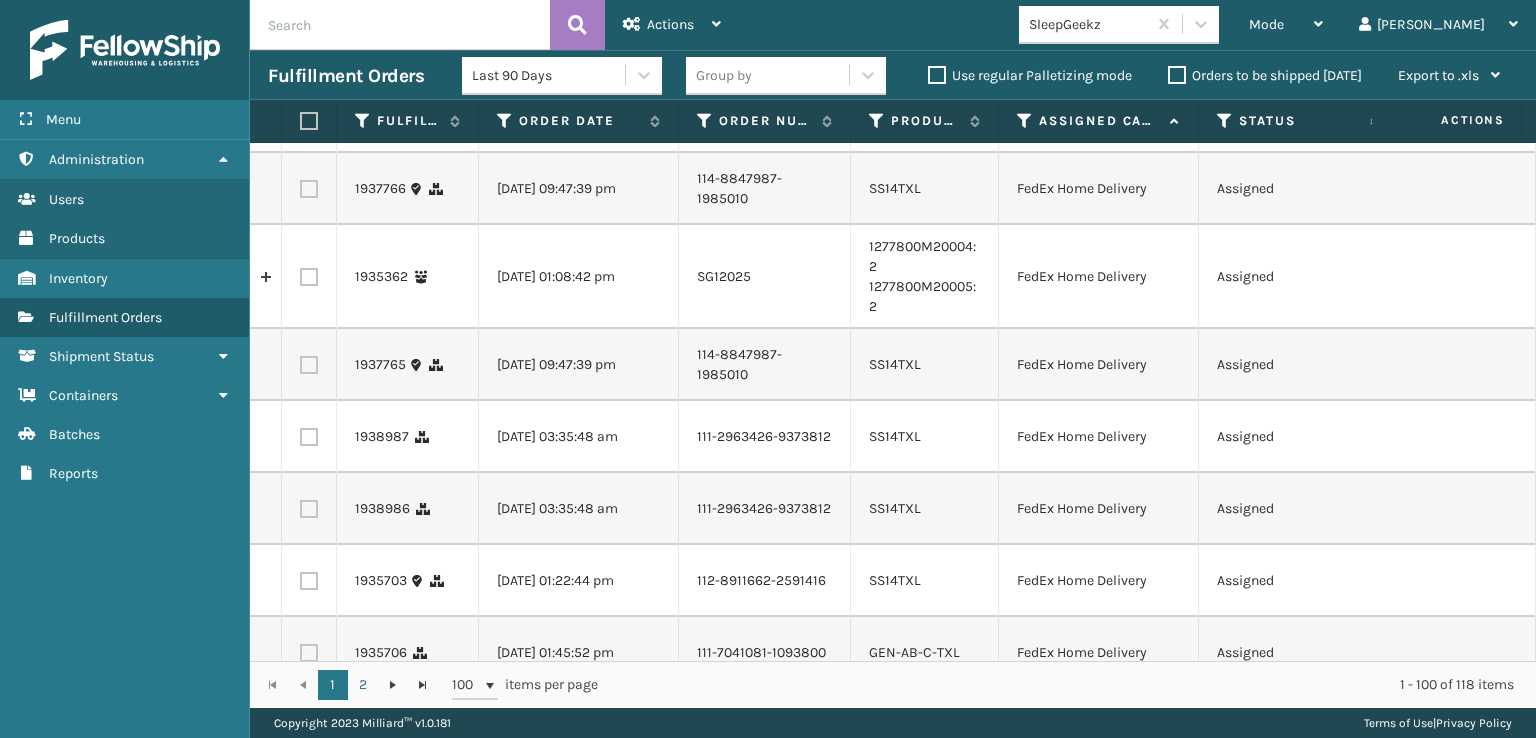 scroll, scrollTop: 4700, scrollLeft: 0, axis: vertical 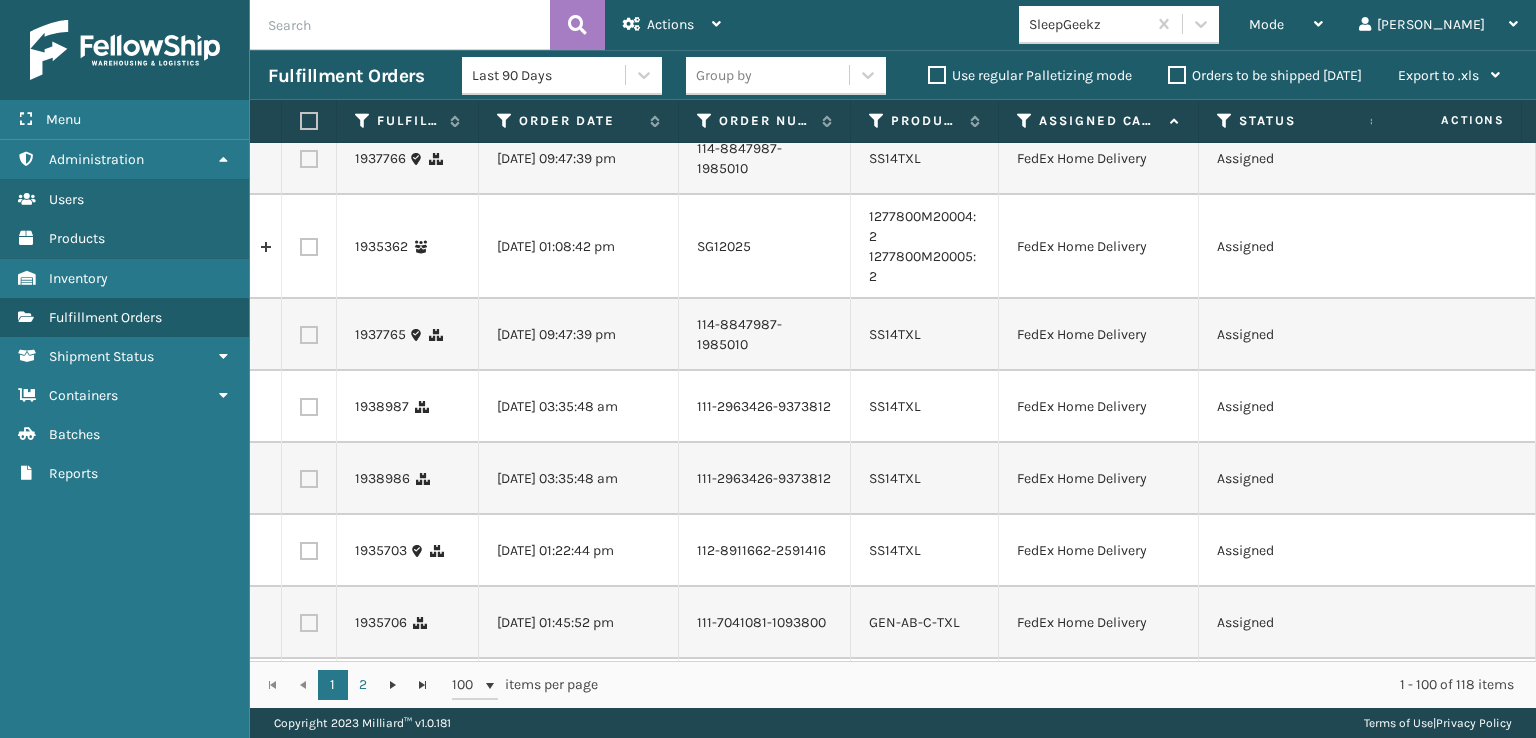 click at bounding box center (309, -201) 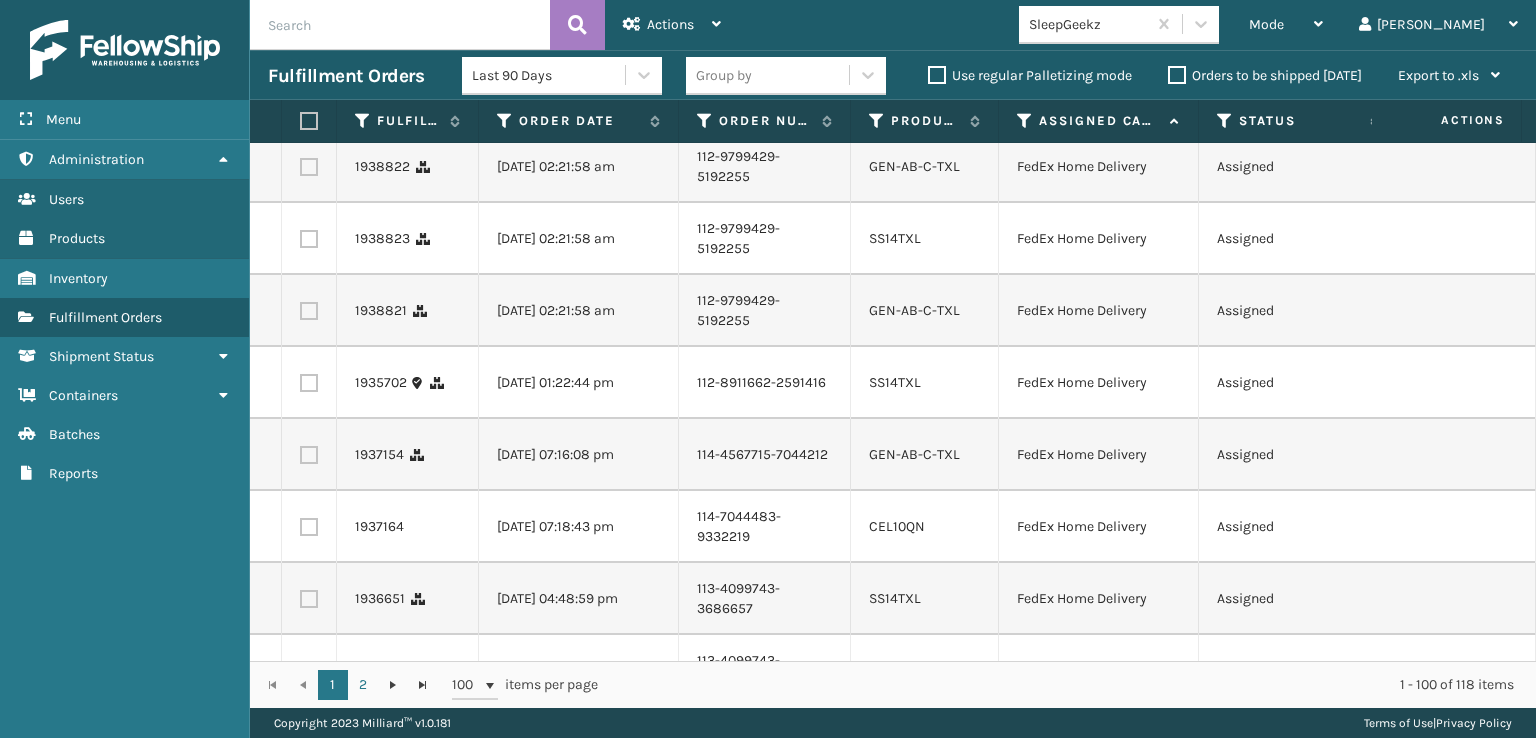 scroll, scrollTop: 5600, scrollLeft: 0, axis: vertical 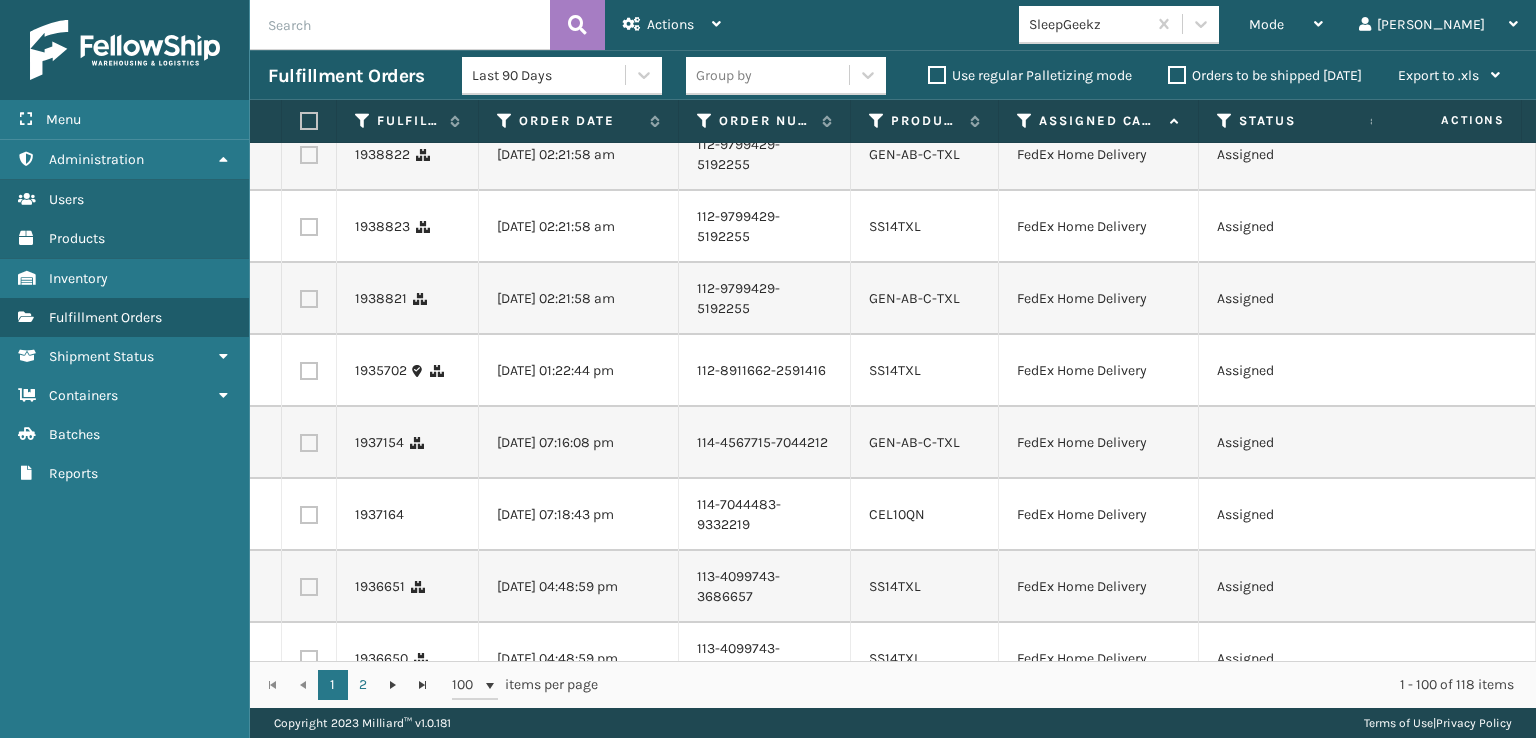 click at bounding box center (309, -277) 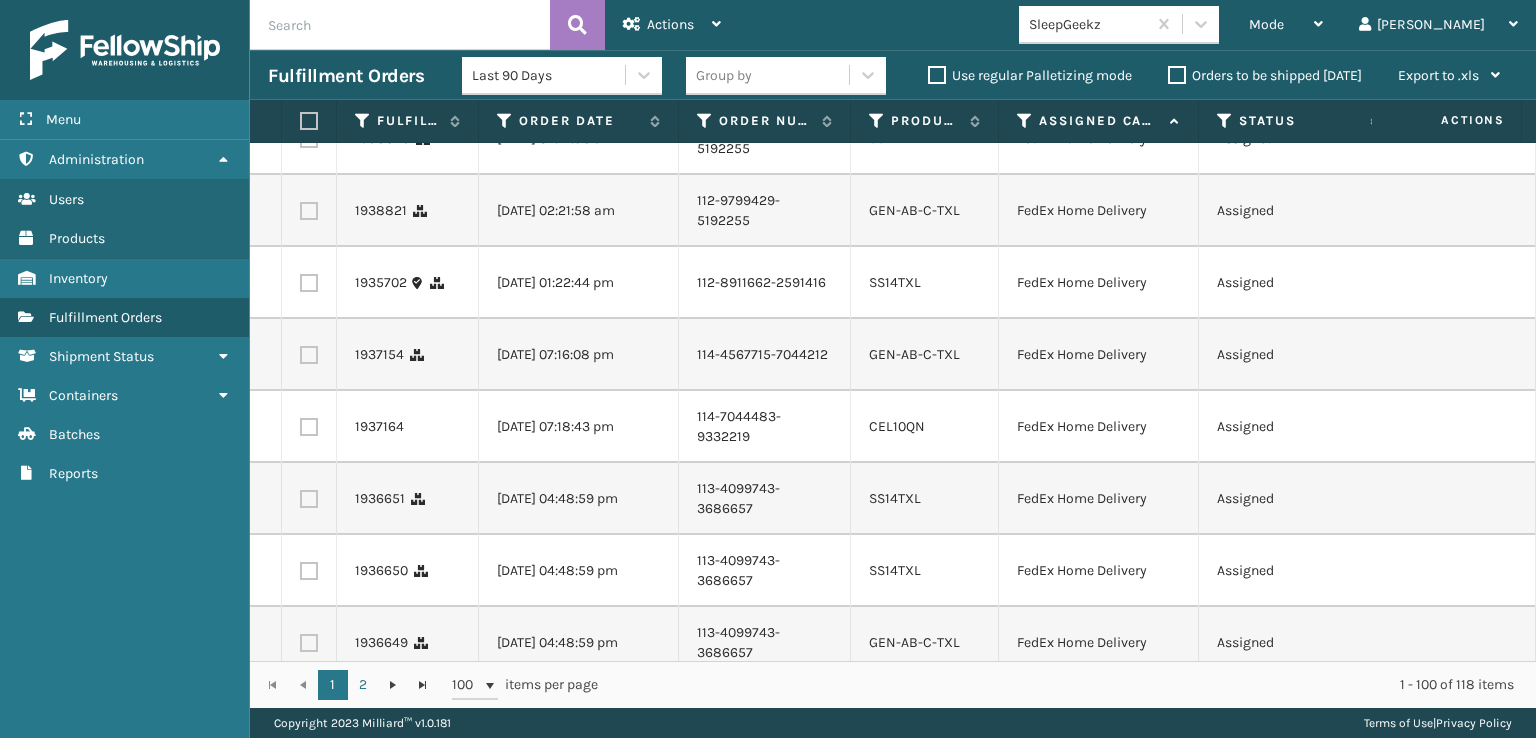 scroll, scrollTop: 5800, scrollLeft: 0, axis: vertical 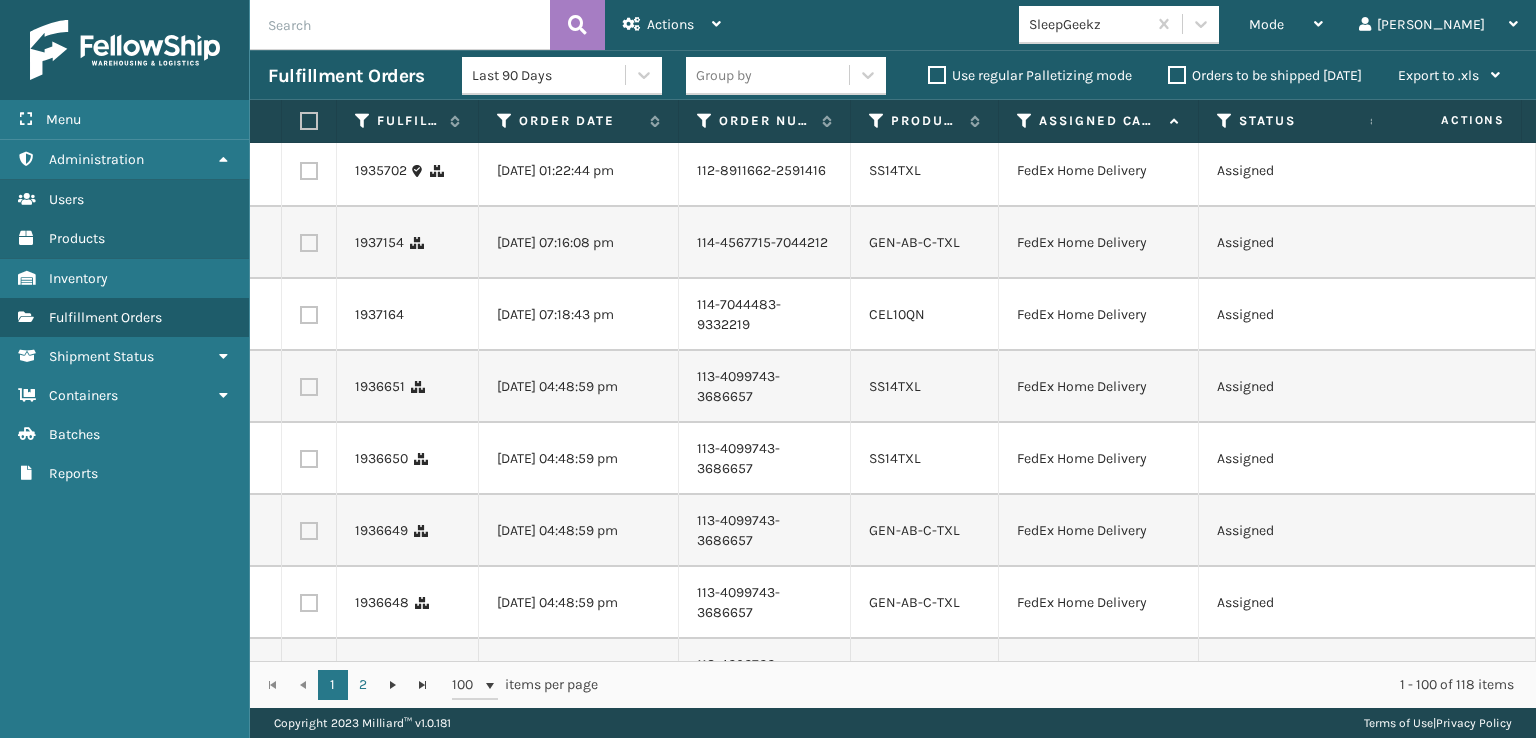 click at bounding box center (266, -333) 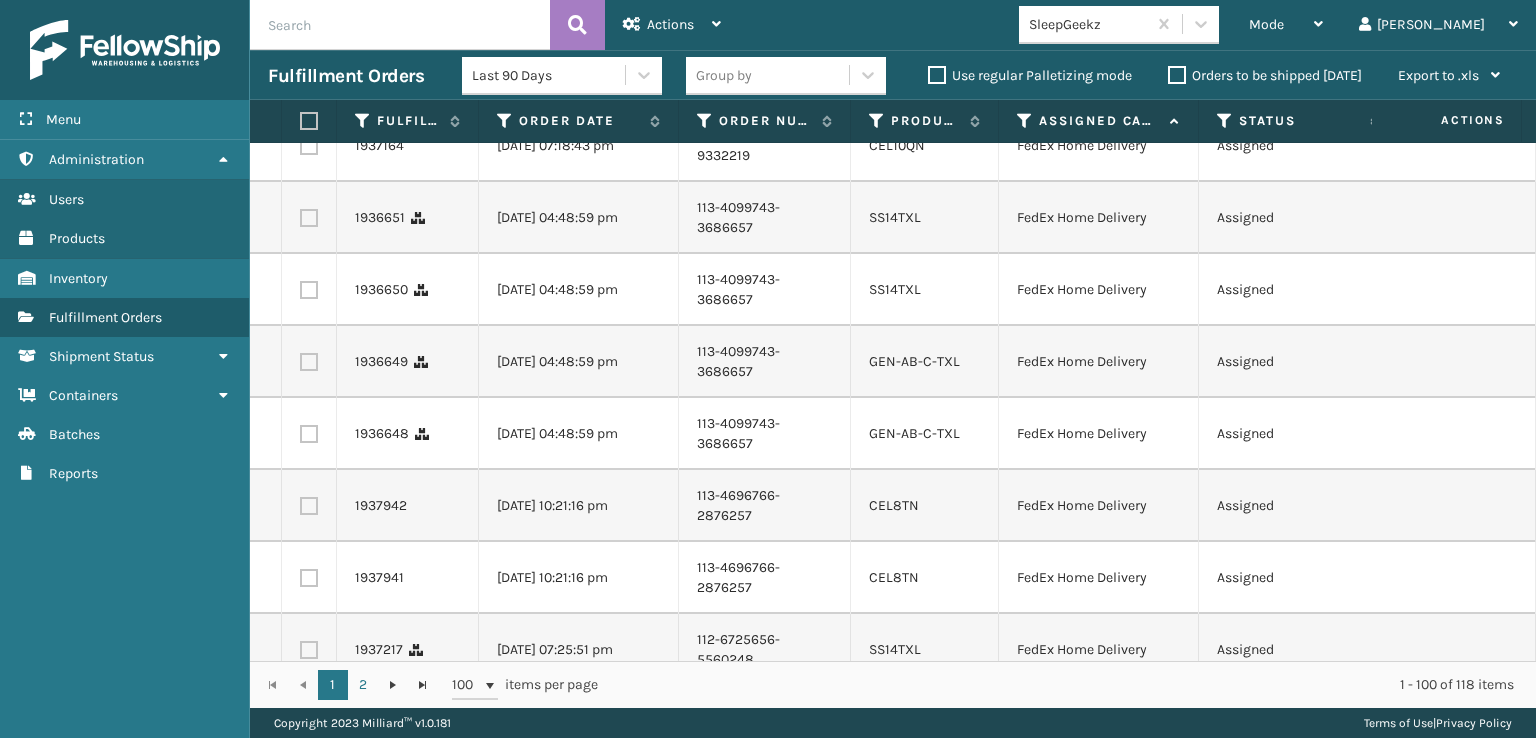 scroll, scrollTop: 6100, scrollLeft: 0, axis: vertical 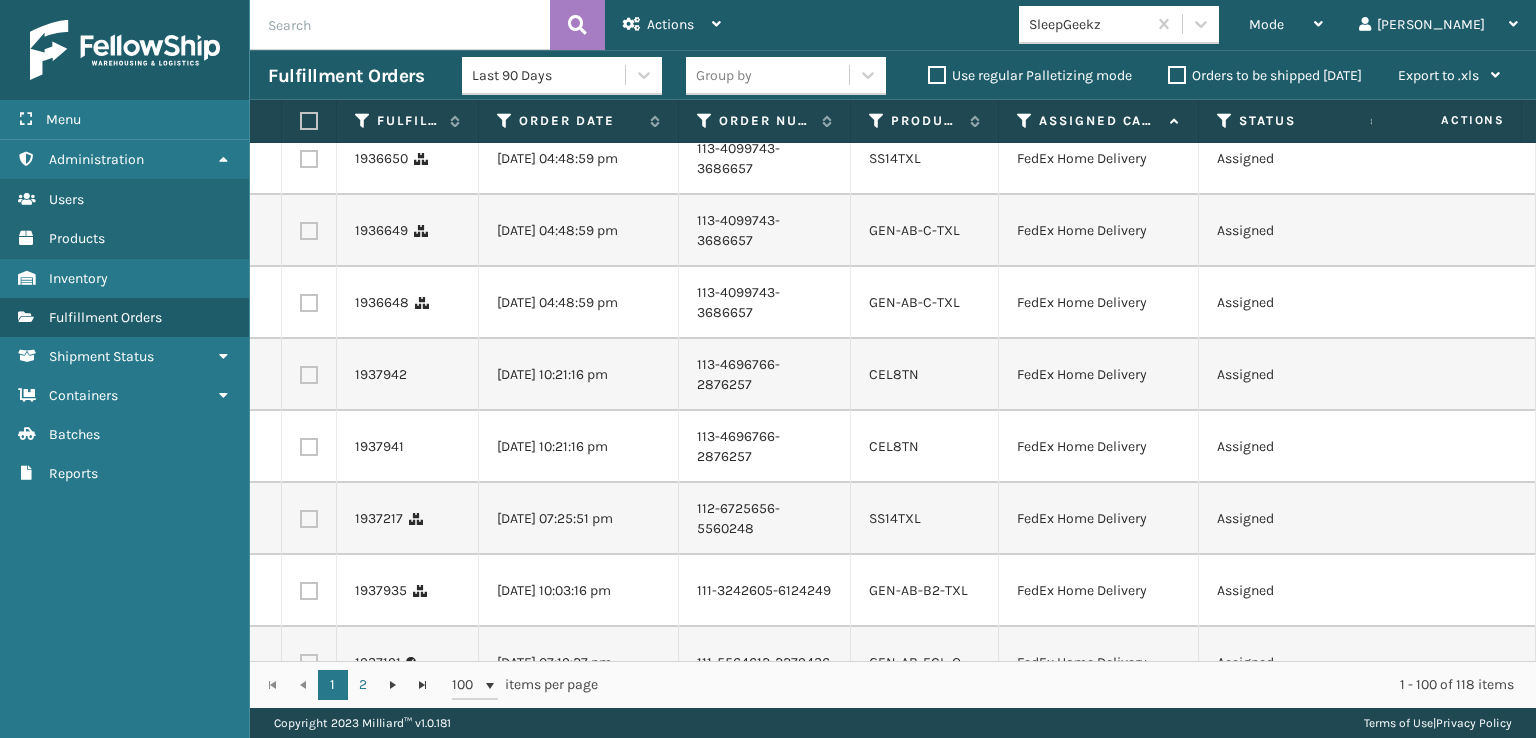click at bounding box center [309, -345] 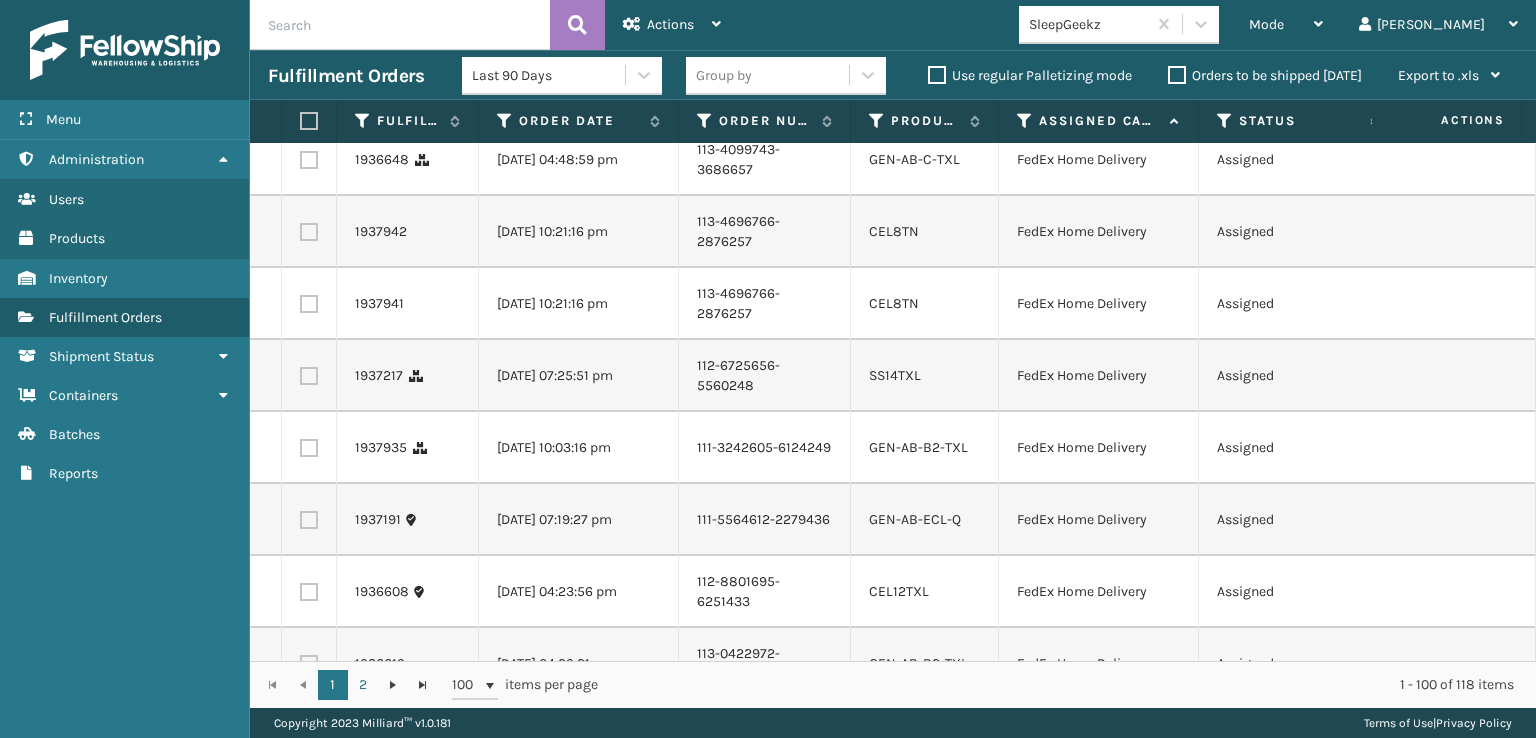 scroll, scrollTop: 6300, scrollLeft: 0, axis: vertical 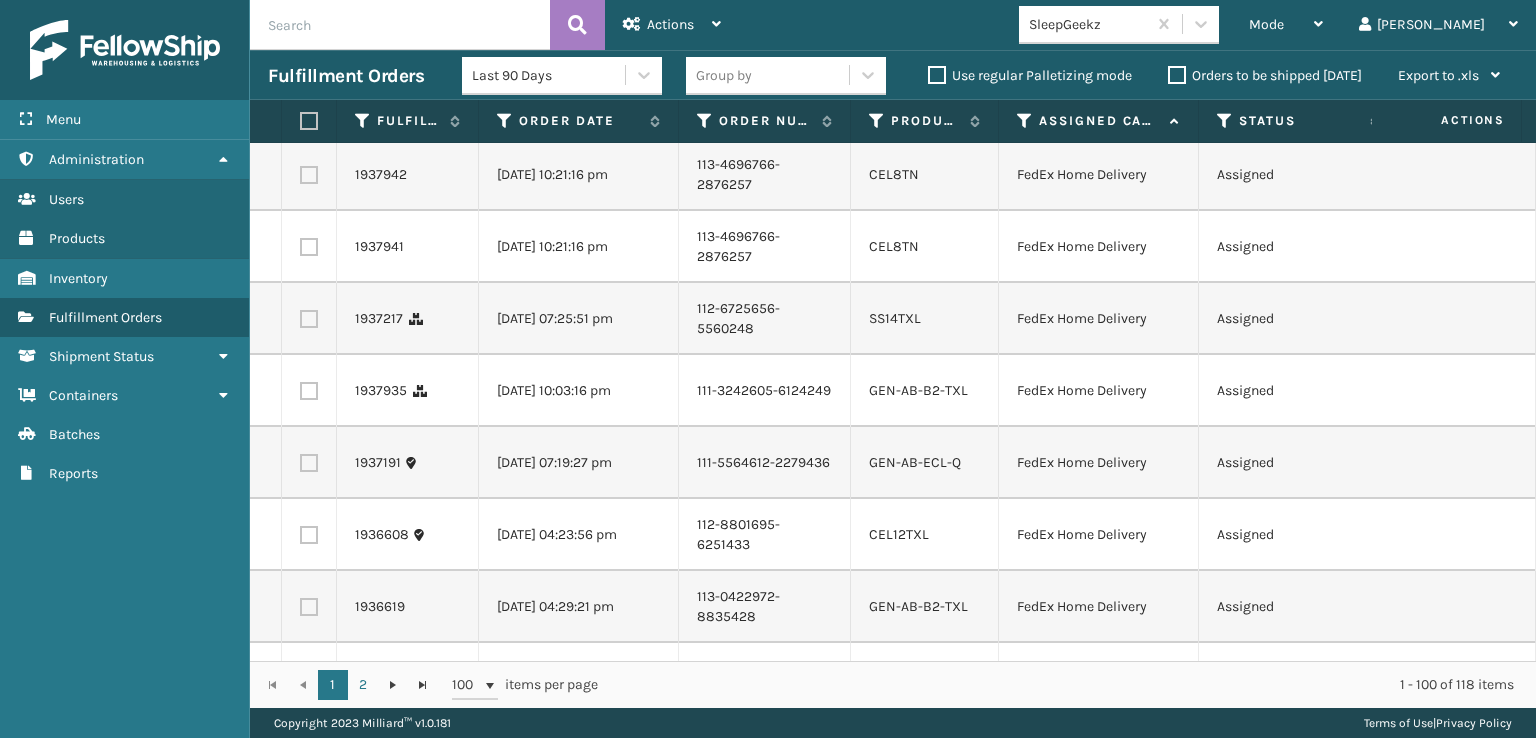 click at bounding box center (309, -401) 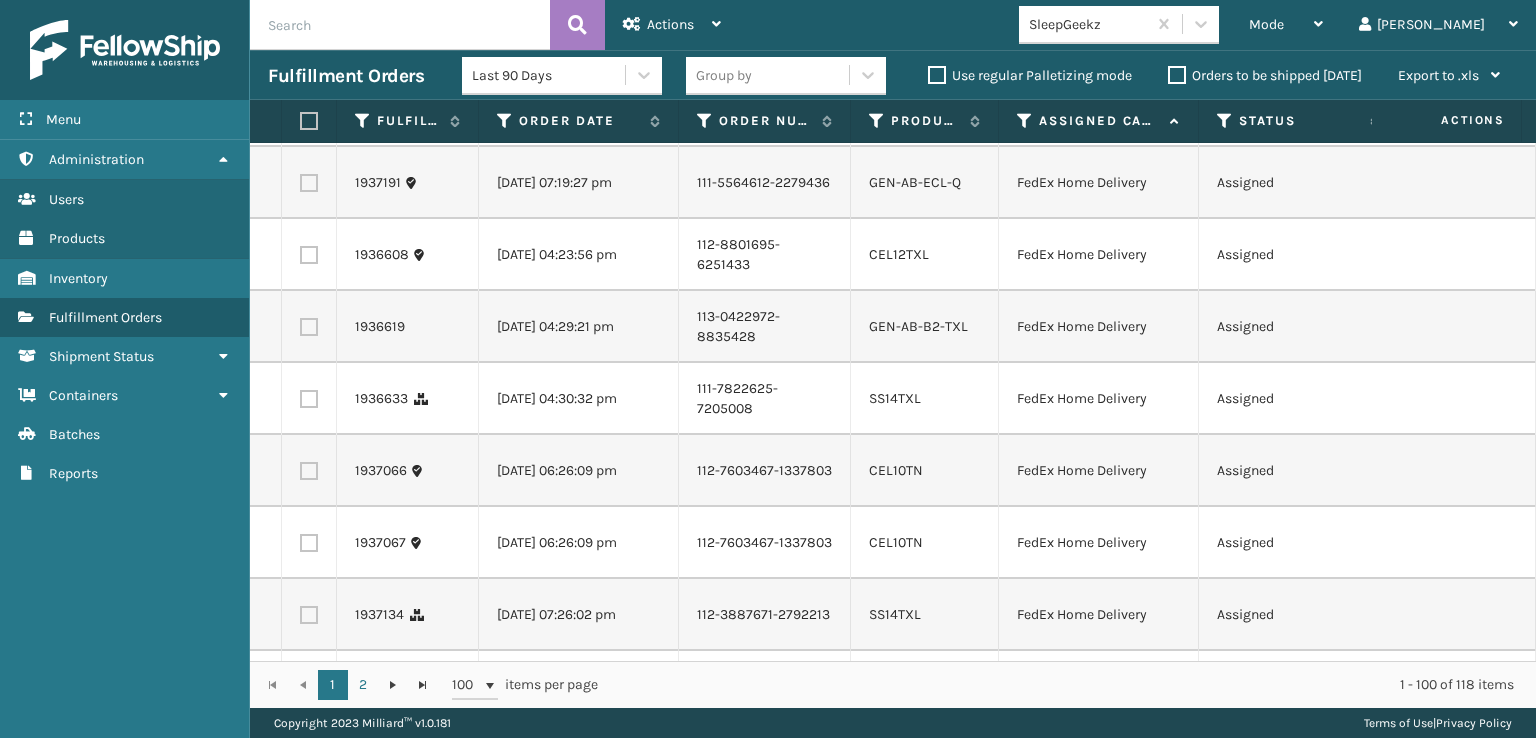 scroll, scrollTop: 6600, scrollLeft: 0, axis: vertical 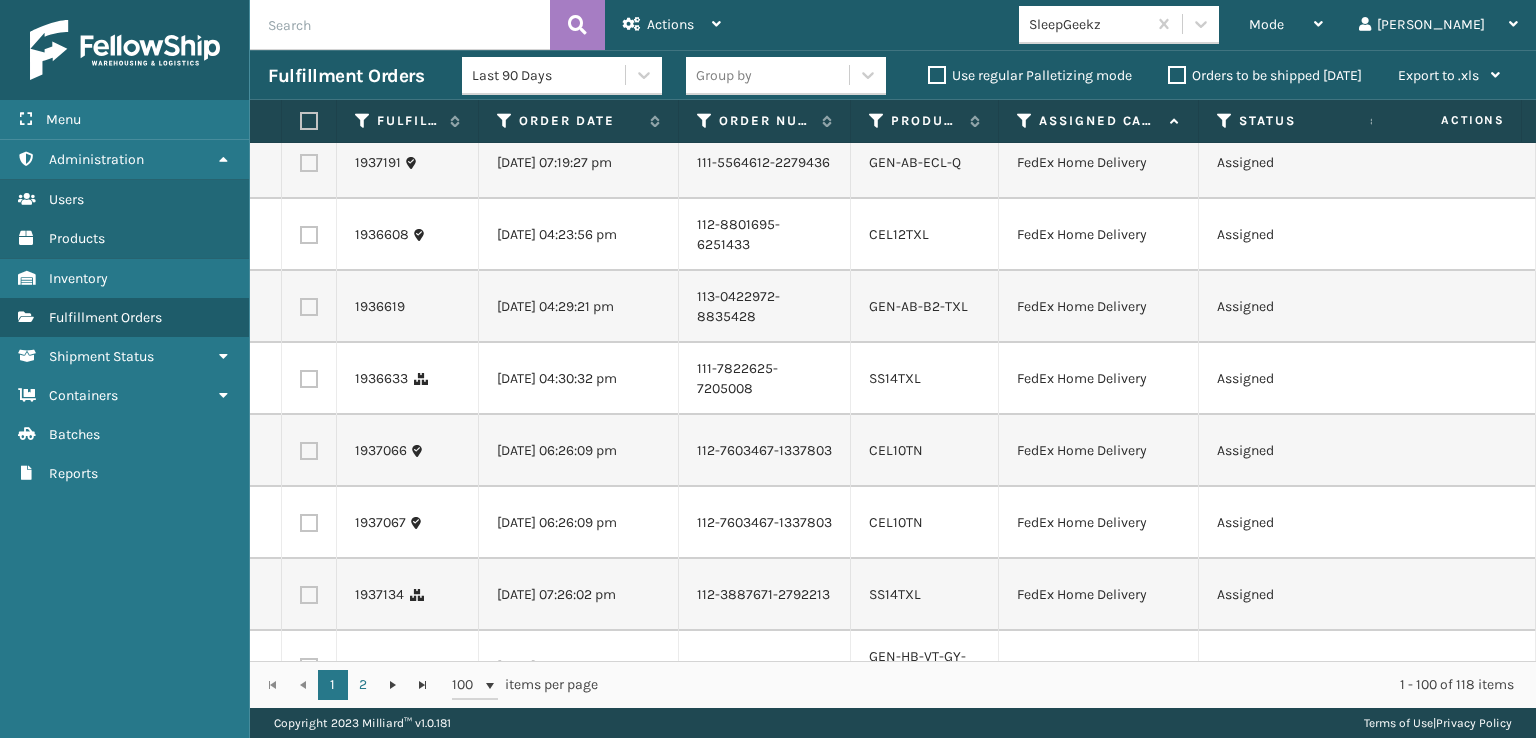click at bounding box center [309, -557] 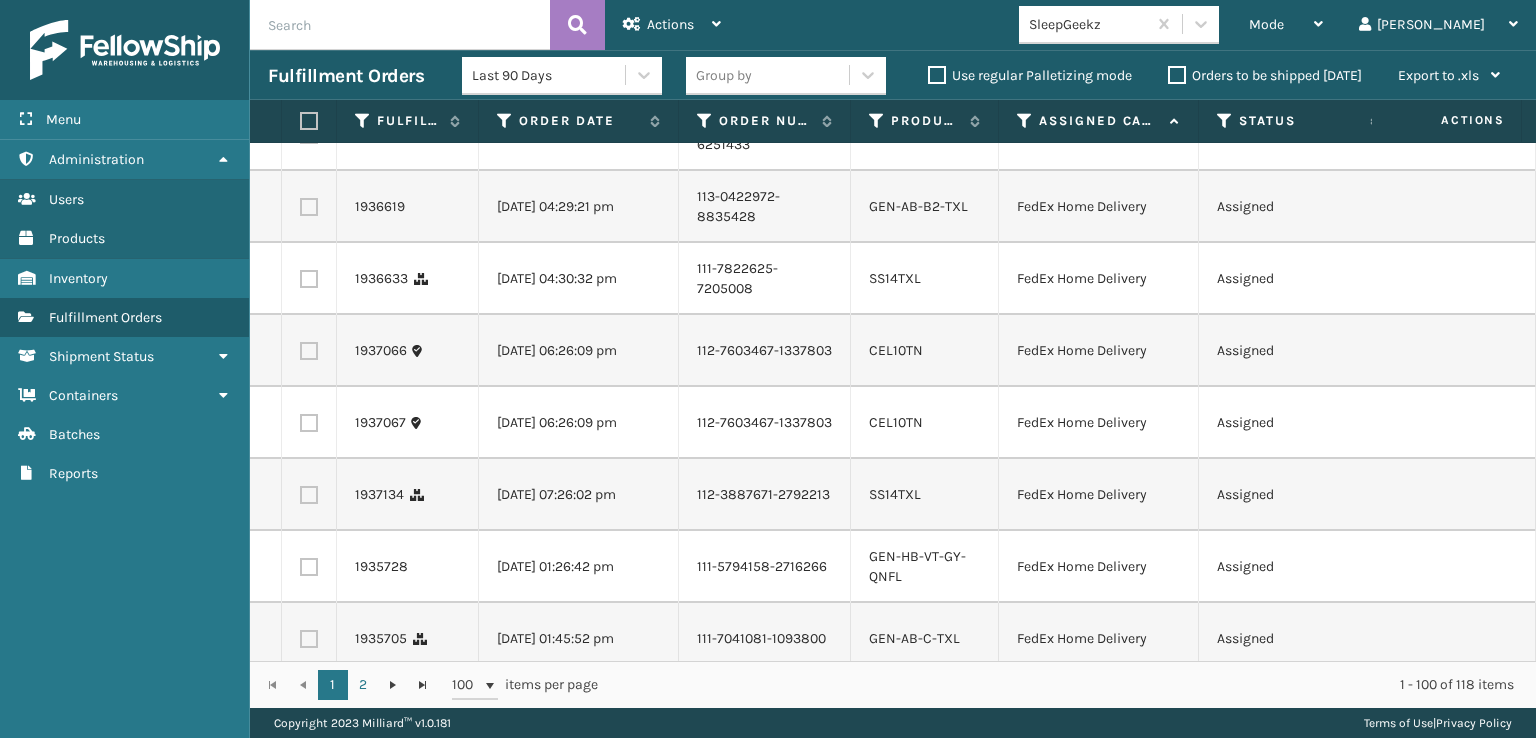 scroll, scrollTop: 6900, scrollLeft: 0, axis: vertical 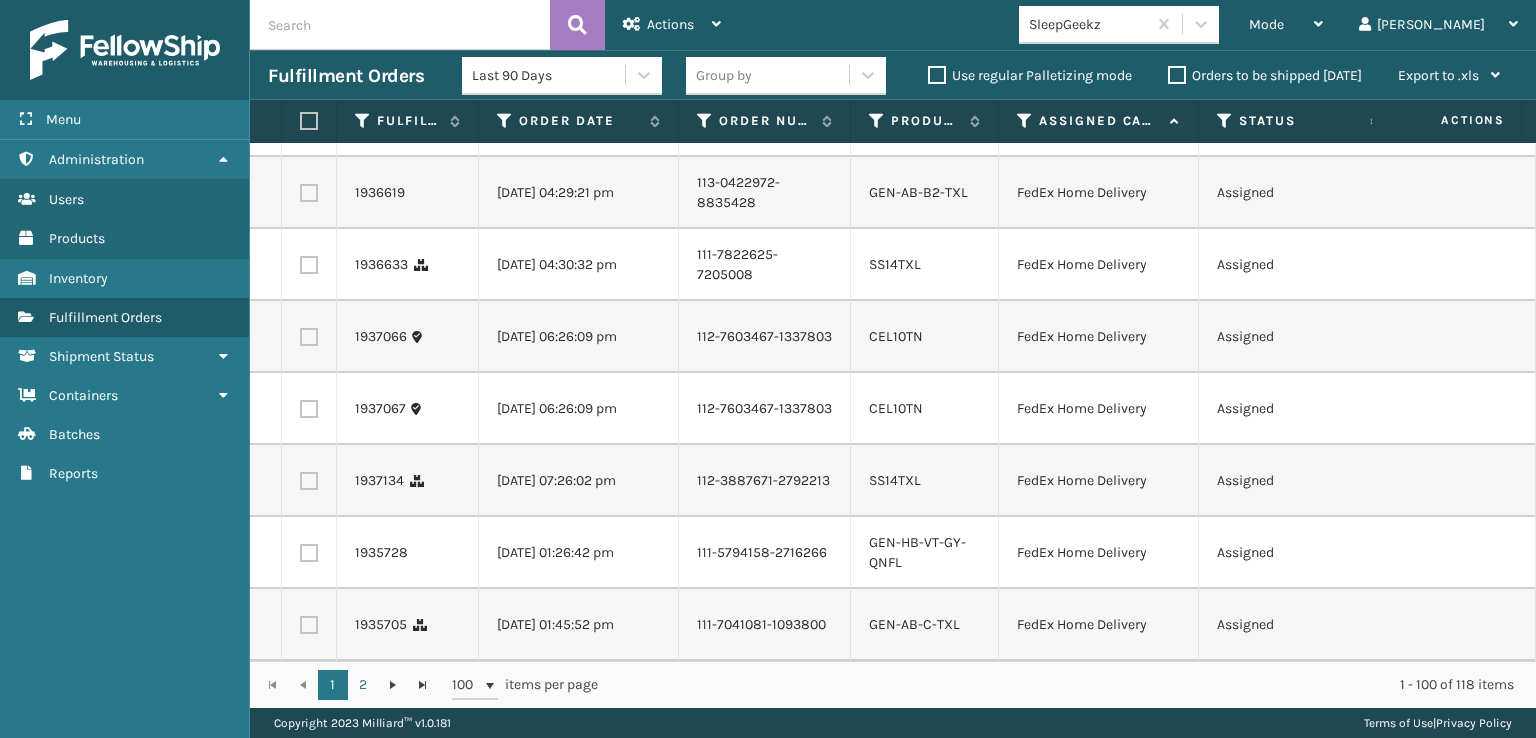 click at bounding box center [309, -383] 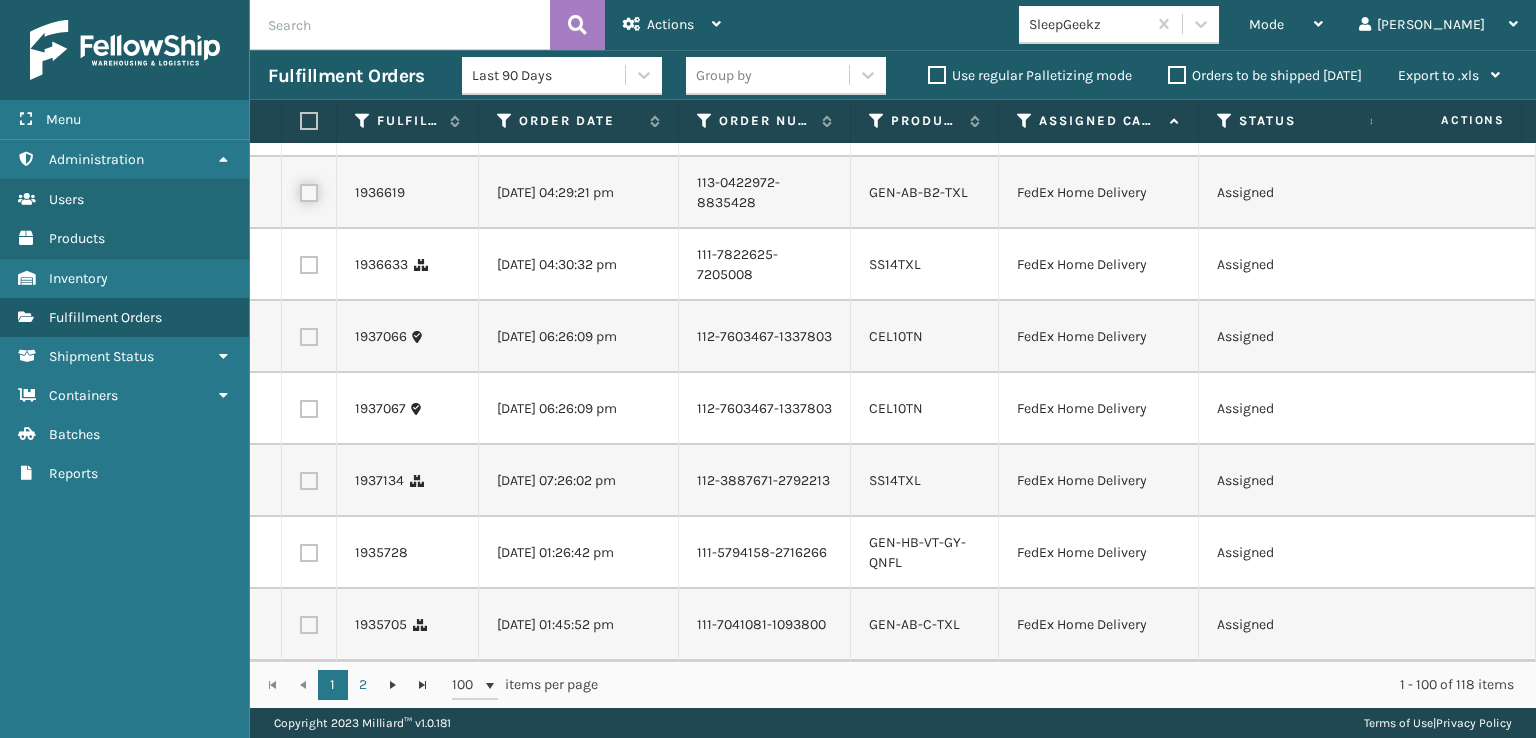 click at bounding box center [300, 190] 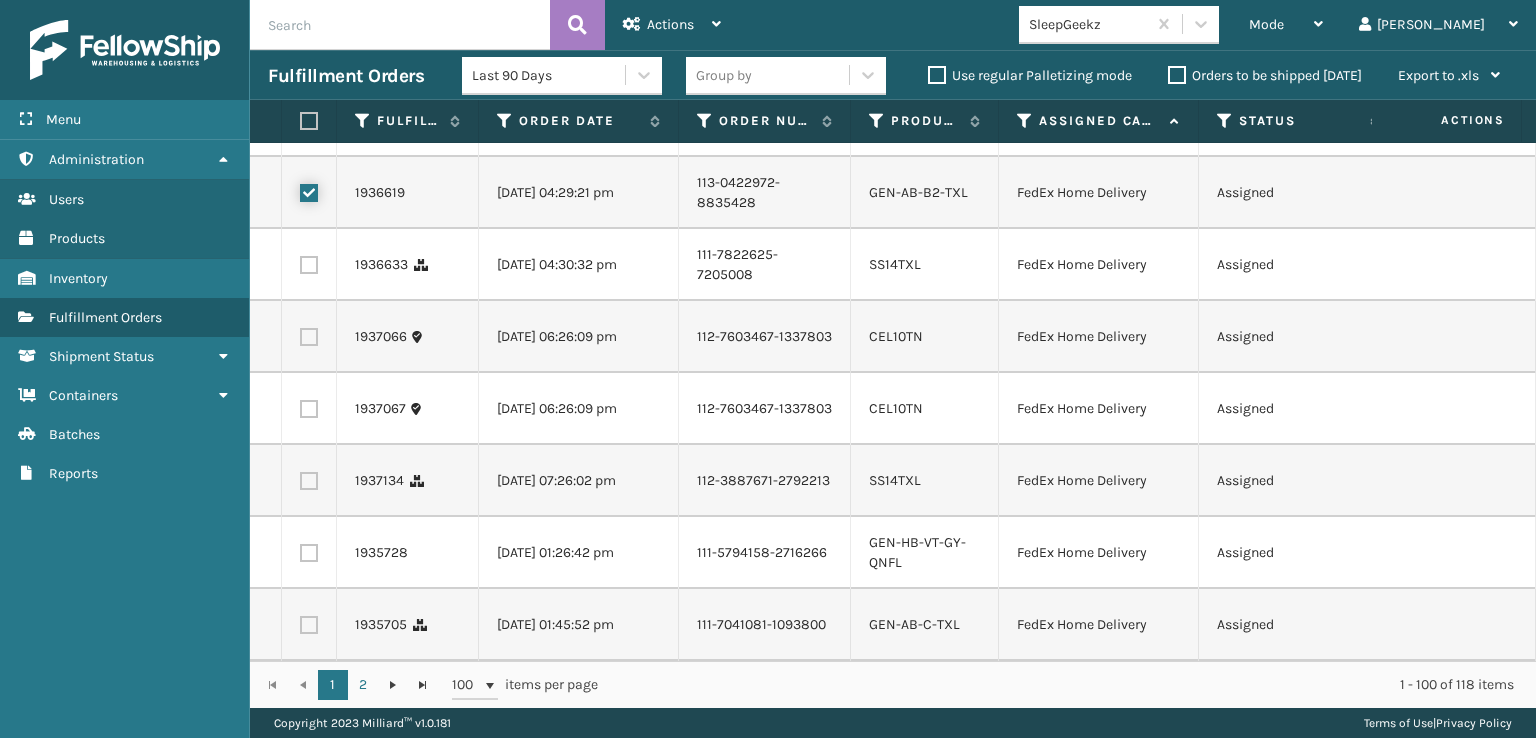 checkbox on "true" 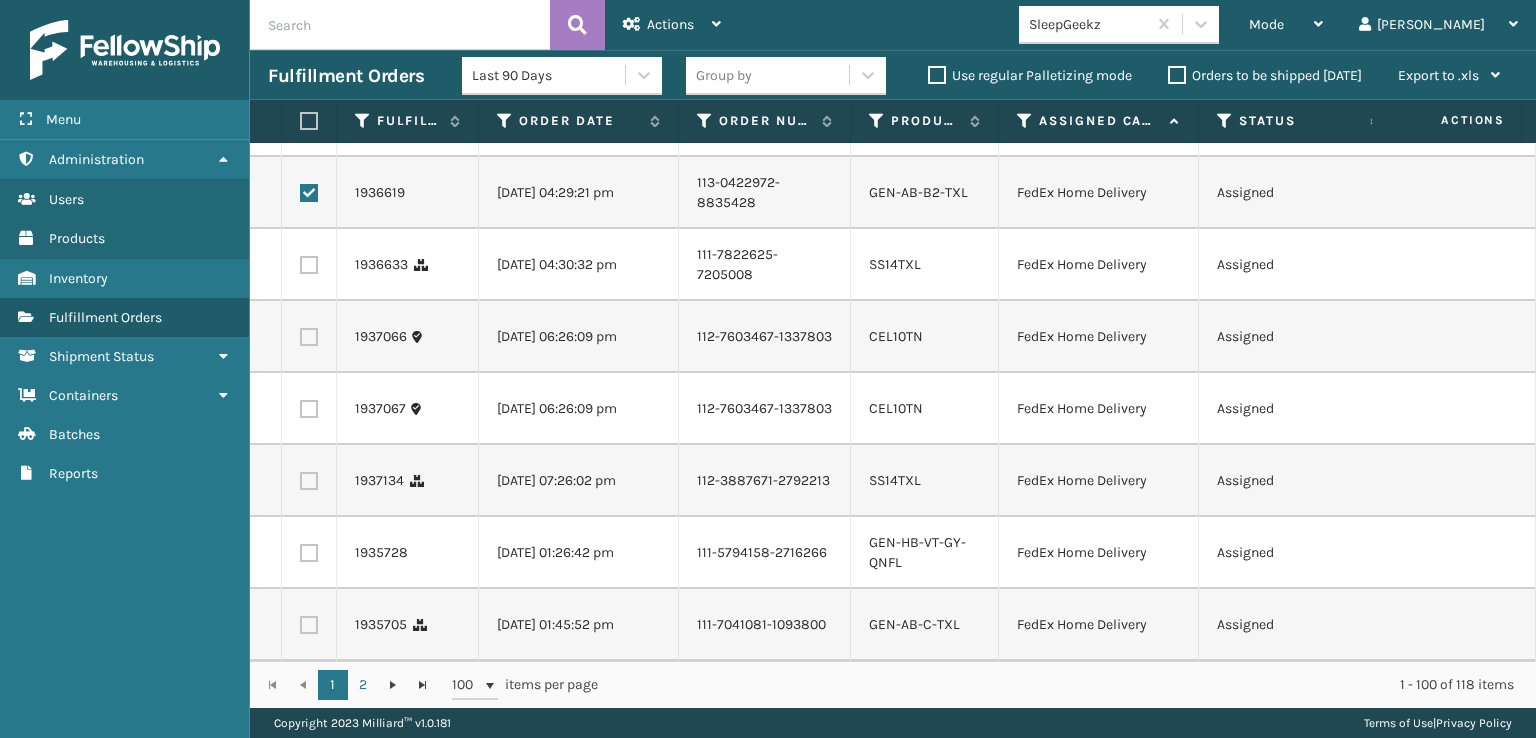 click at bounding box center [309, 625] 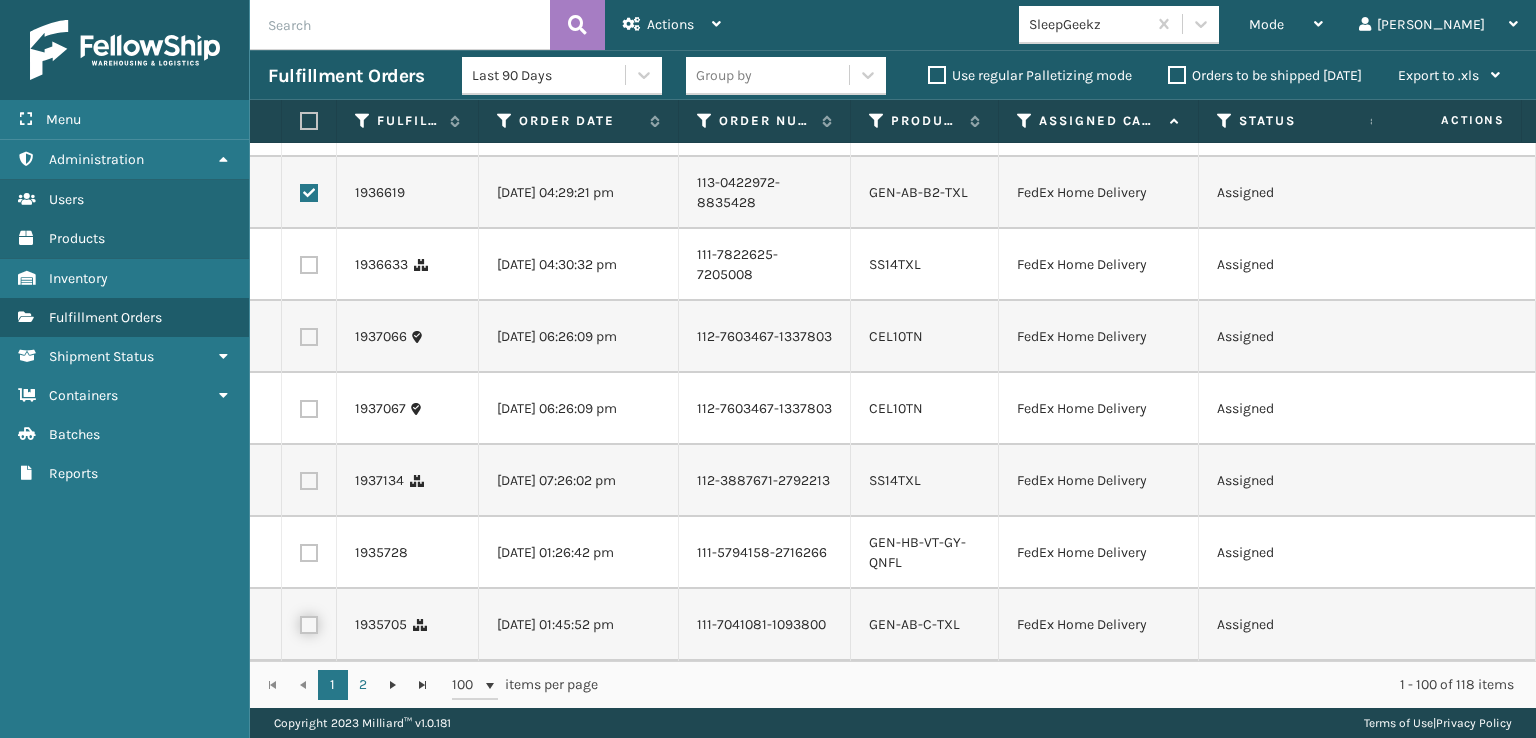 click at bounding box center [300, 622] 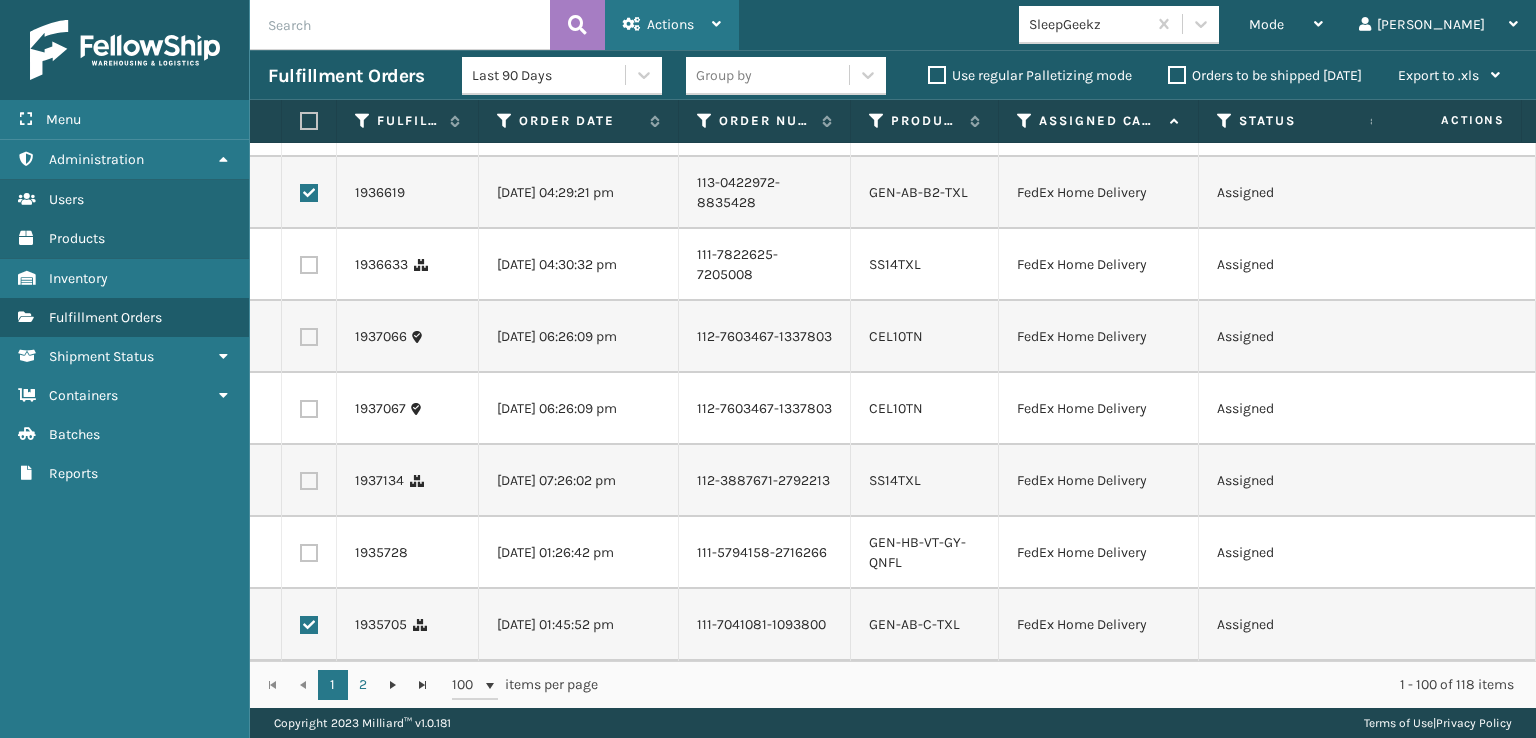 click on "Actions" at bounding box center [672, 25] 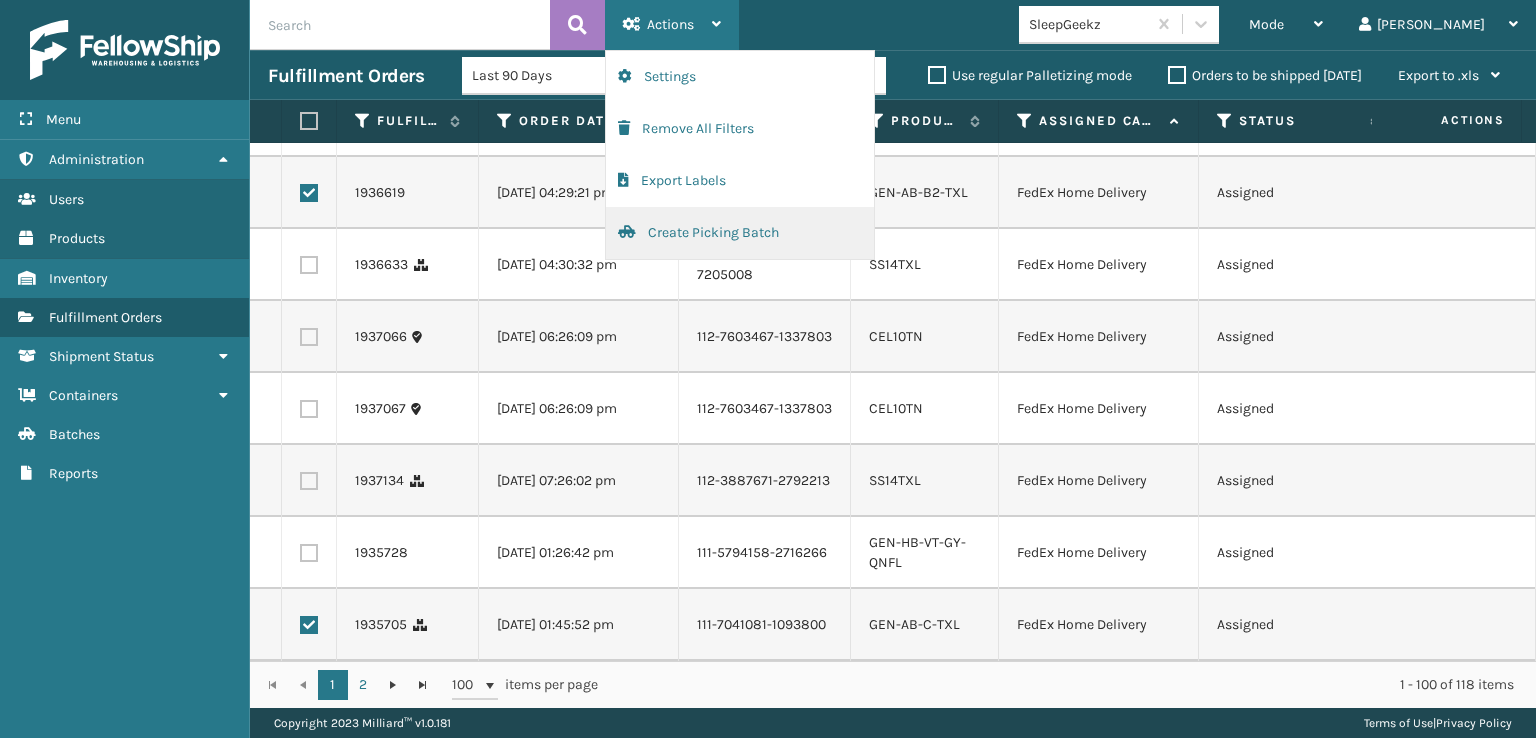 click on "Create Picking Batch" at bounding box center (740, 233) 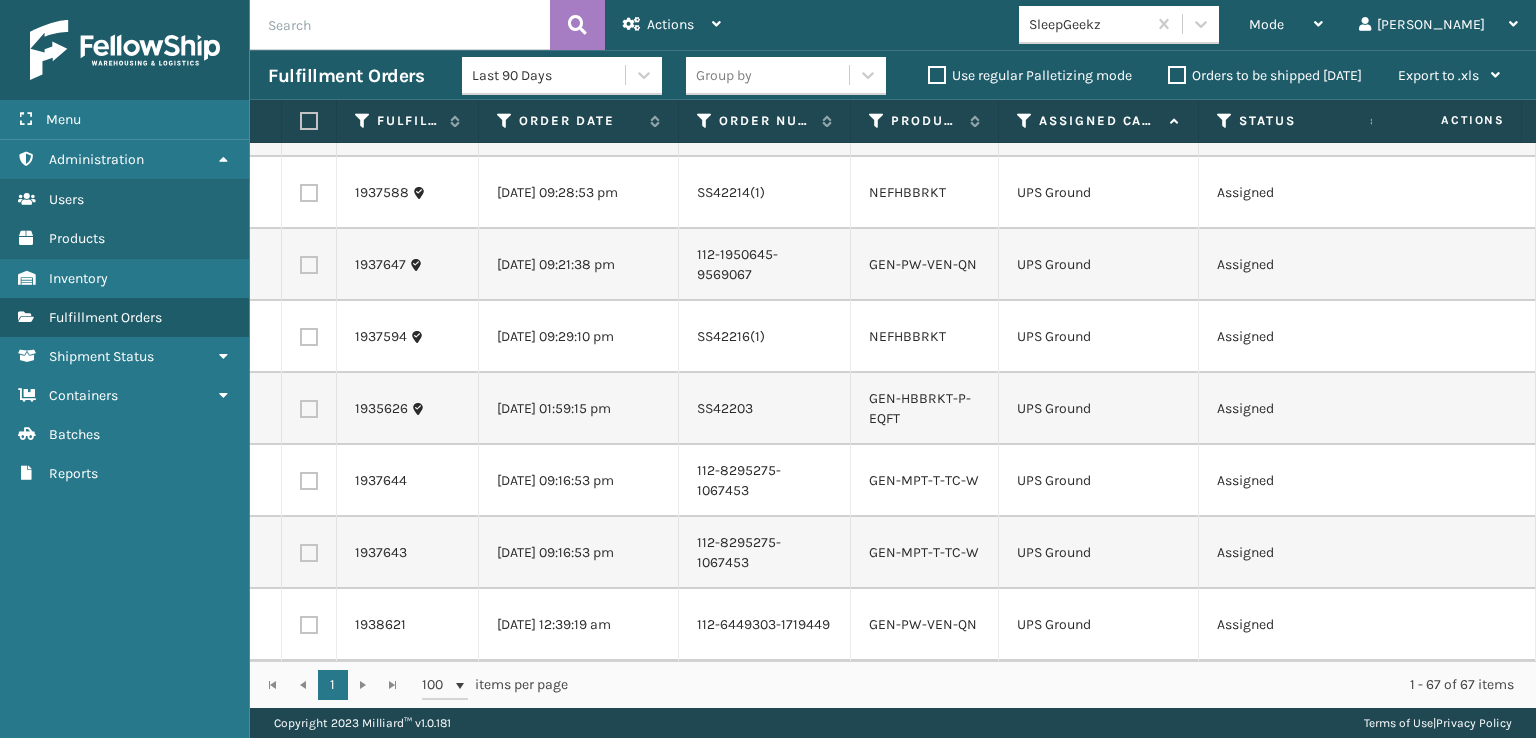 scroll, scrollTop: 4348, scrollLeft: 0, axis: vertical 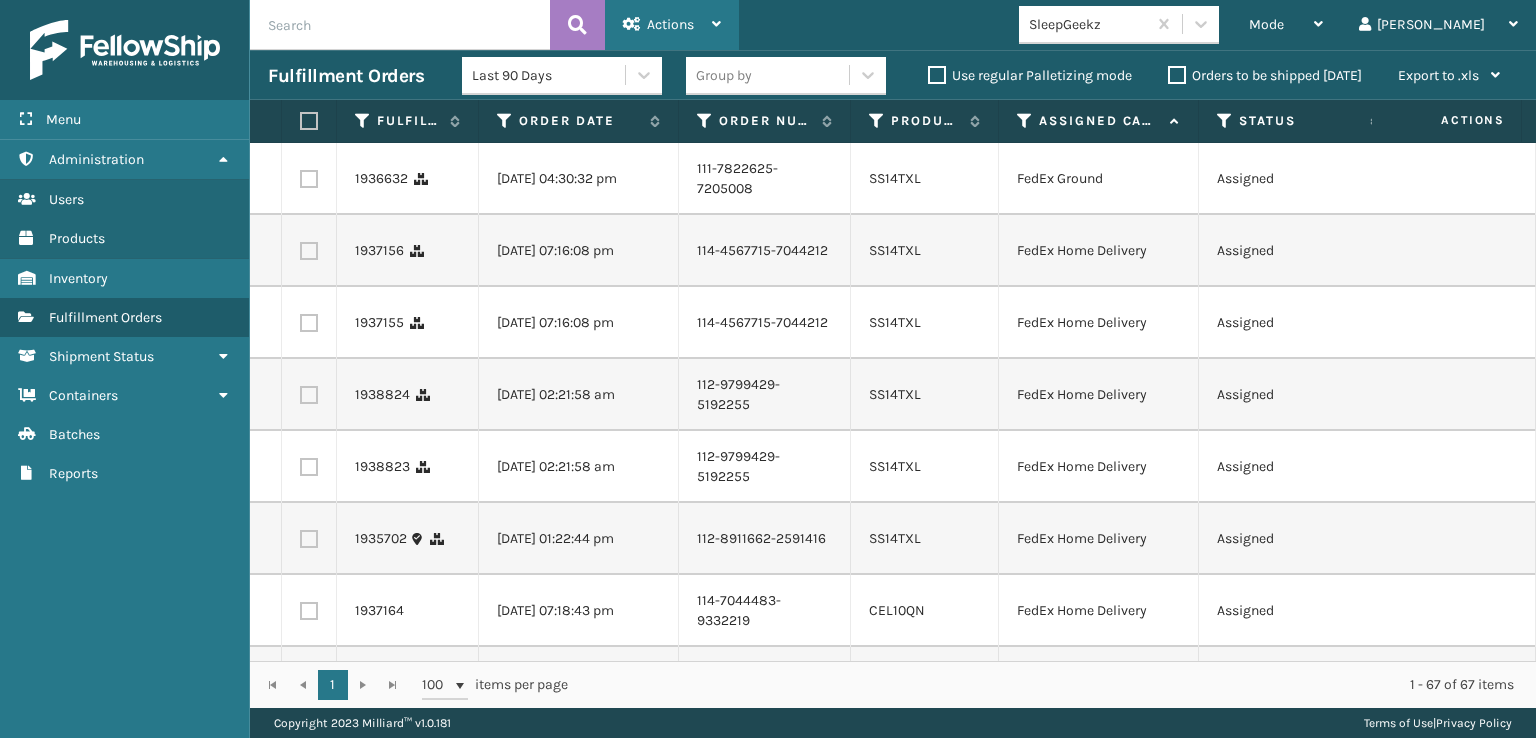 click on "Actions" at bounding box center (670, 24) 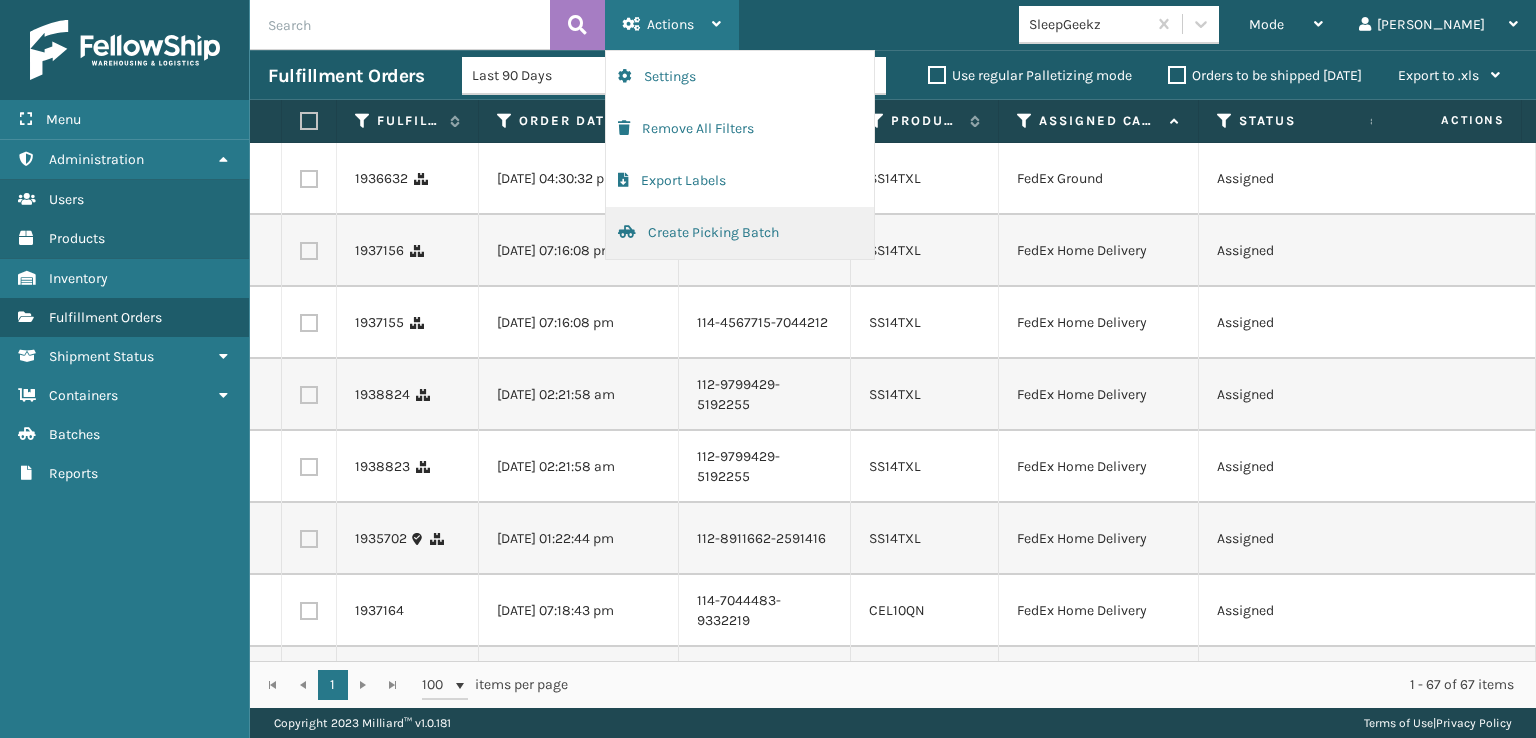 click on "Create Picking Batch" at bounding box center [740, 233] 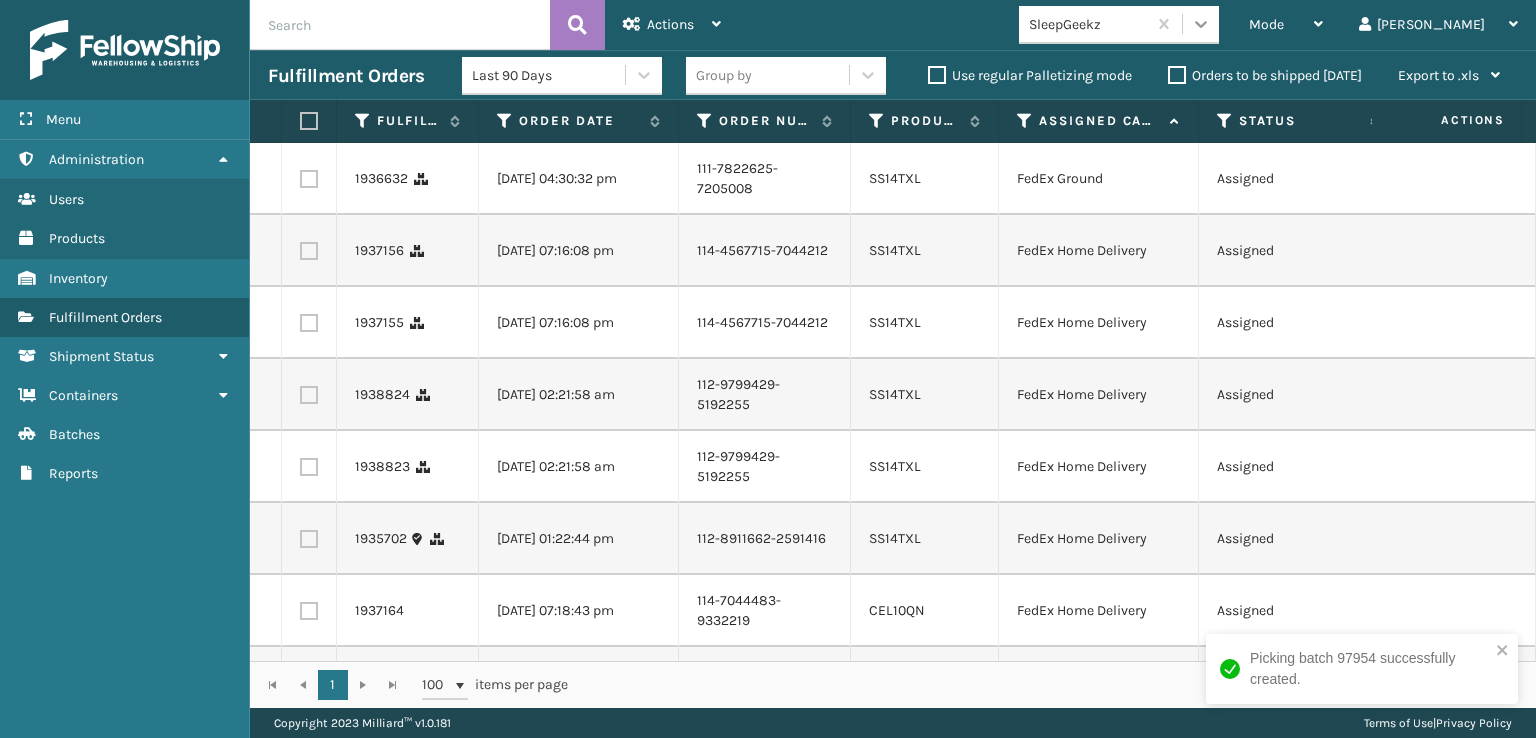 click 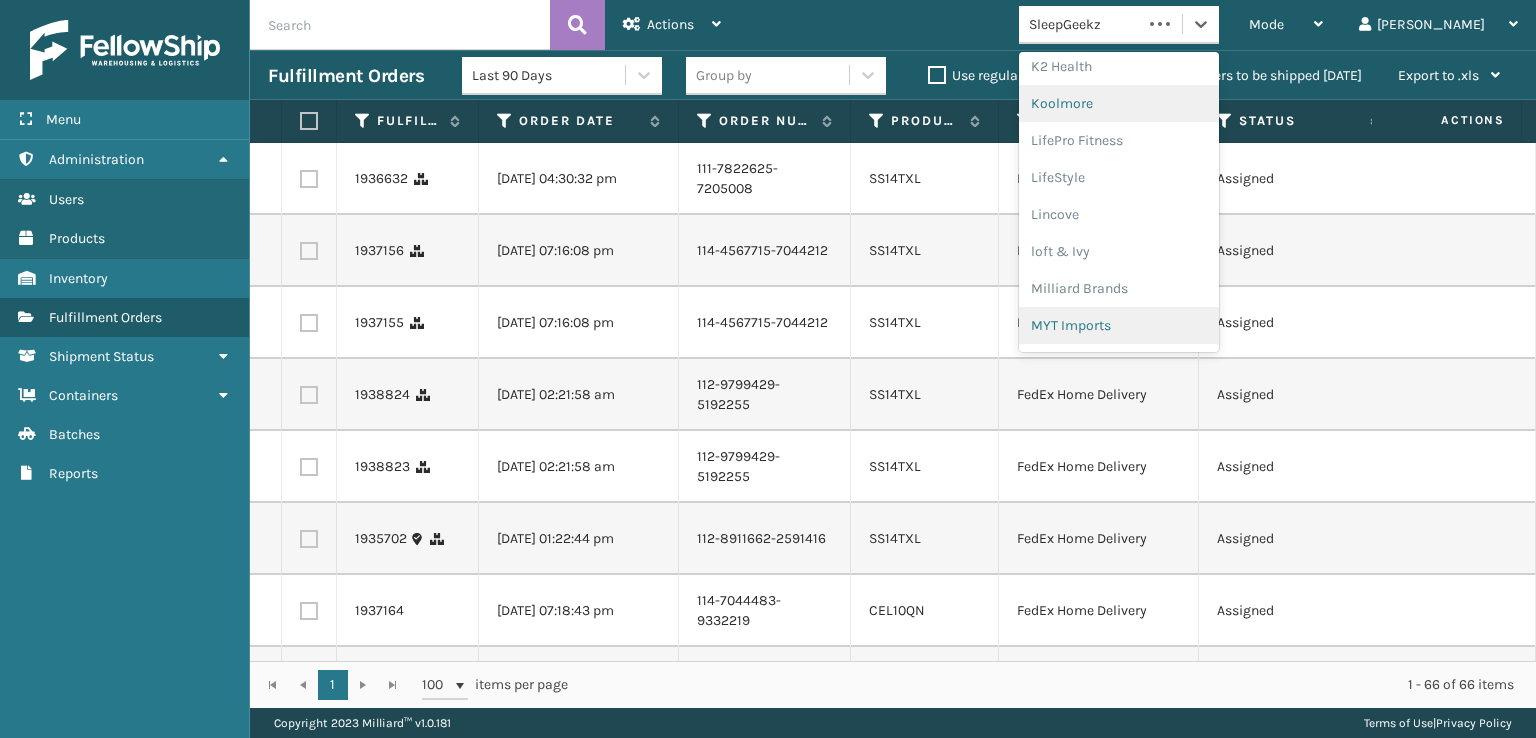 scroll, scrollTop: 632, scrollLeft: 0, axis: vertical 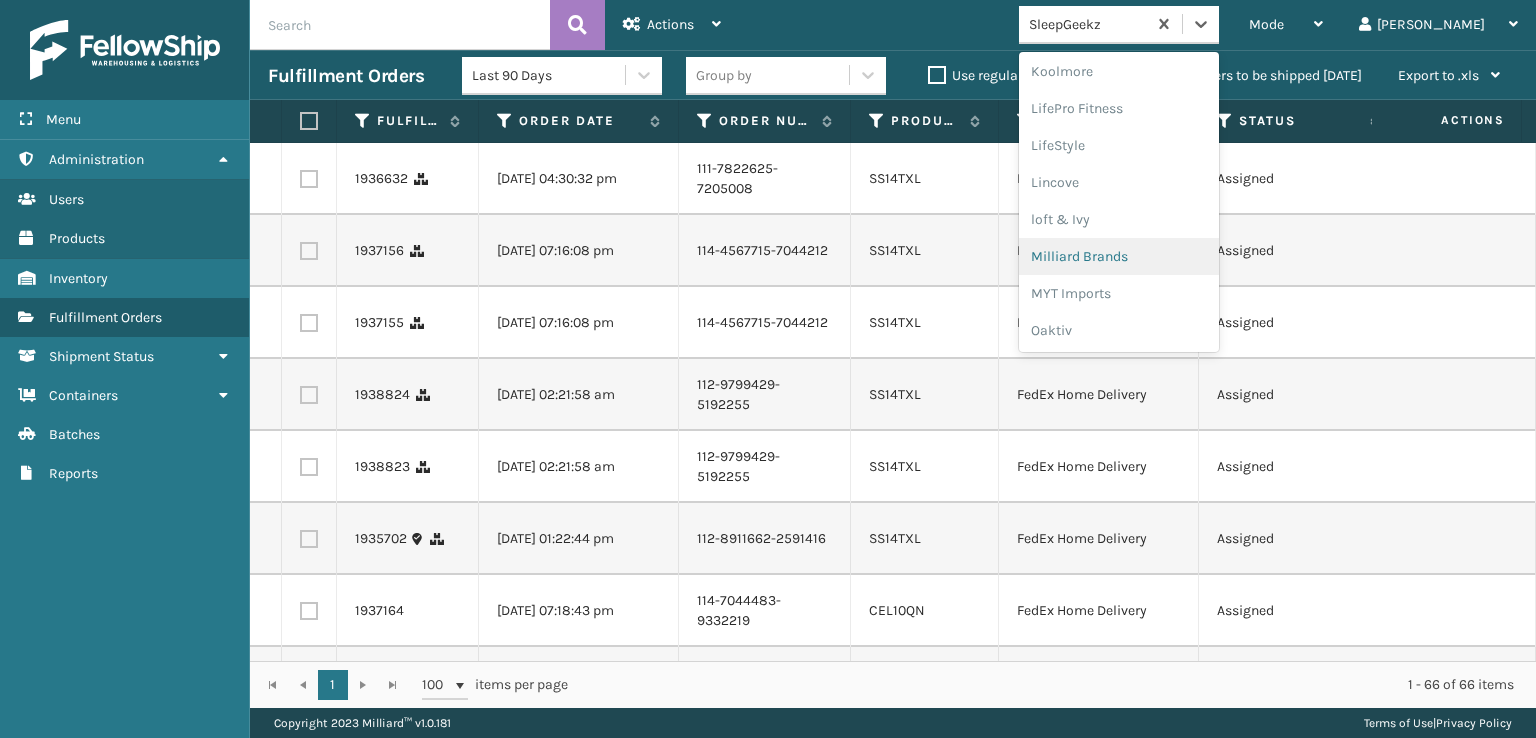 click on "Milliard Brands" at bounding box center (1119, 256) 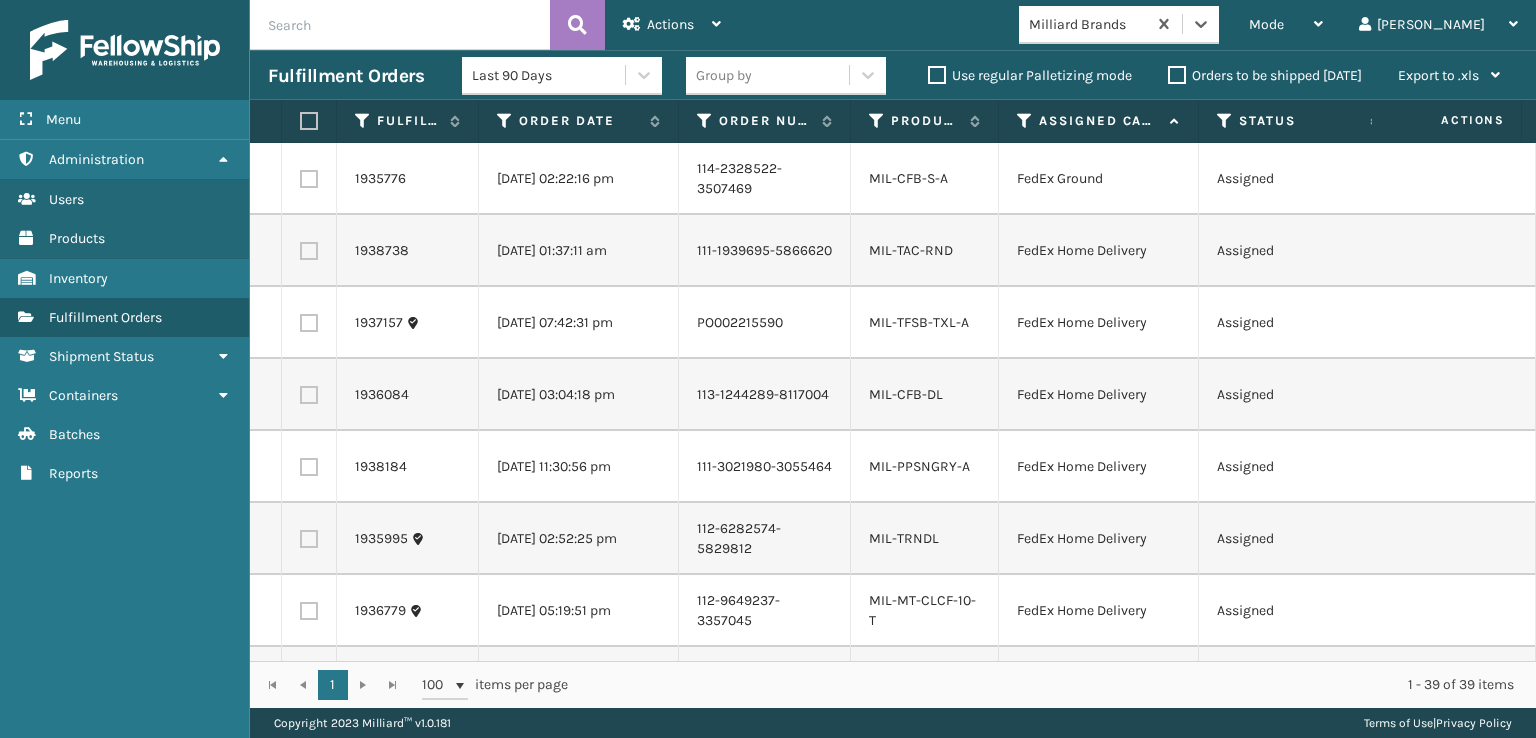 click at bounding box center [309, 179] 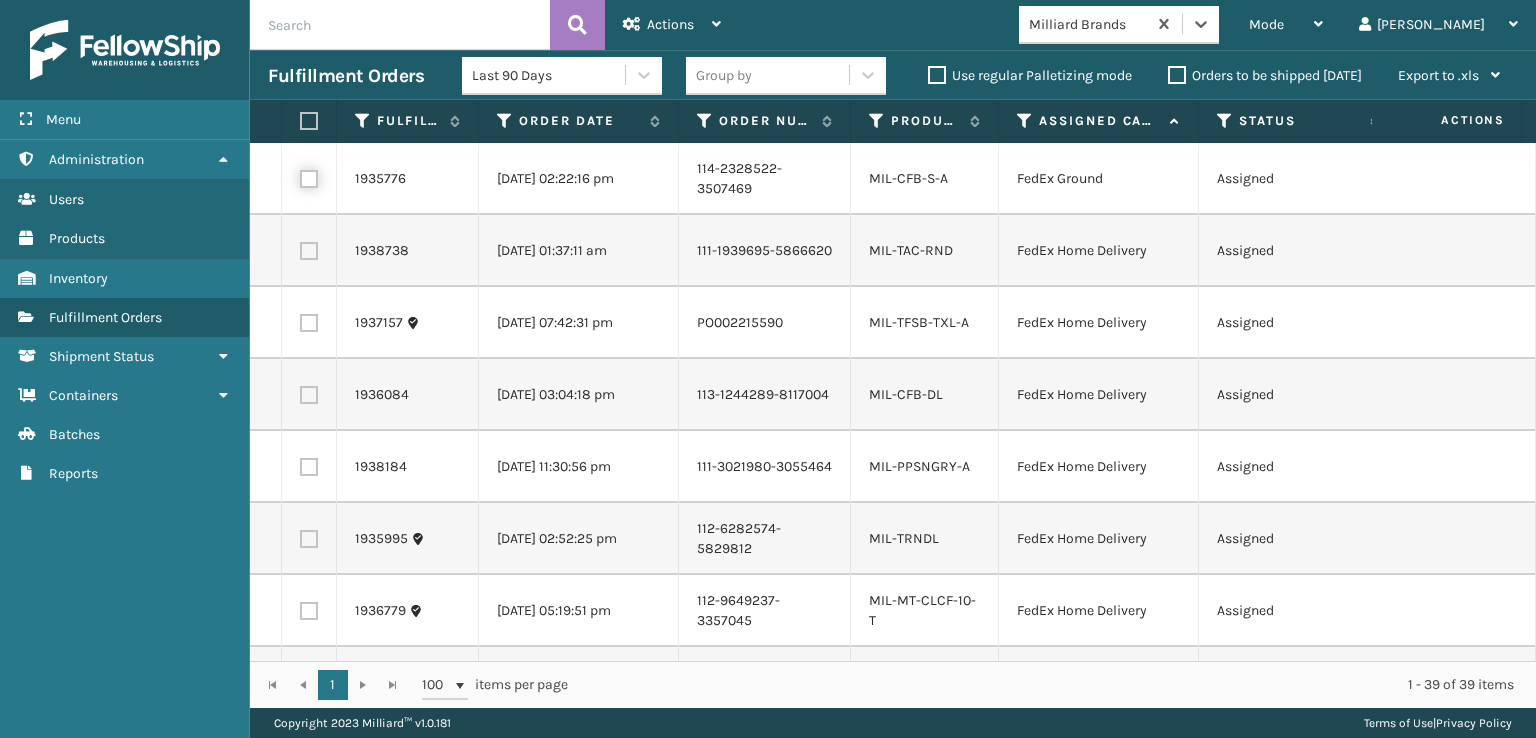 click at bounding box center [300, 176] 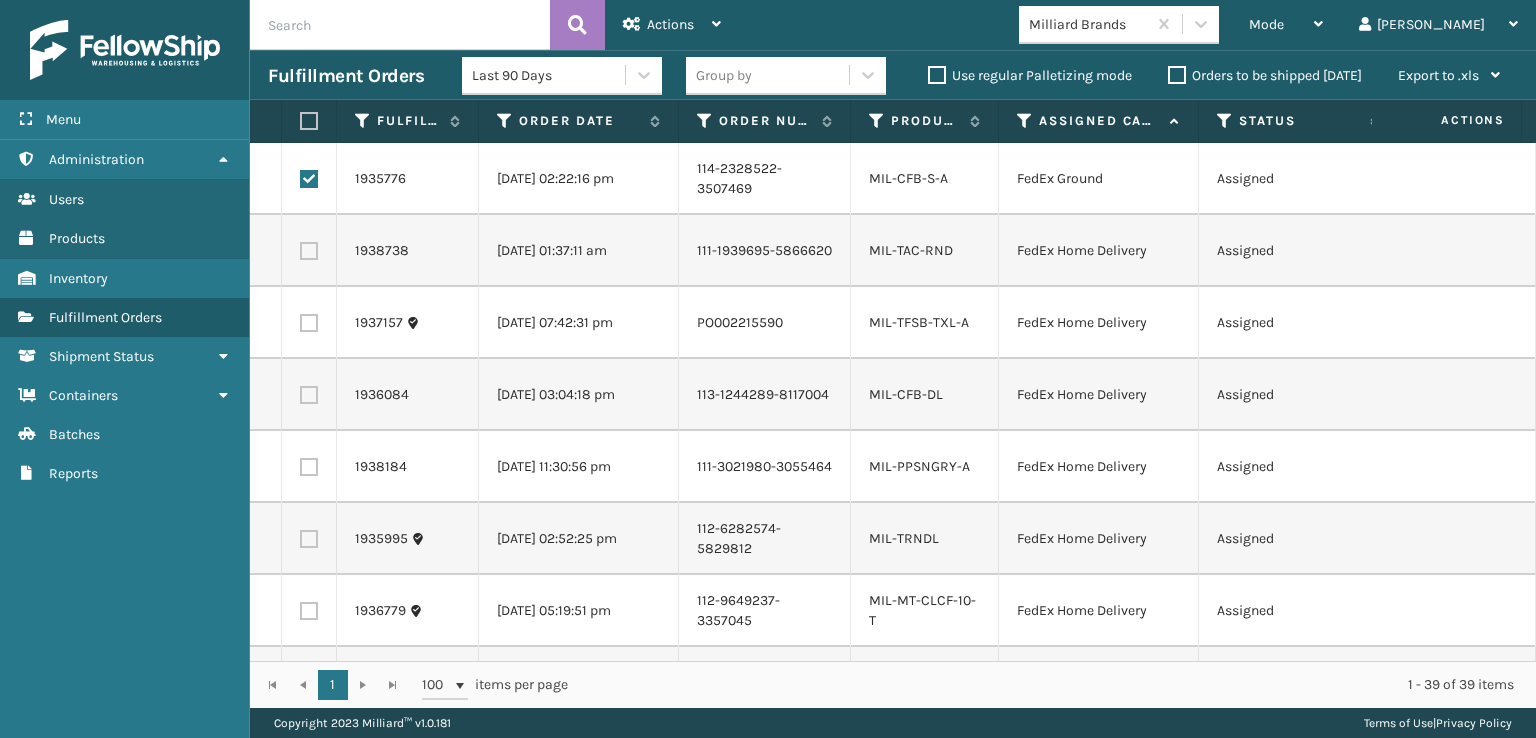 click at bounding box center (309, 251) 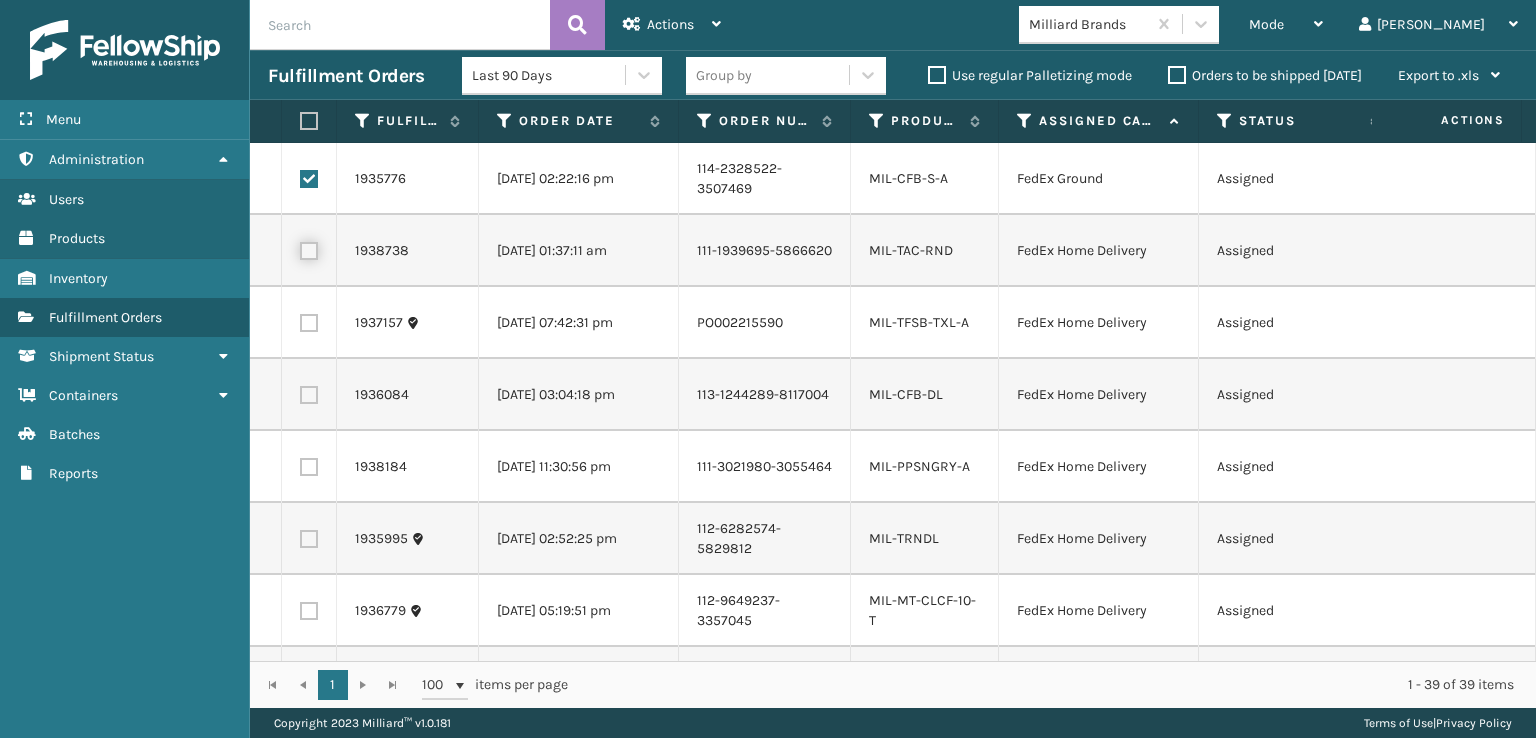 click at bounding box center (300, 248) 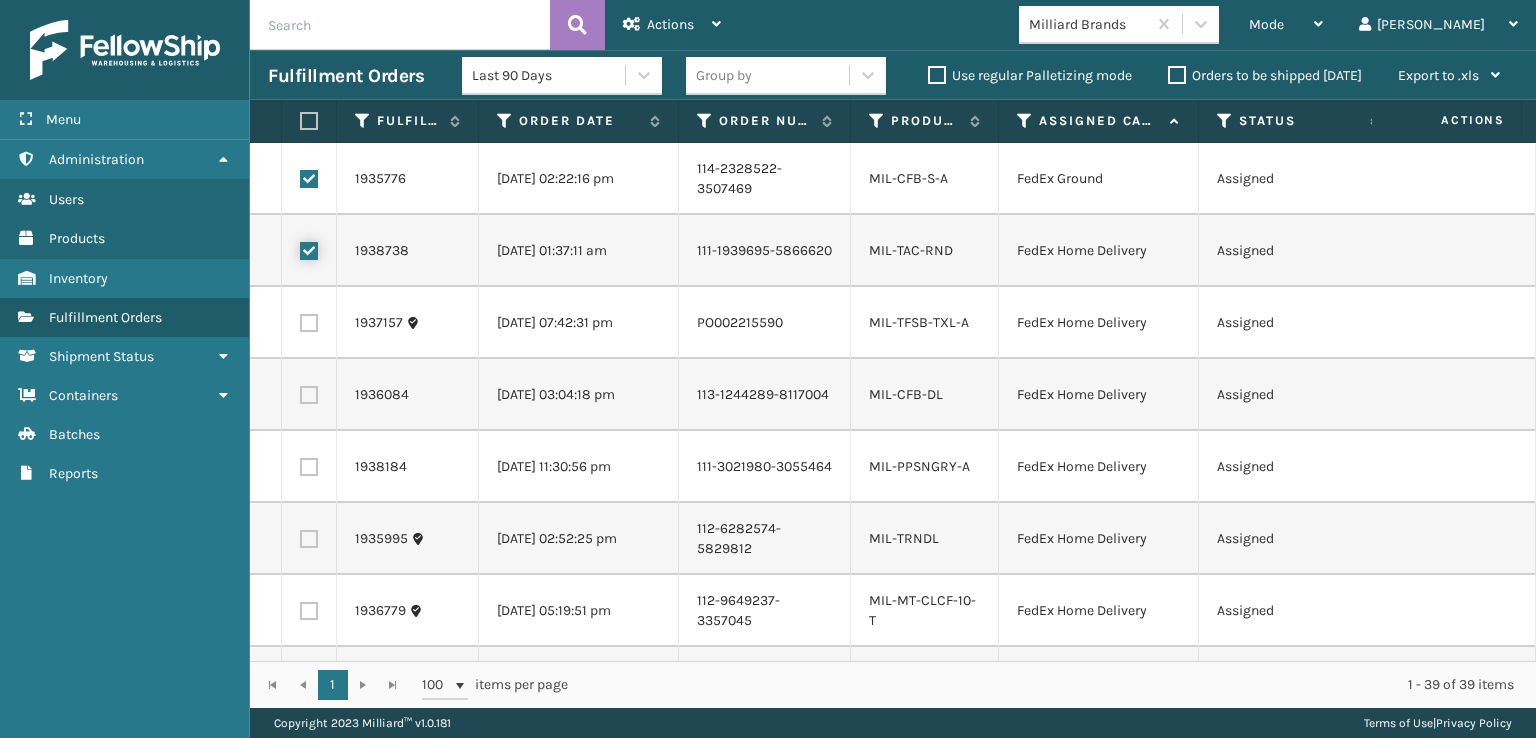 checkbox on "true" 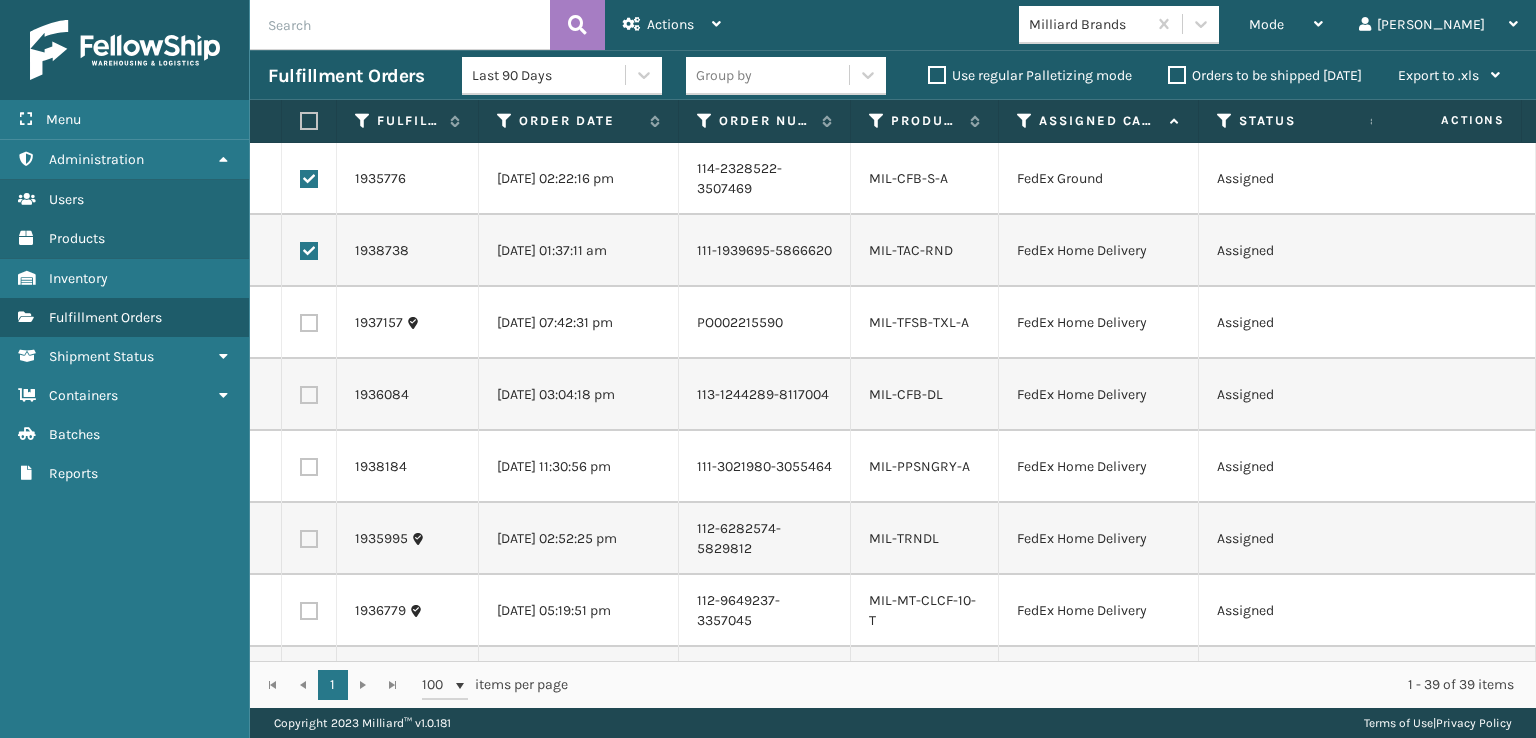 click at bounding box center (309, 323) 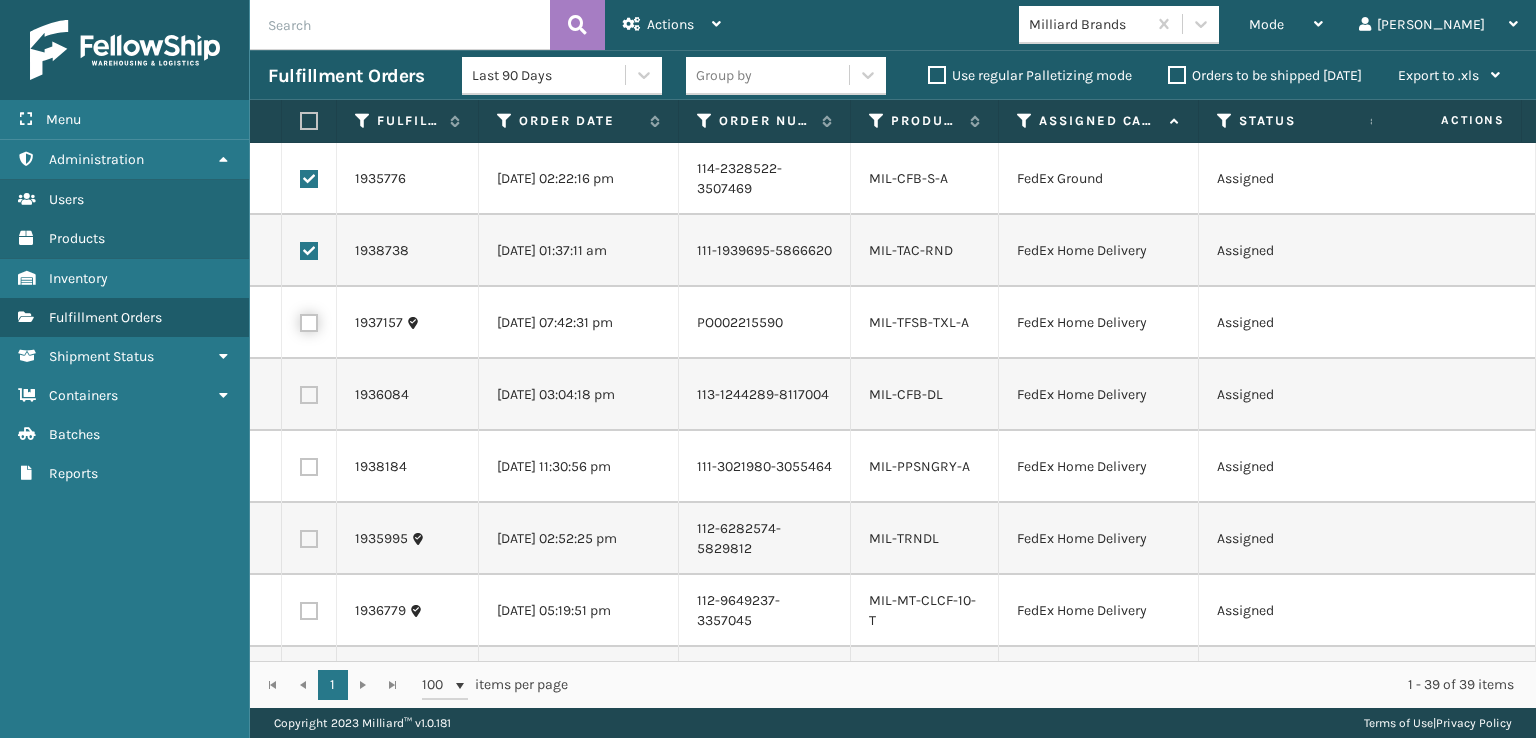 click at bounding box center [300, 320] 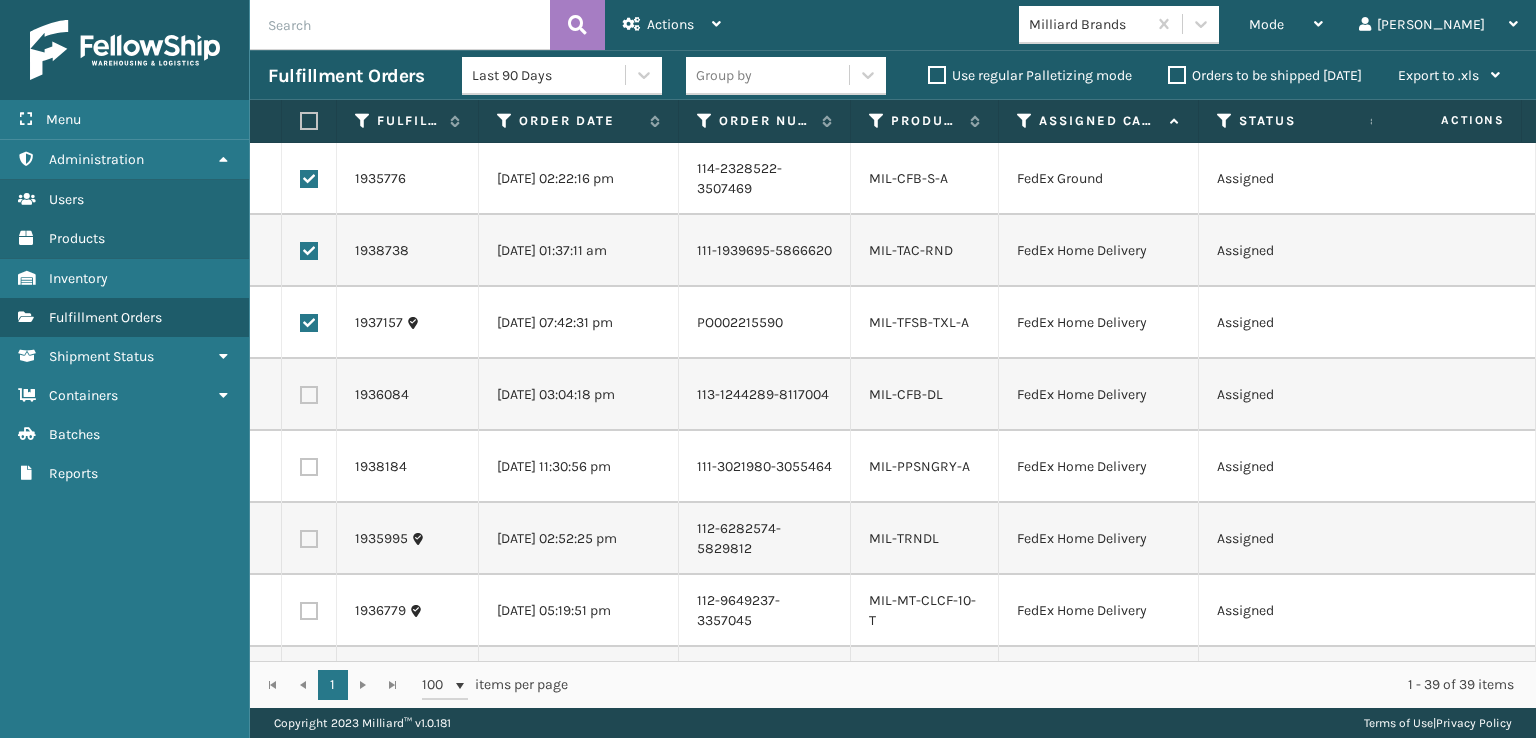 click at bounding box center [309, 395] 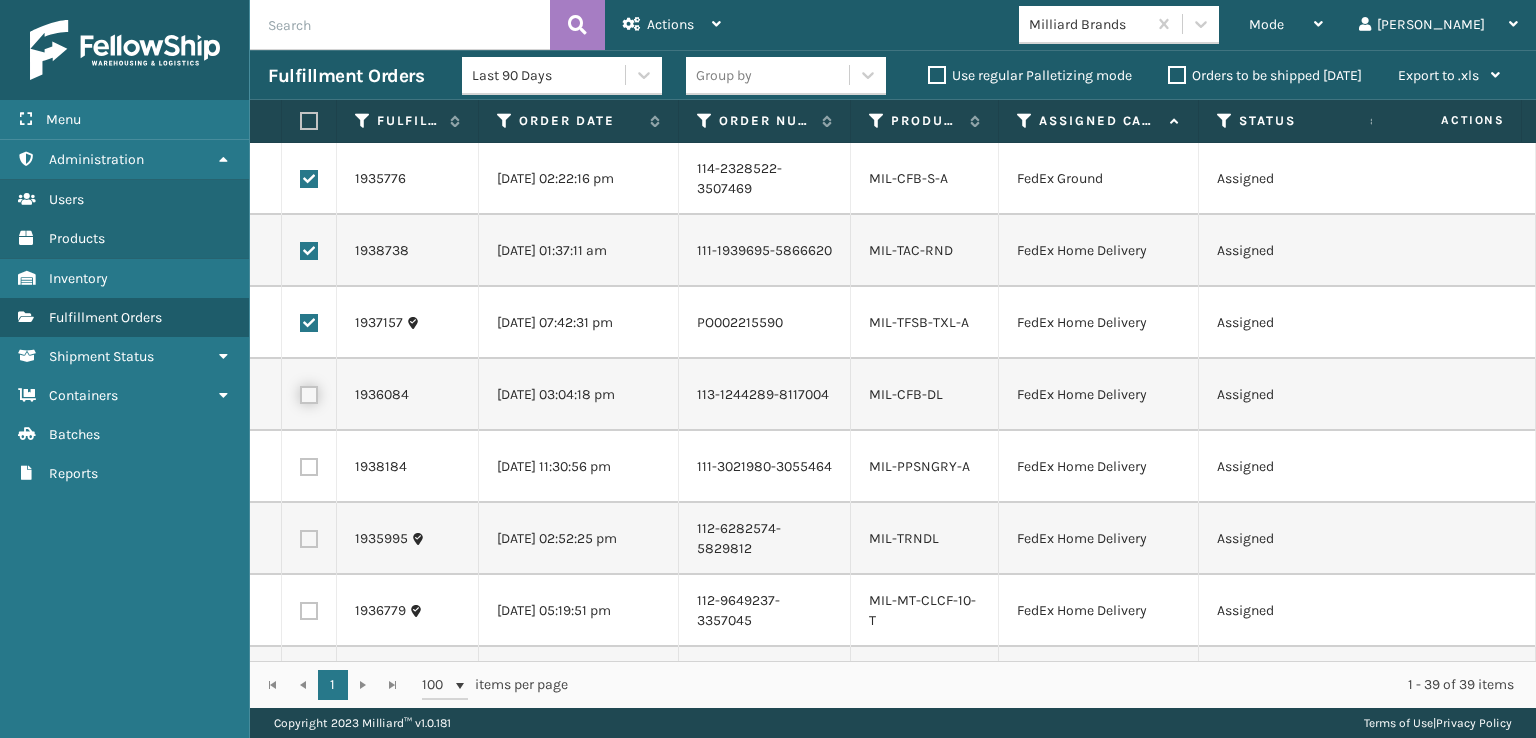 click at bounding box center (300, 392) 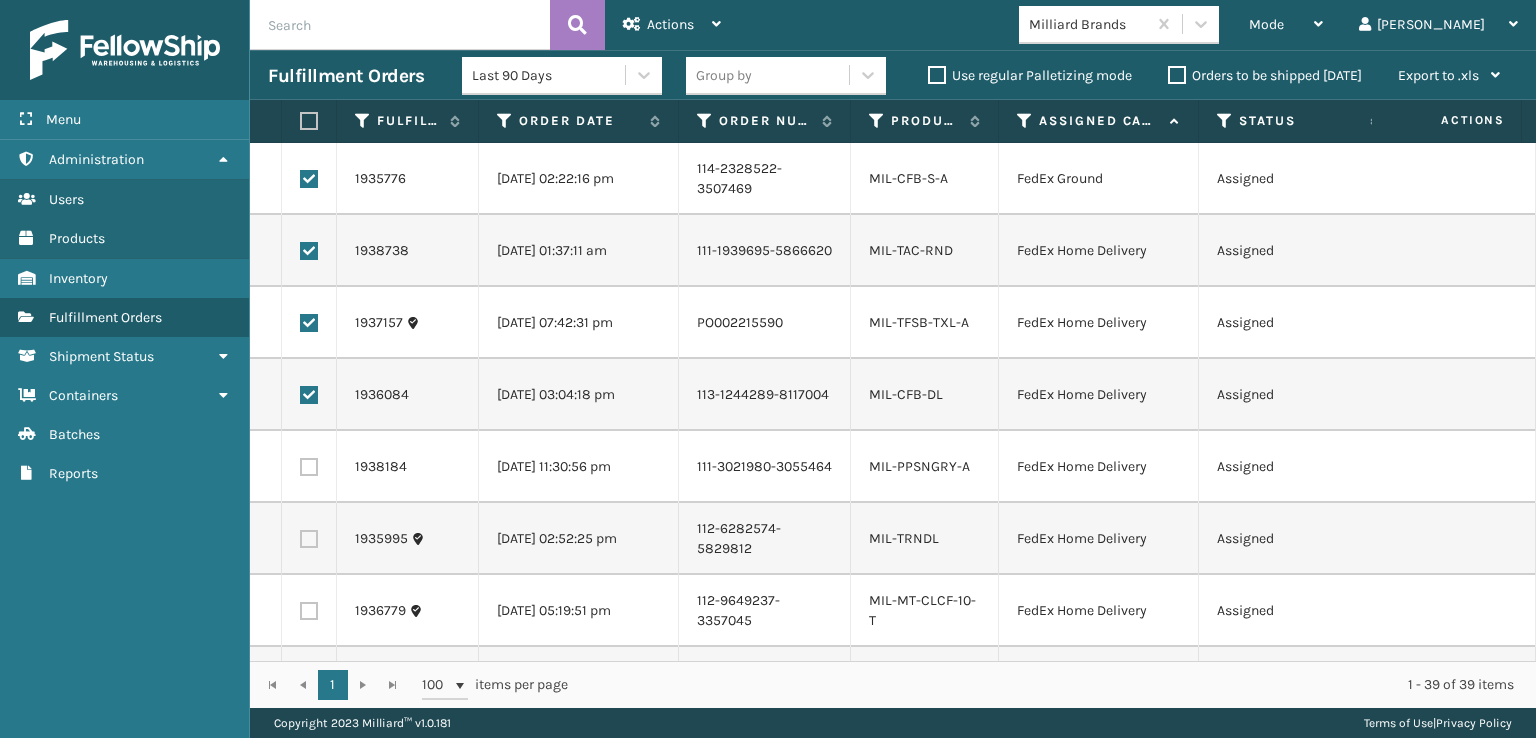 click at bounding box center [309, 467] 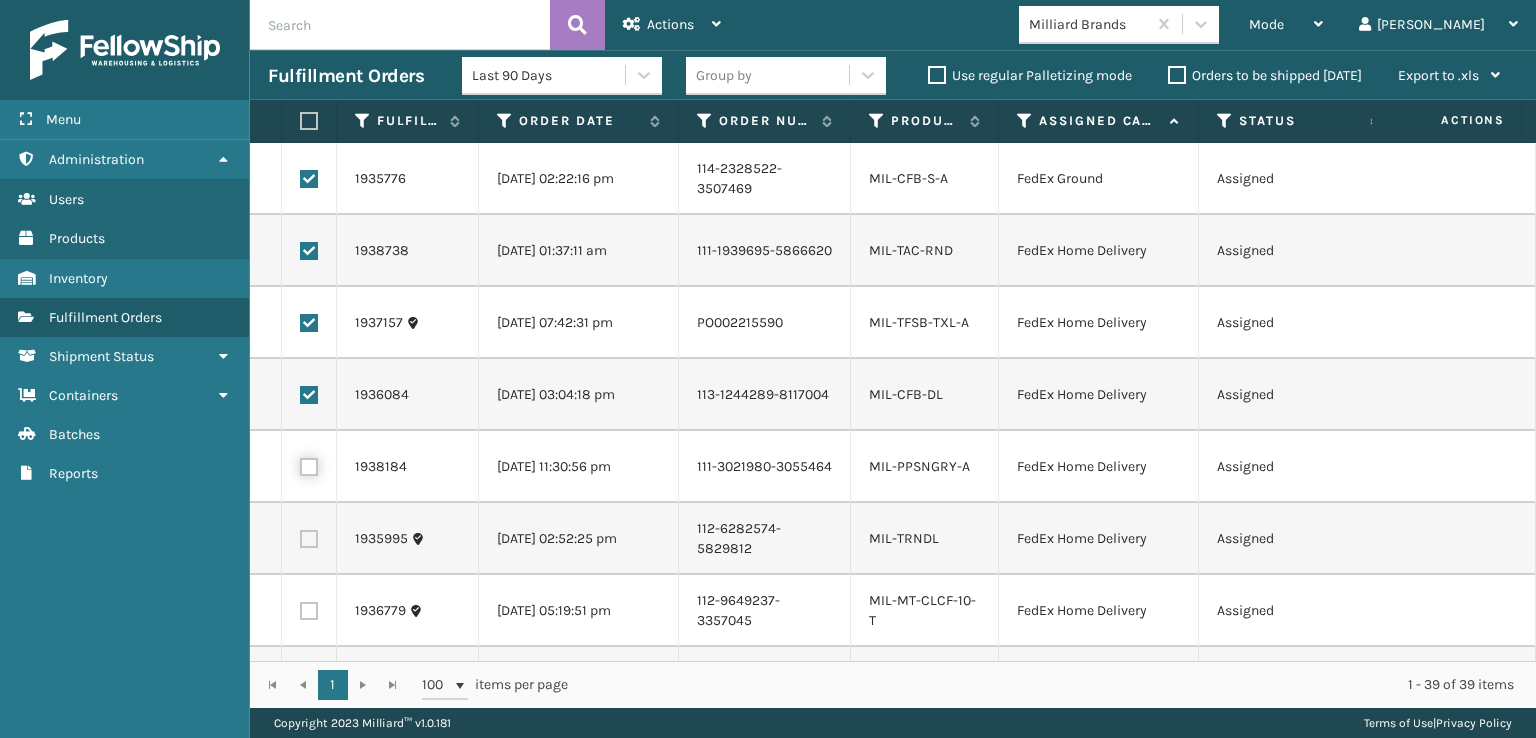 click at bounding box center (300, 464) 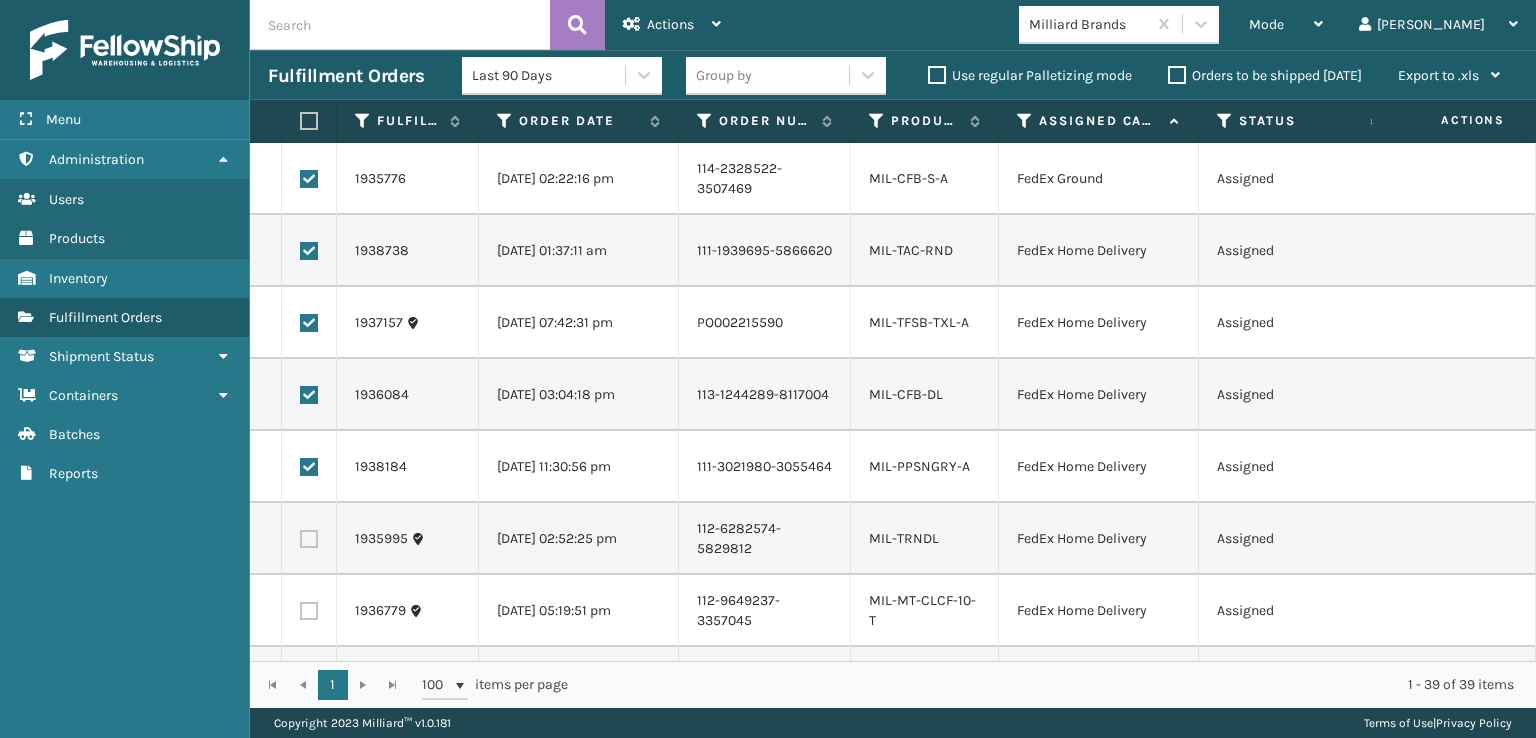 click at bounding box center [309, 539] 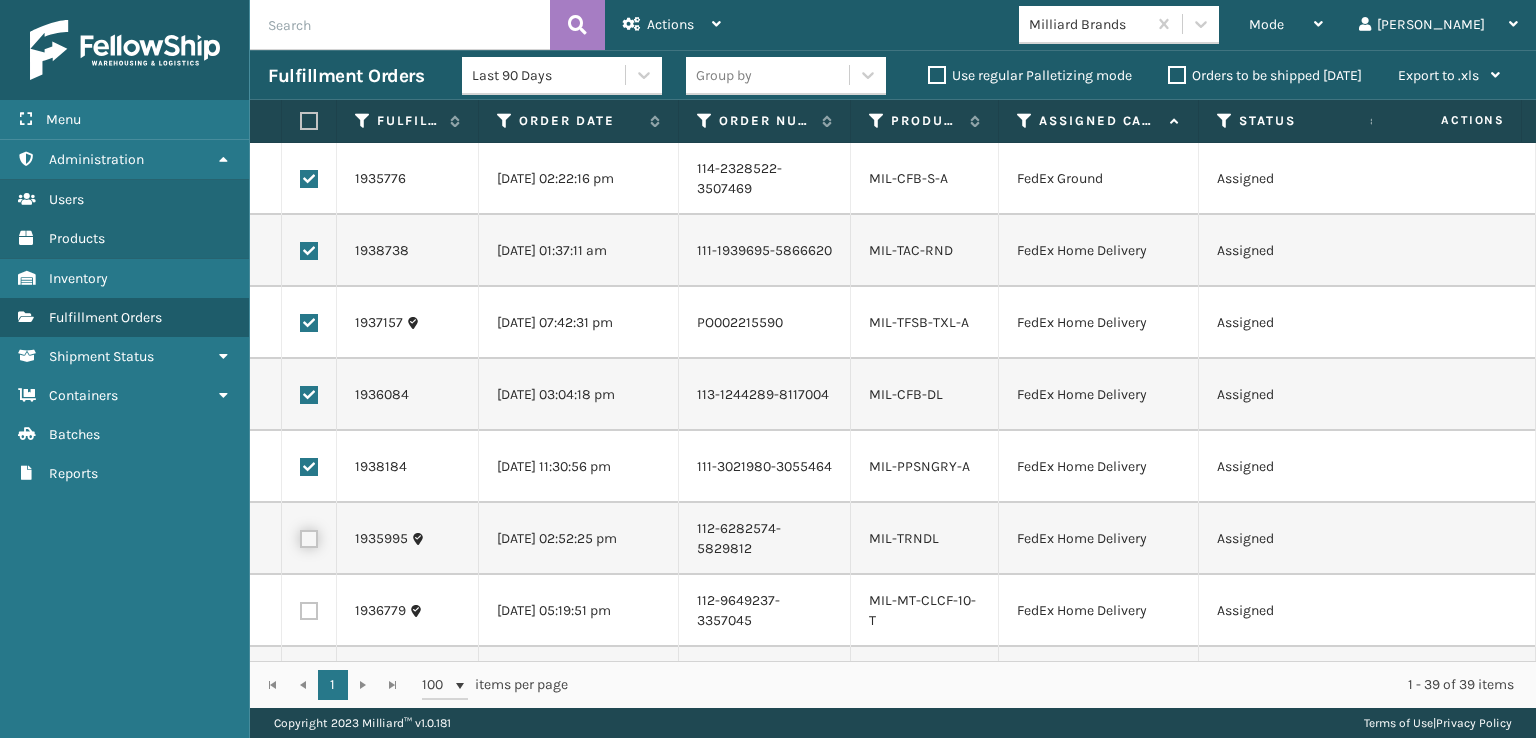 click at bounding box center (300, 536) 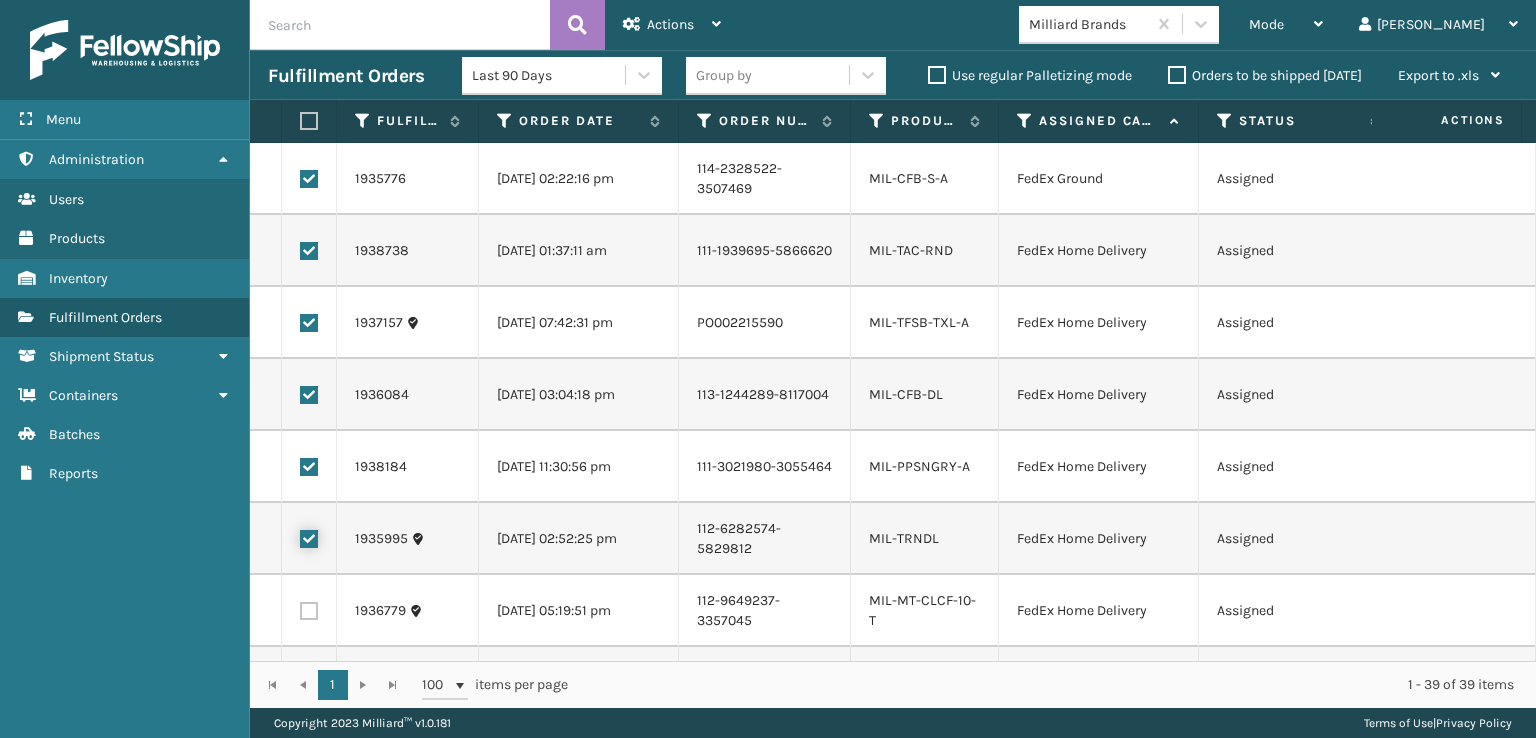 checkbox on "true" 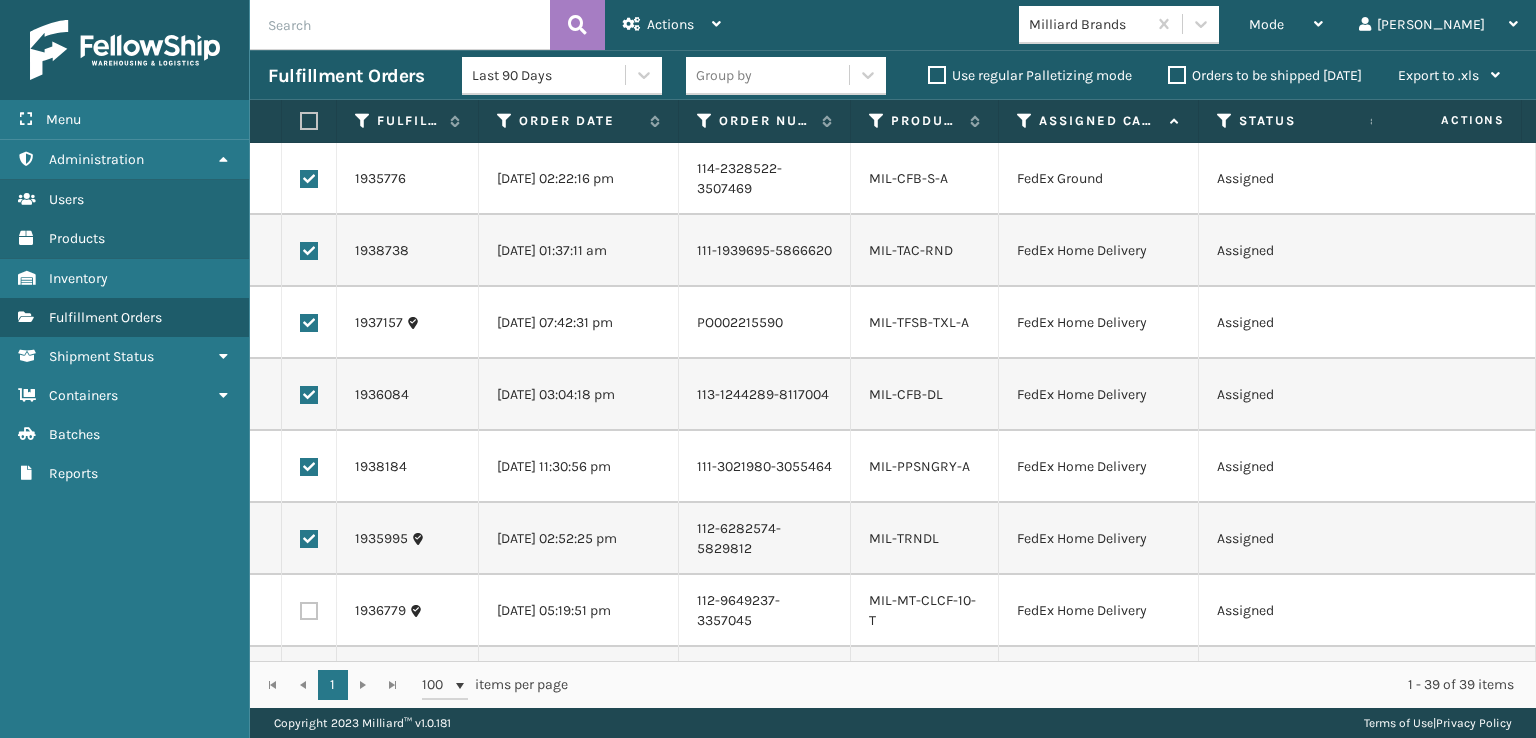 click at bounding box center (309, 611) 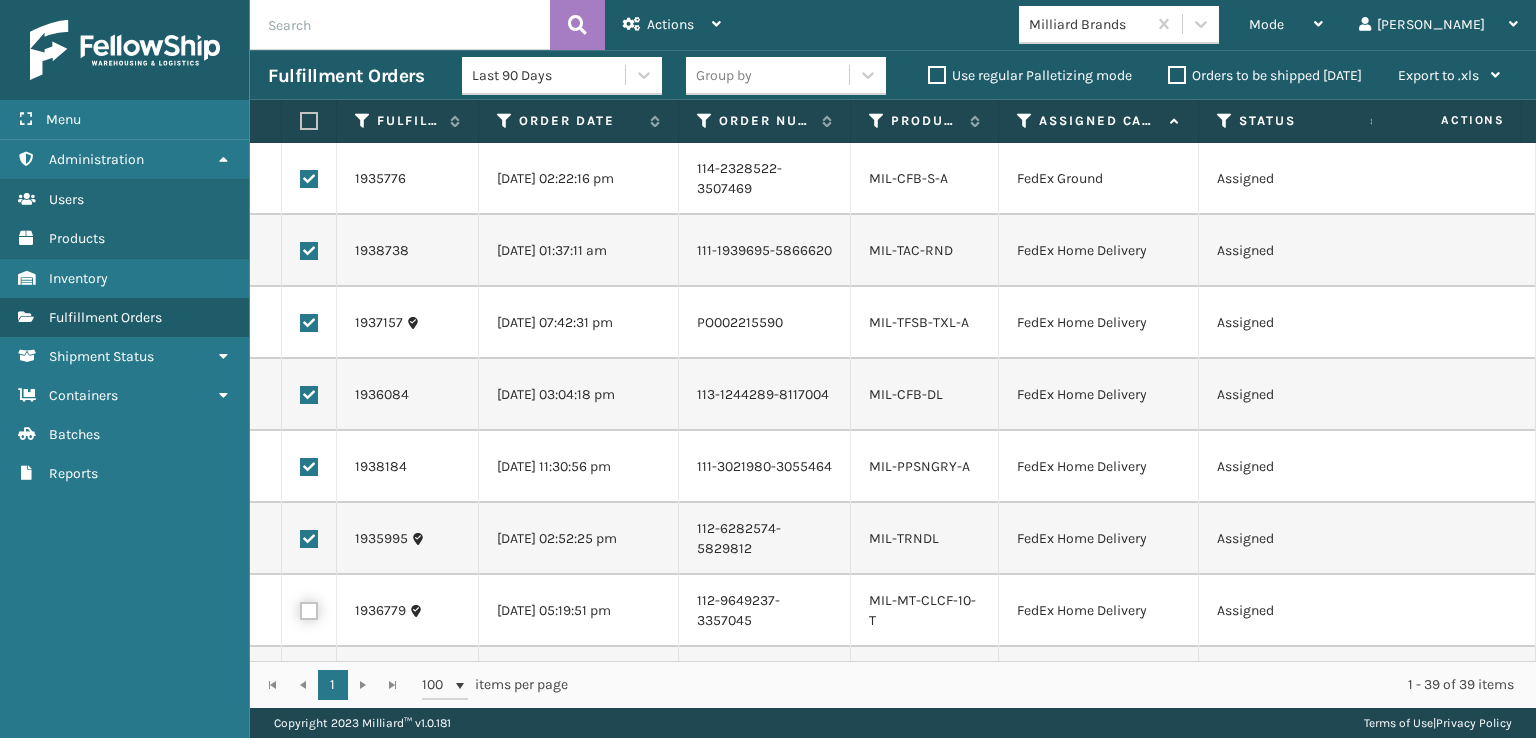 click at bounding box center [300, 608] 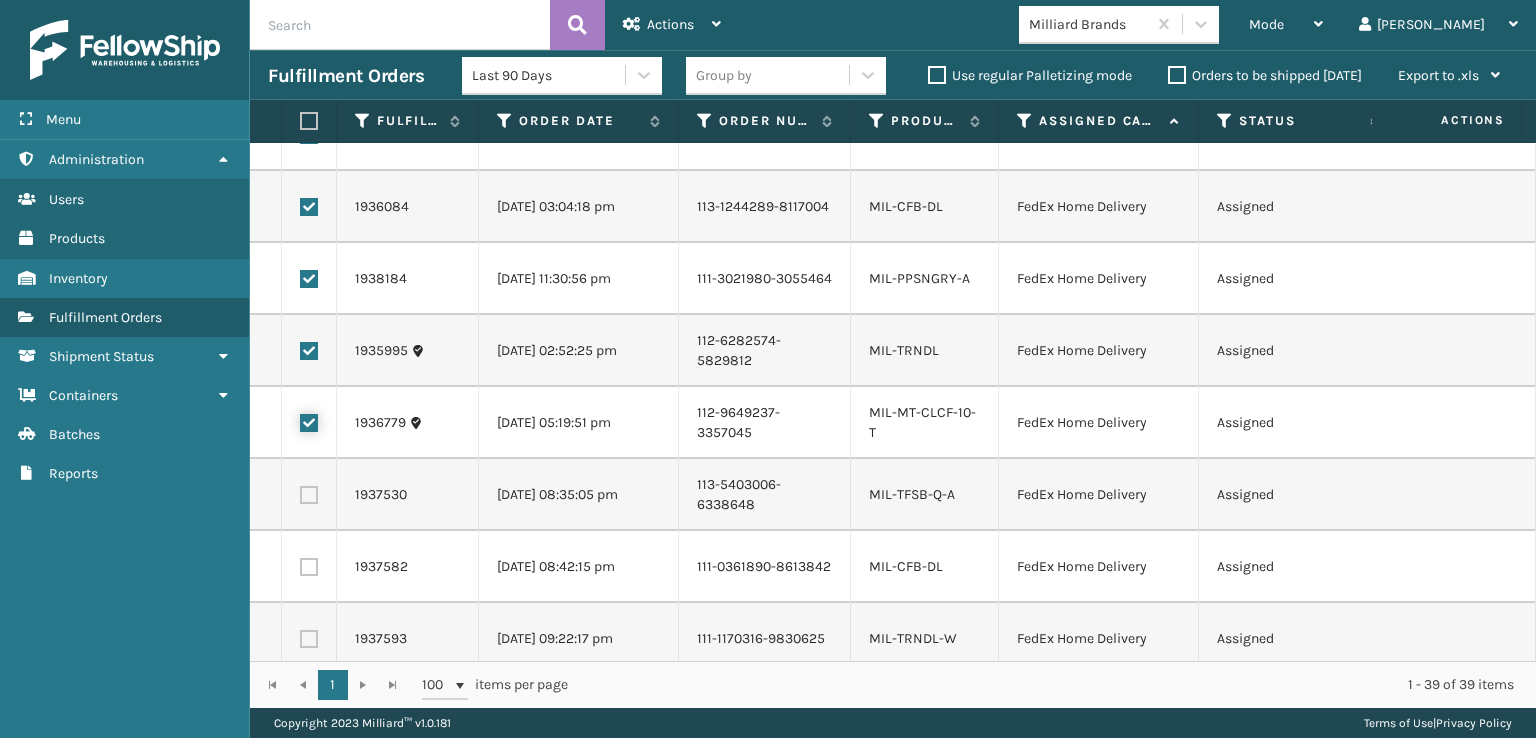 scroll, scrollTop: 200, scrollLeft: 0, axis: vertical 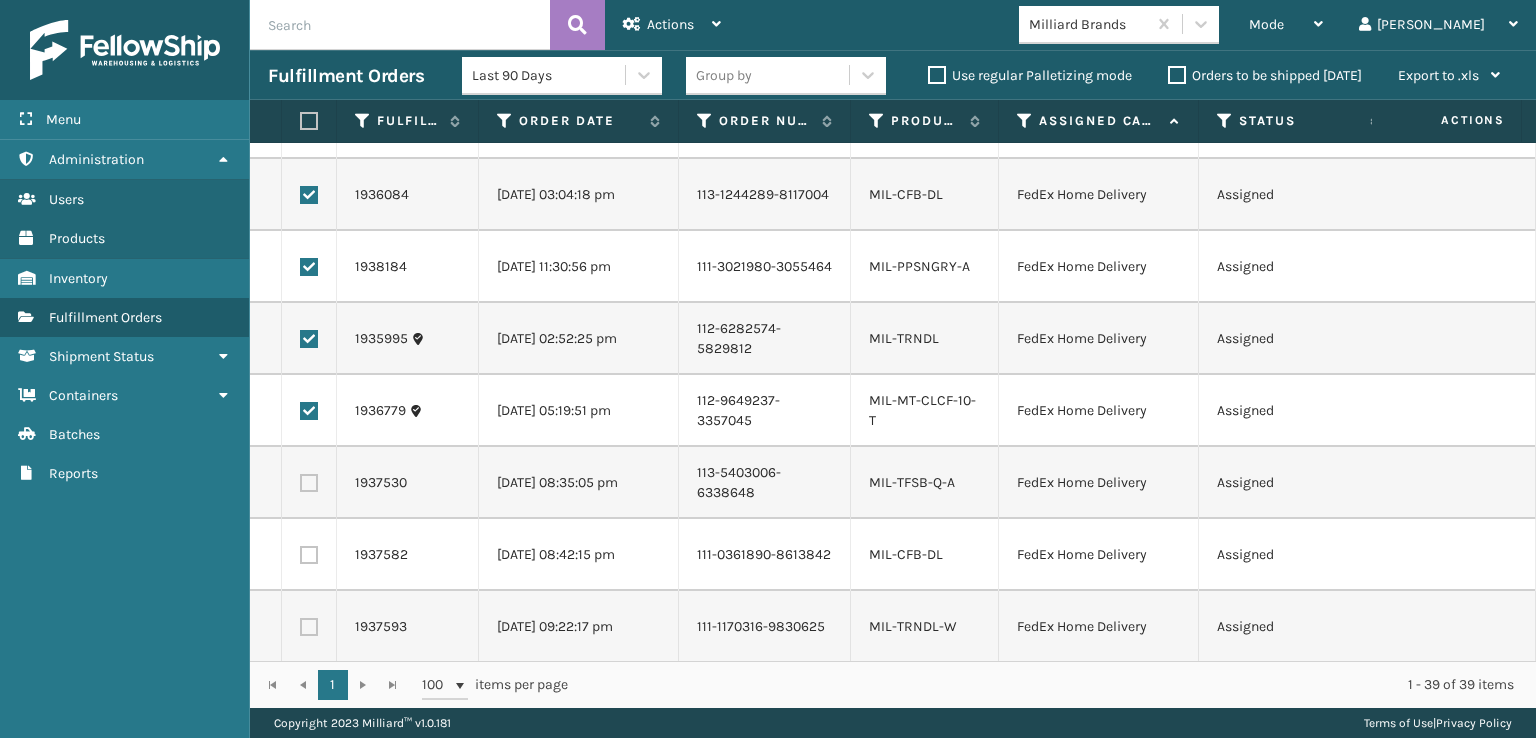 click at bounding box center (309, 483) 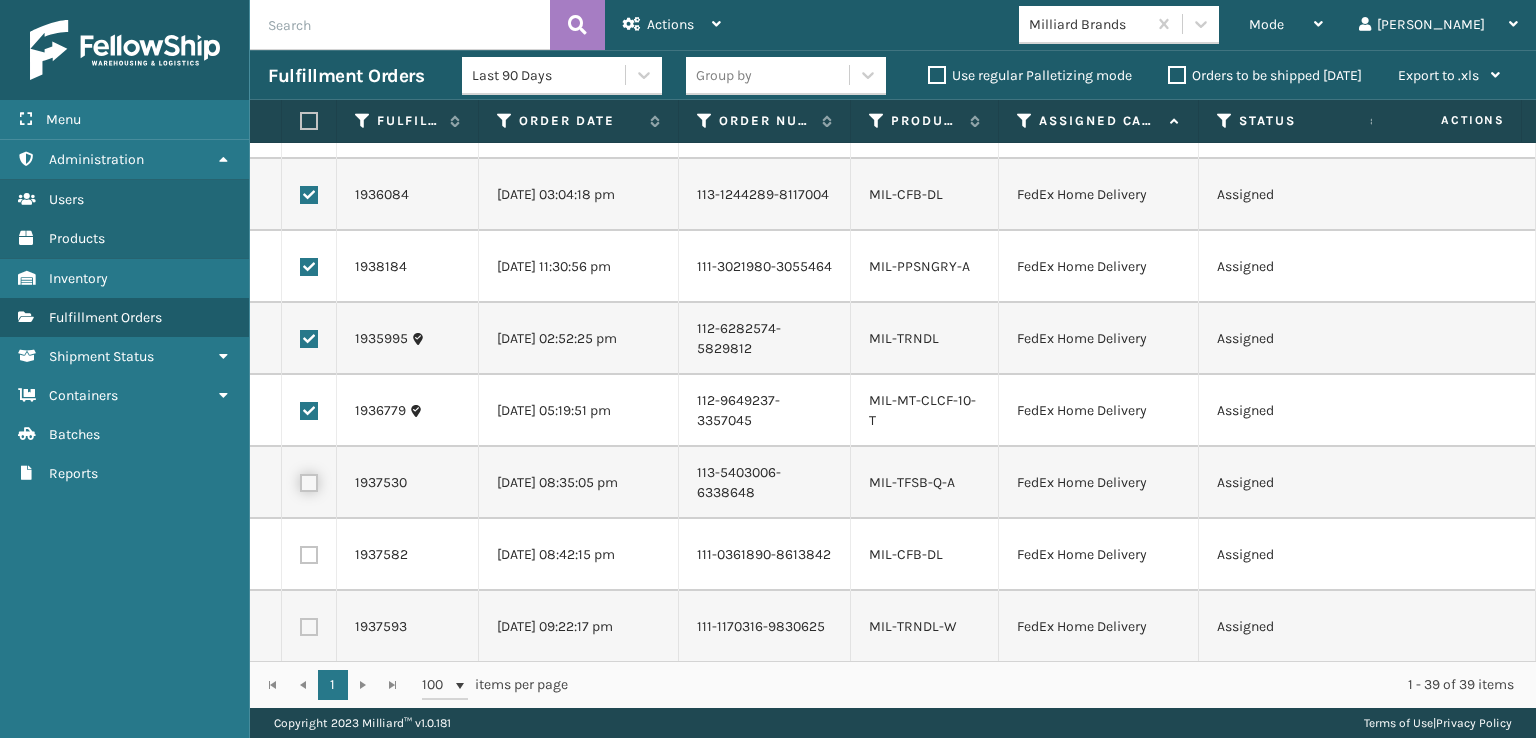click at bounding box center (300, 480) 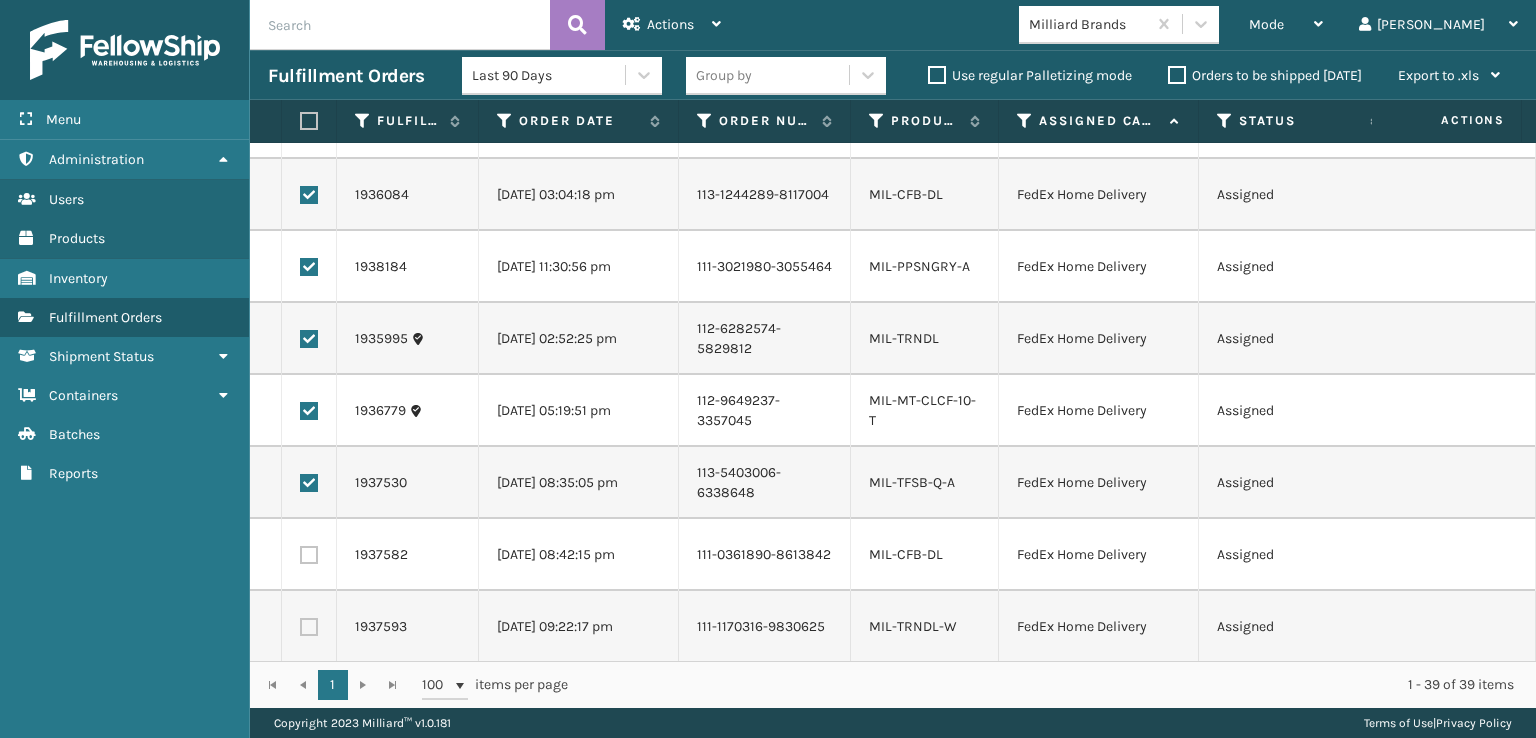 click at bounding box center (309, 555) 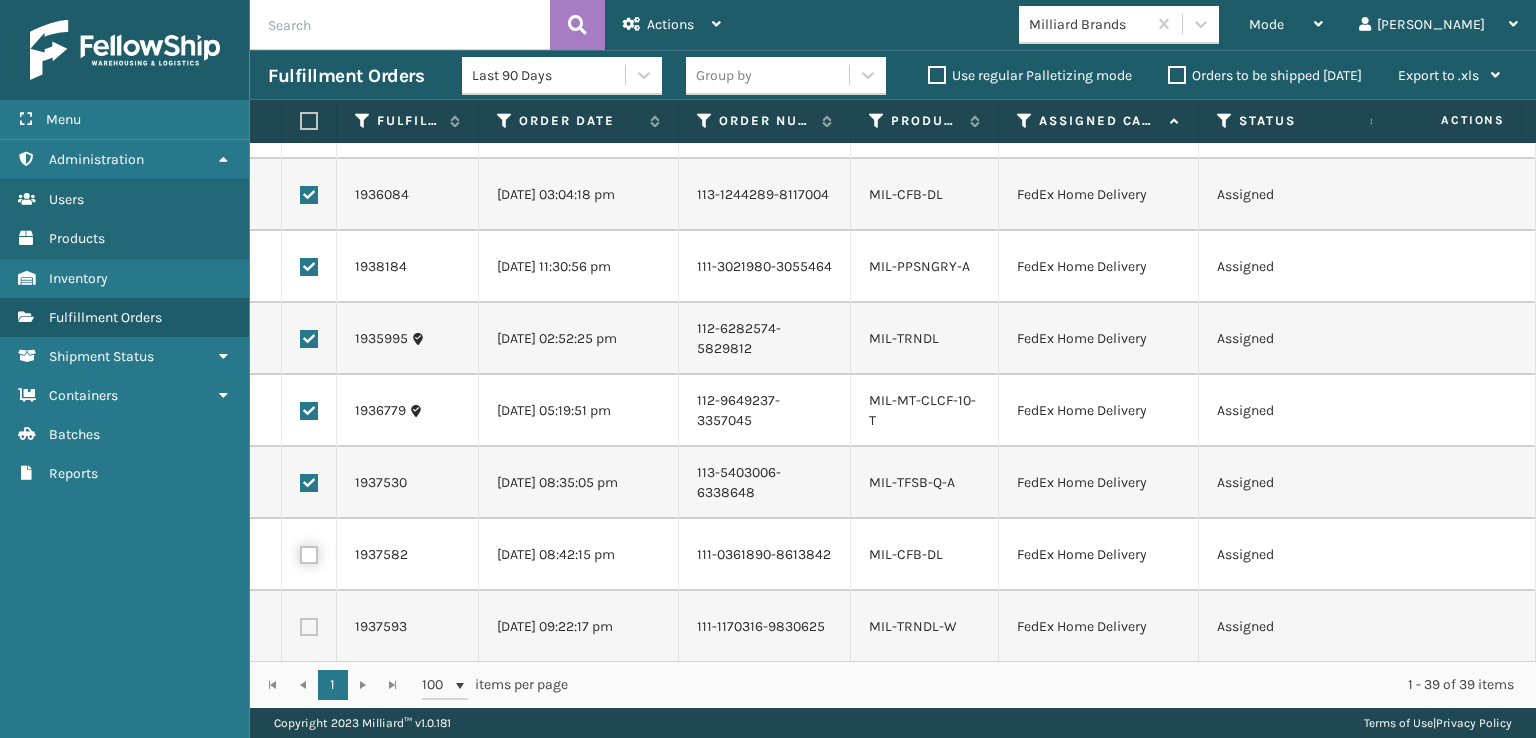click at bounding box center [300, 552] 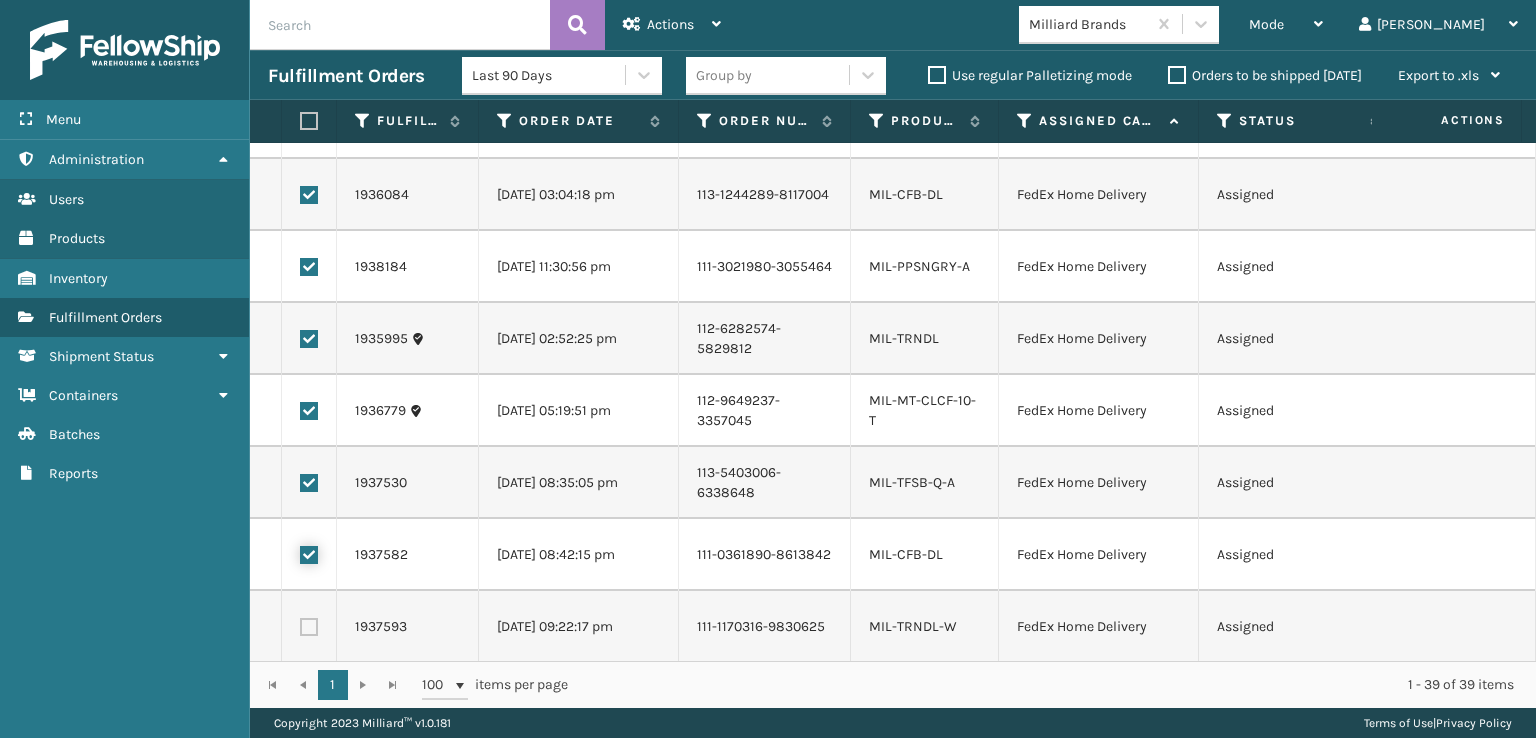 checkbox on "true" 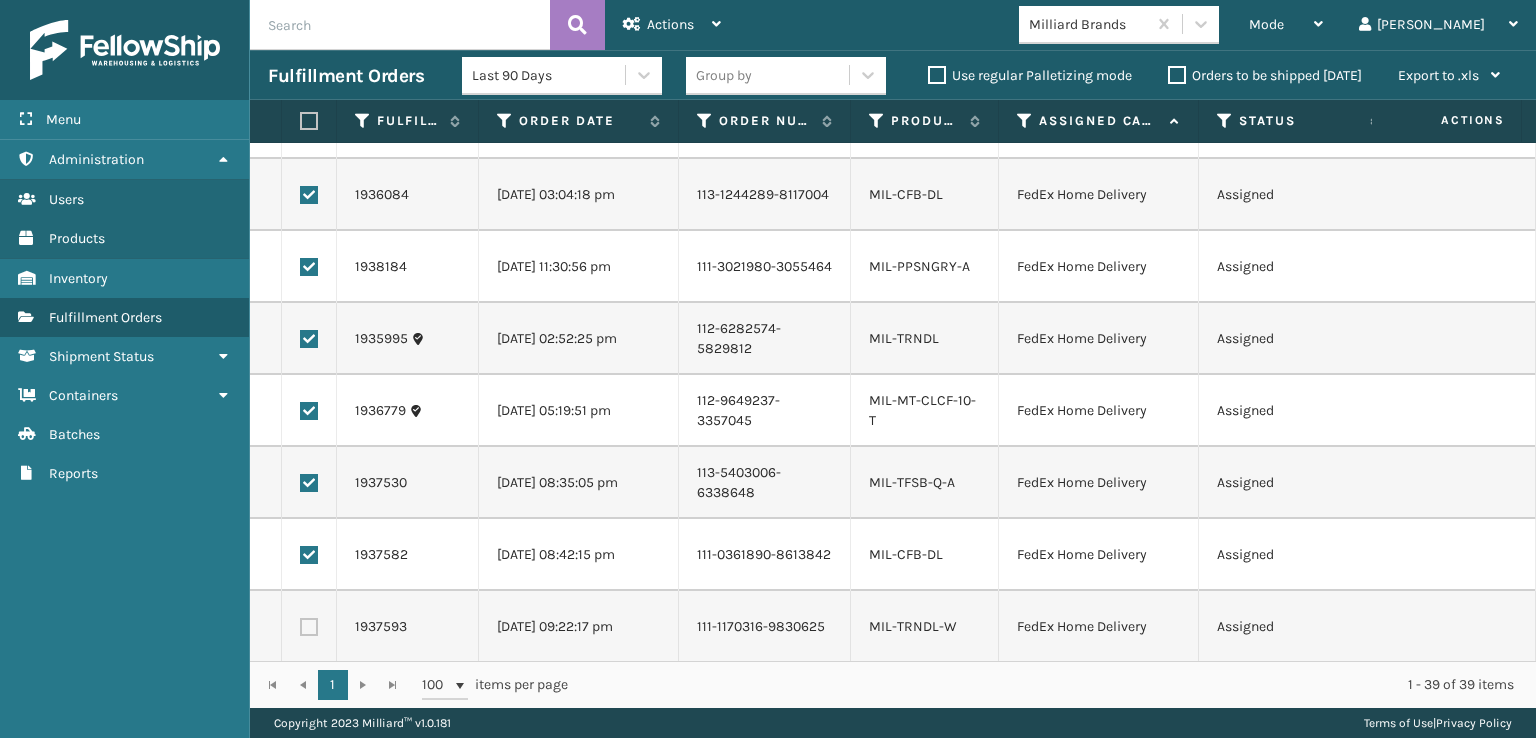 click at bounding box center (309, 627) 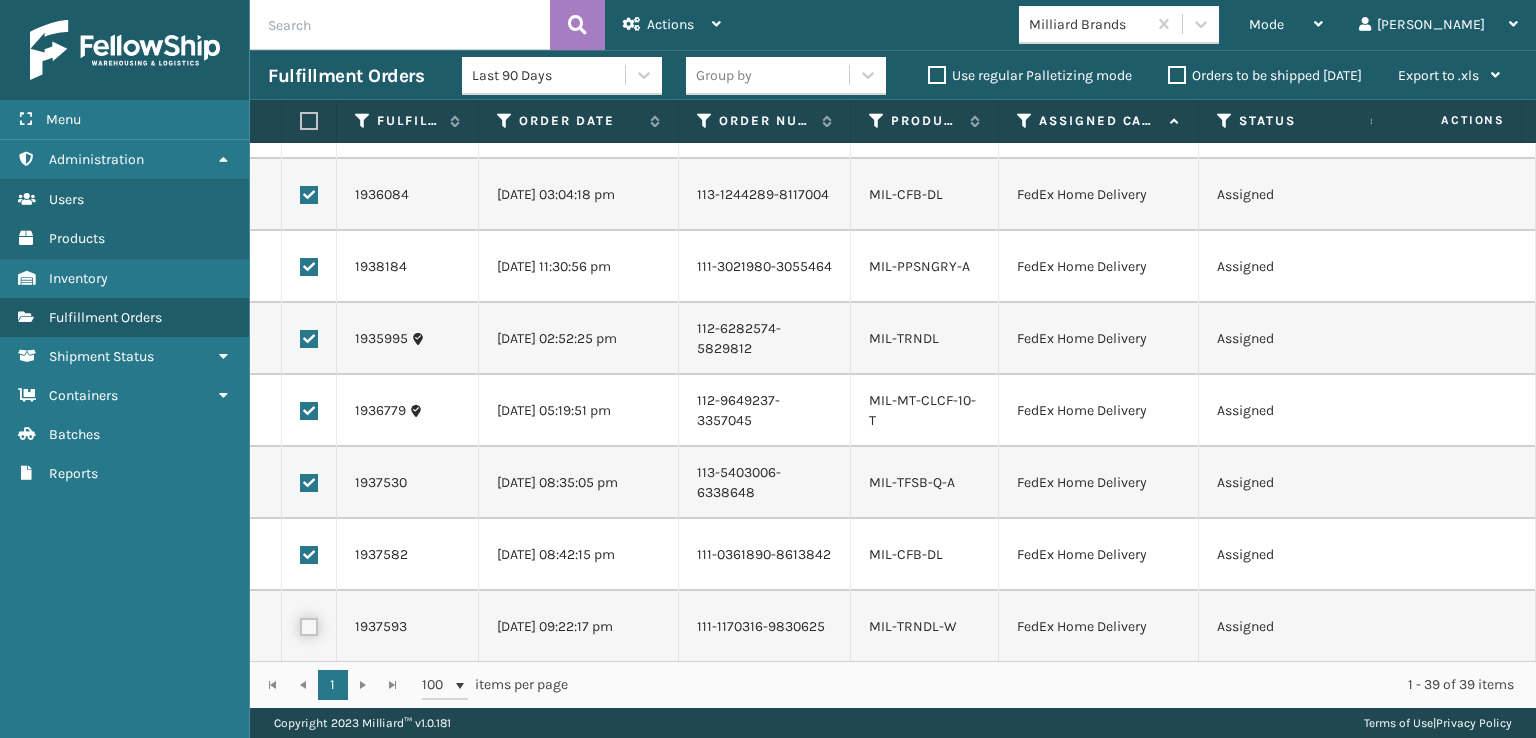 click at bounding box center (300, 624) 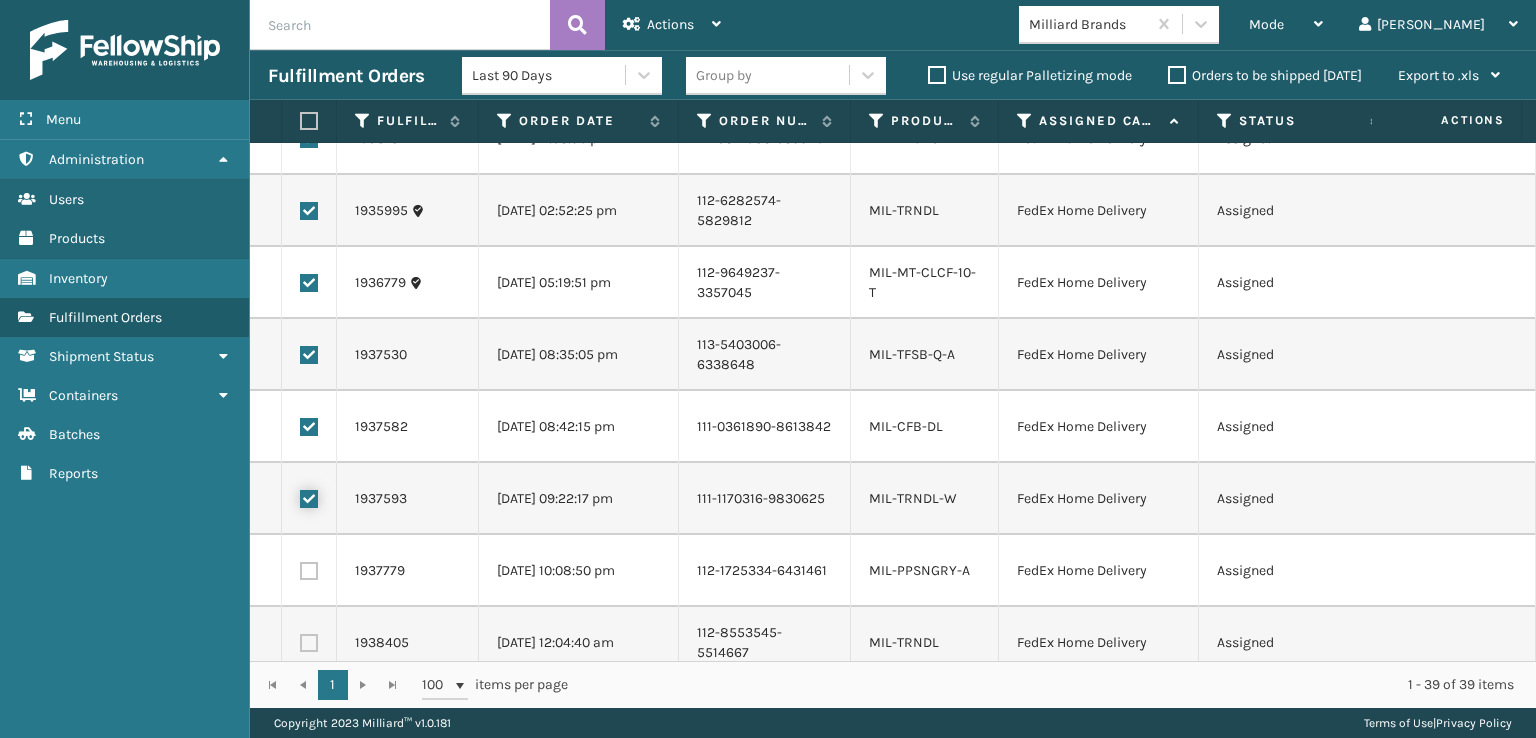 scroll, scrollTop: 600, scrollLeft: 0, axis: vertical 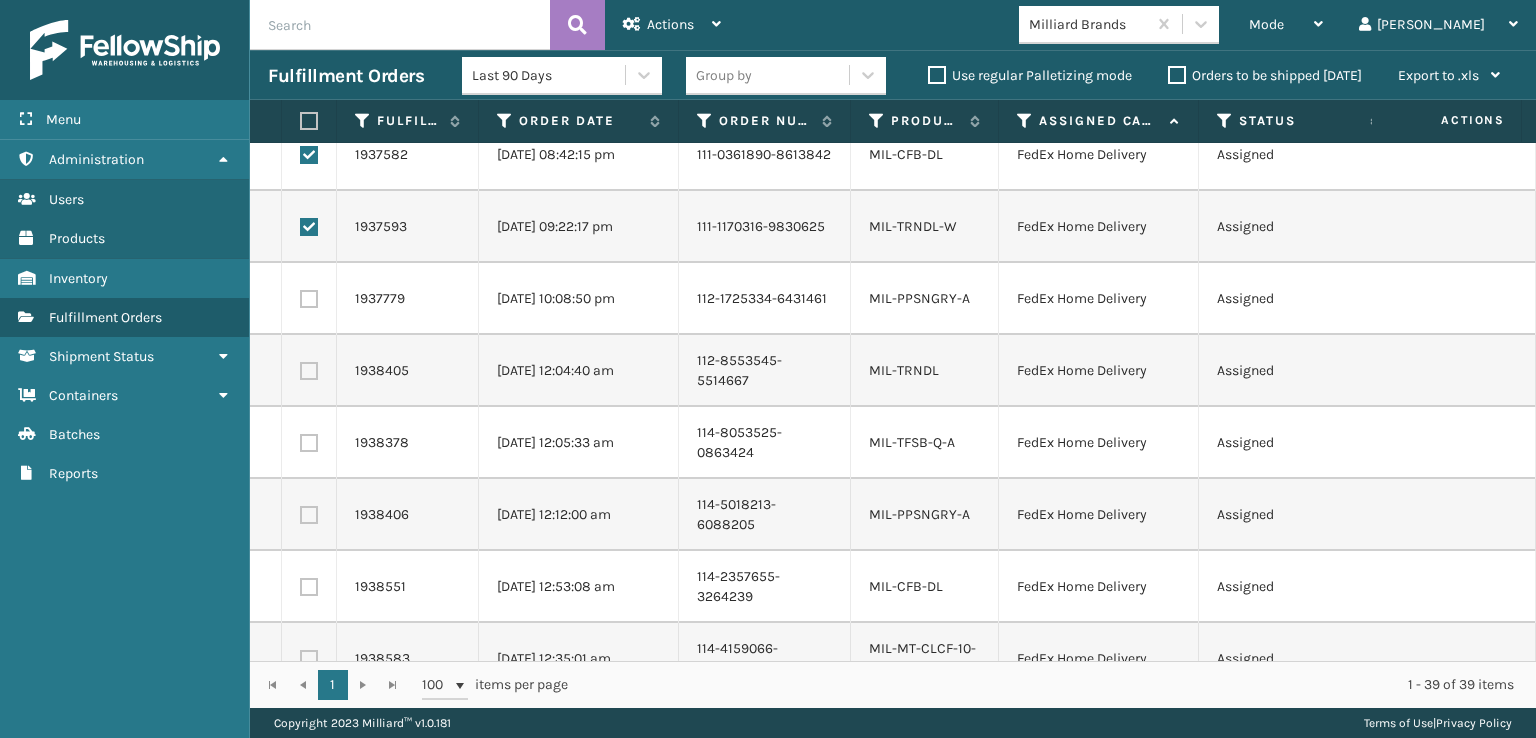 click at bounding box center [309, 299] 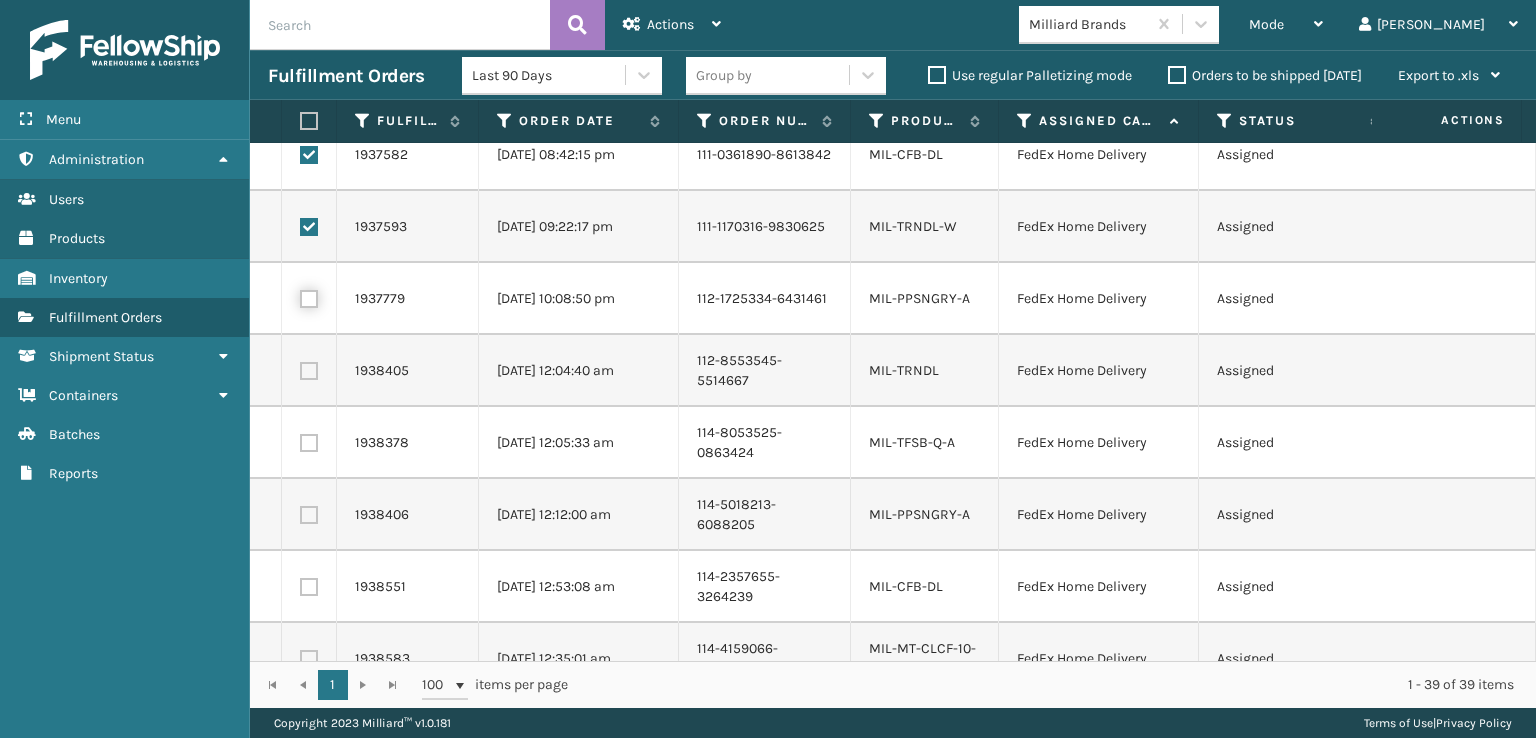 click at bounding box center (300, 296) 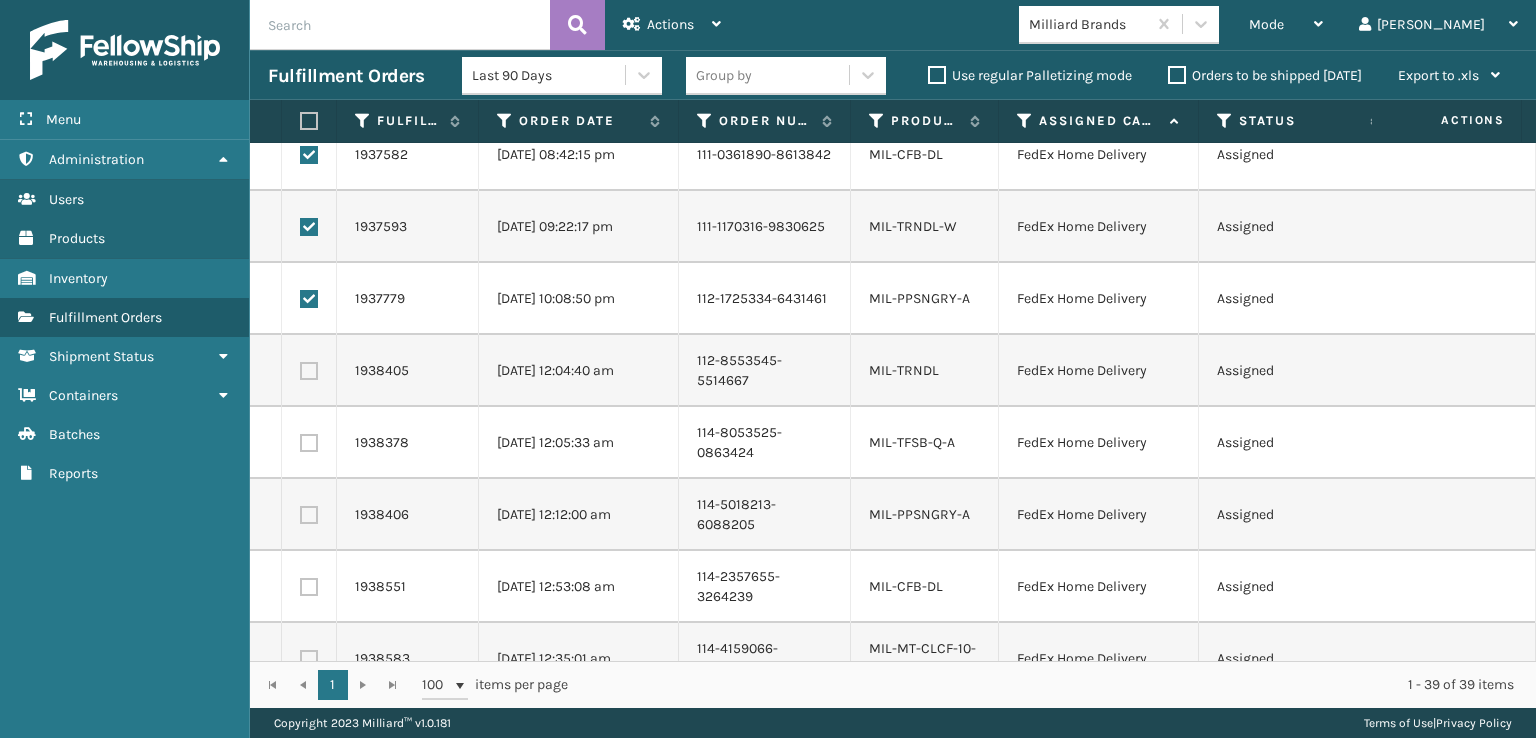 click at bounding box center [309, 371] 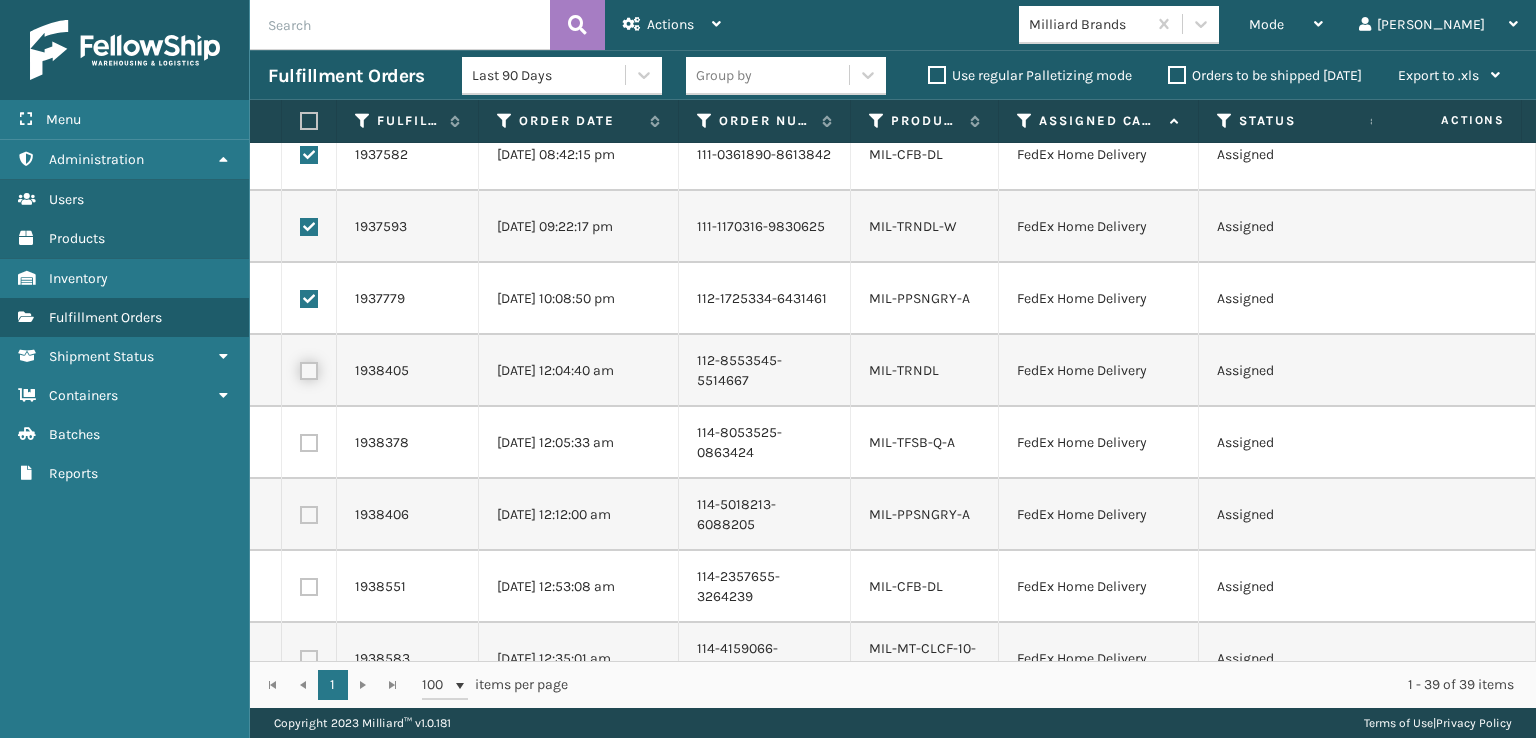 click at bounding box center (300, 368) 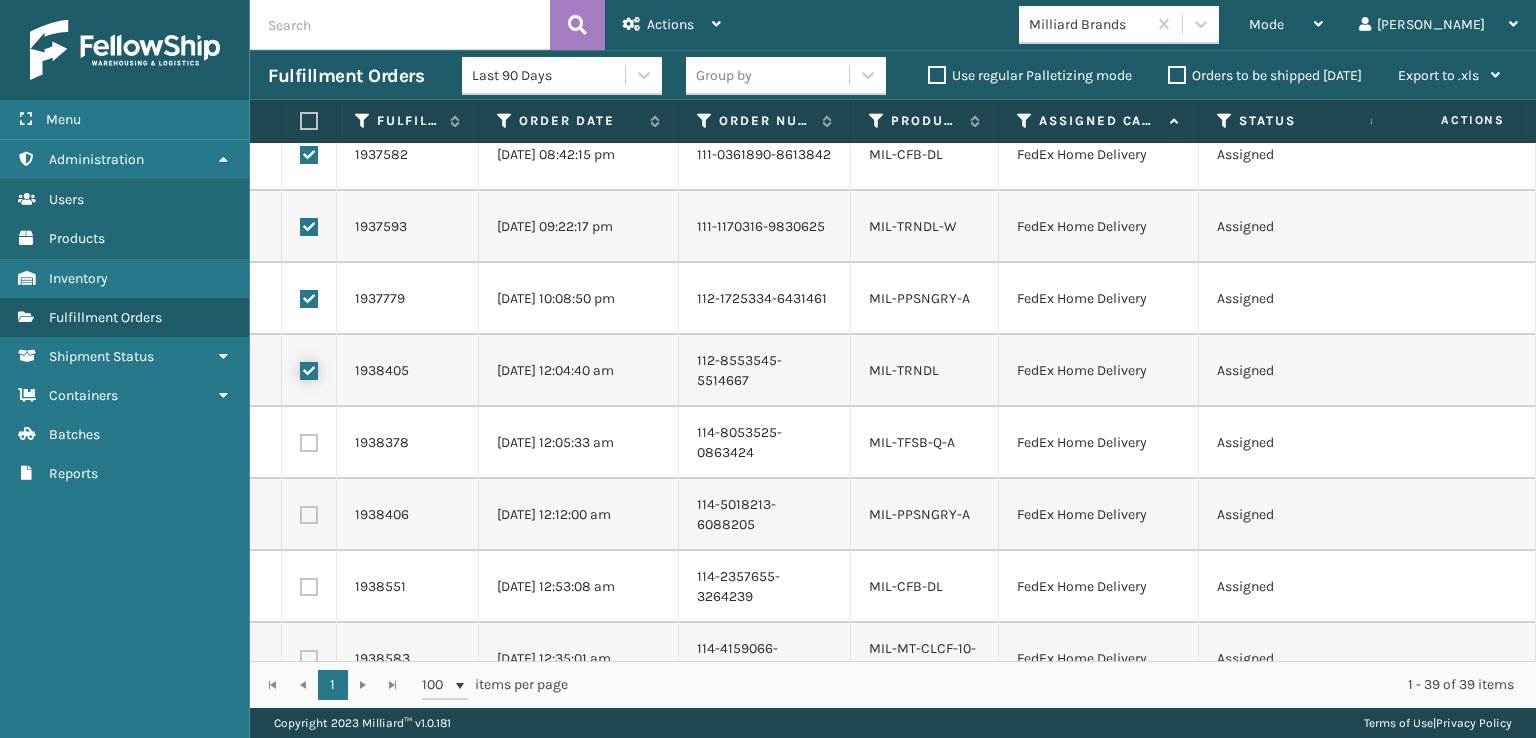 checkbox on "true" 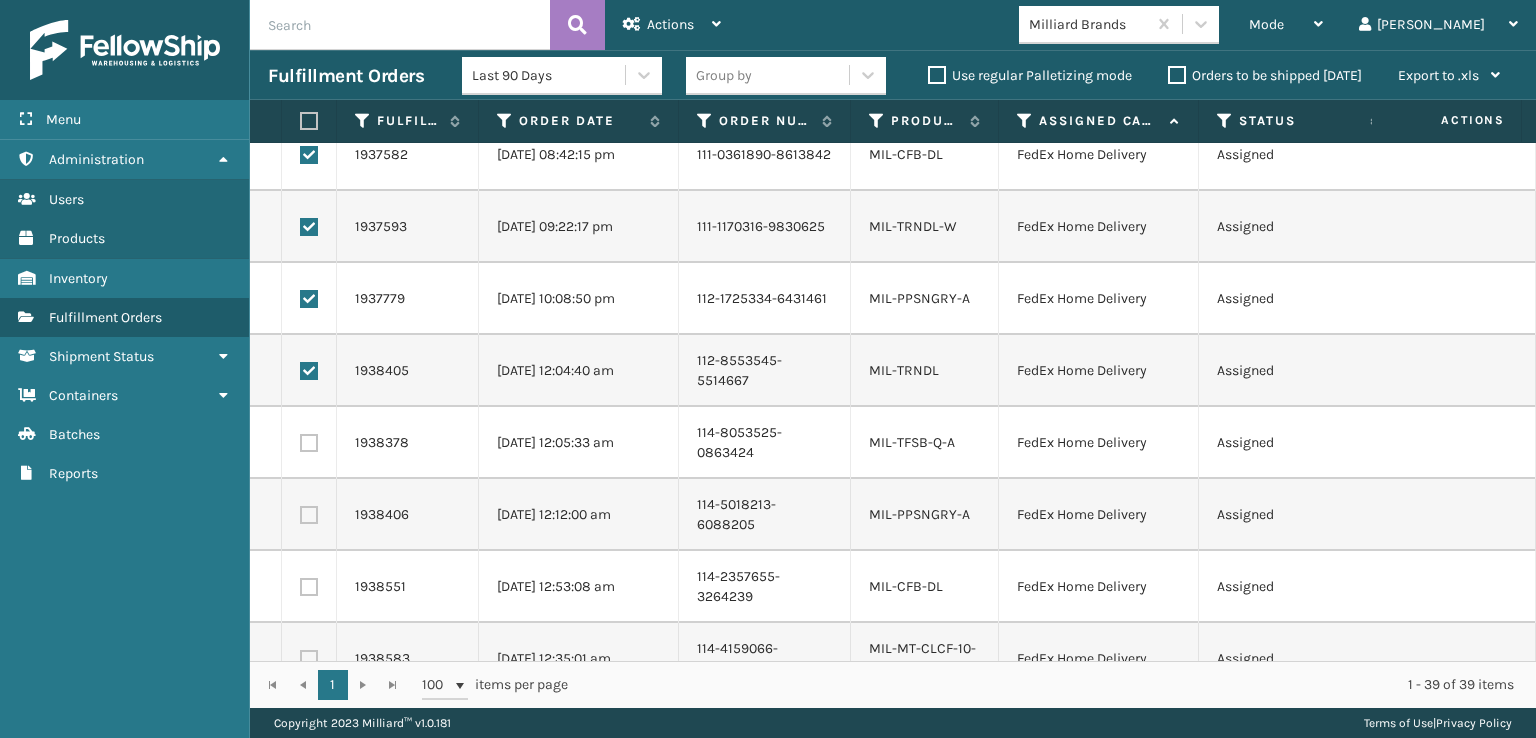 click at bounding box center [309, 443] 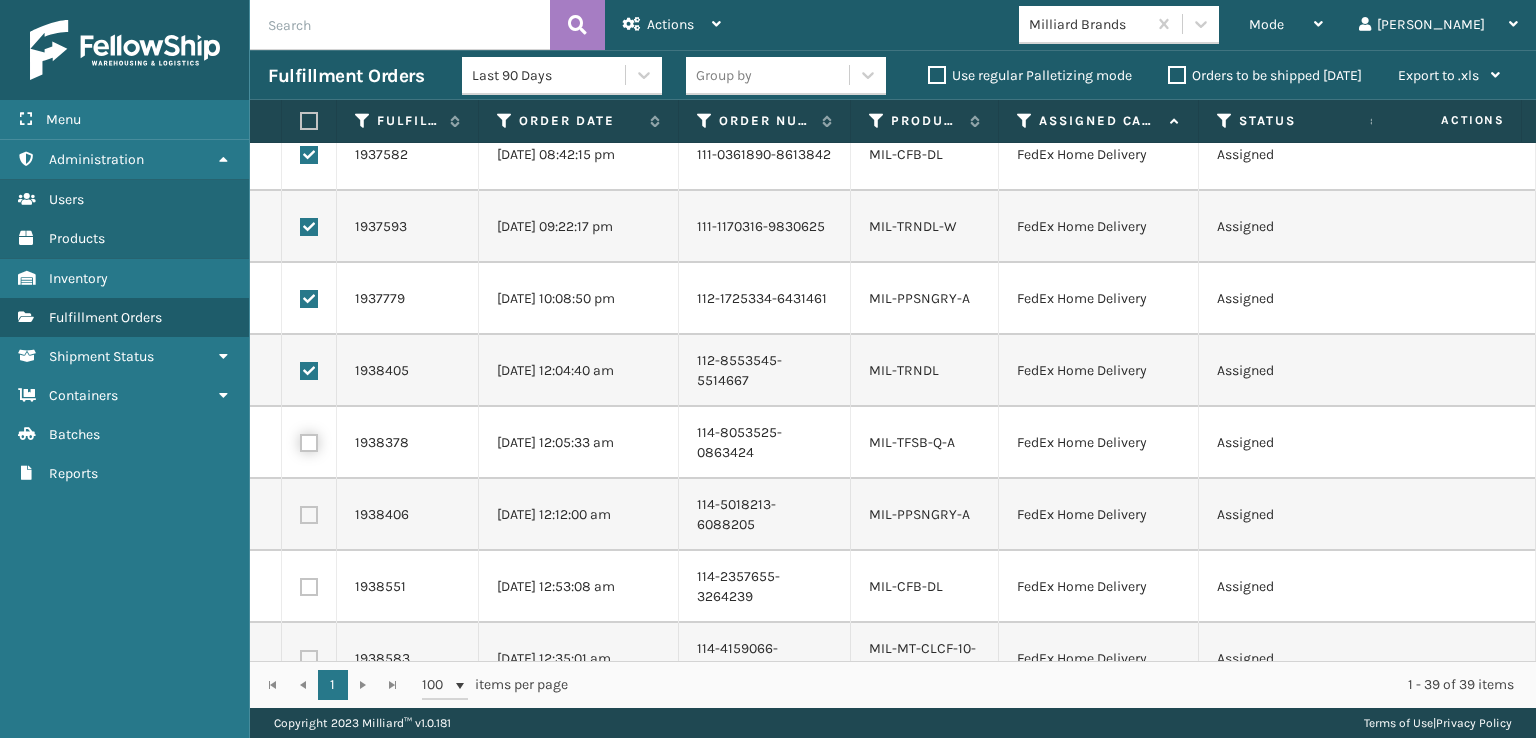 click at bounding box center (300, 440) 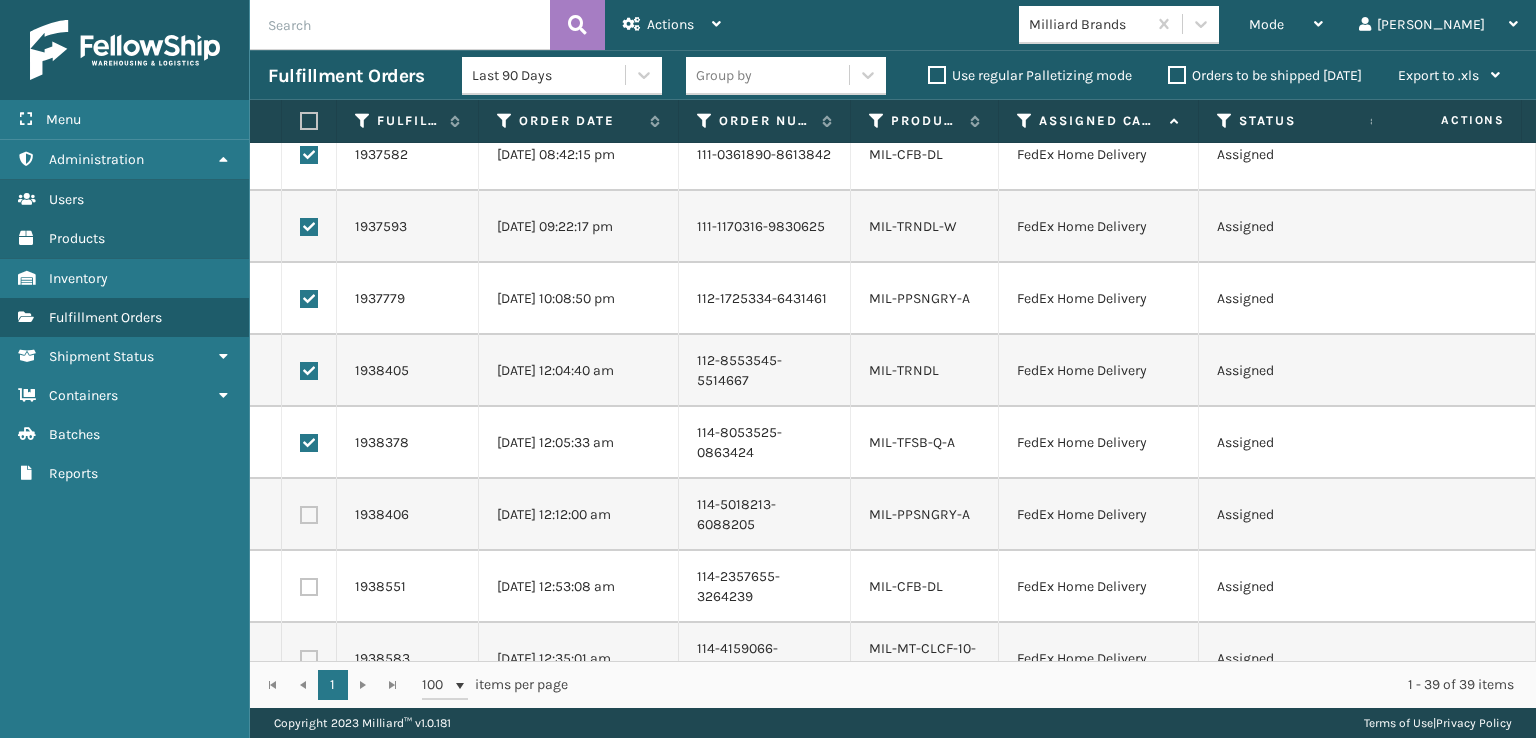 click at bounding box center (309, 515) 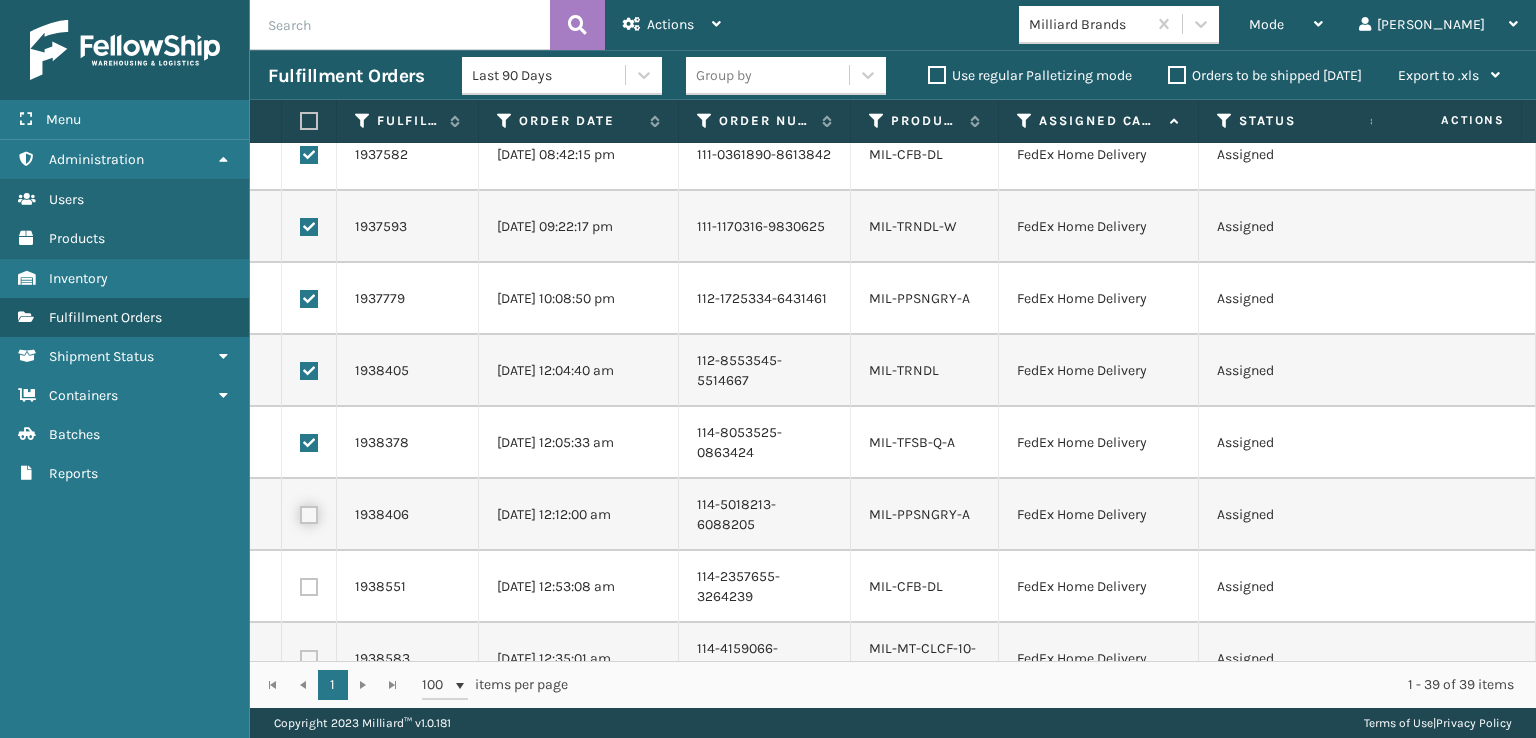 click at bounding box center [300, 512] 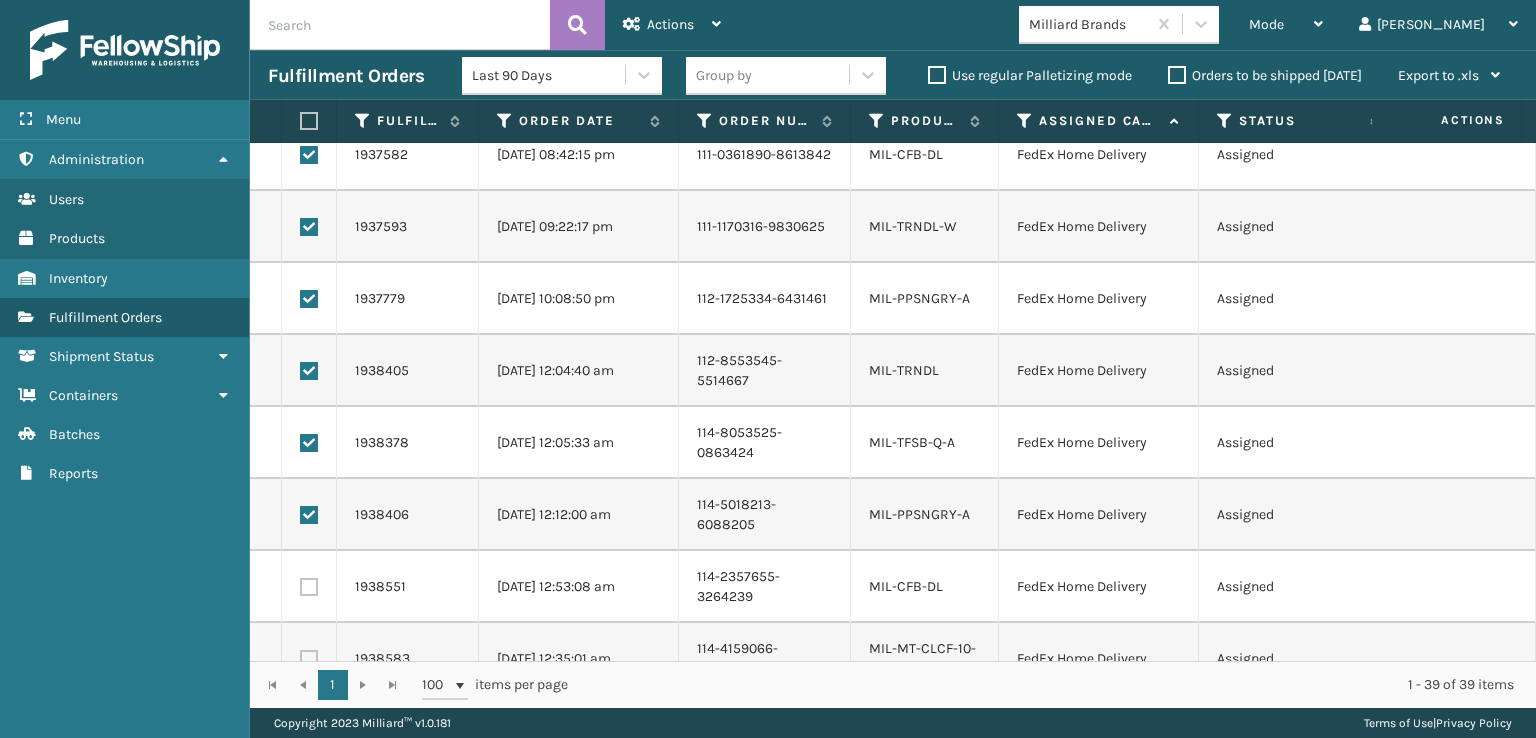 drag, startPoint x: 305, startPoint y: 590, endPoint x: 314, endPoint y: 492, distance: 98.4124 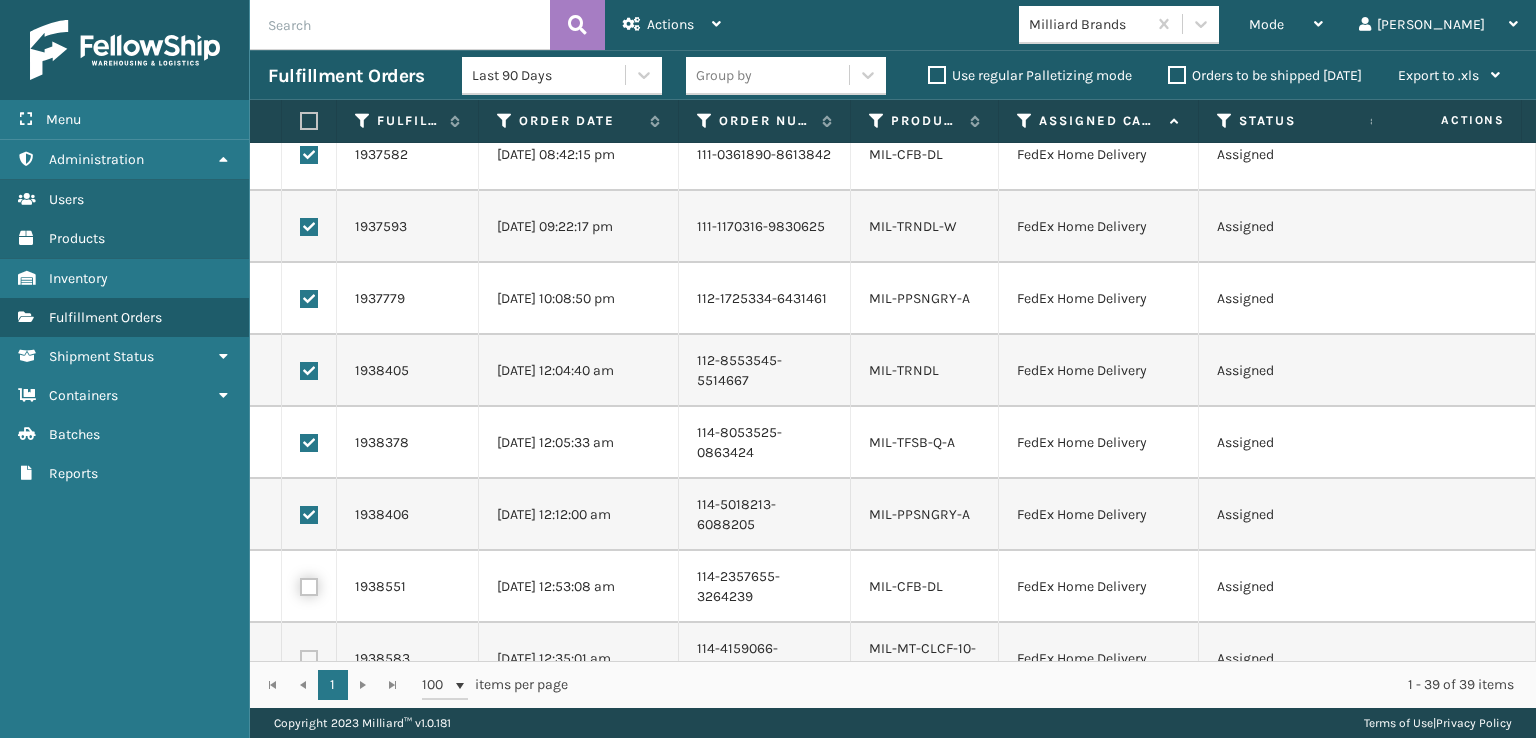 click at bounding box center [300, 584] 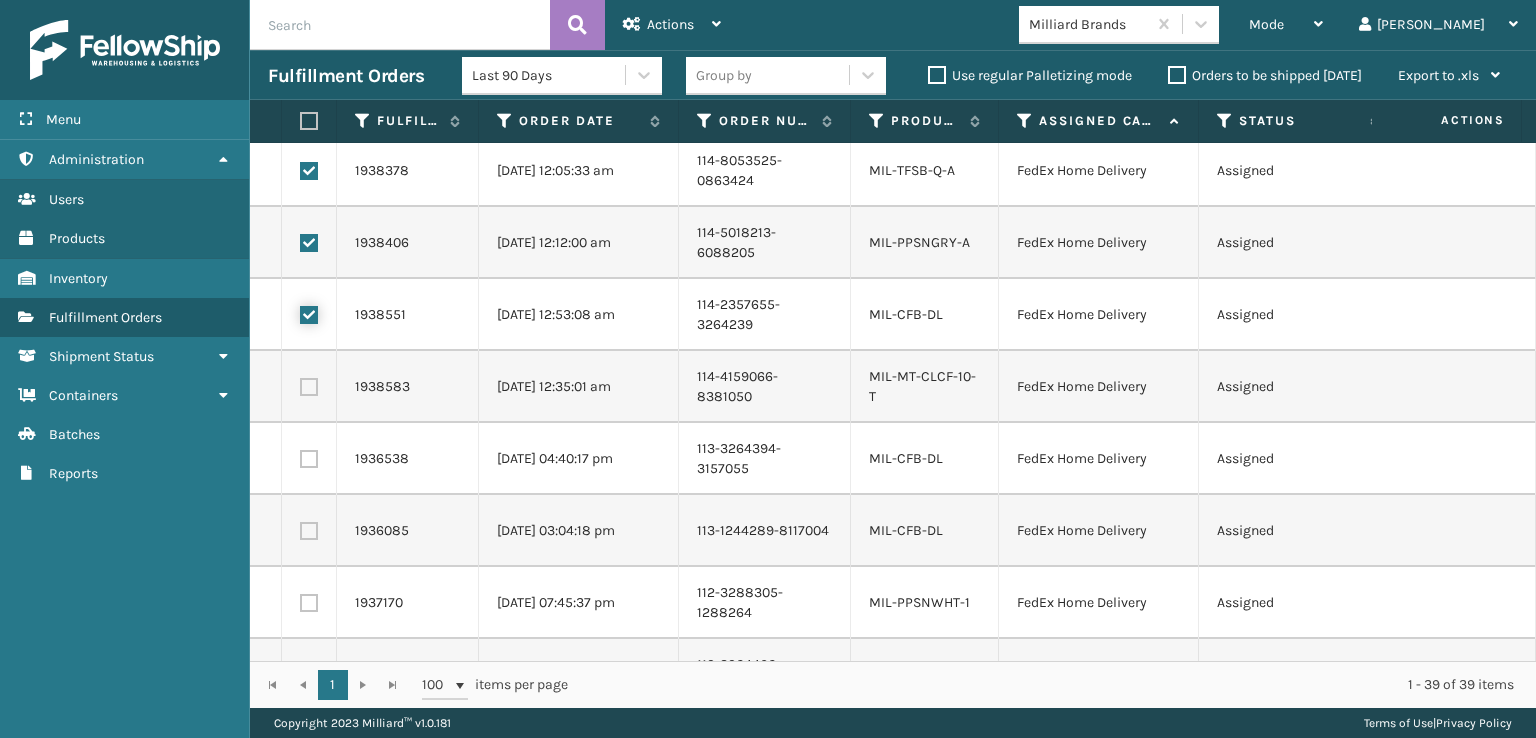 scroll, scrollTop: 900, scrollLeft: 0, axis: vertical 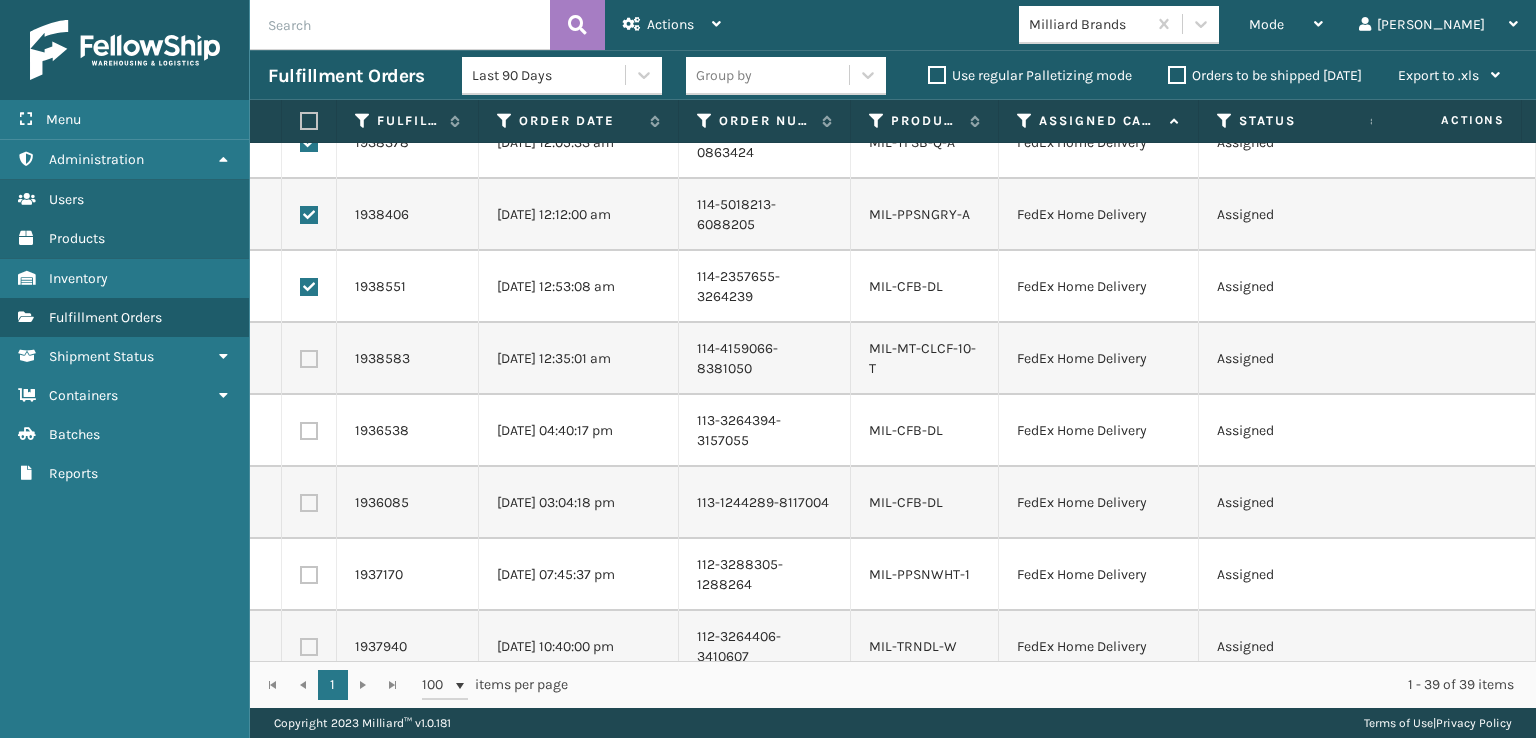 click at bounding box center [309, 359] 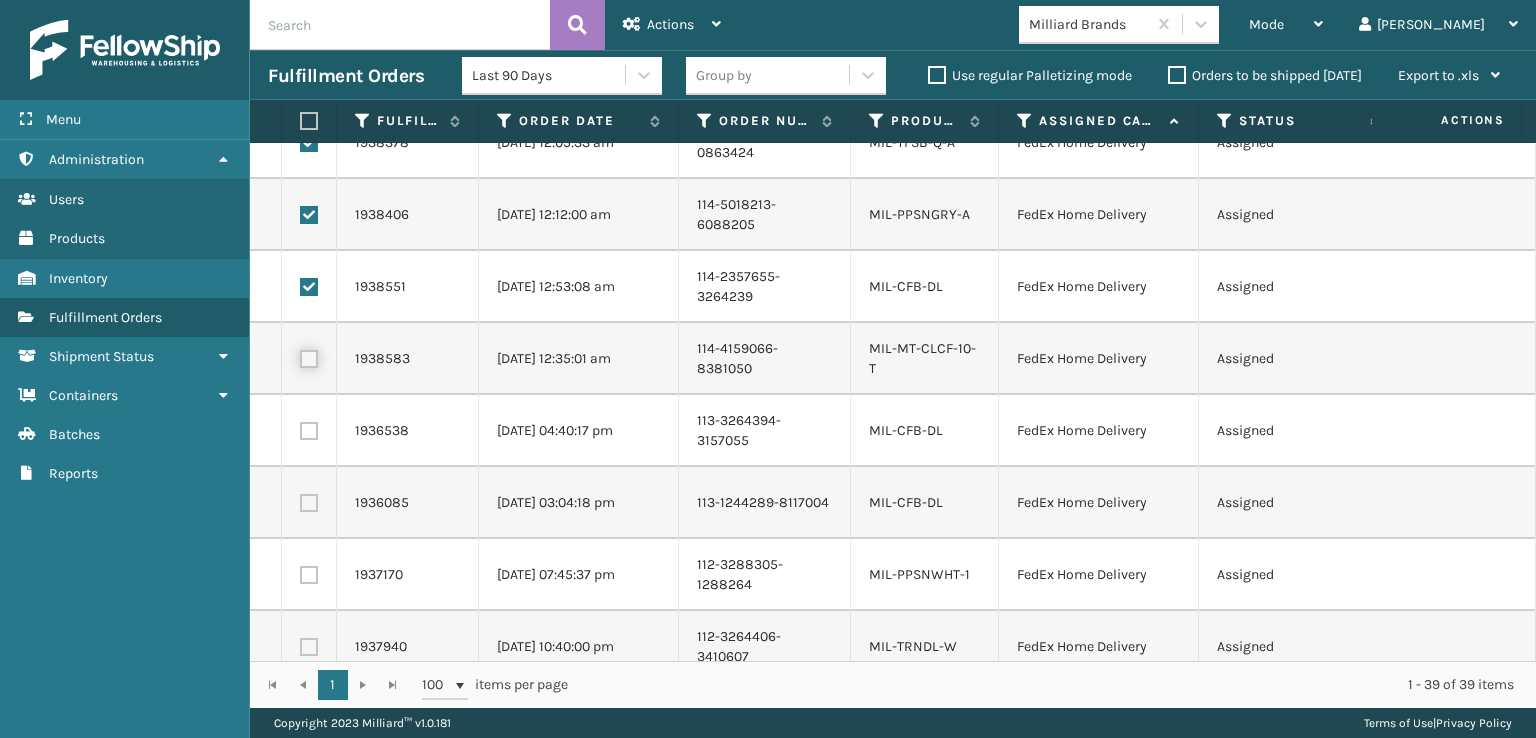 click at bounding box center (300, 356) 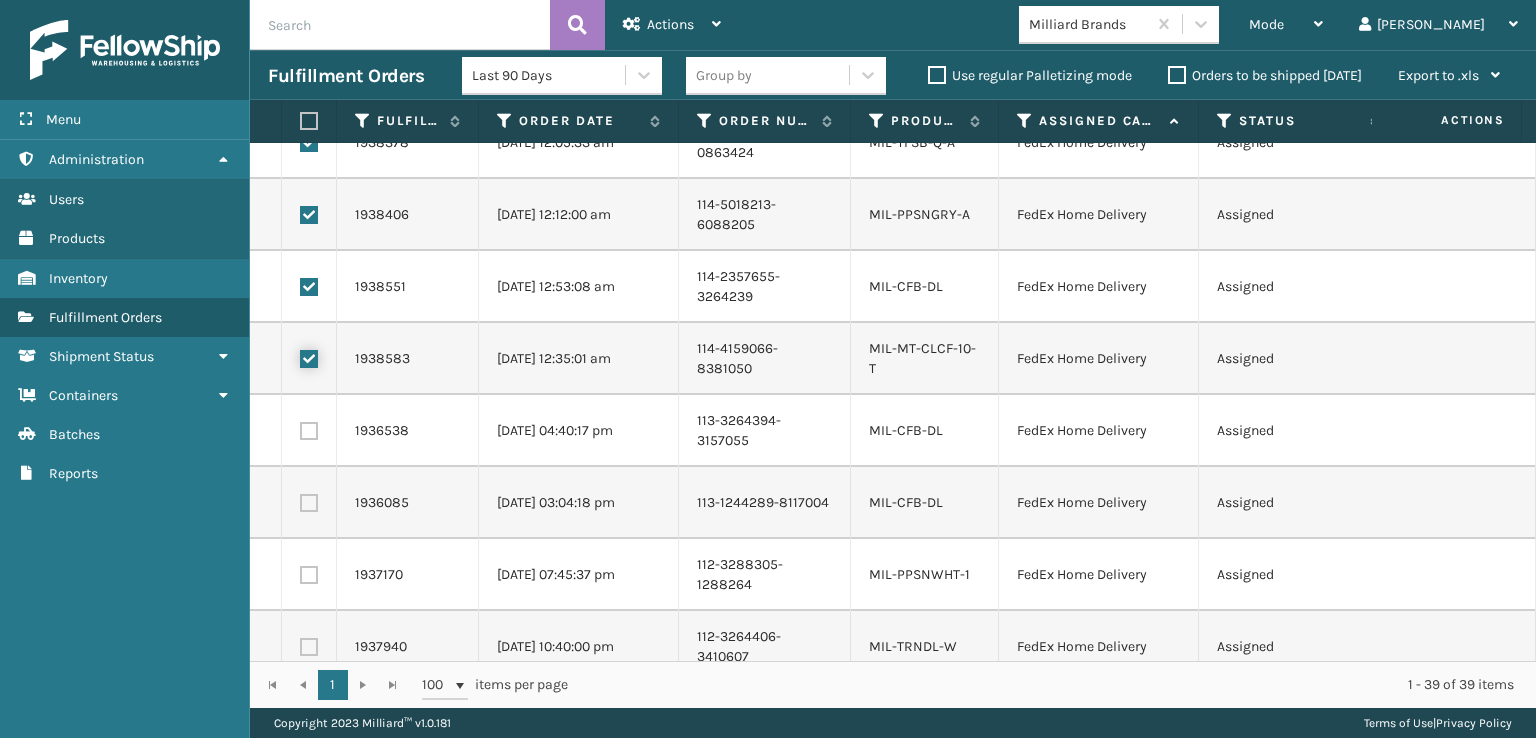 checkbox on "true" 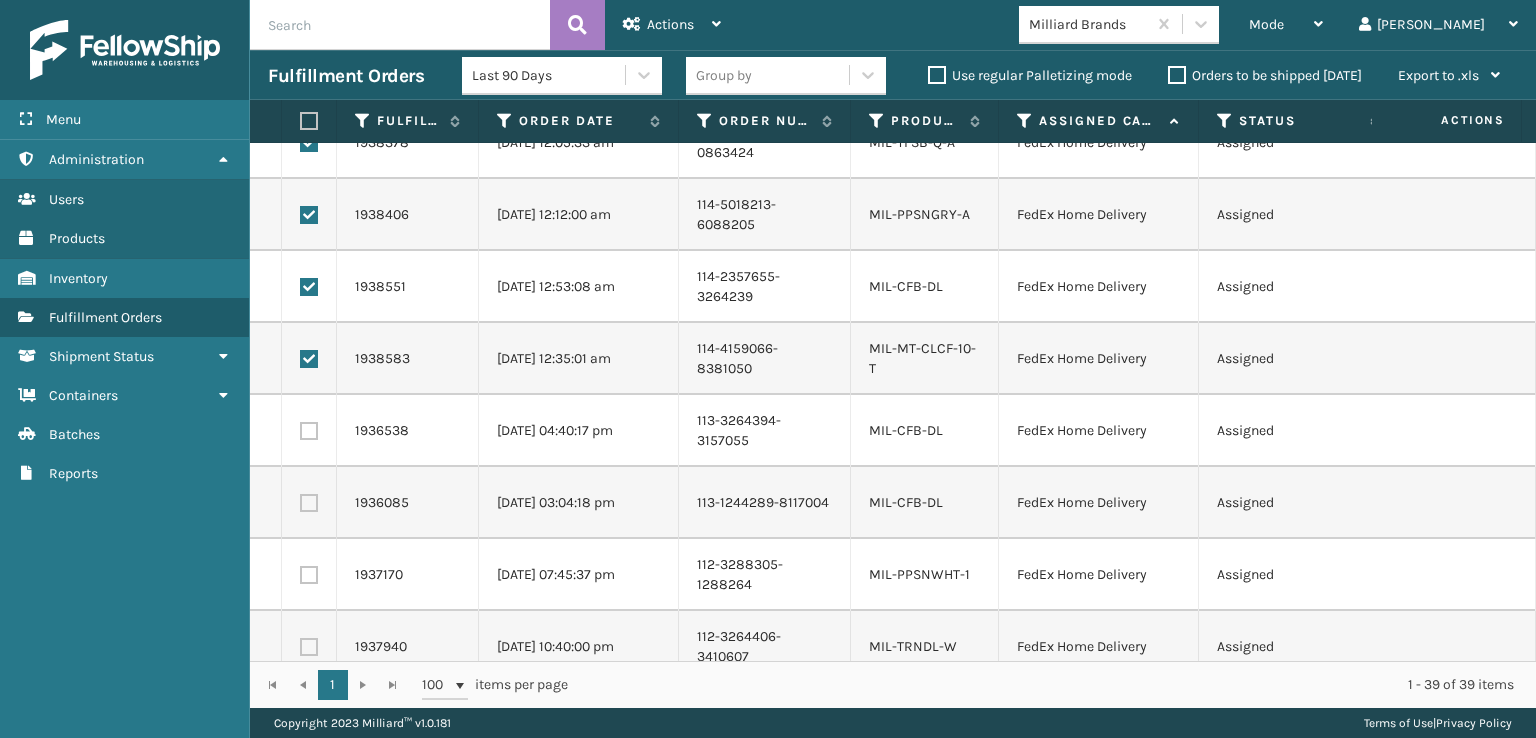click at bounding box center (309, 431) 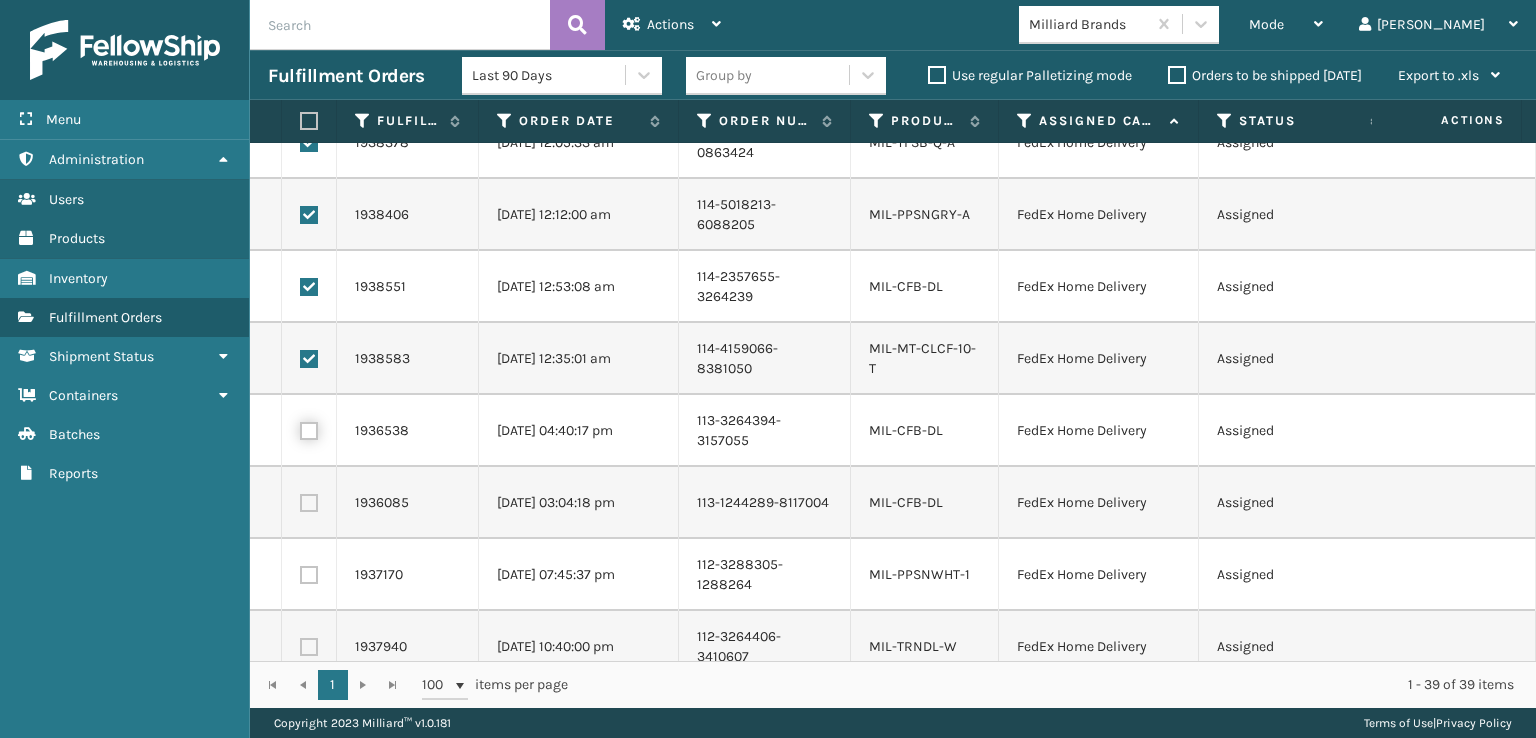 click at bounding box center (300, 428) 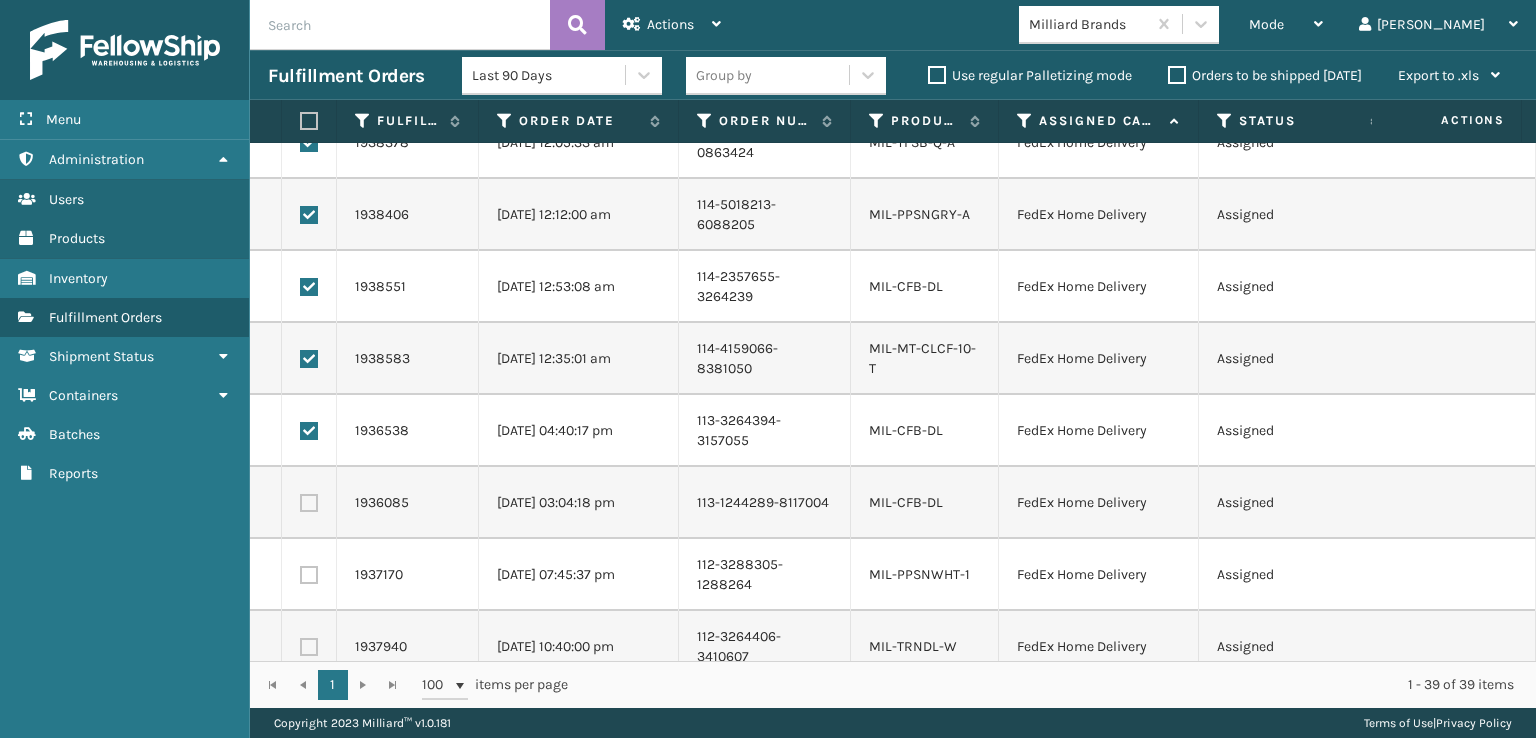 click at bounding box center [309, 503] 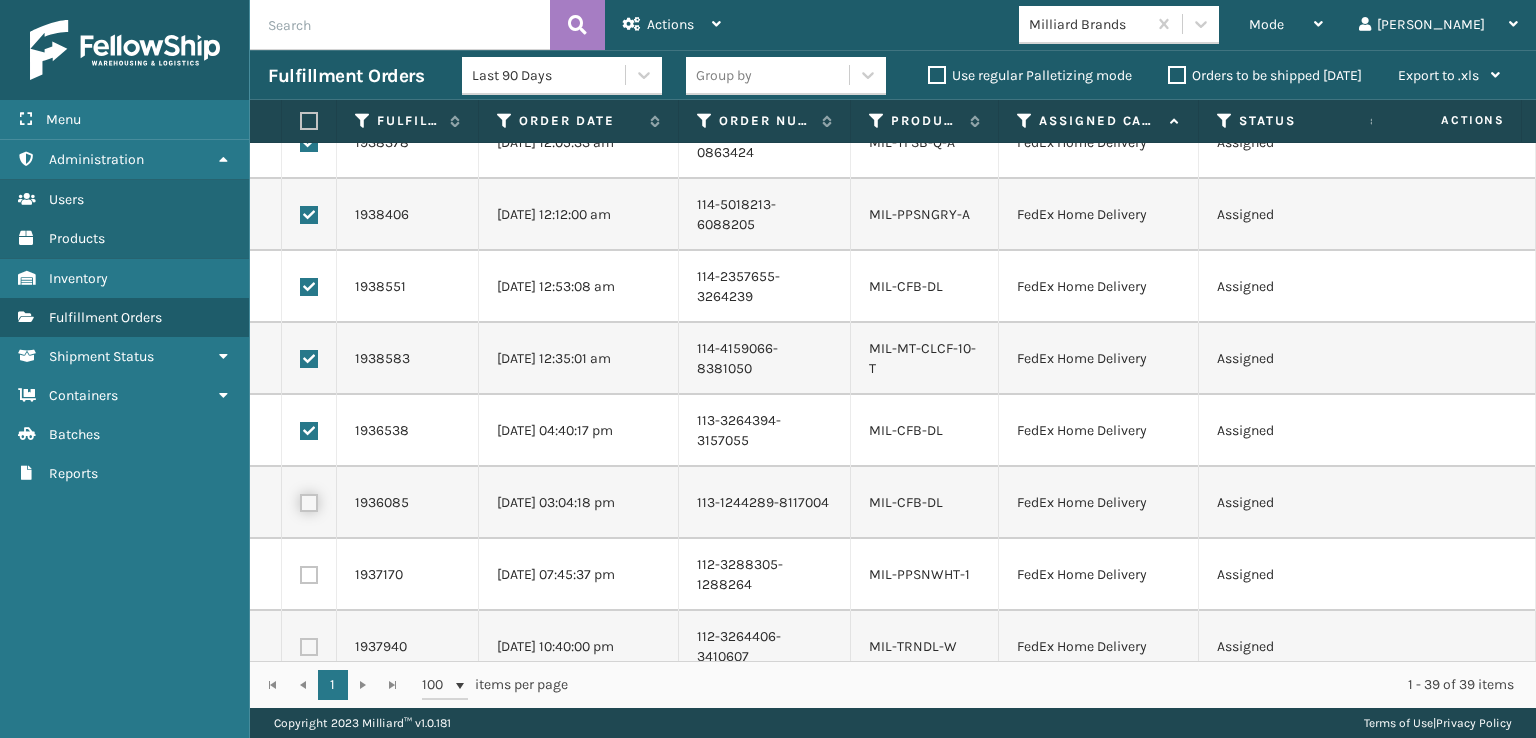 click at bounding box center [300, 500] 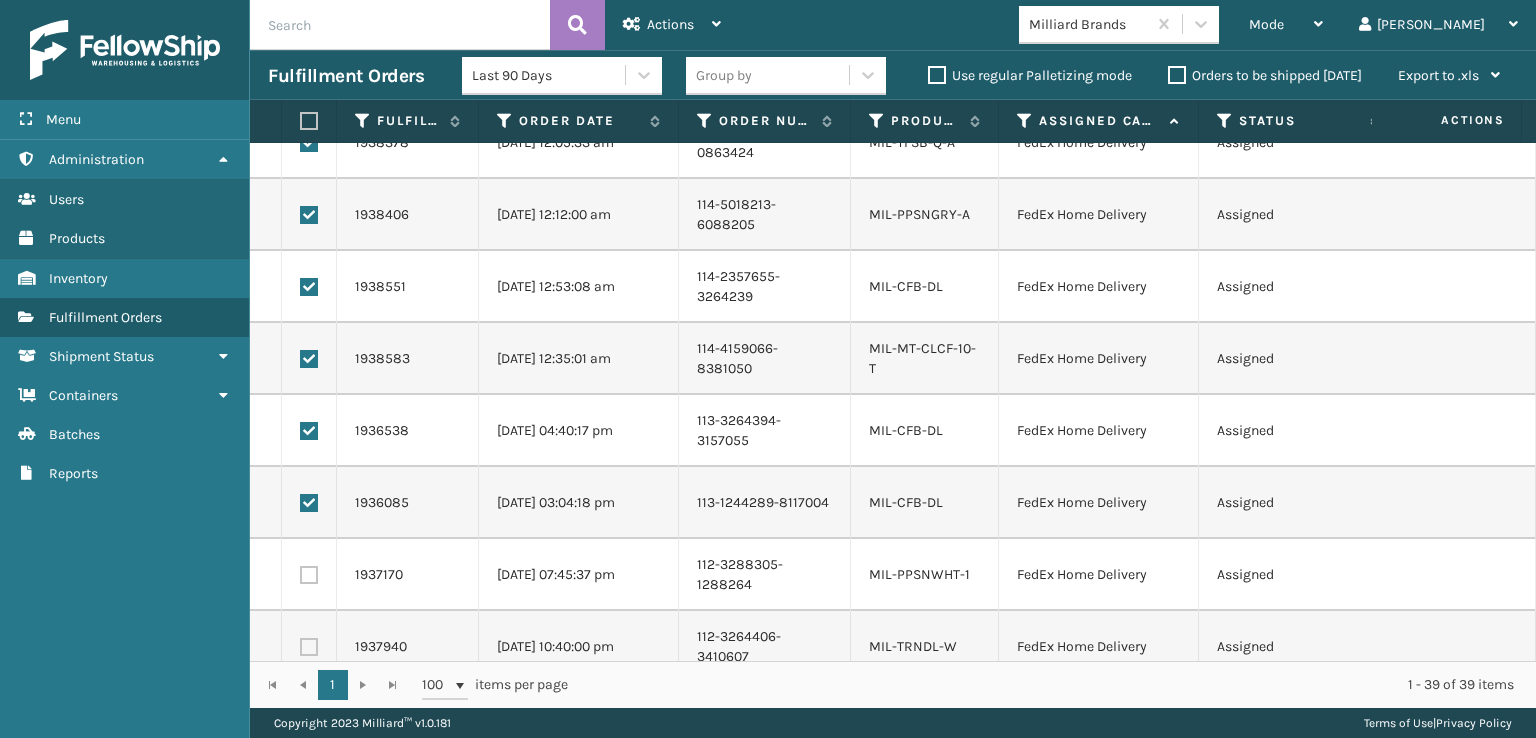 click at bounding box center [309, 575] 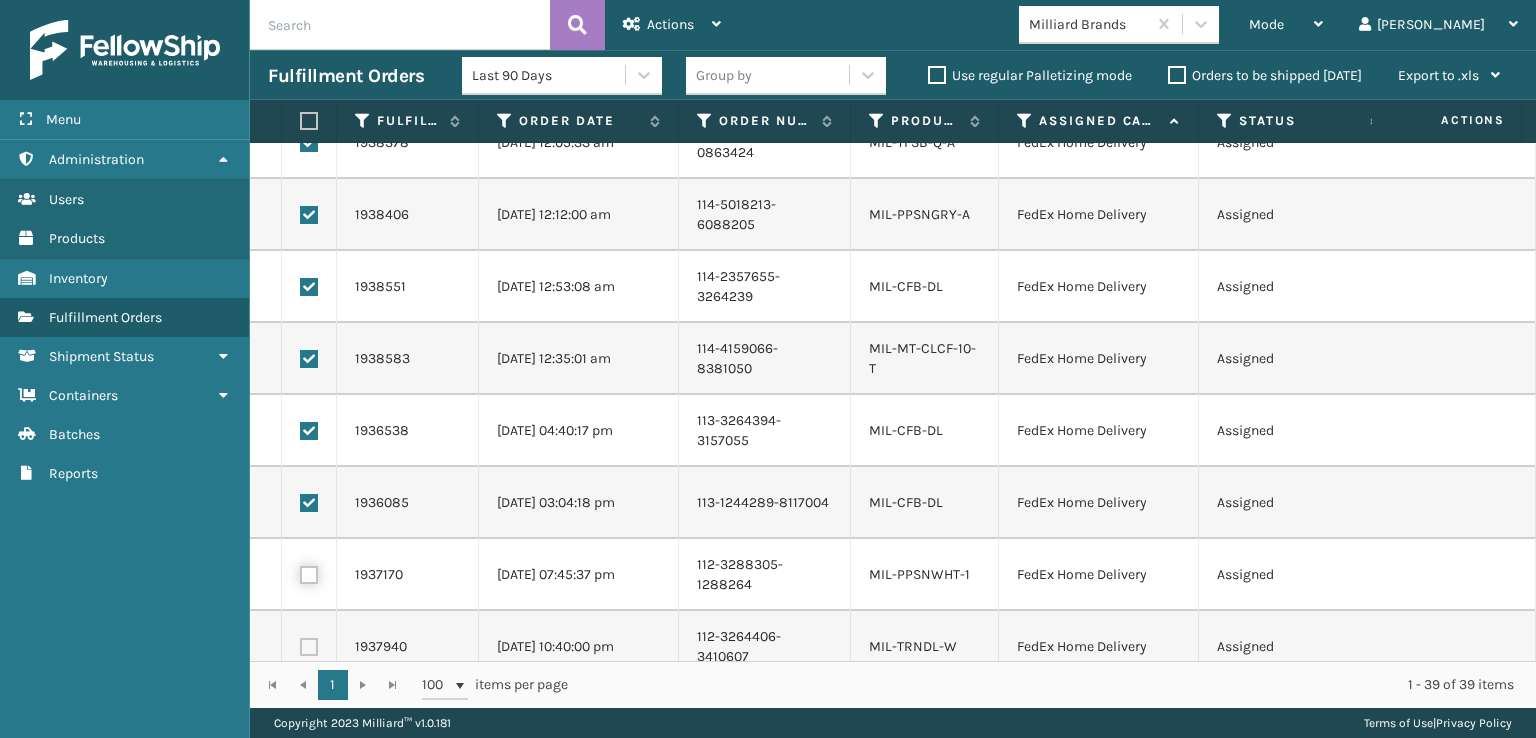click at bounding box center (300, 572) 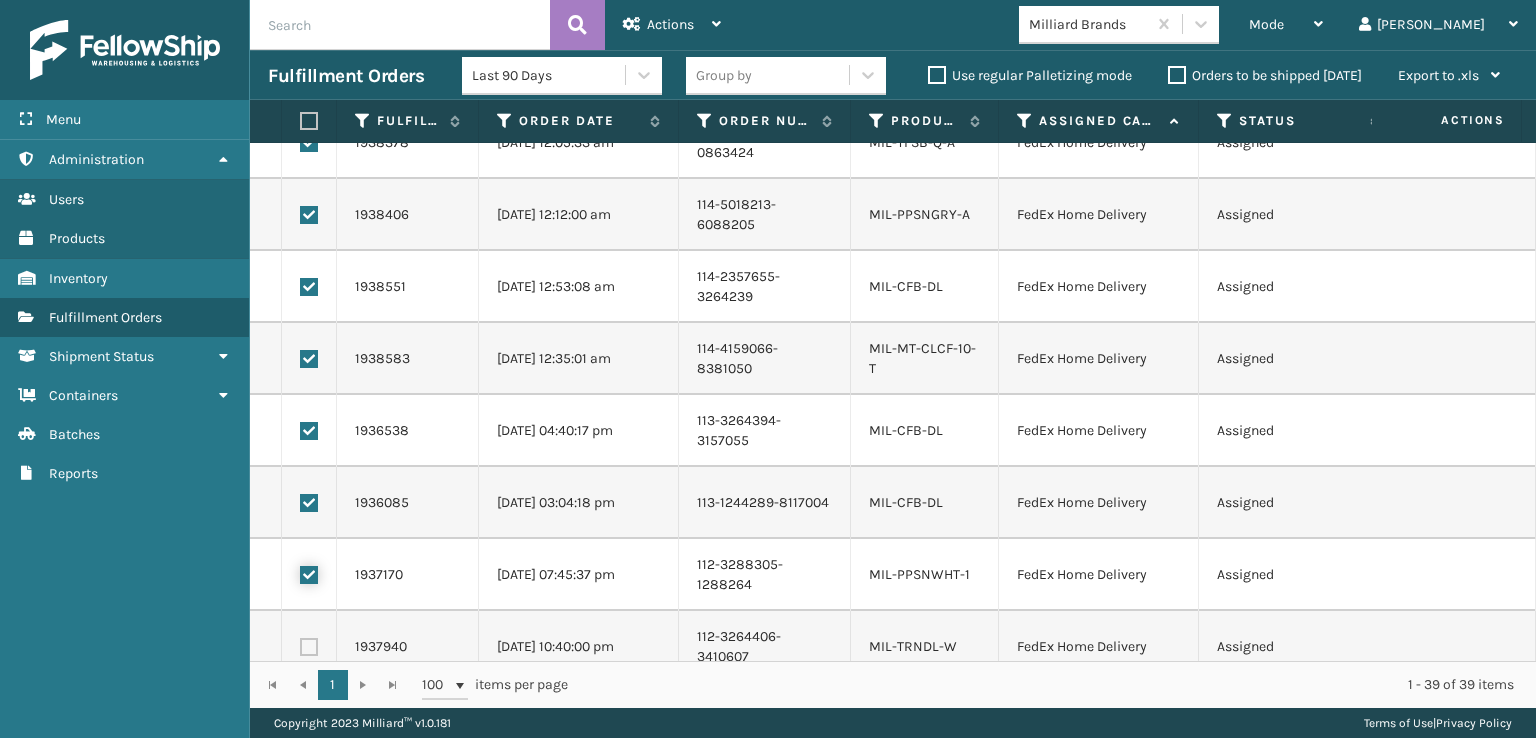 checkbox on "true" 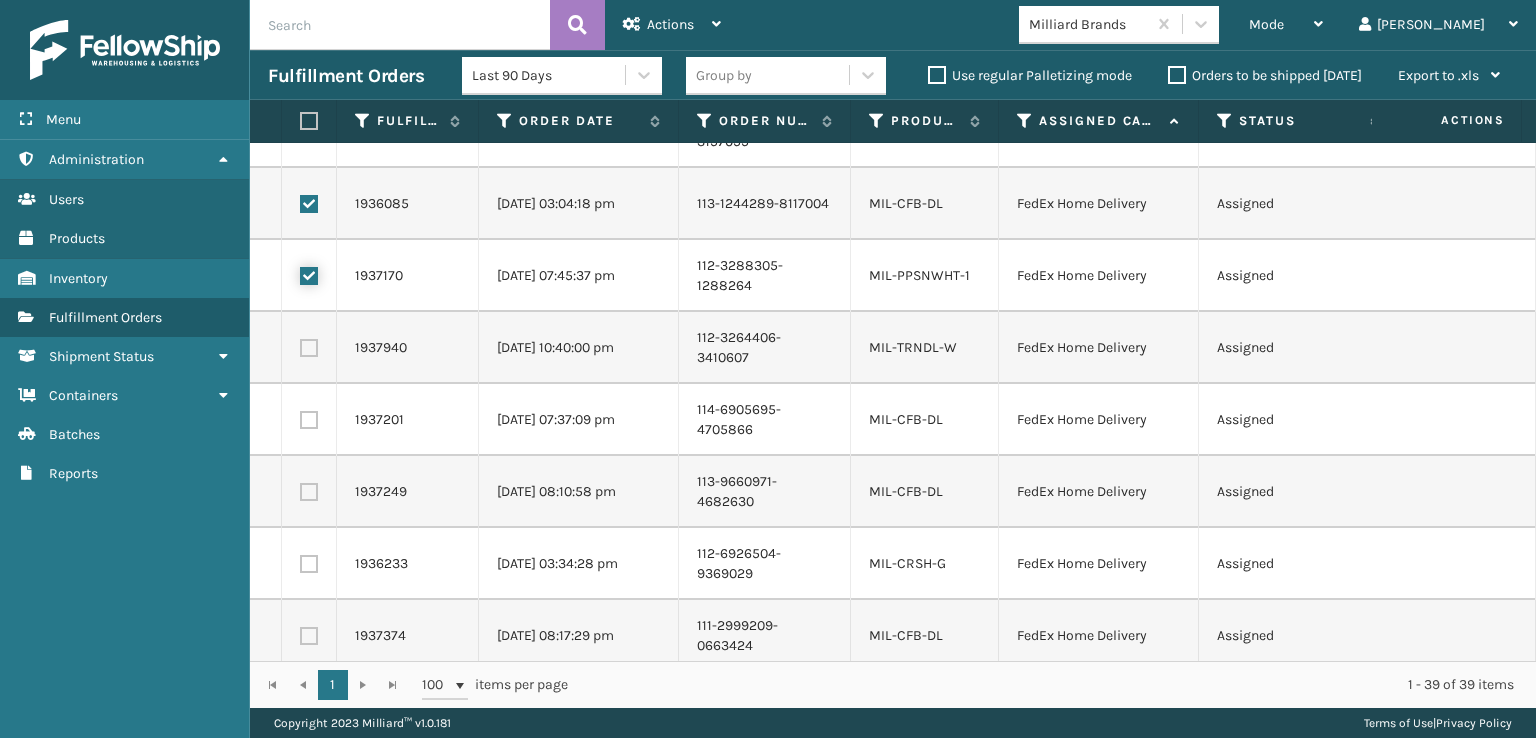 scroll, scrollTop: 1200, scrollLeft: 0, axis: vertical 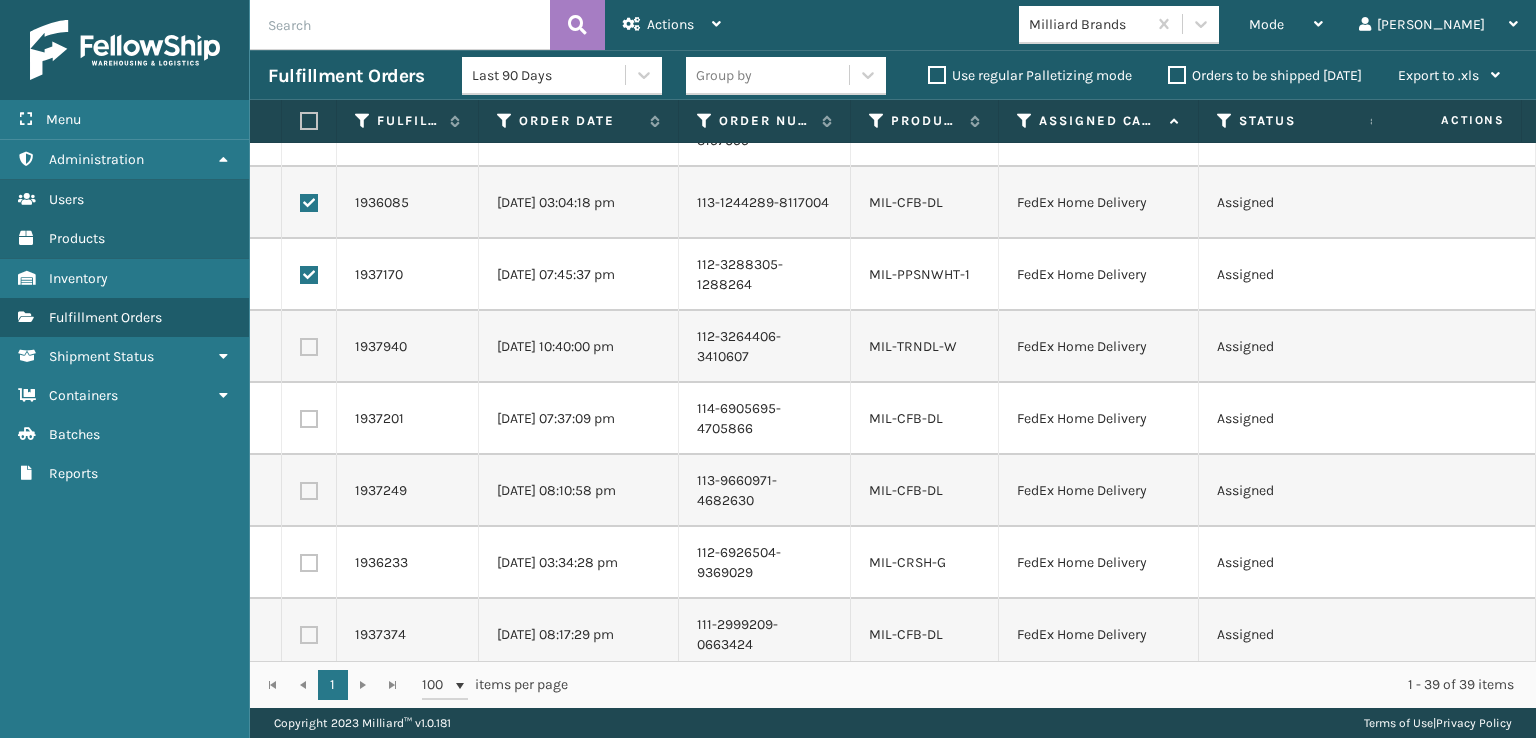 click at bounding box center (309, 347) 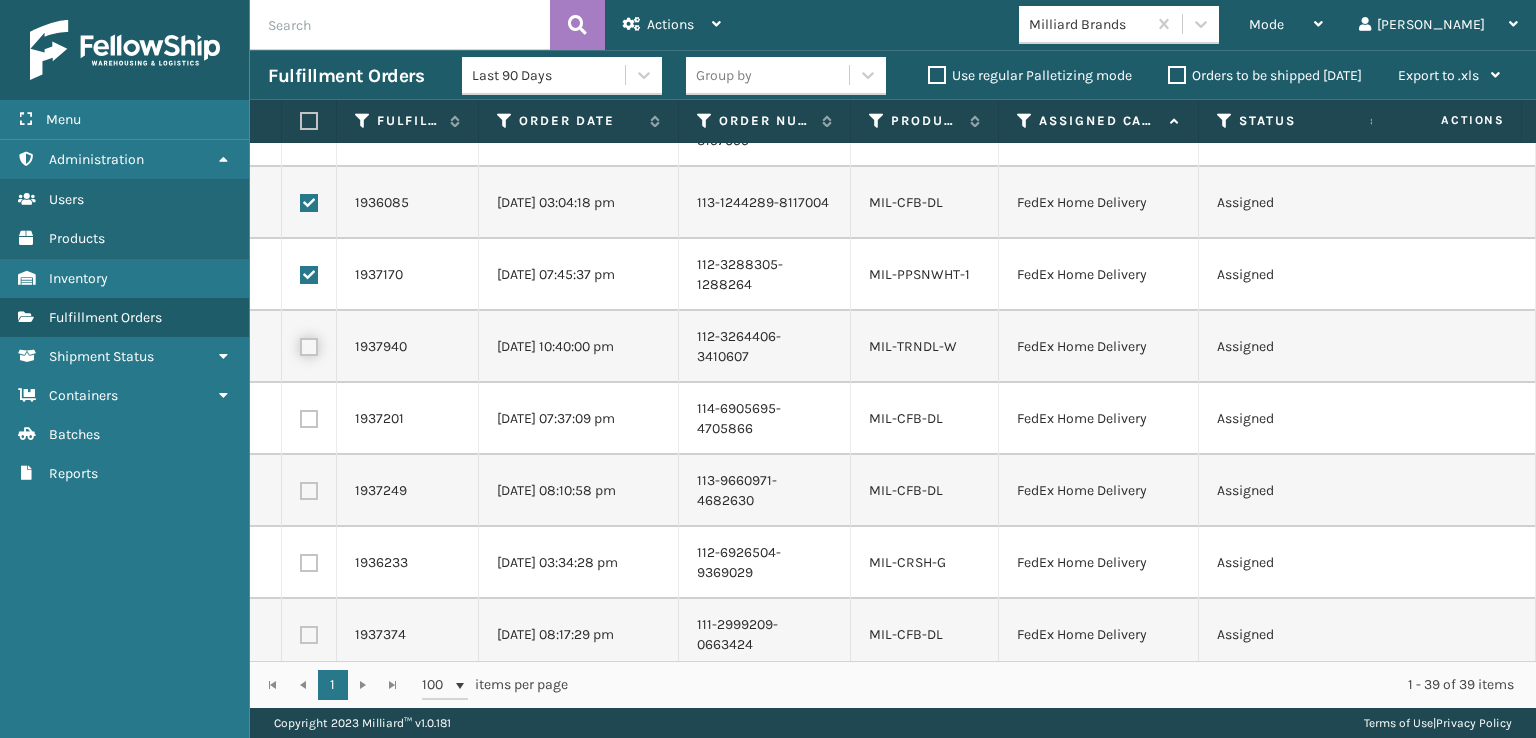 click at bounding box center (300, 344) 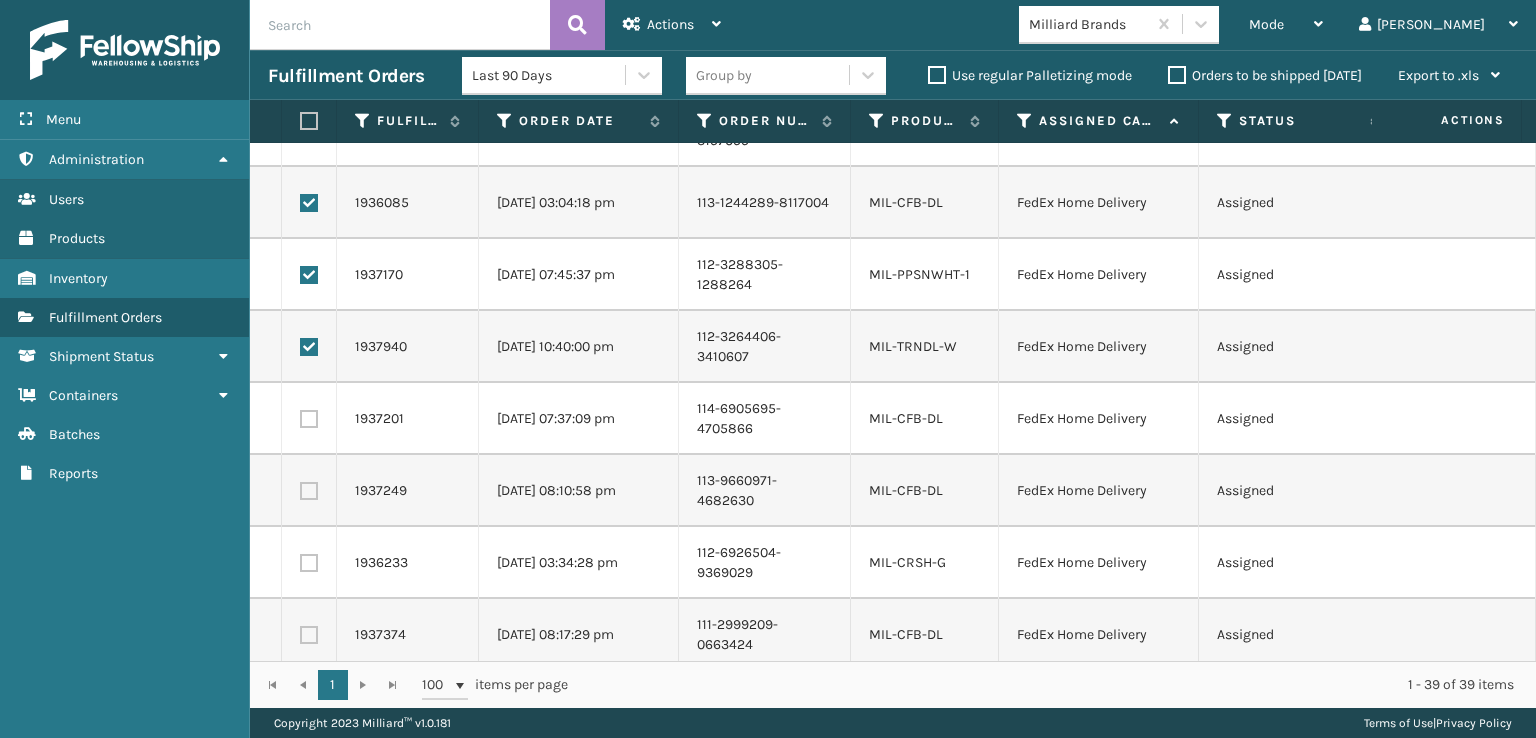 click at bounding box center [309, 419] 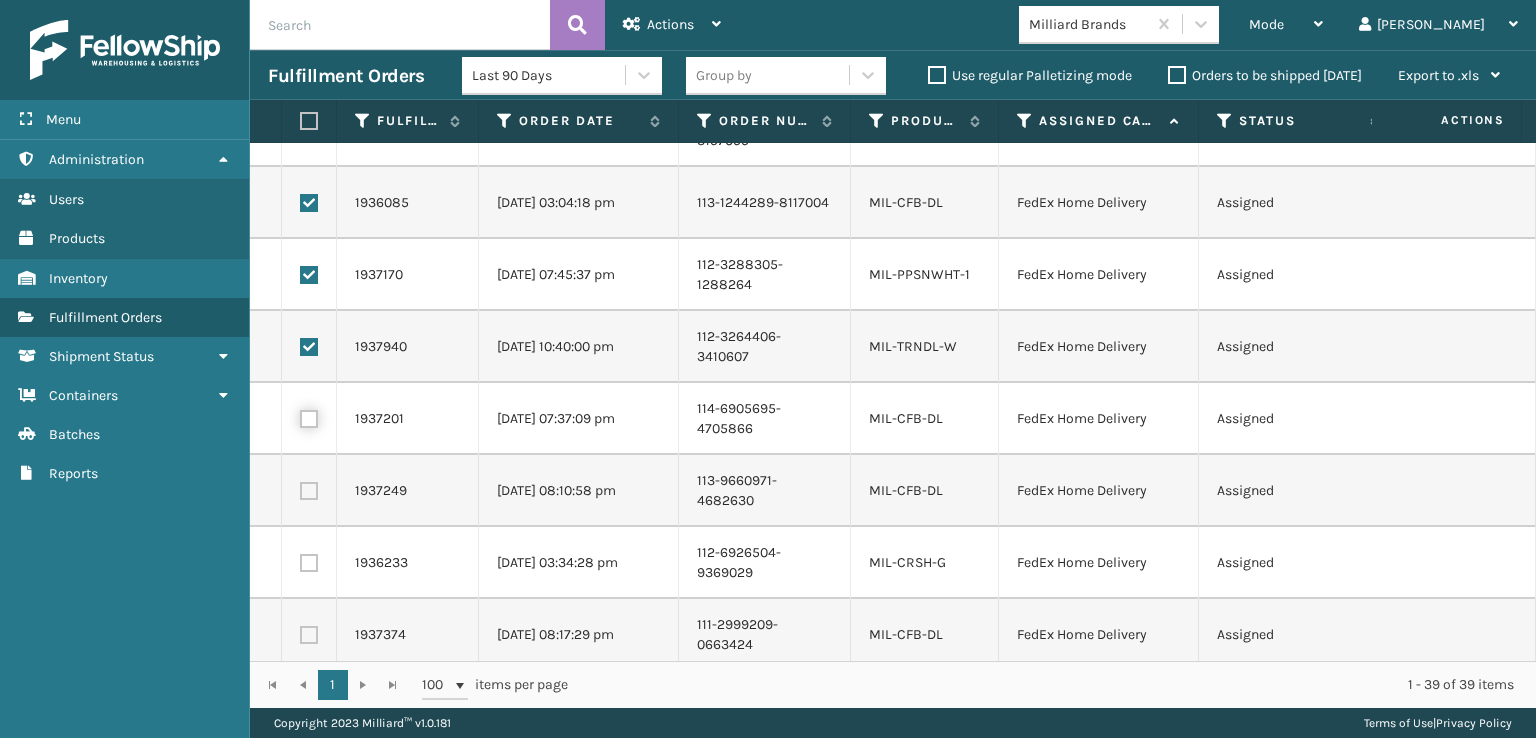 click at bounding box center (300, 416) 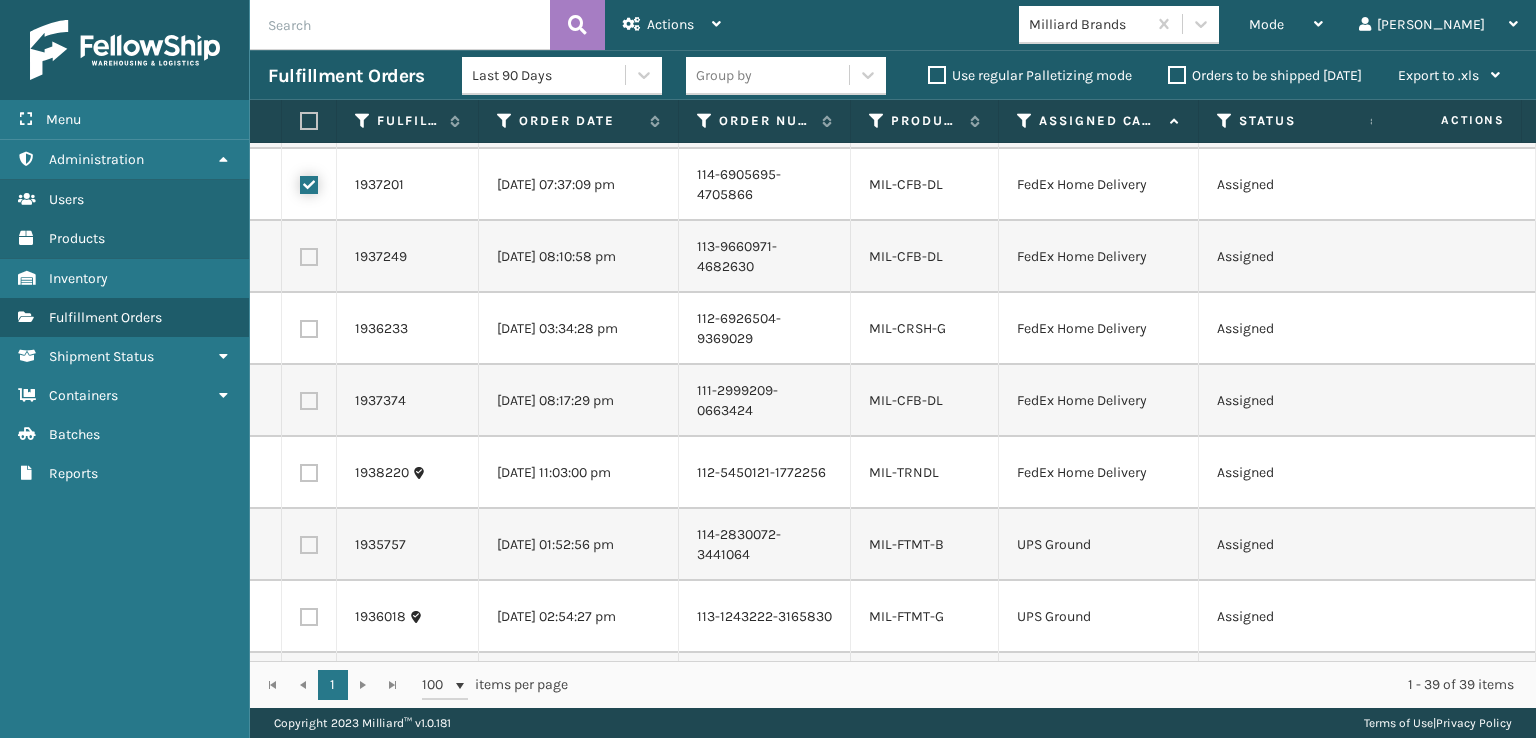 scroll, scrollTop: 1400, scrollLeft: 0, axis: vertical 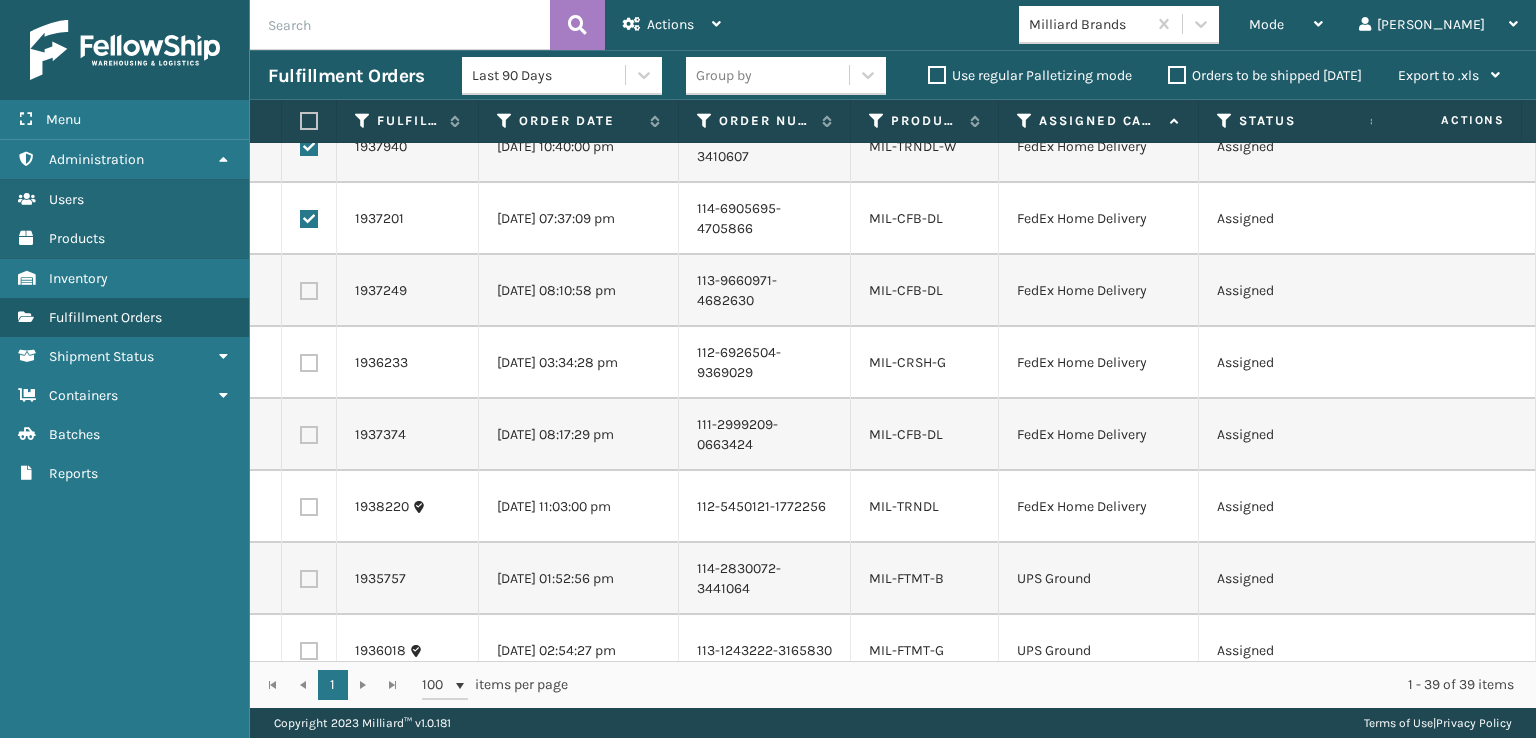 click at bounding box center (309, 291) 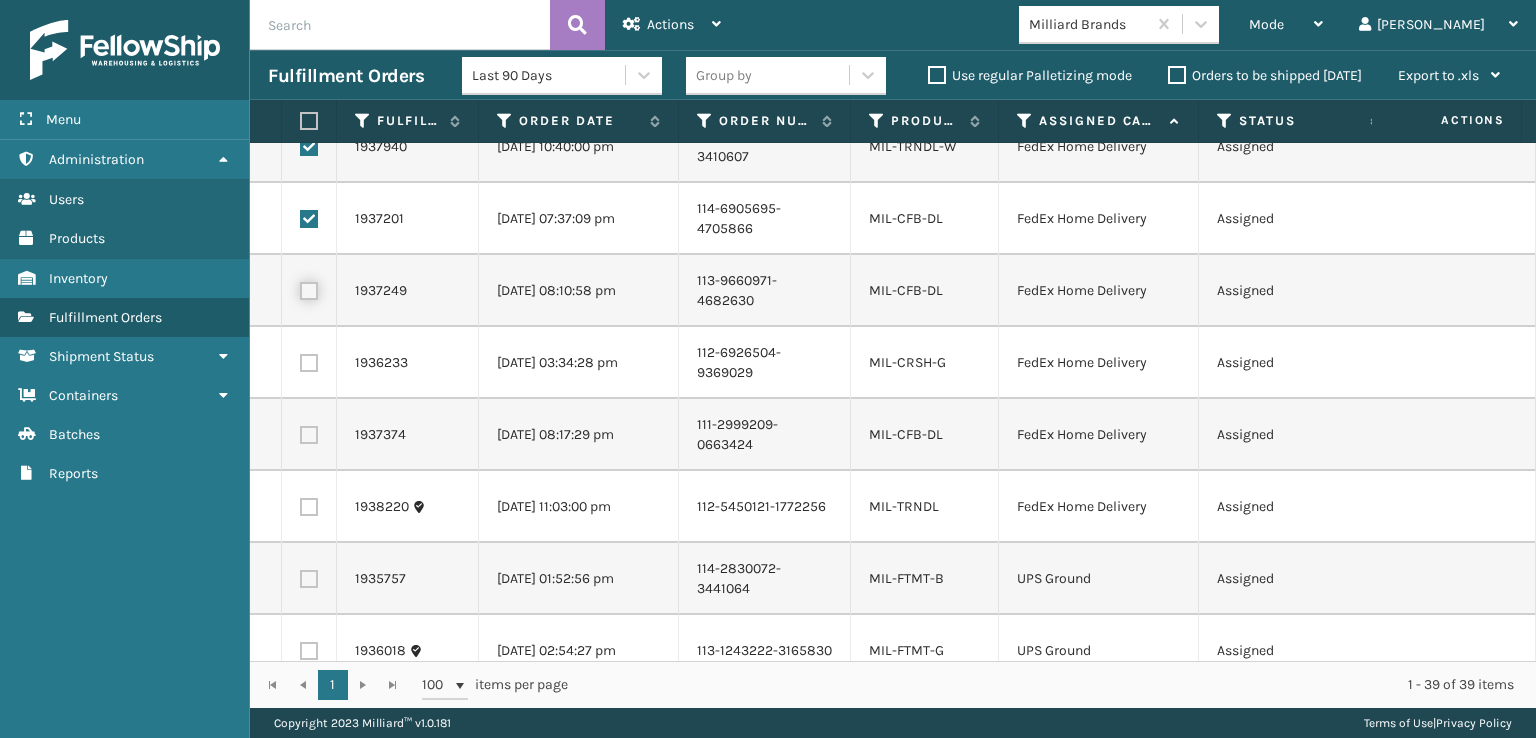 click at bounding box center (300, 288) 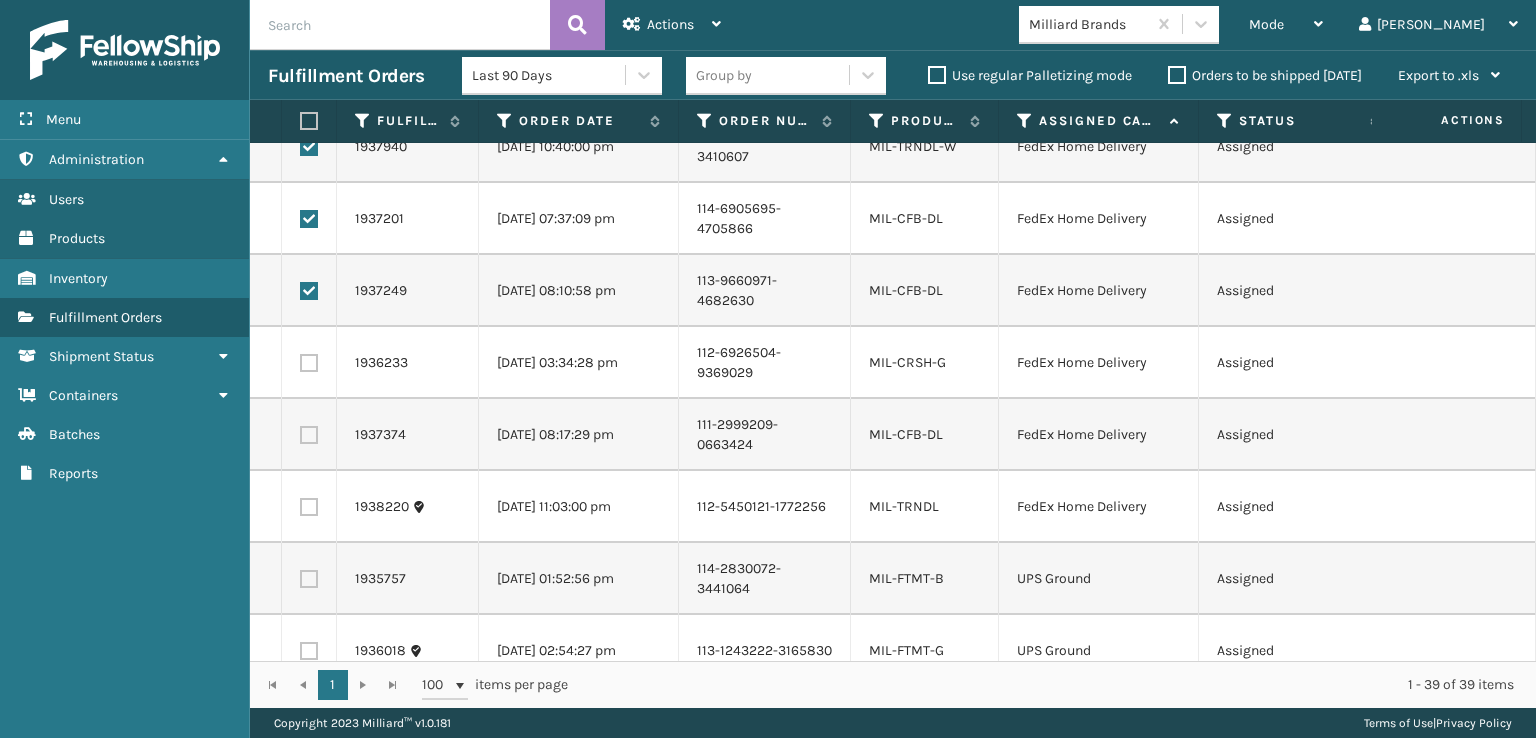 click at bounding box center (309, 363) 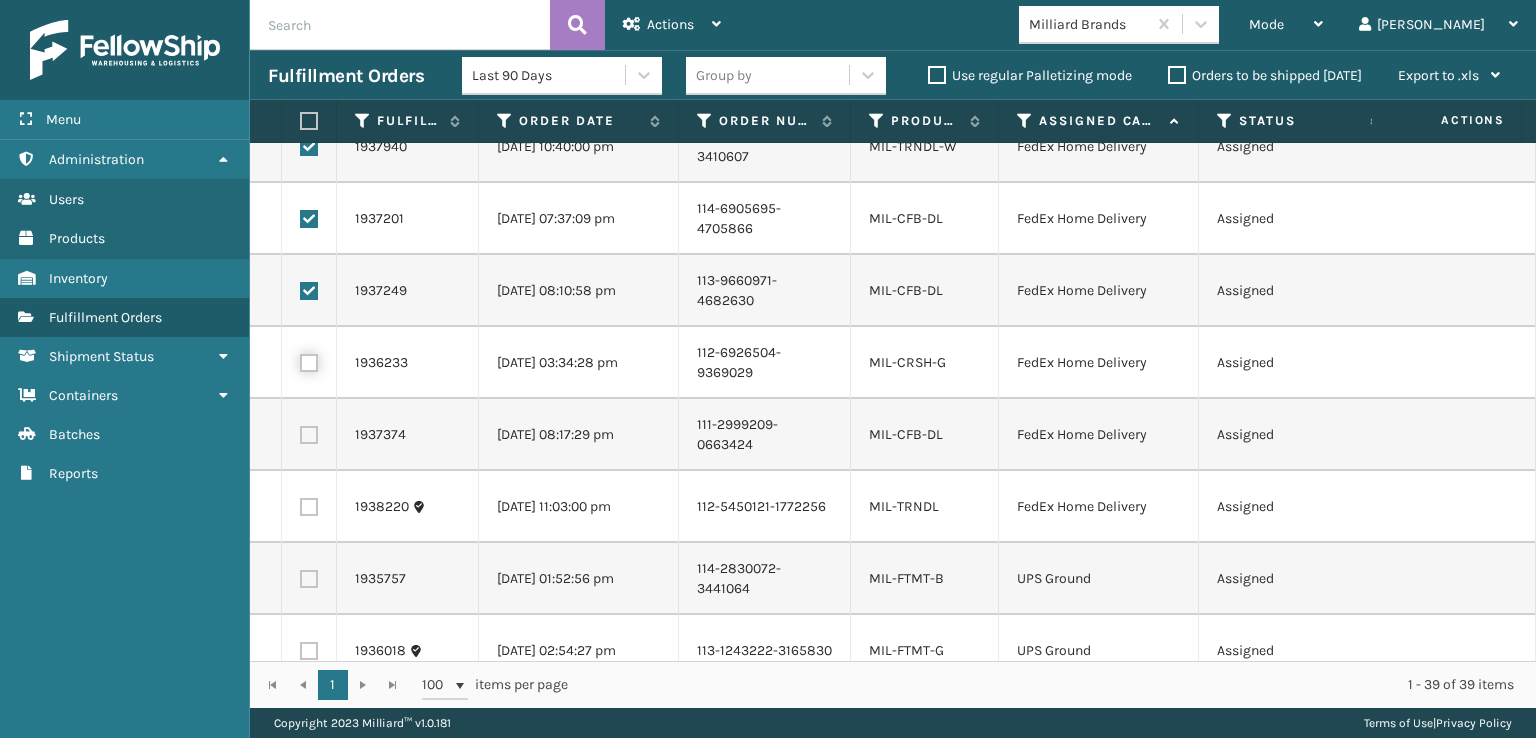 click at bounding box center [300, 360] 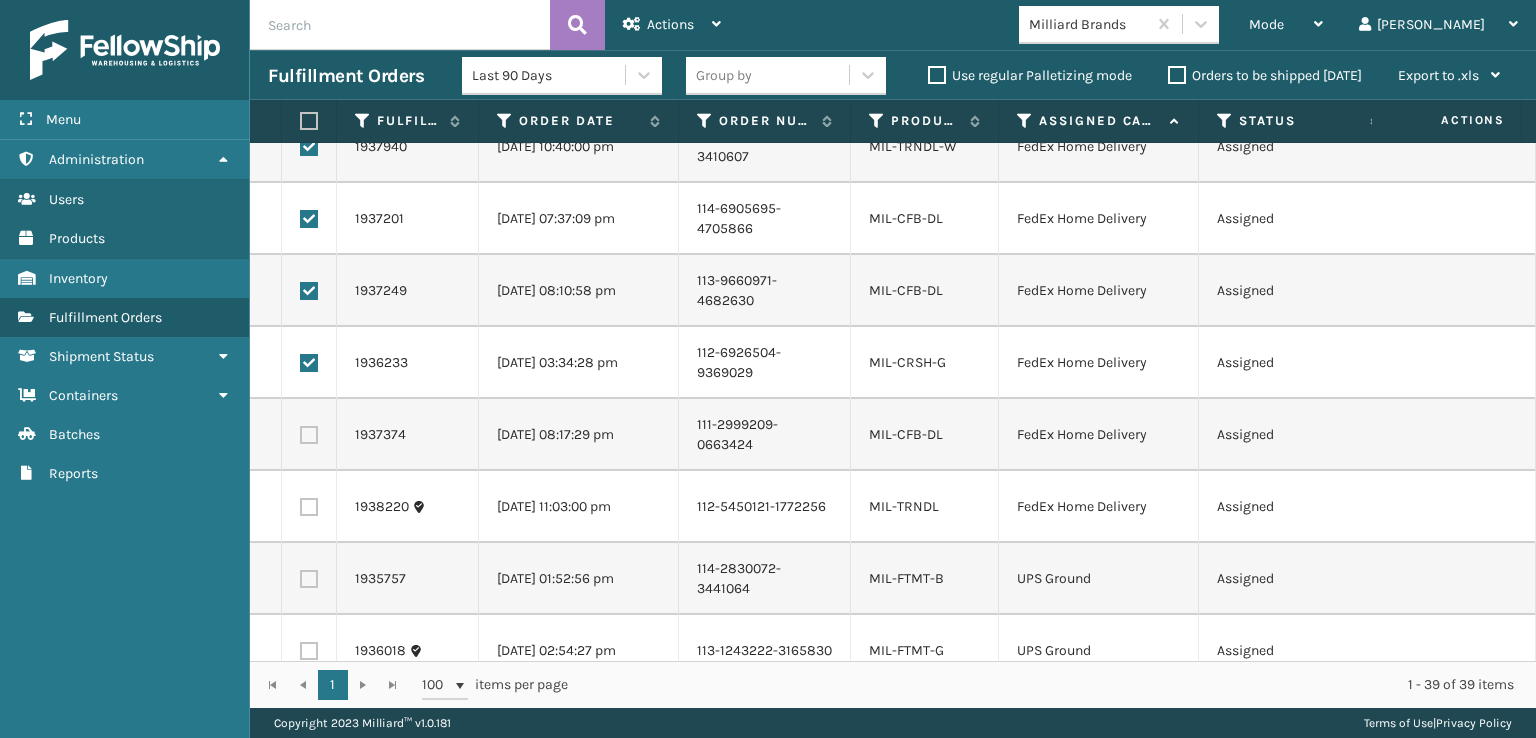 click at bounding box center (309, 435) 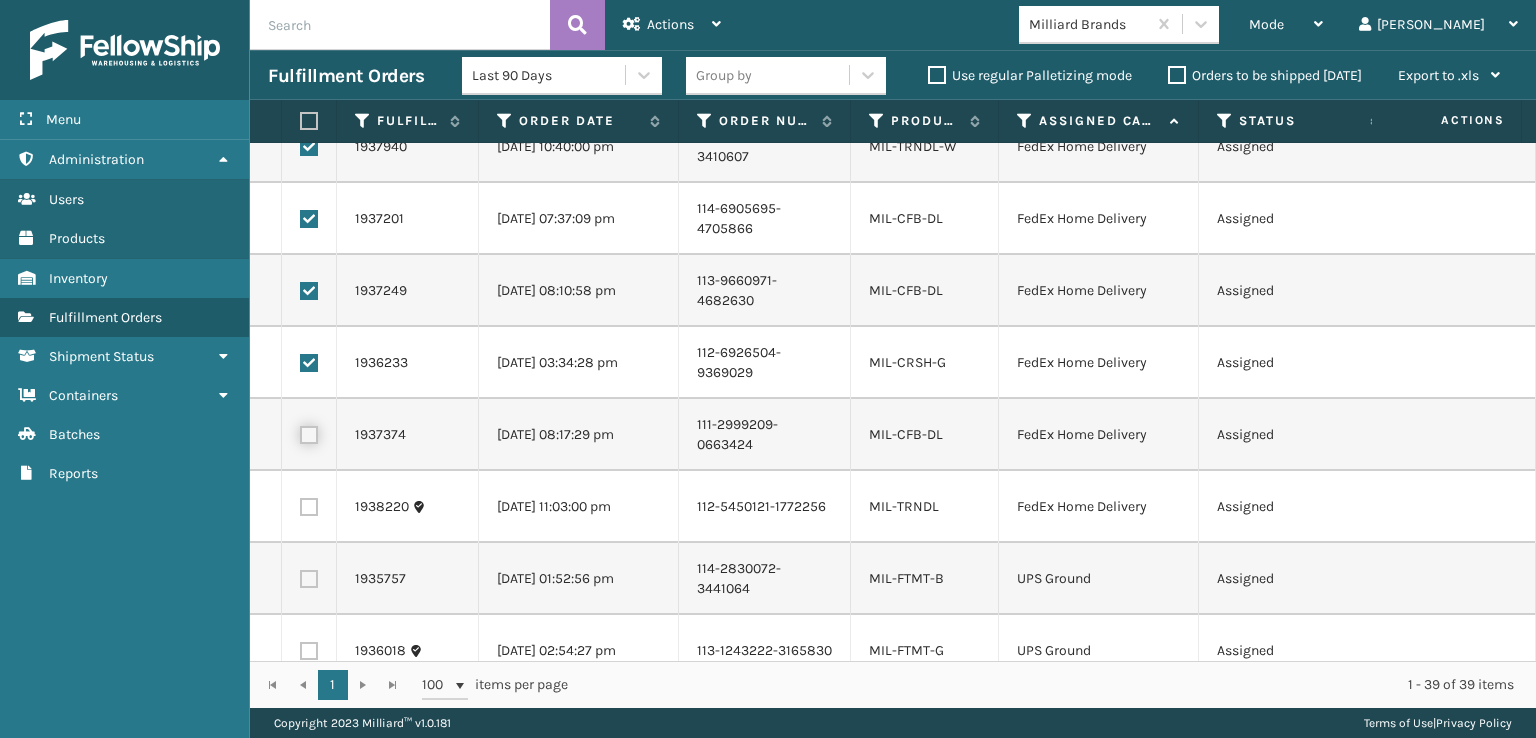 click at bounding box center (300, 432) 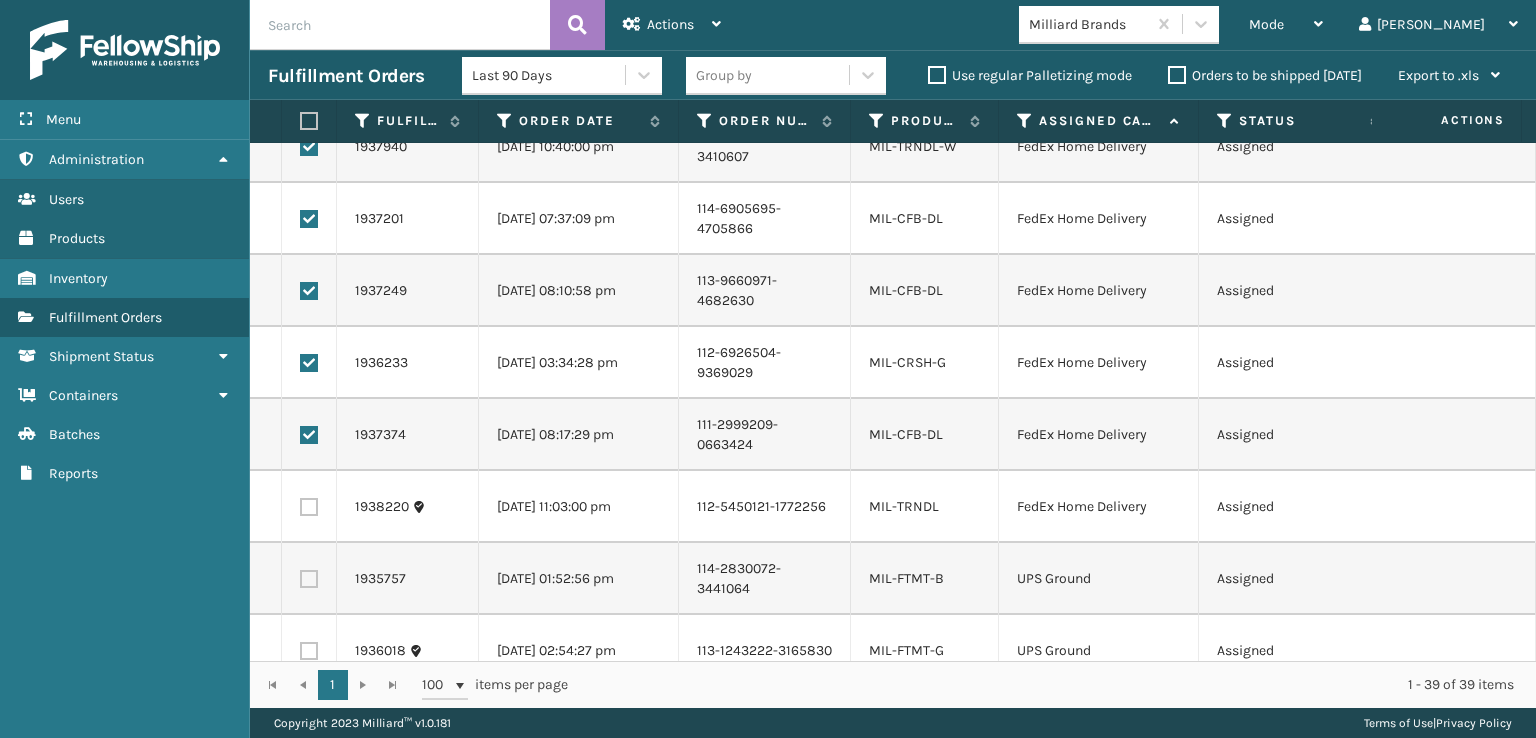 click at bounding box center (309, 507) 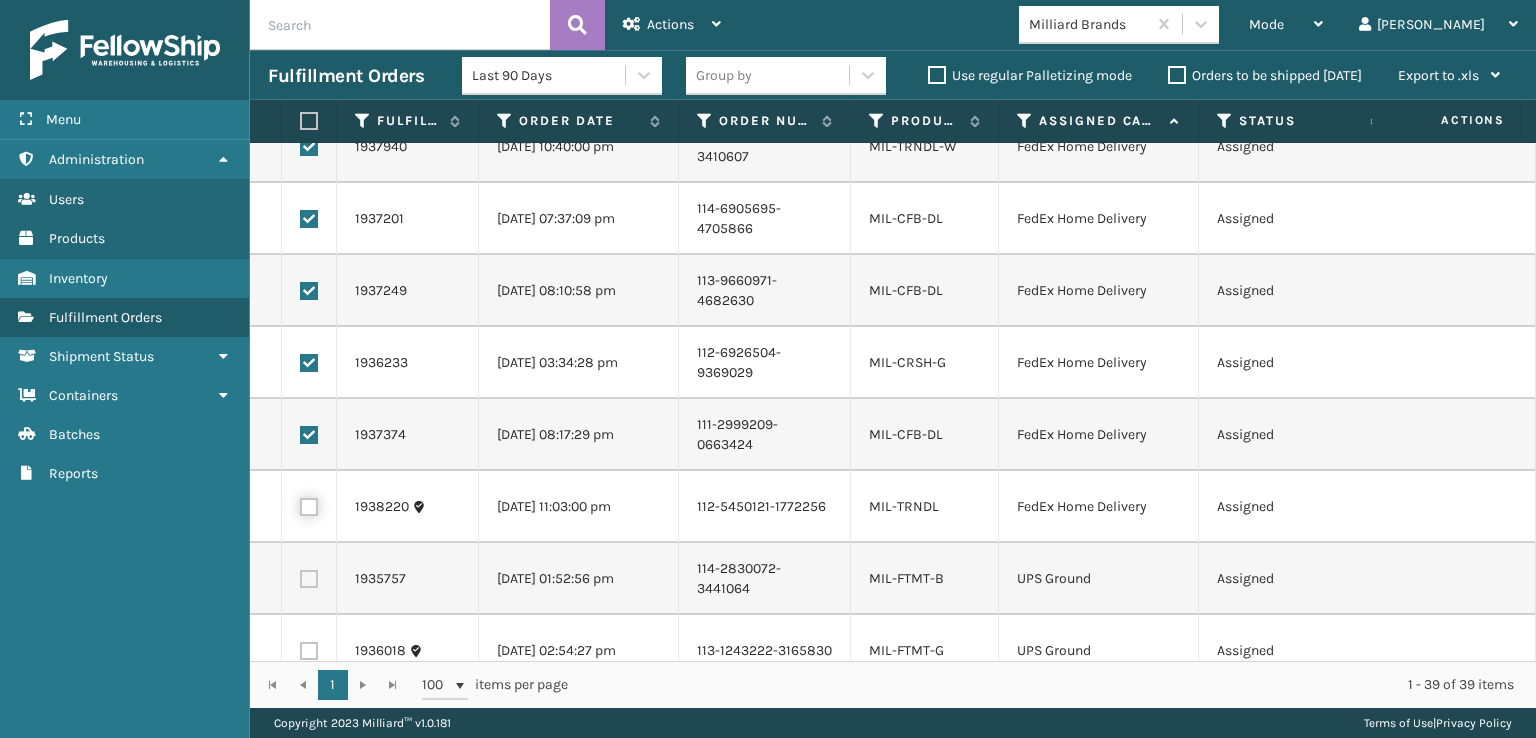click at bounding box center [300, 504] 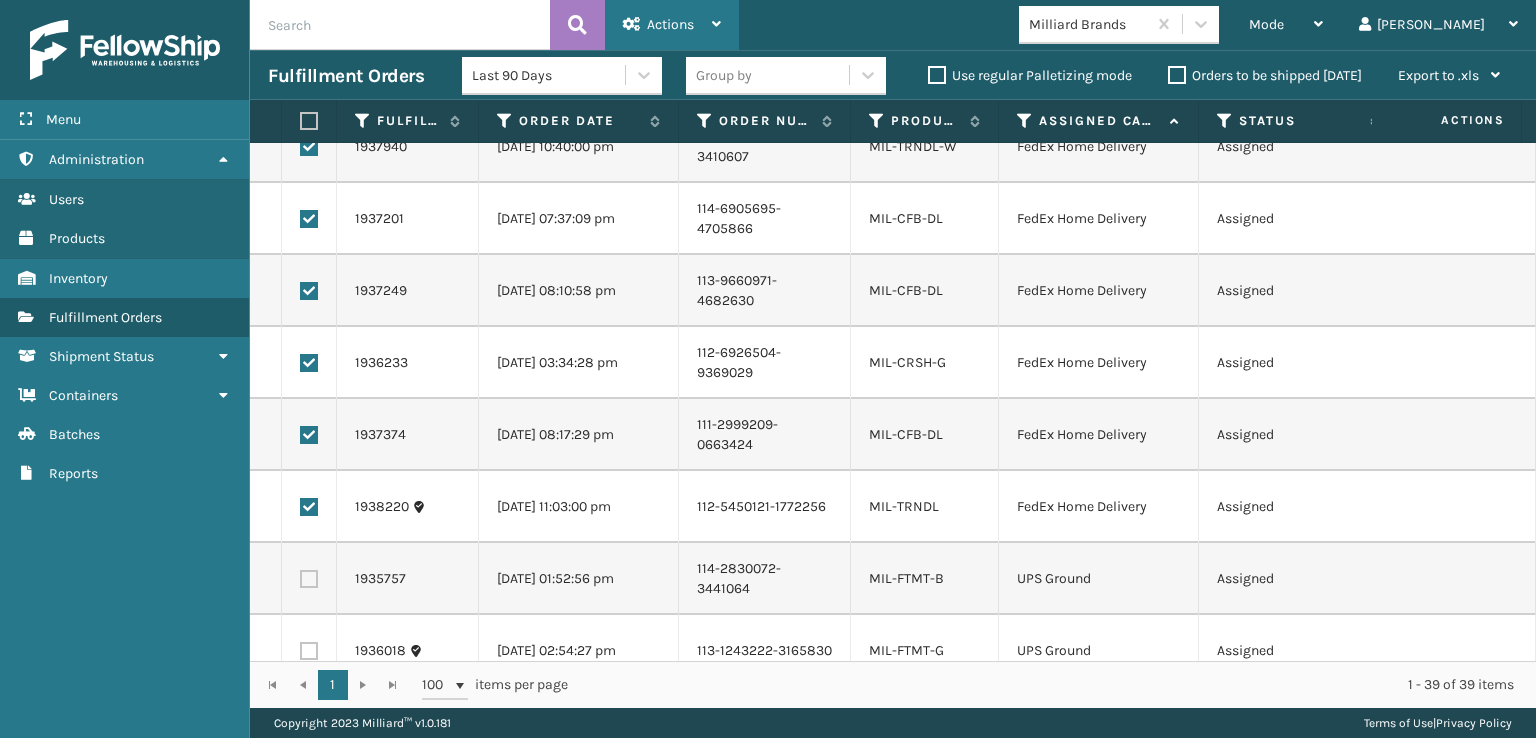 click on "Actions" at bounding box center (672, 25) 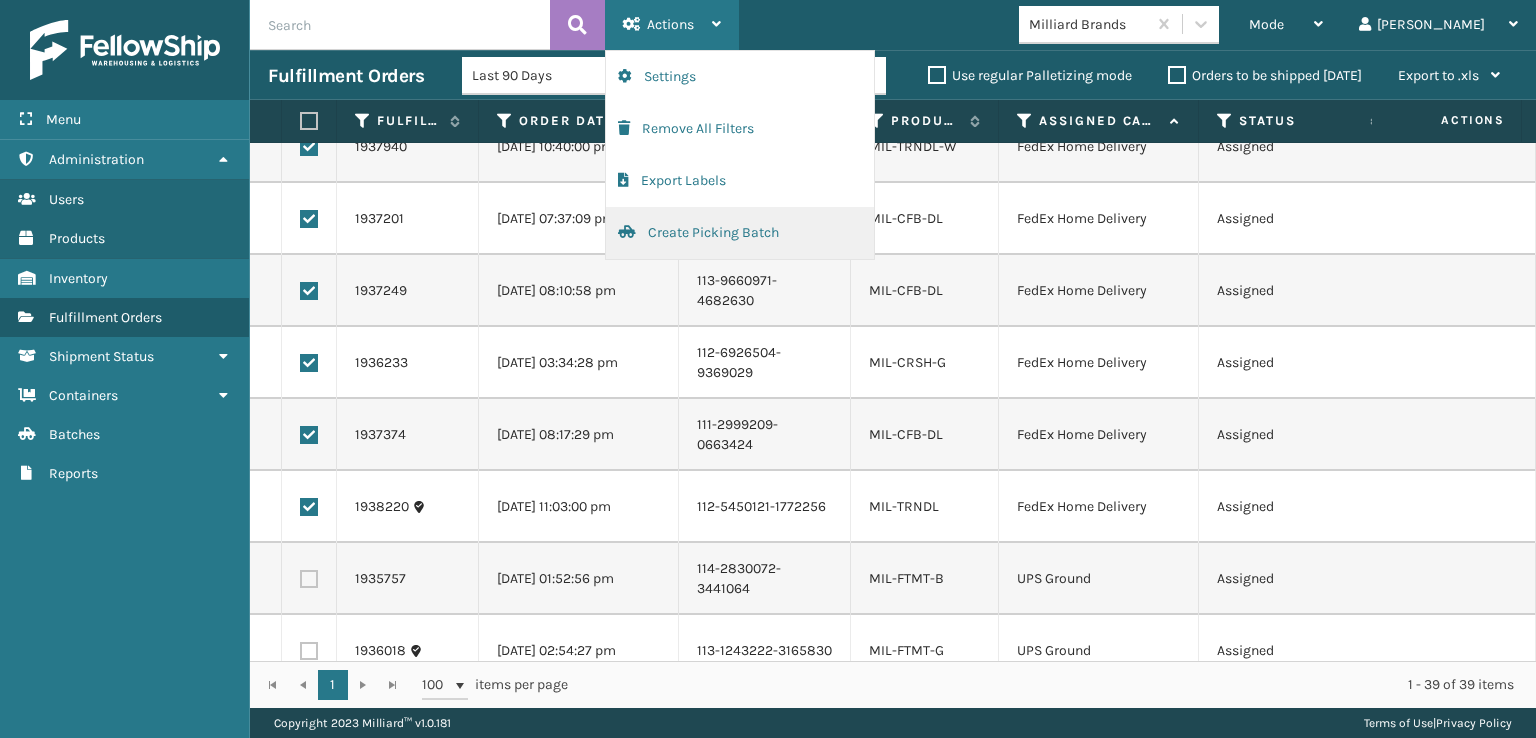 click on "Create Picking Batch" at bounding box center (740, 233) 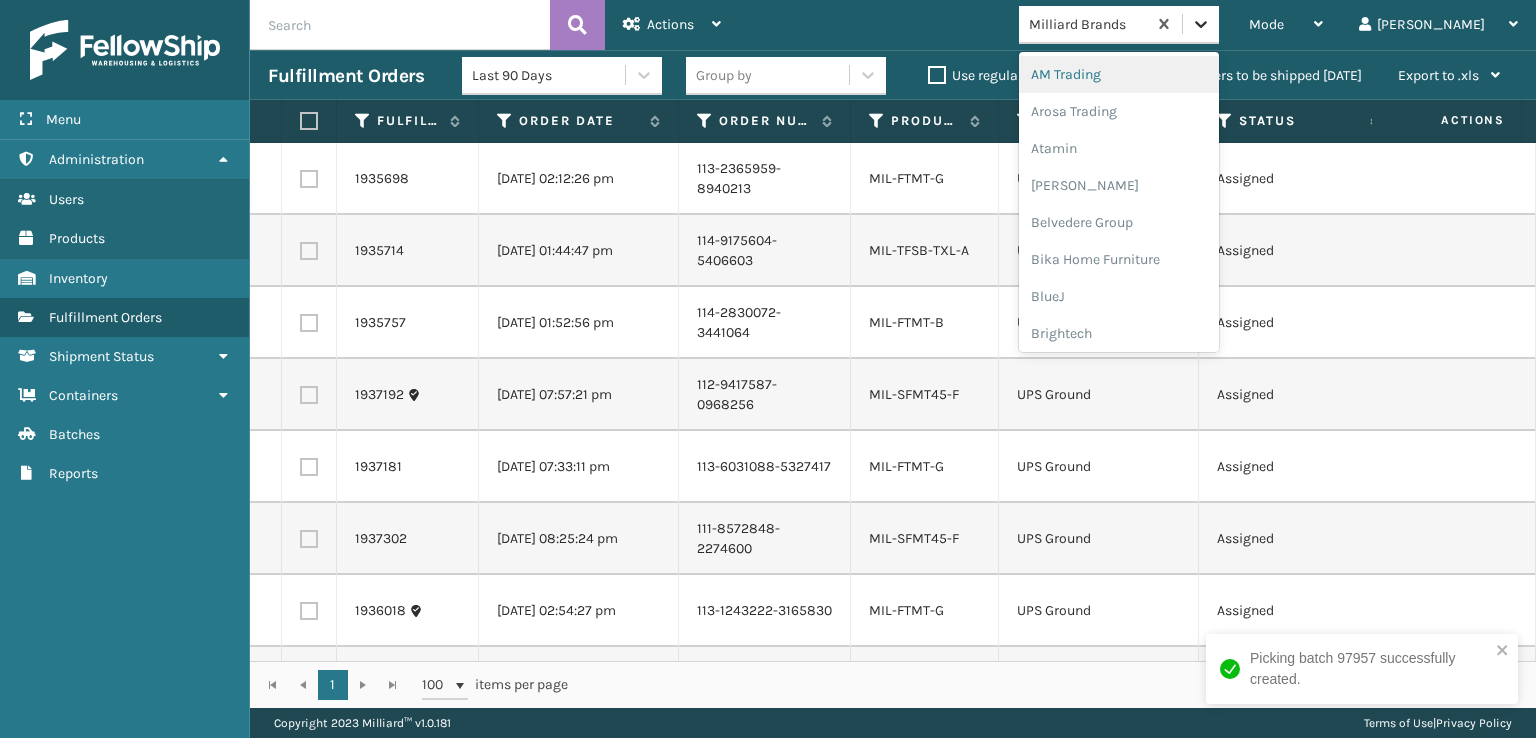 click 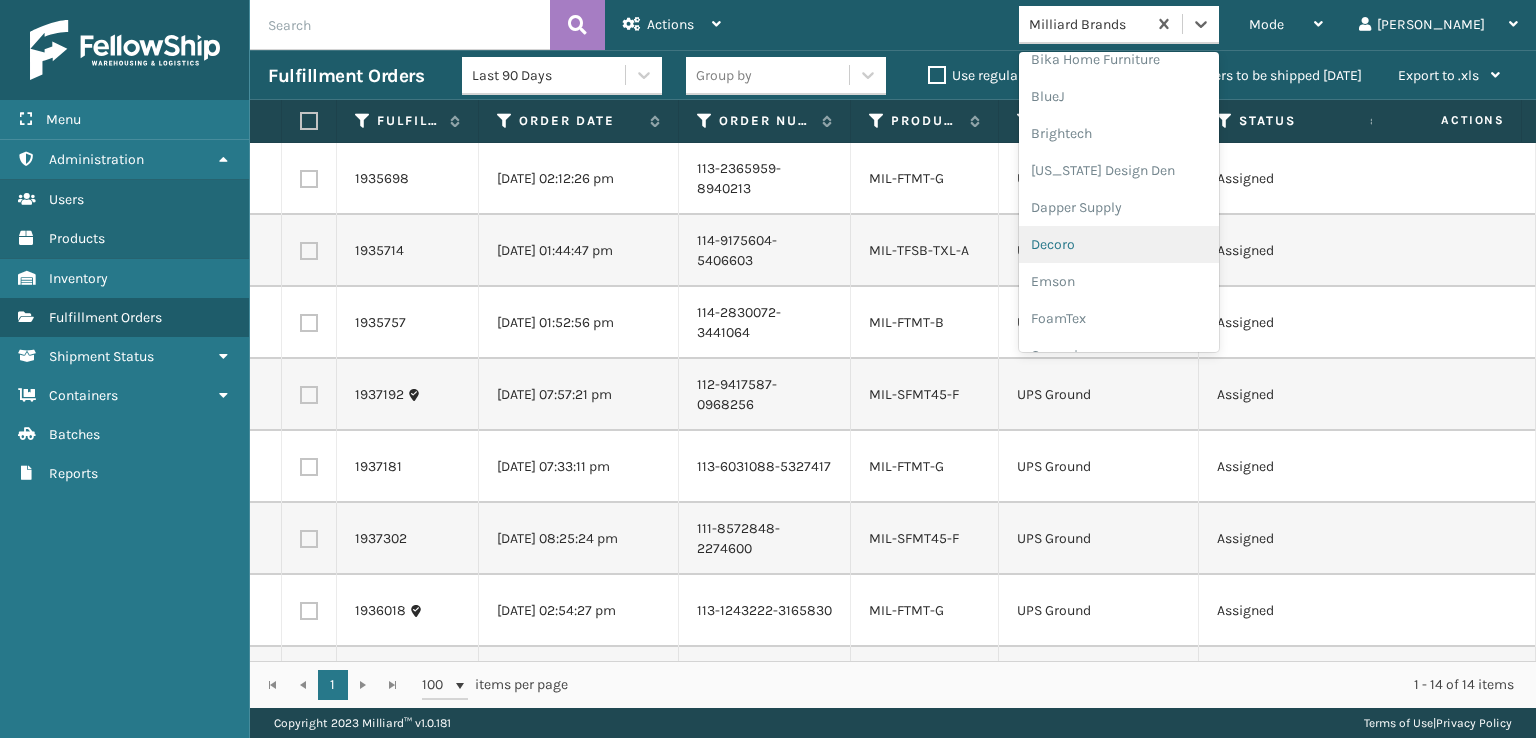 scroll, scrollTop: 300, scrollLeft: 0, axis: vertical 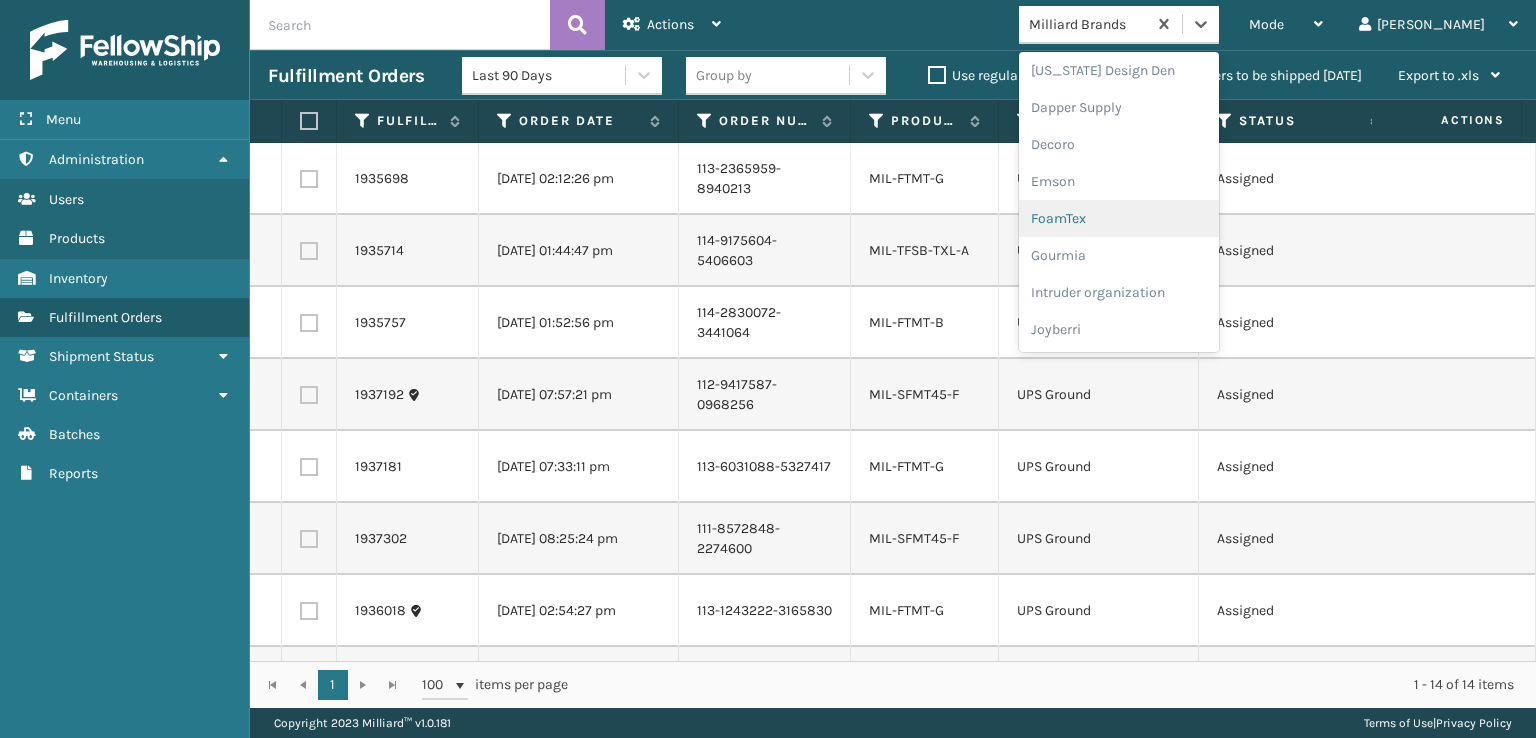 click on "FoamTex" at bounding box center (1119, 218) 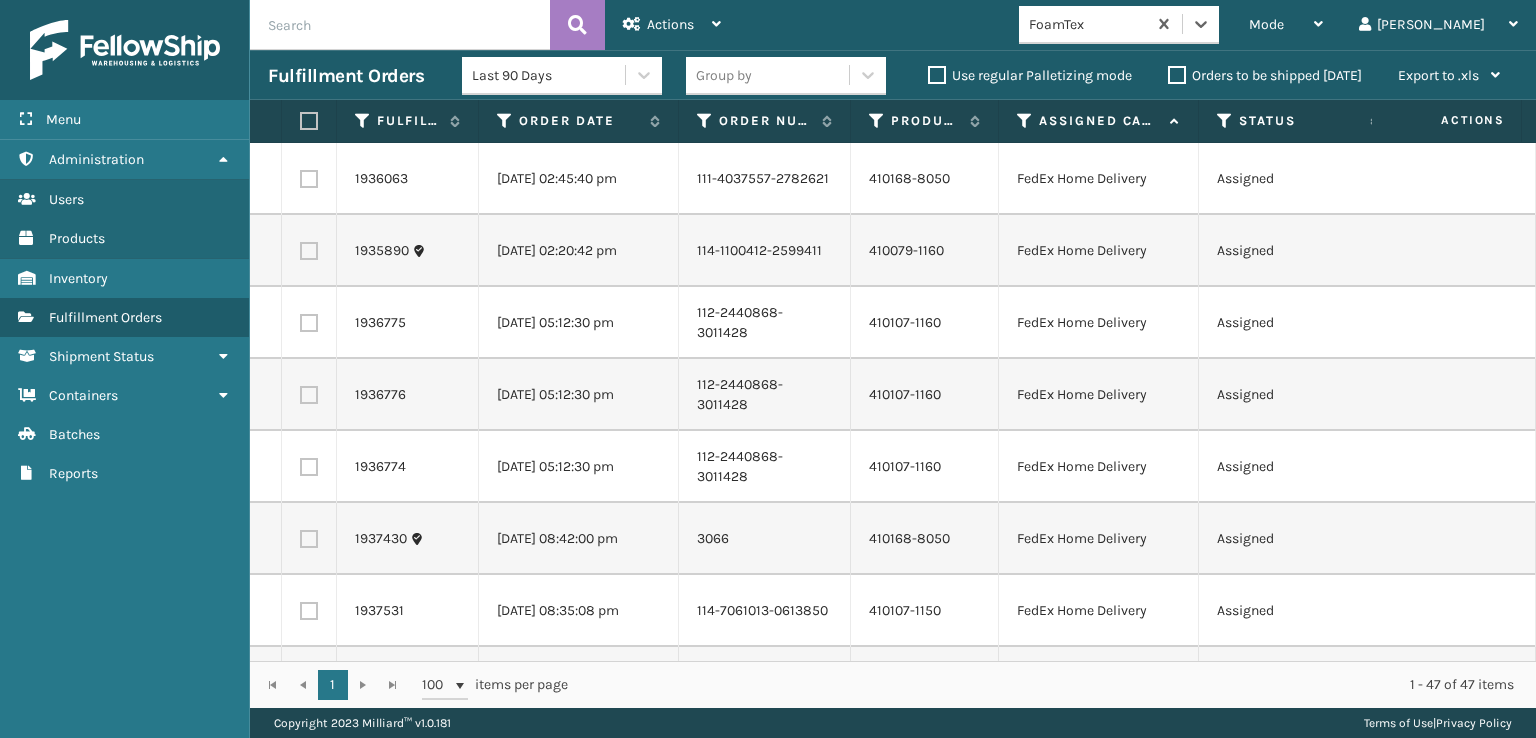 click at bounding box center (309, 179) 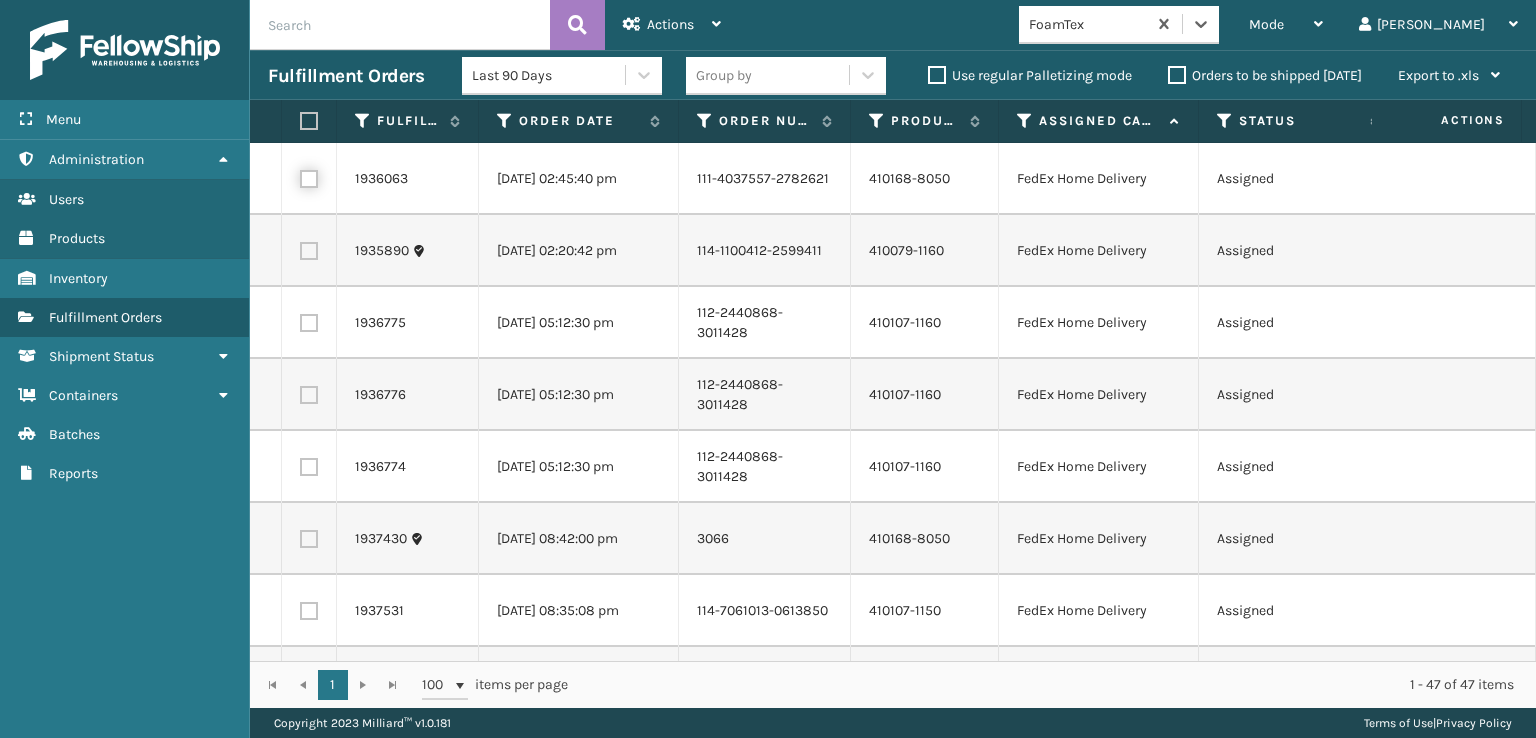 click at bounding box center (300, 176) 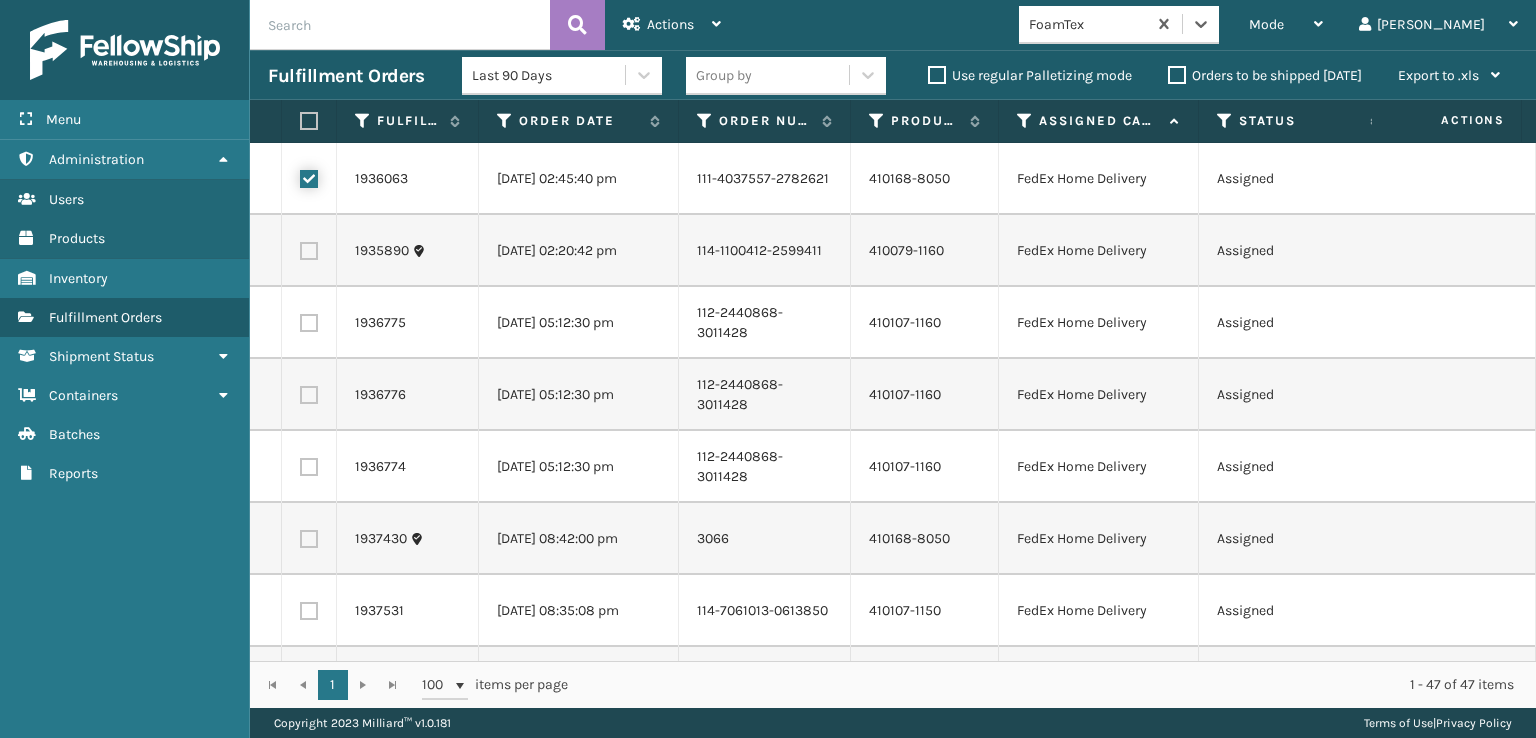 checkbox on "true" 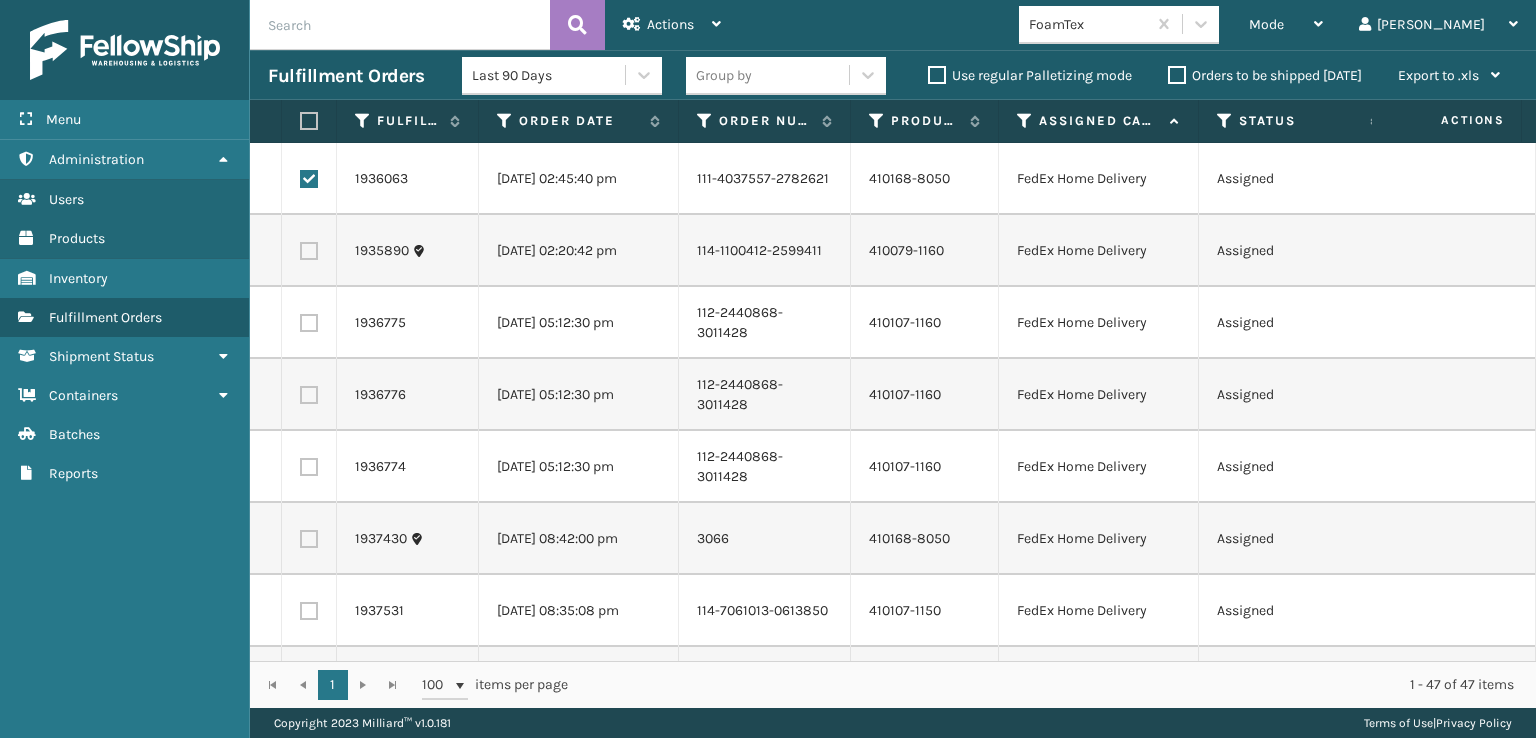 click at bounding box center (309, 251) 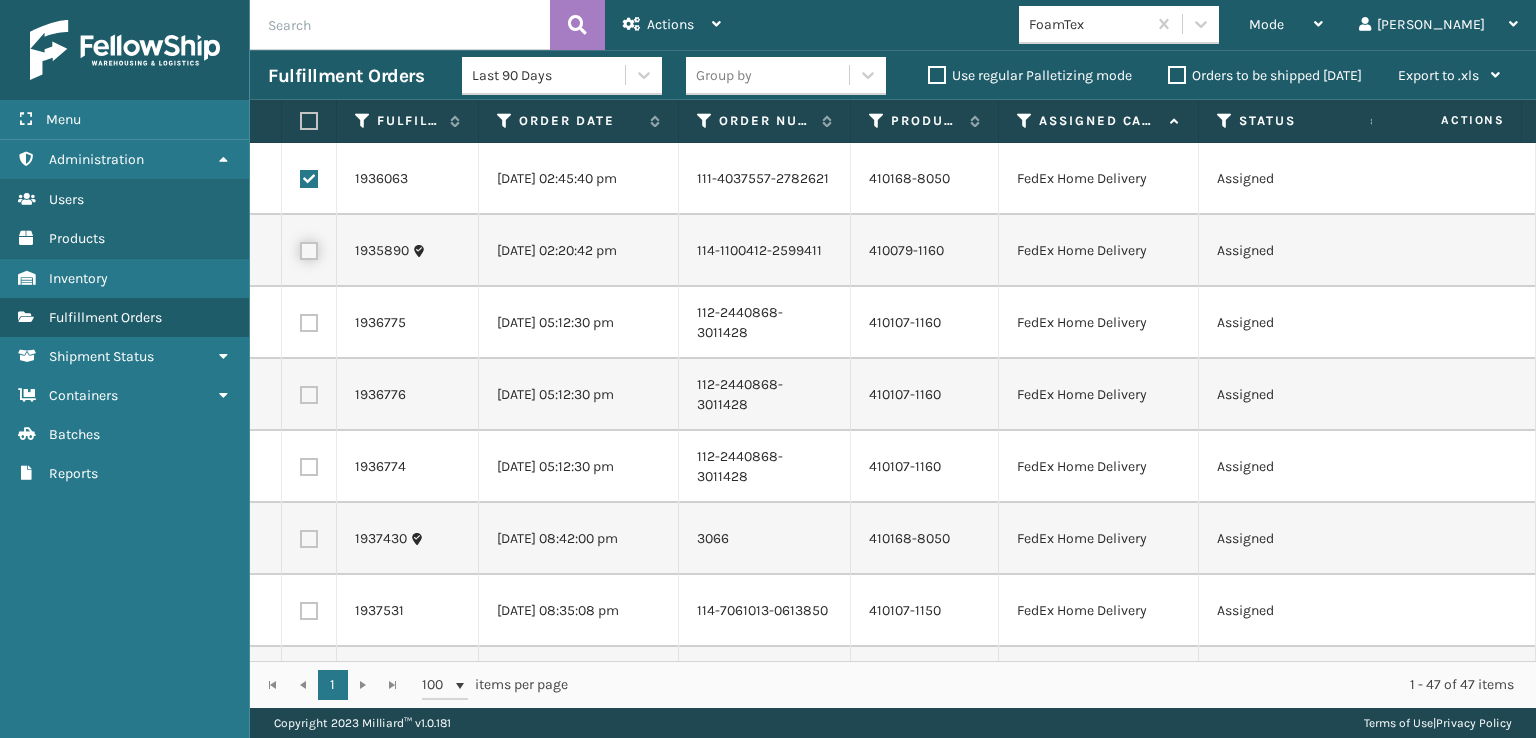 click at bounding box center [300, 248] 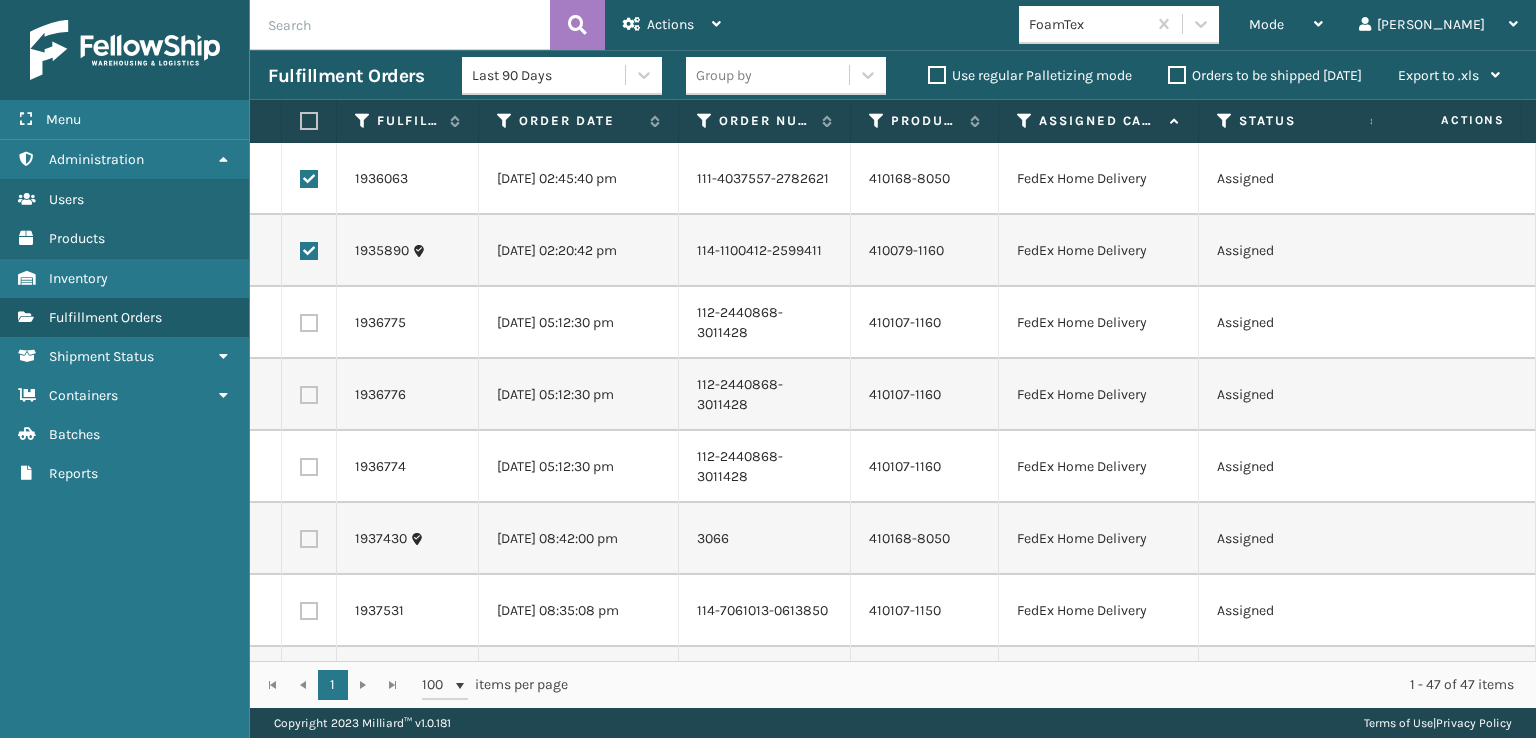 click at bounding box center (309, 323) 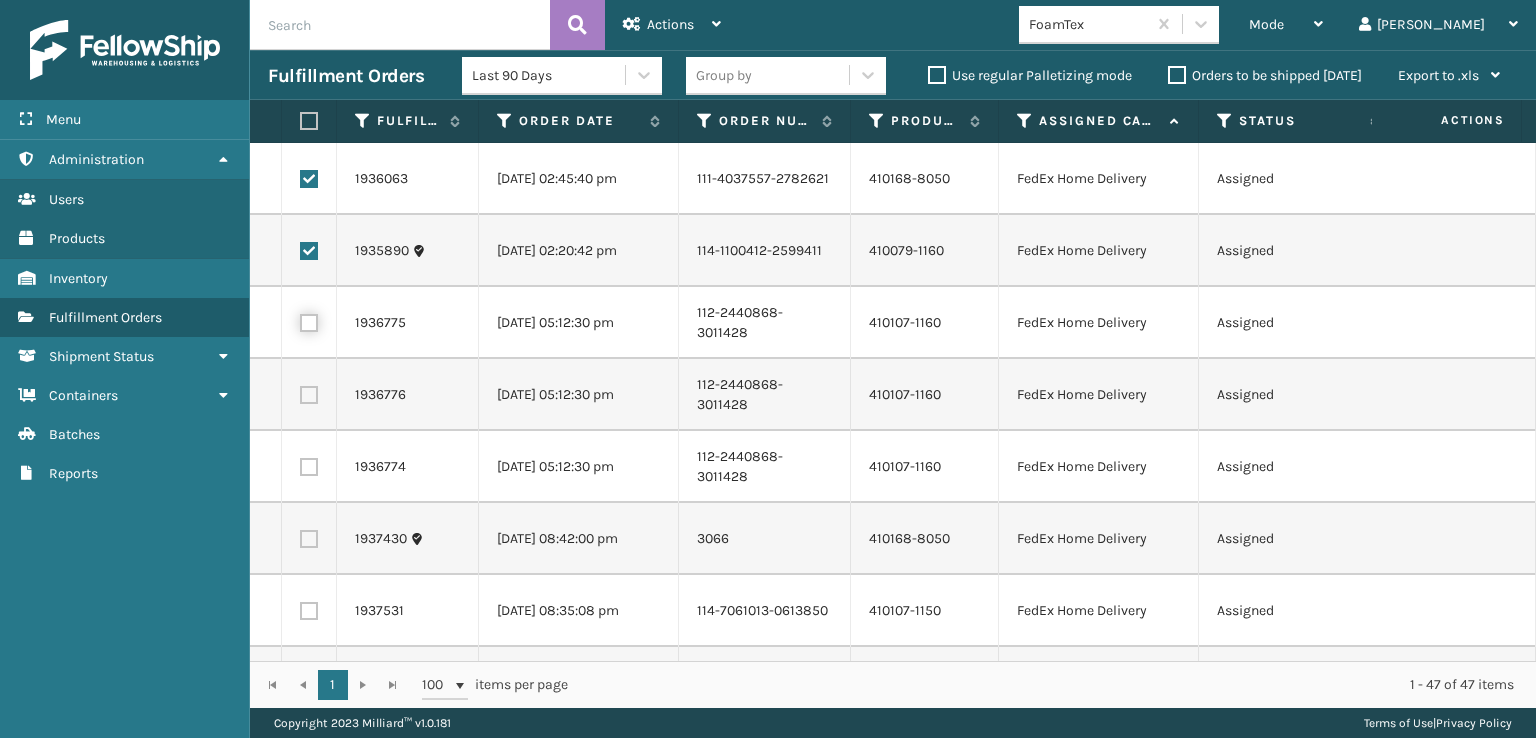 click at bounding box center [300, 320] 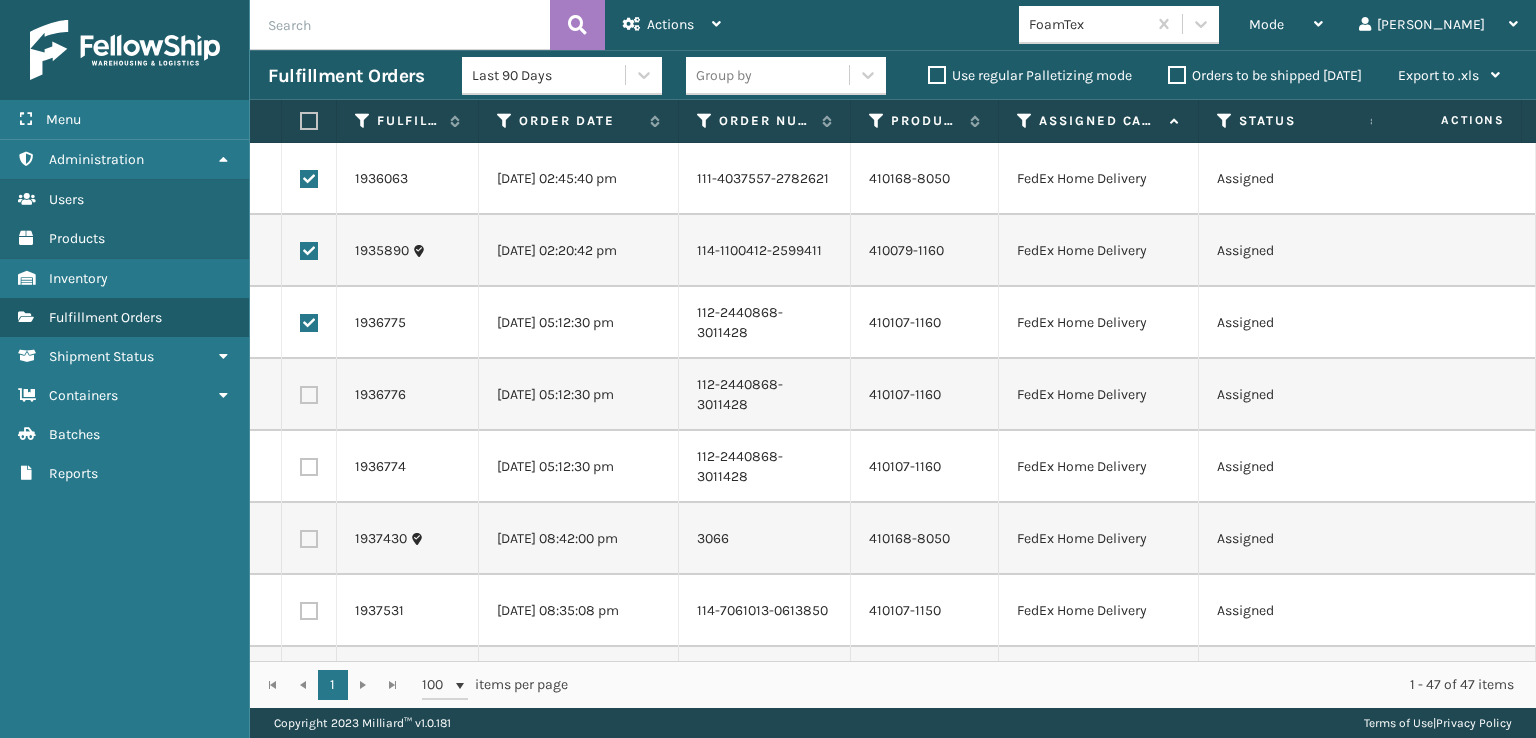 click at bounding box center [309, 395] 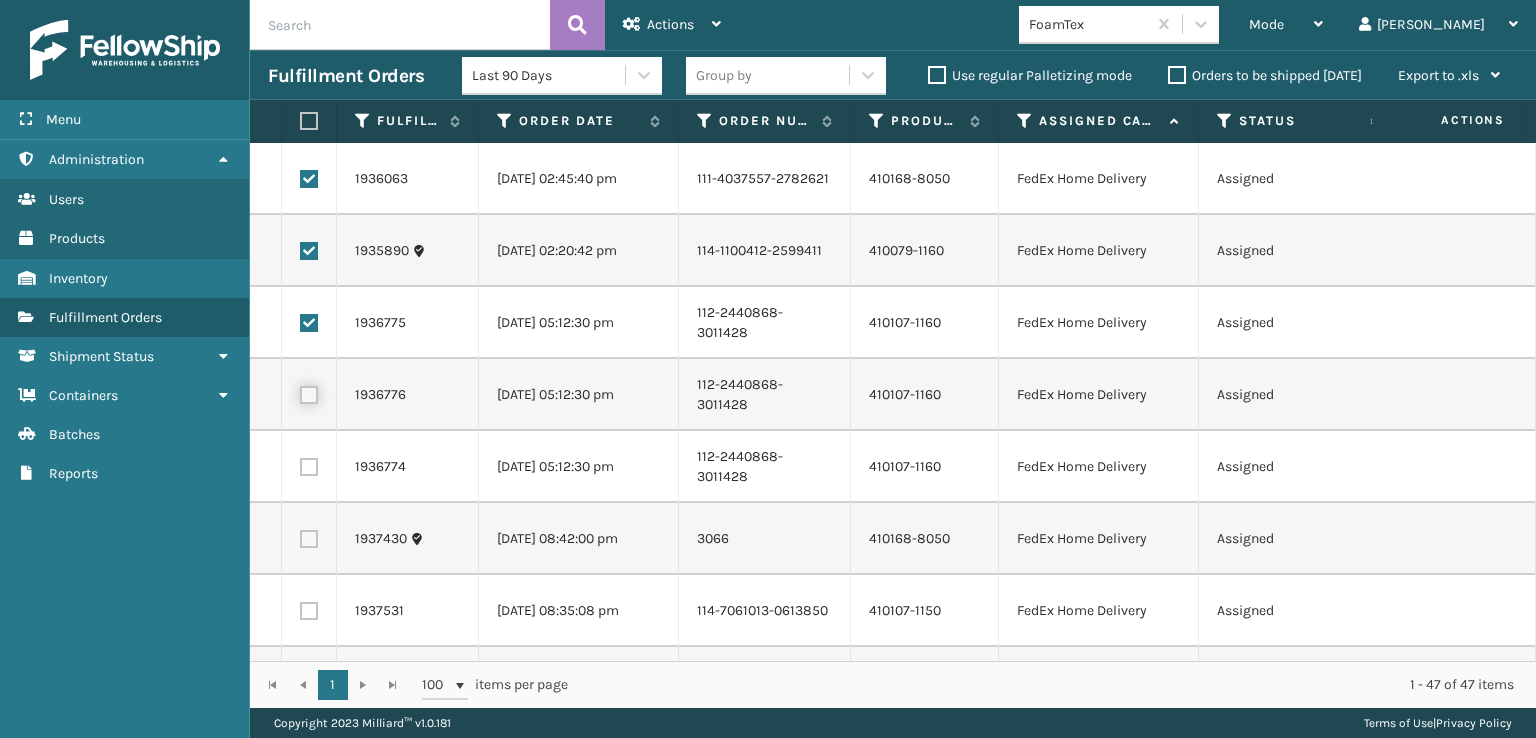 click at bounding box center (300, 392) 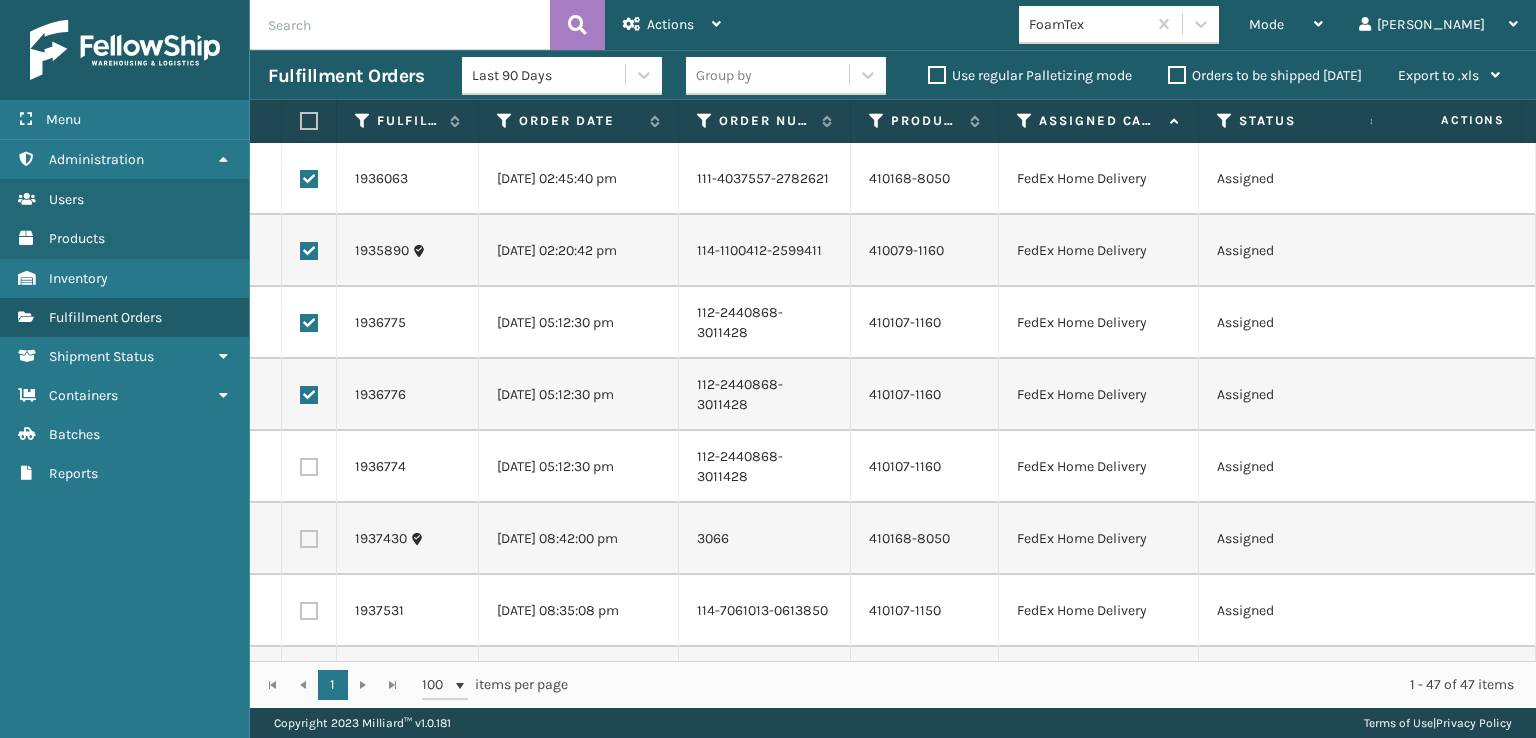 click at bounding box center [309, 467] 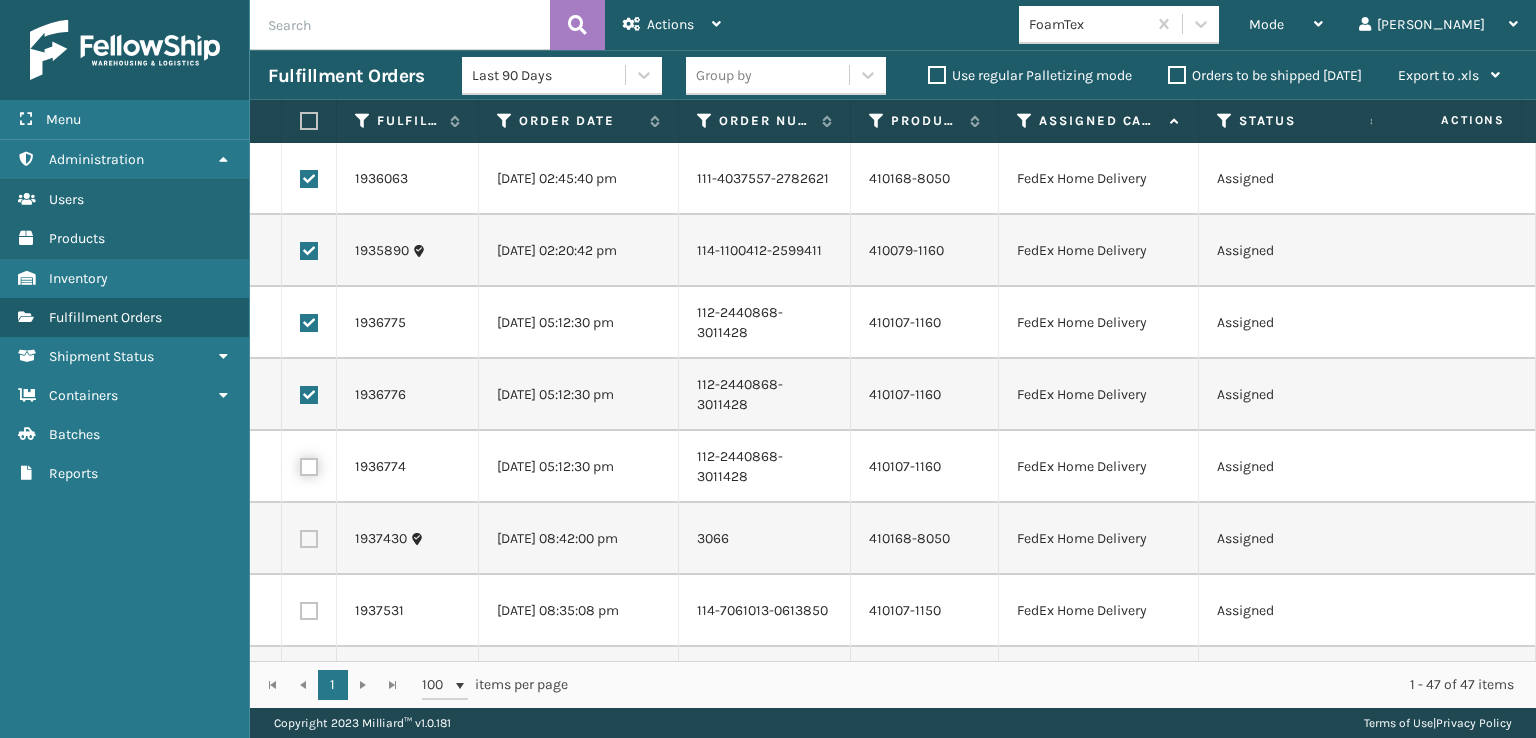 click at bounding box center [300, 464] 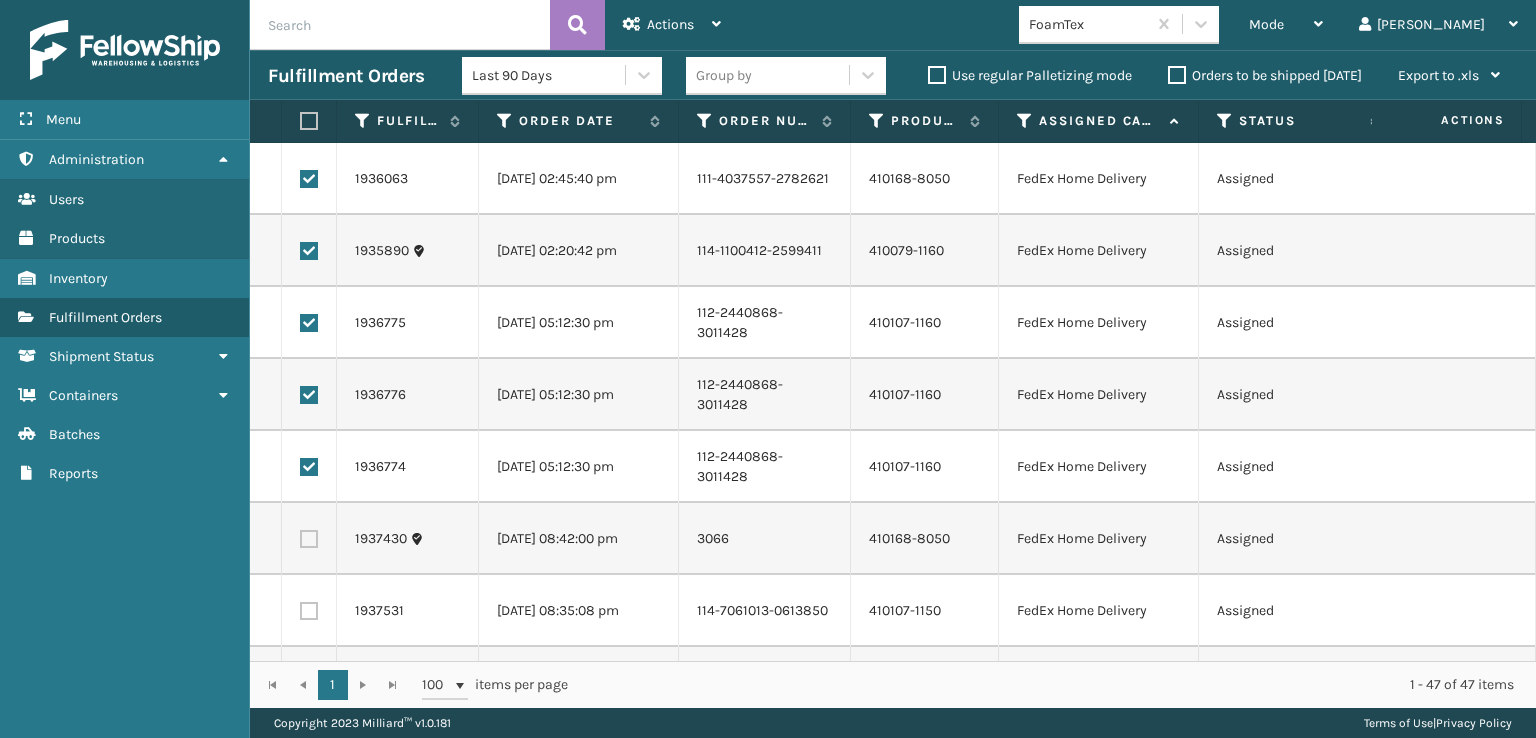 click at bounding box center [309, 539] 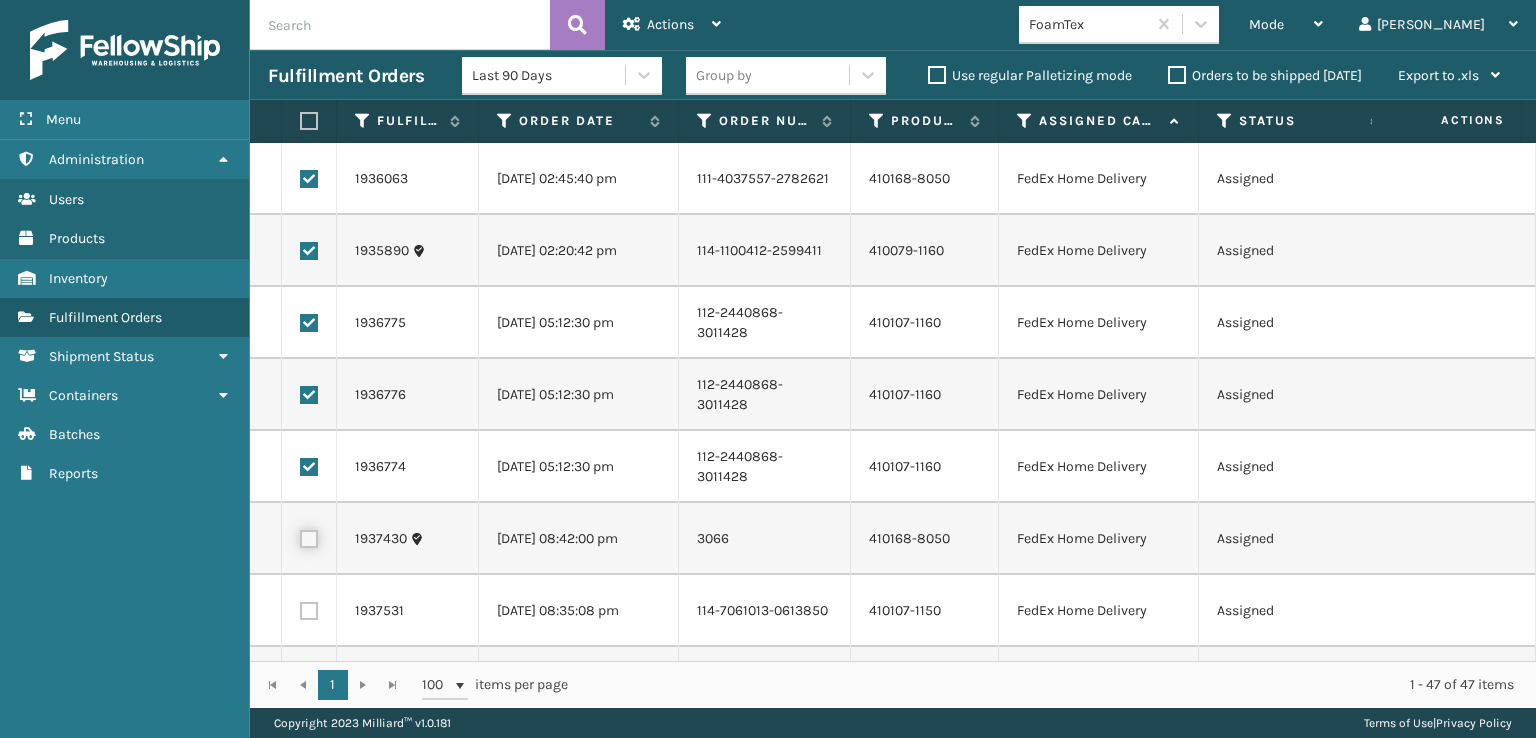 click at bounding box center [300, 536] 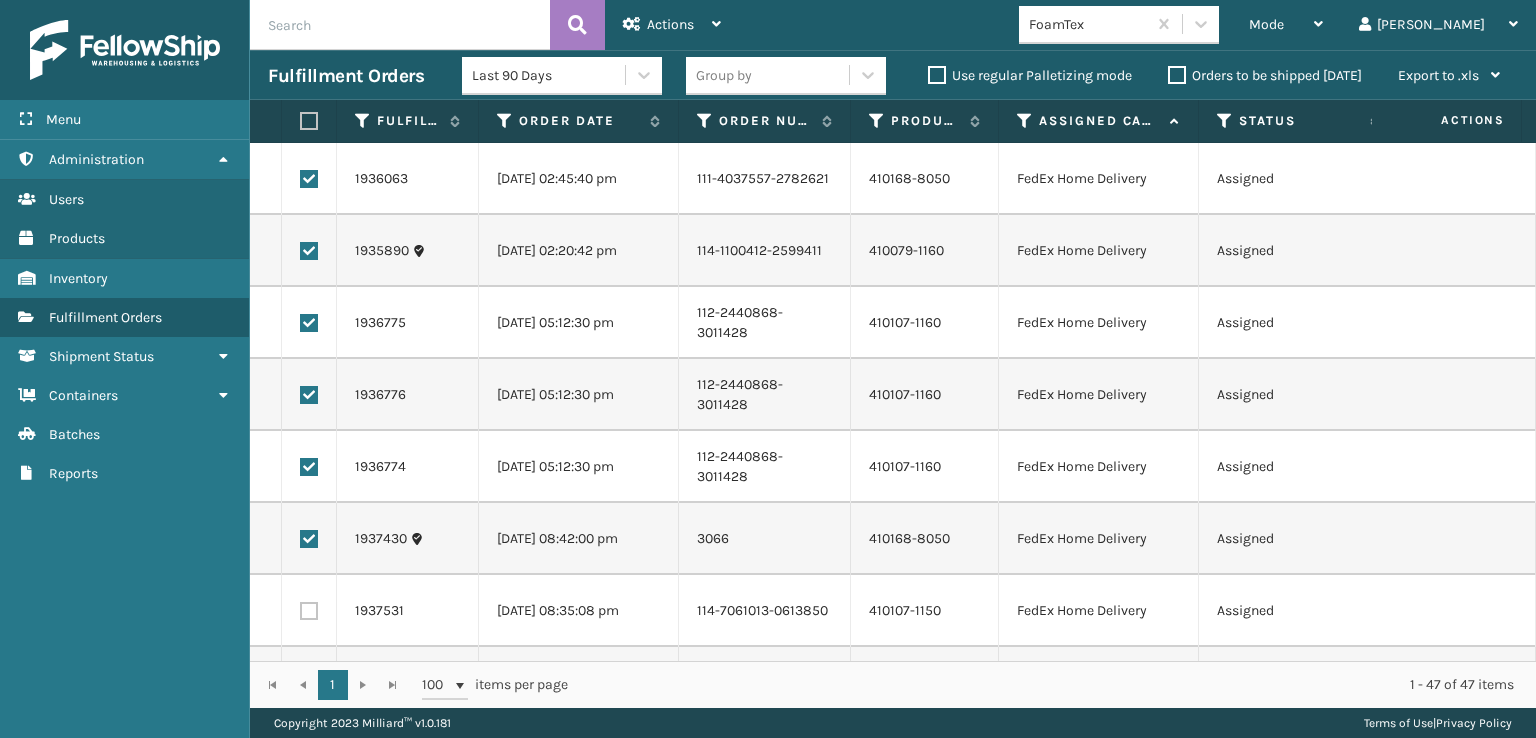 click at bounding box center [309, 611] 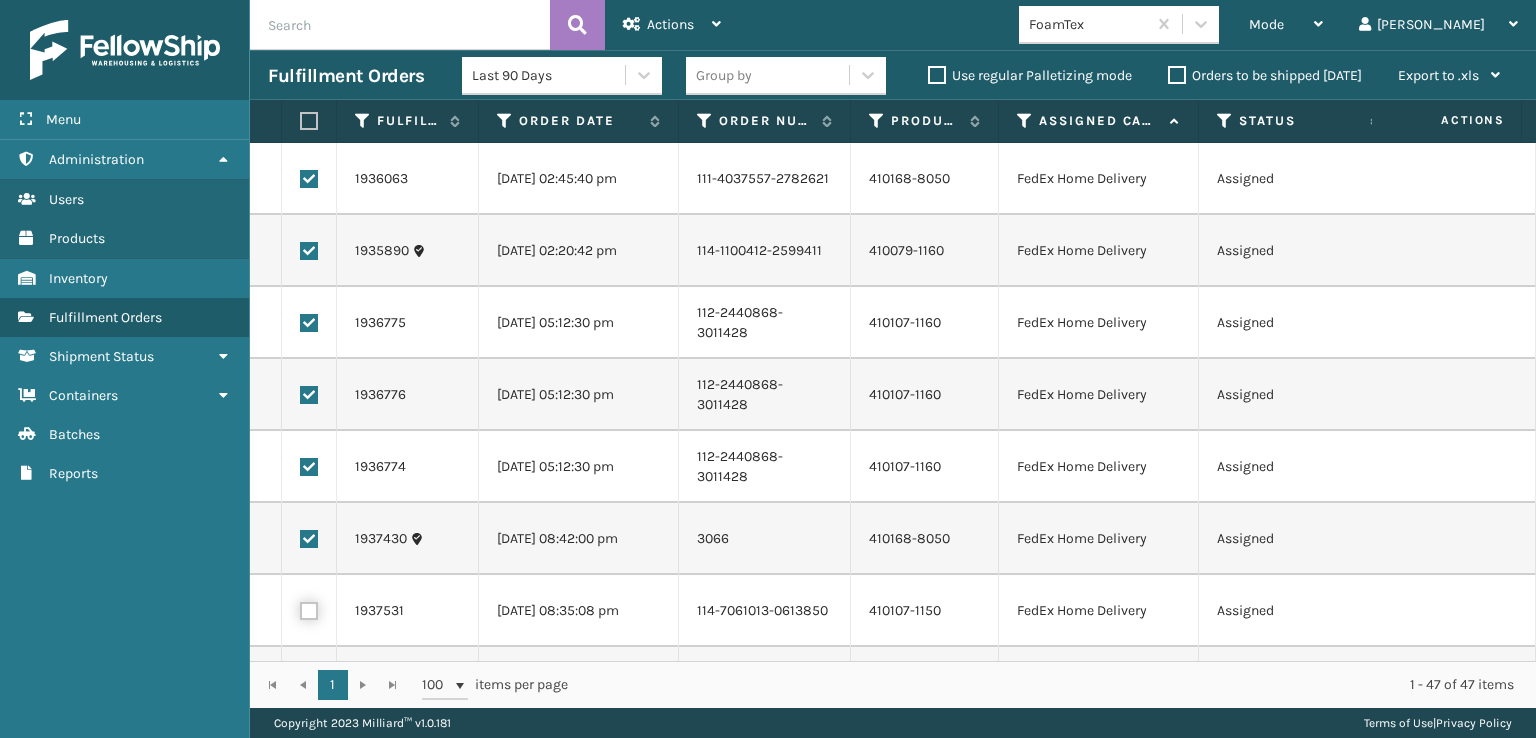 click at bounding box center [300, 608] 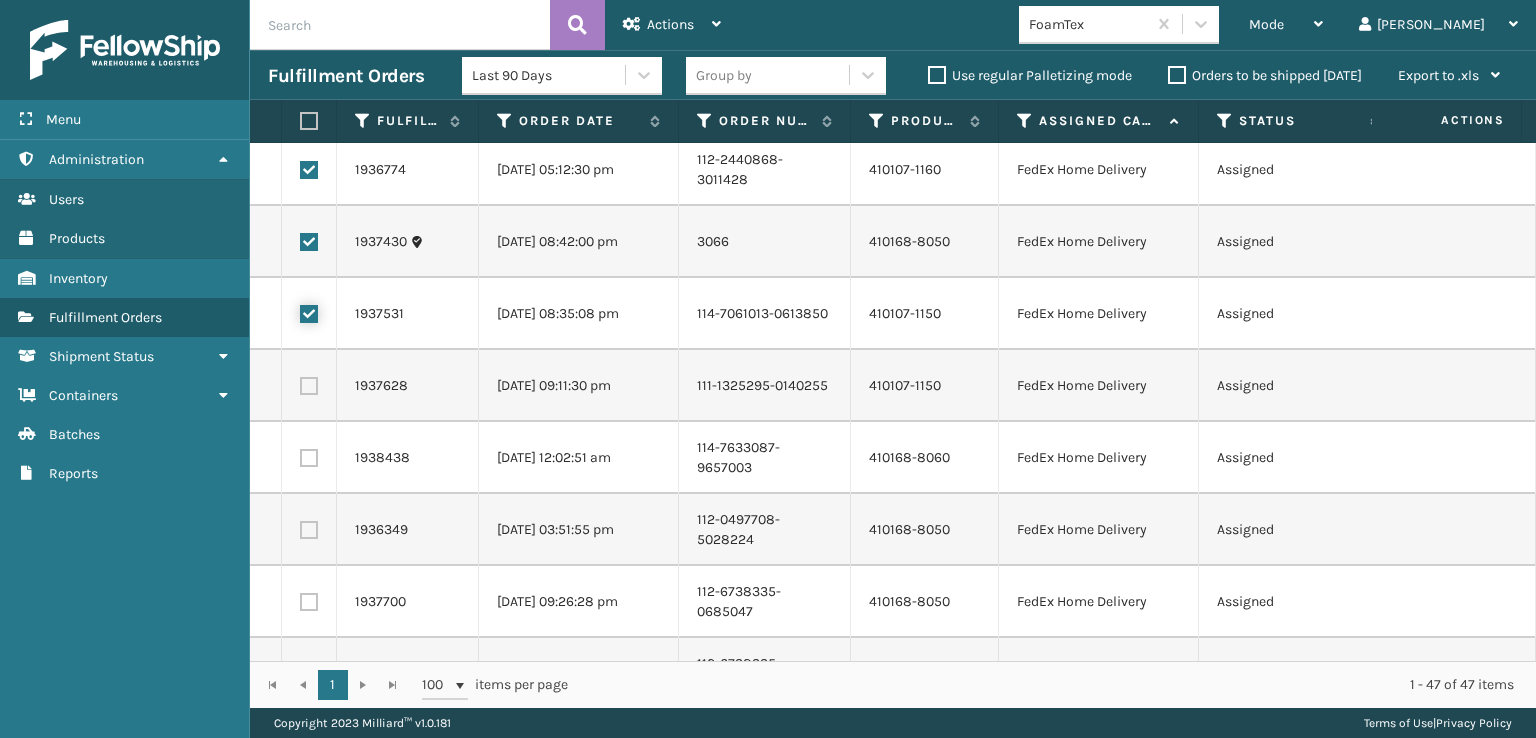 scroll, scrollTop: 300, scrollLeft: 0, axis: vertical 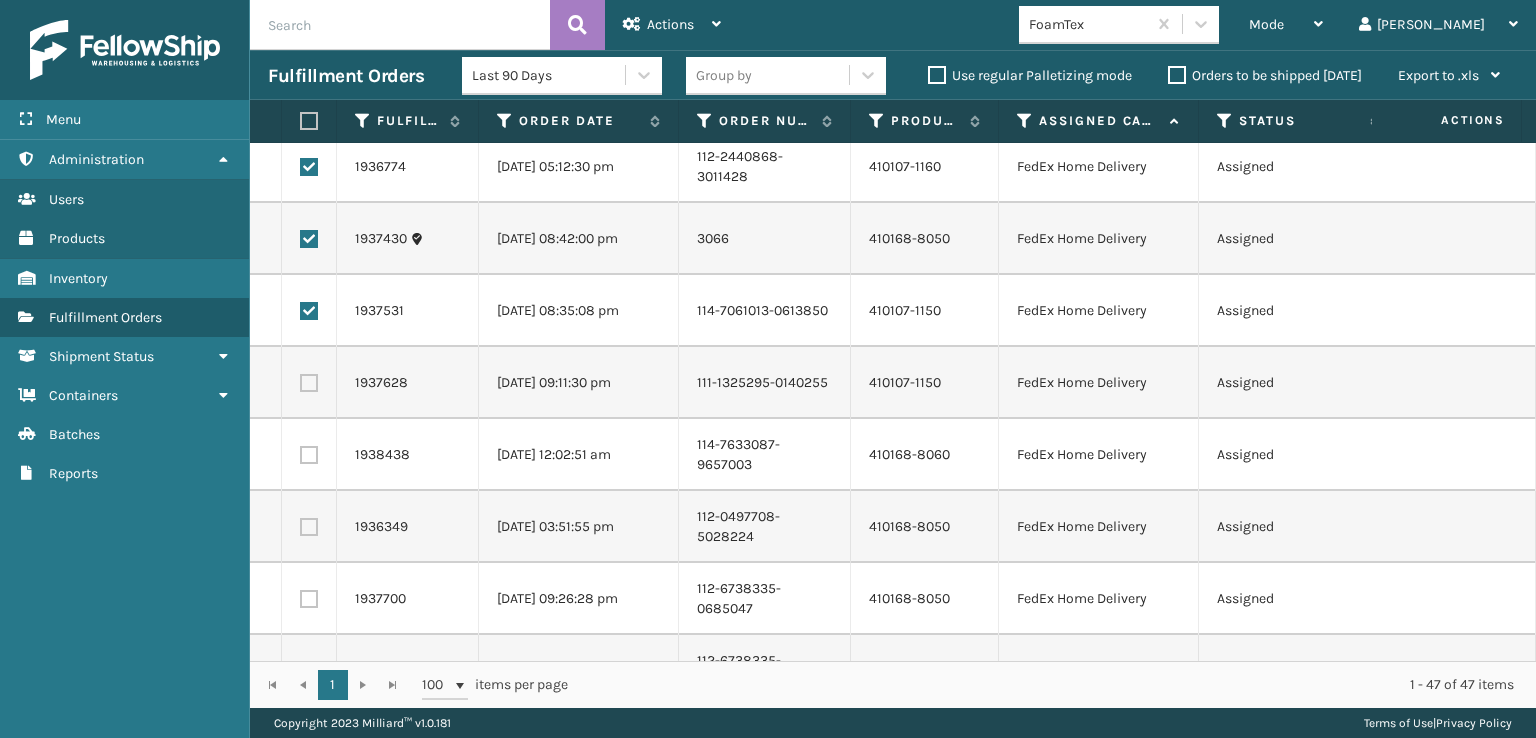 click at bounding box center [309, 383] 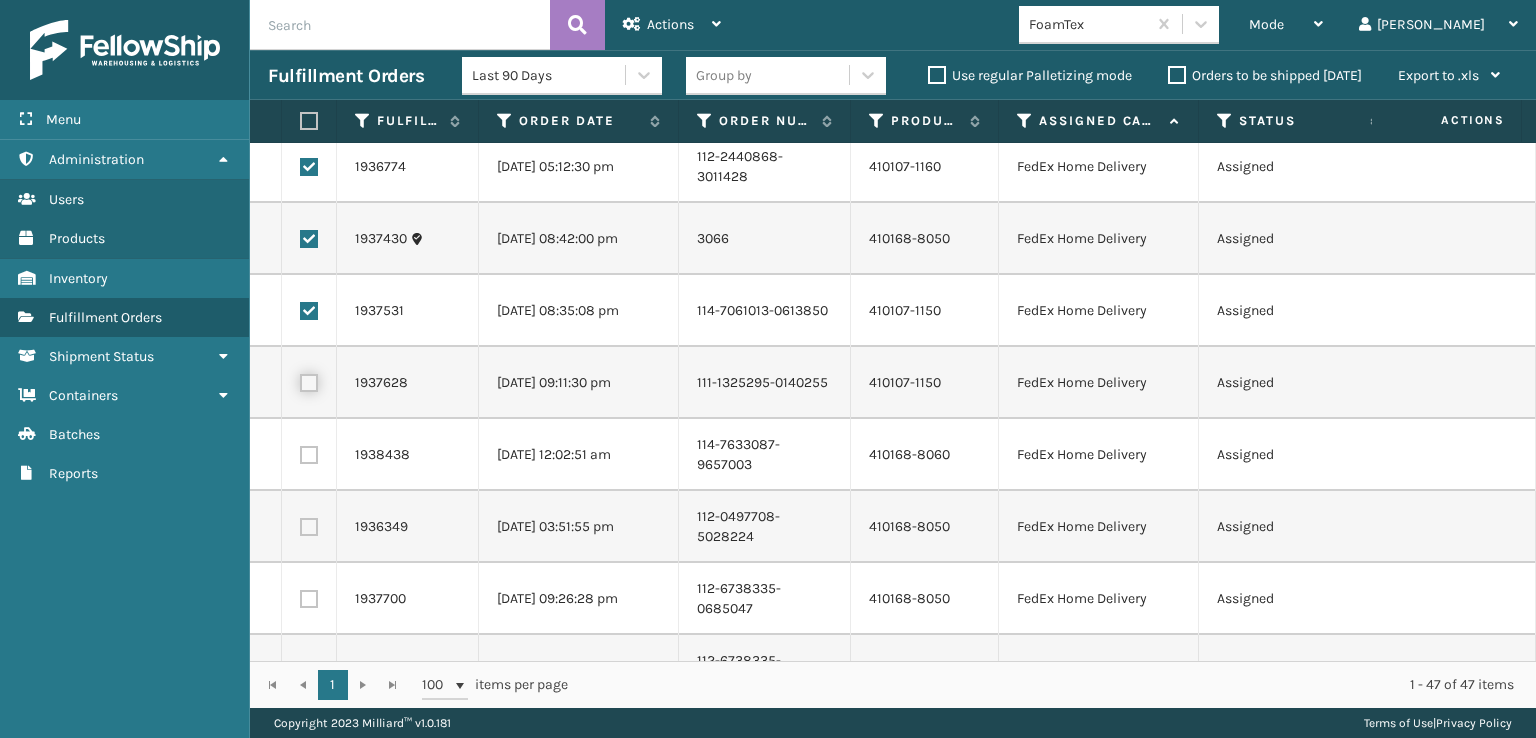 click at bounding box center [300, 380] 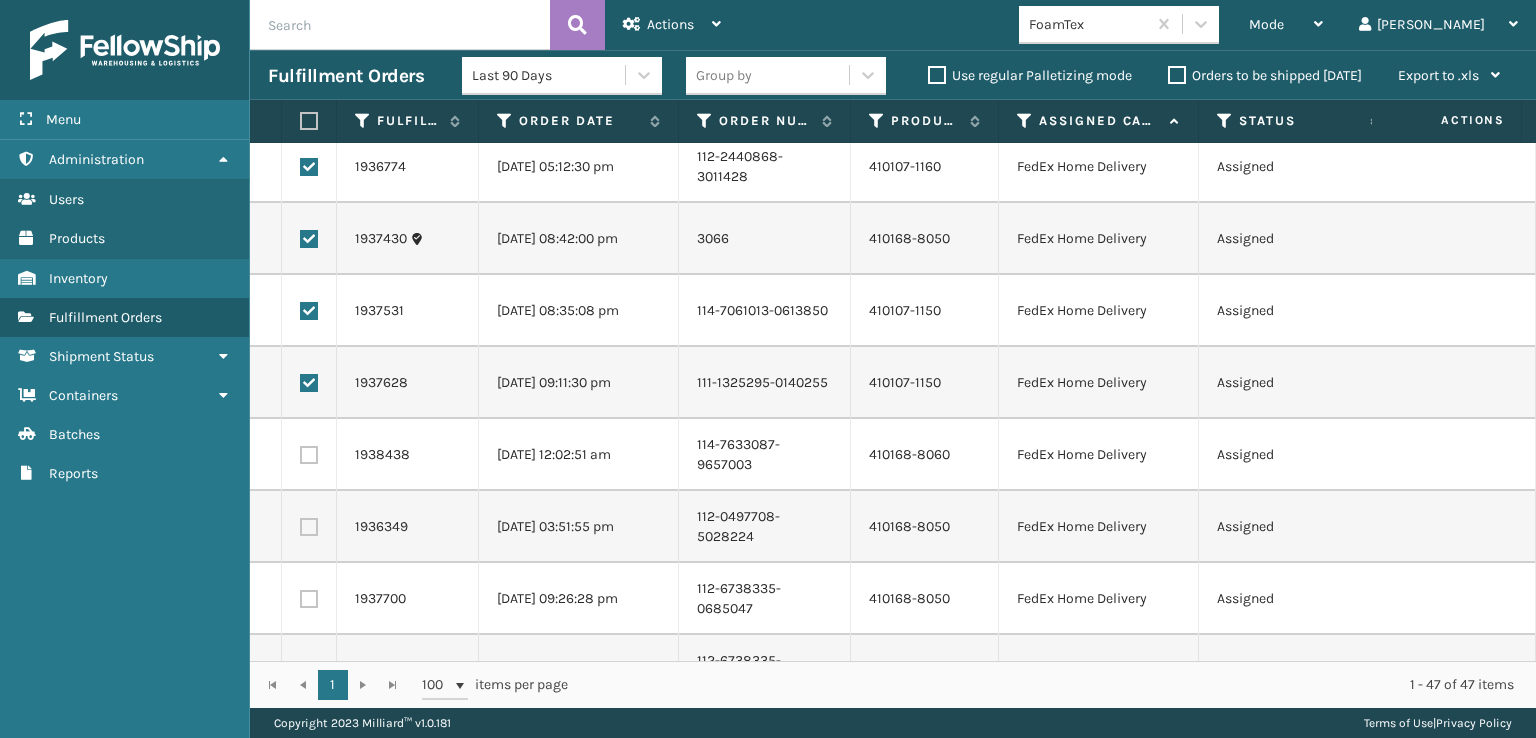 click at bounding box center [309, 455] 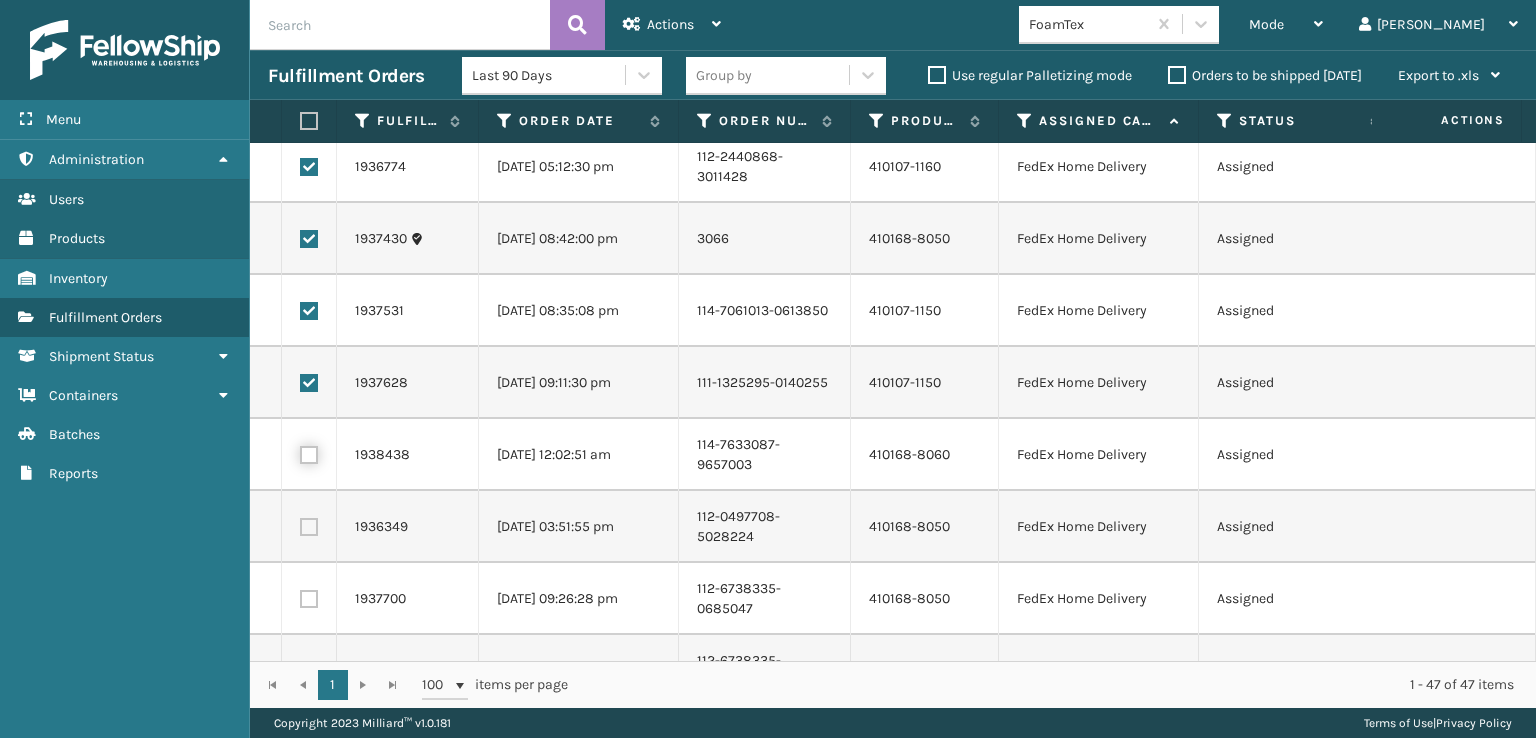 click at bounding box center [300, 452] 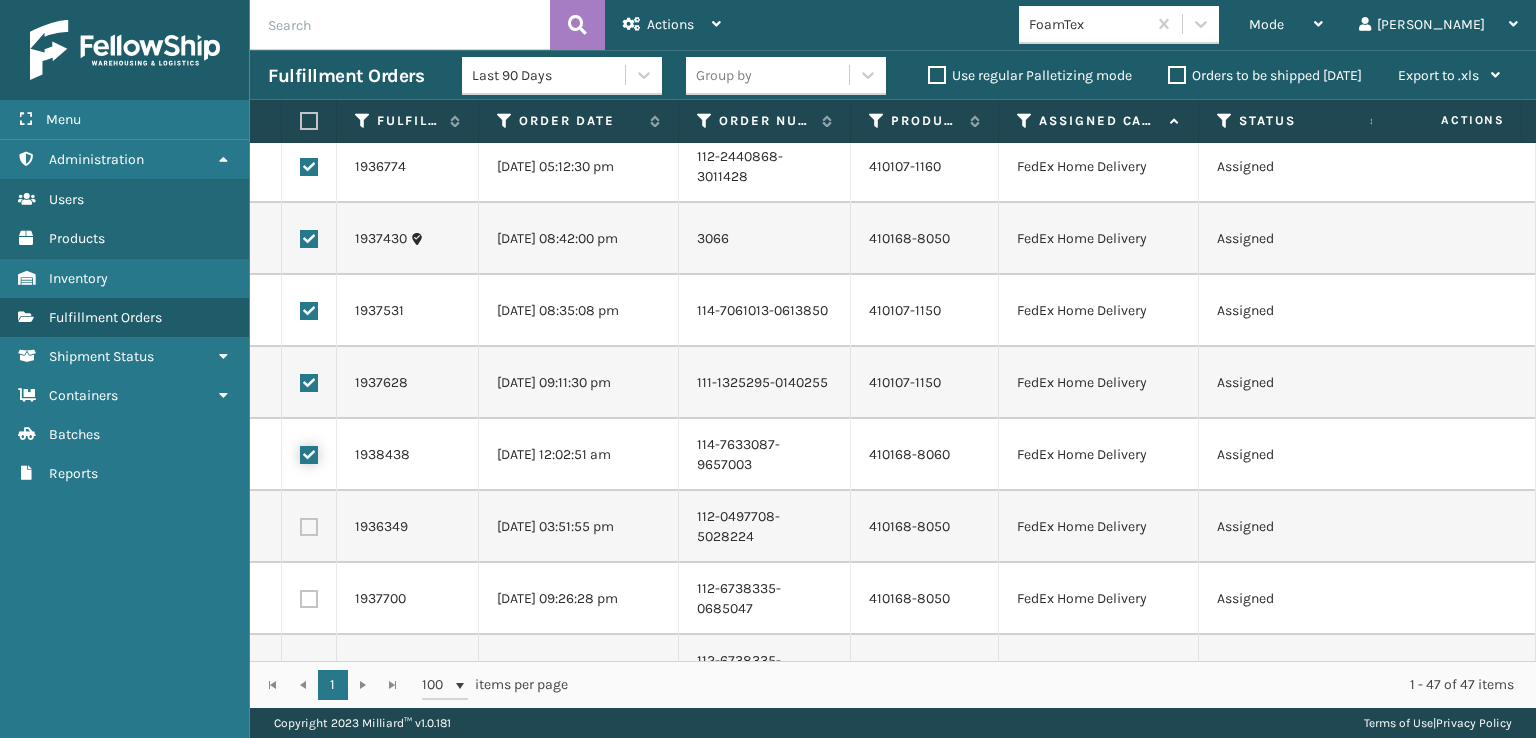 checkbox on "true" 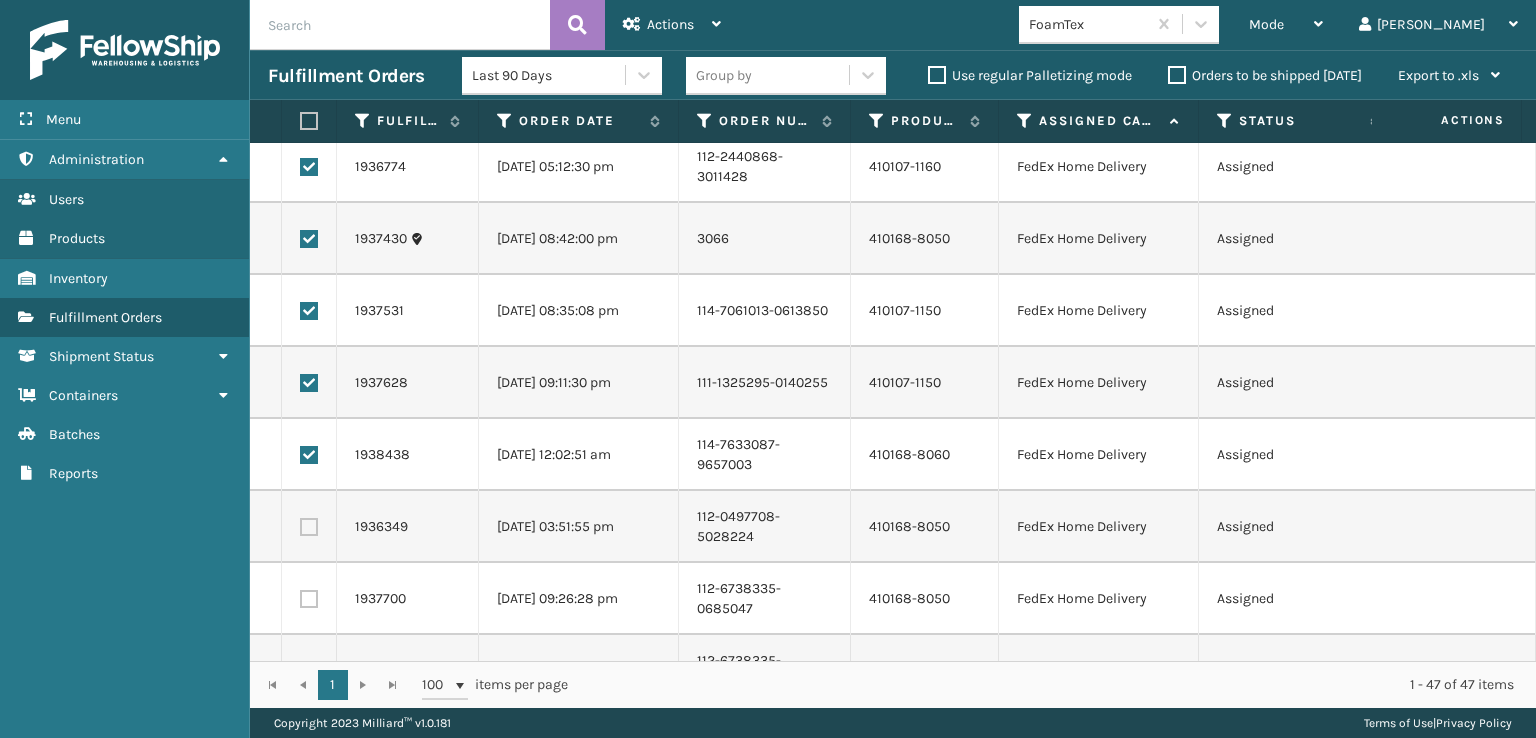 click at bounding box center (309, 527) 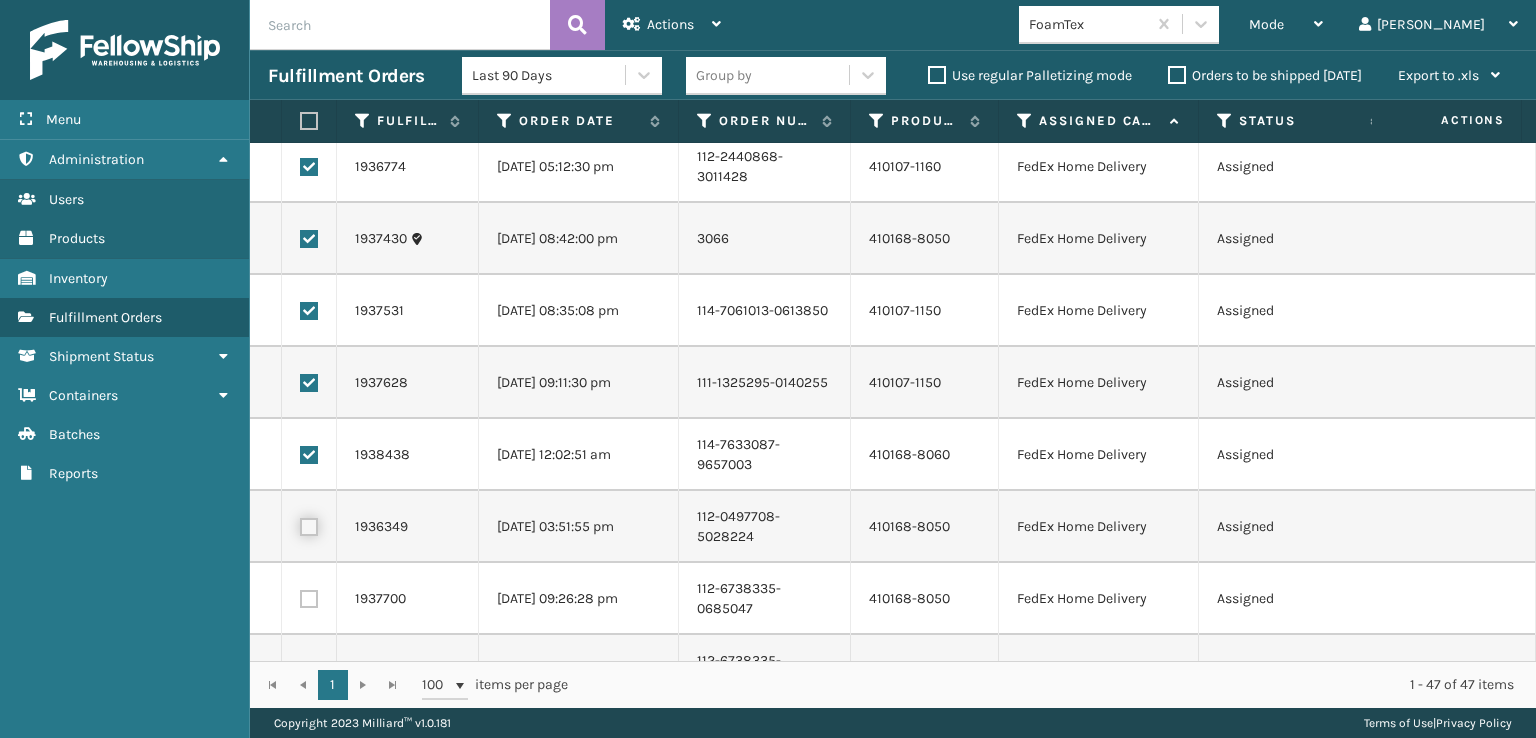 click at bounding box center (300, 524) 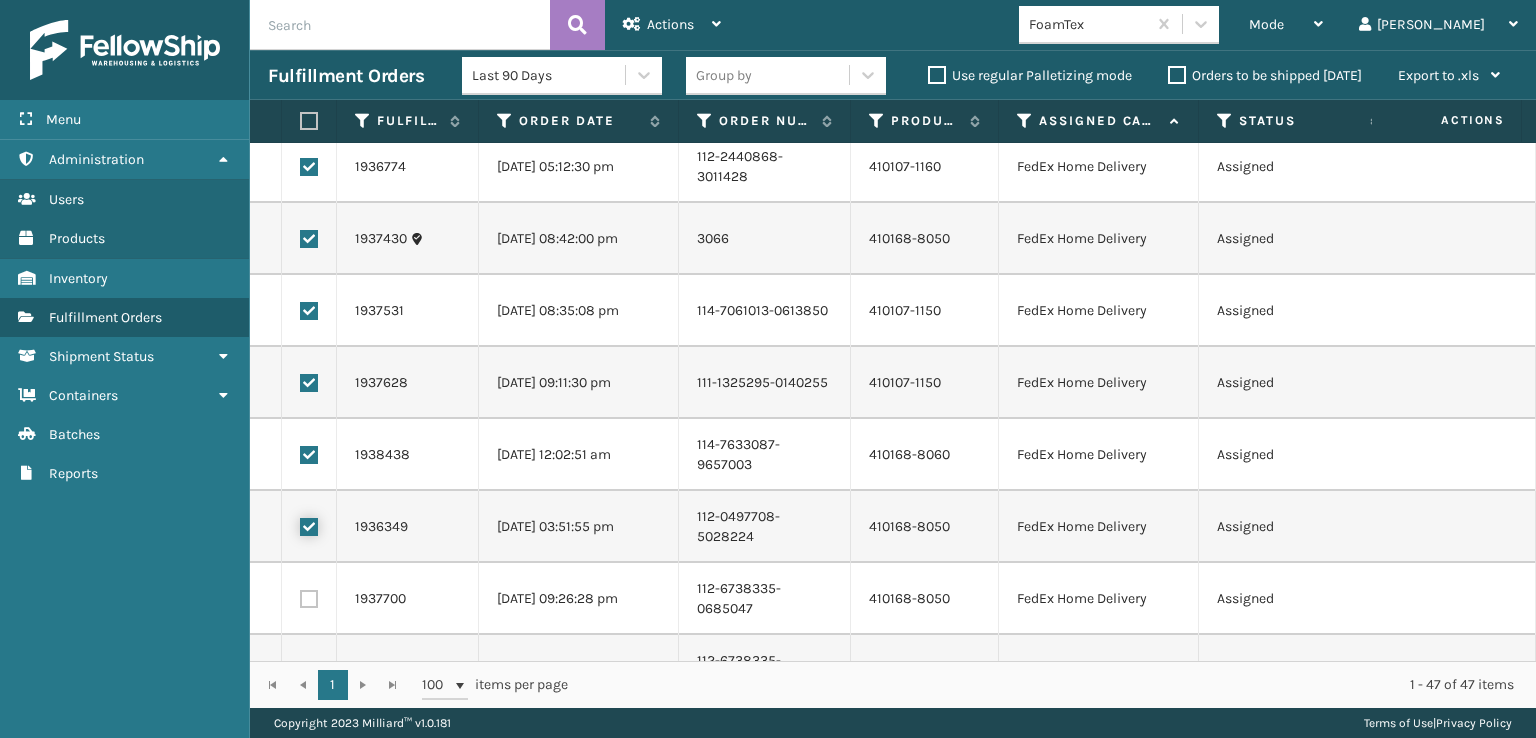 checkbox on "true" 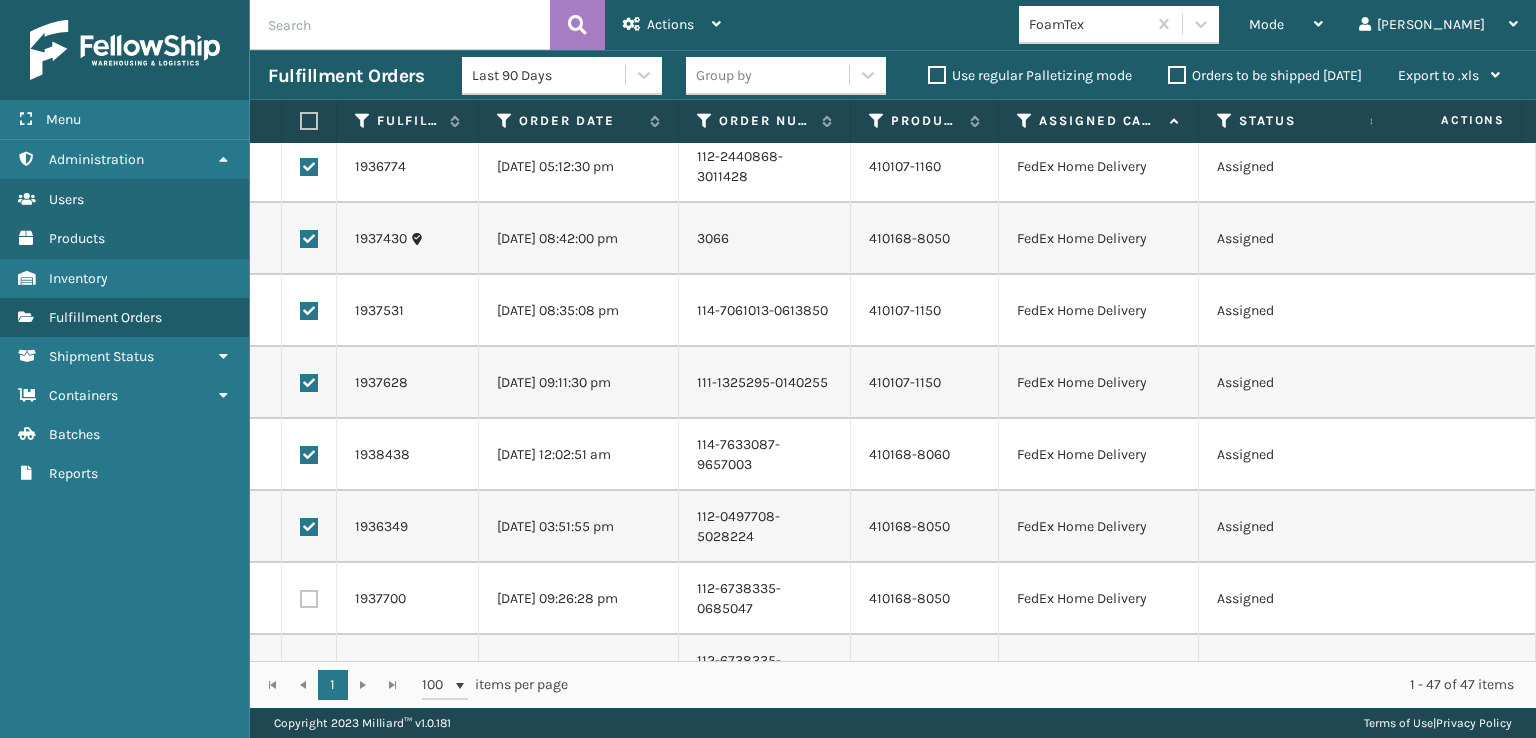 click at bounding box center [309, 599] 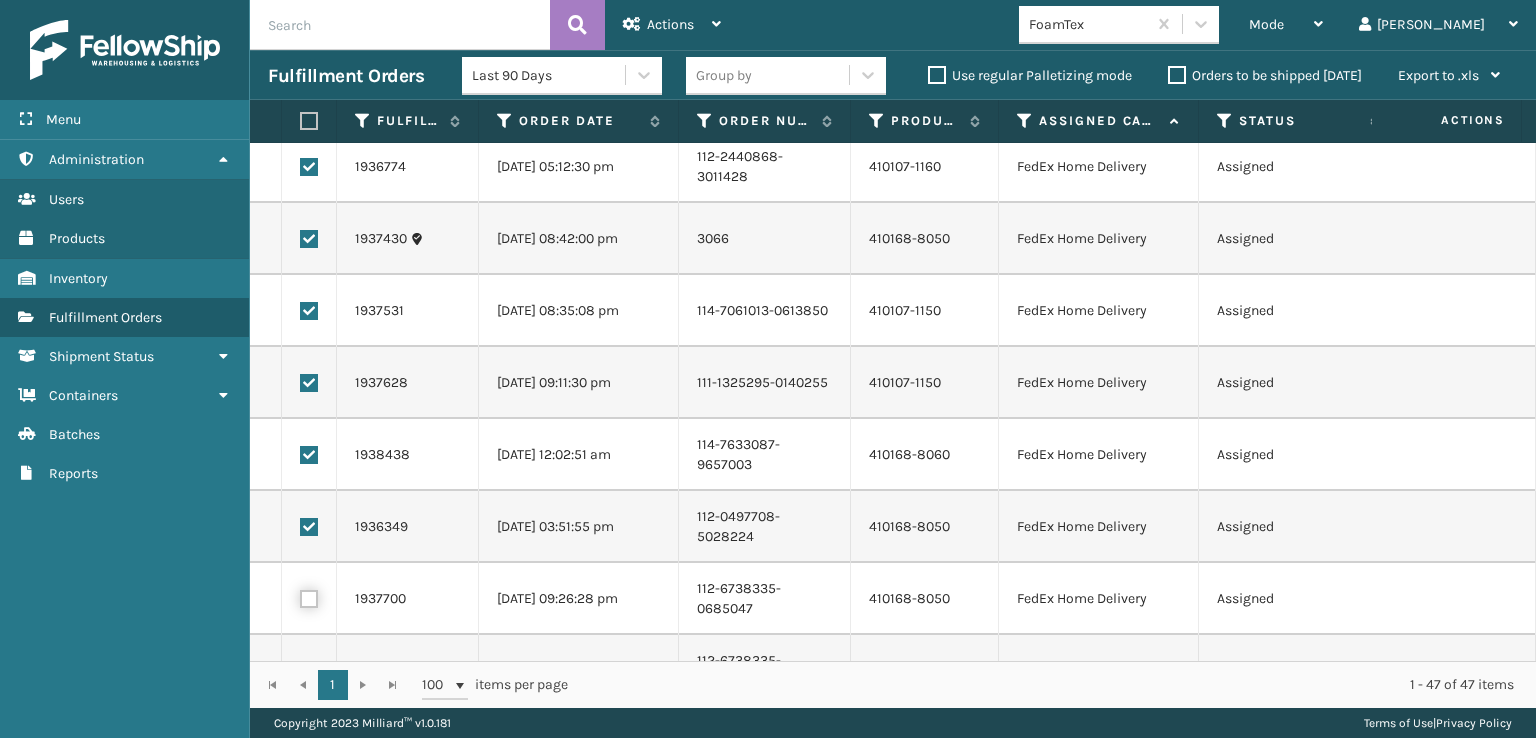 click at bounding box center [300, 596] 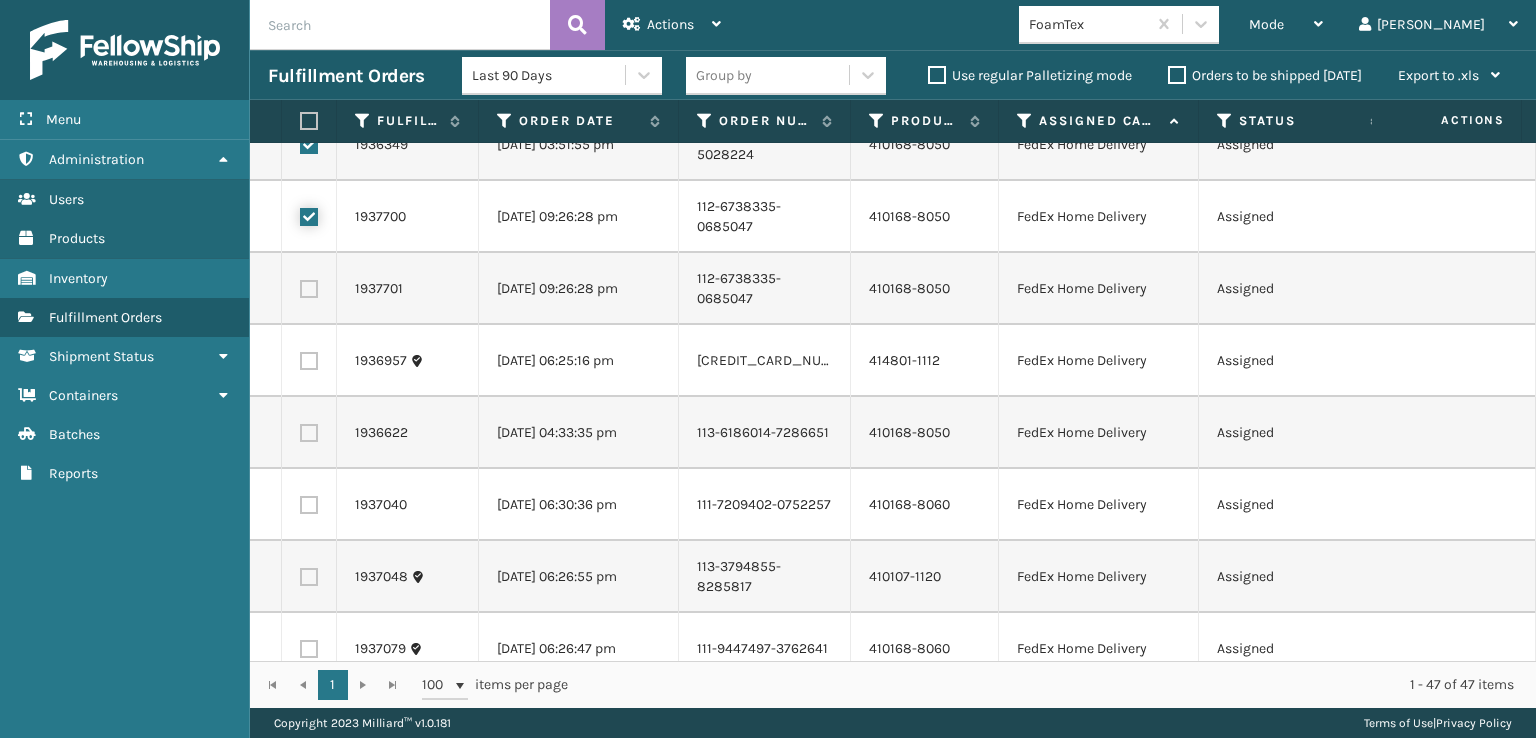 scroll, scrollTop: 700, scrollLeft: 0, axis: vertical 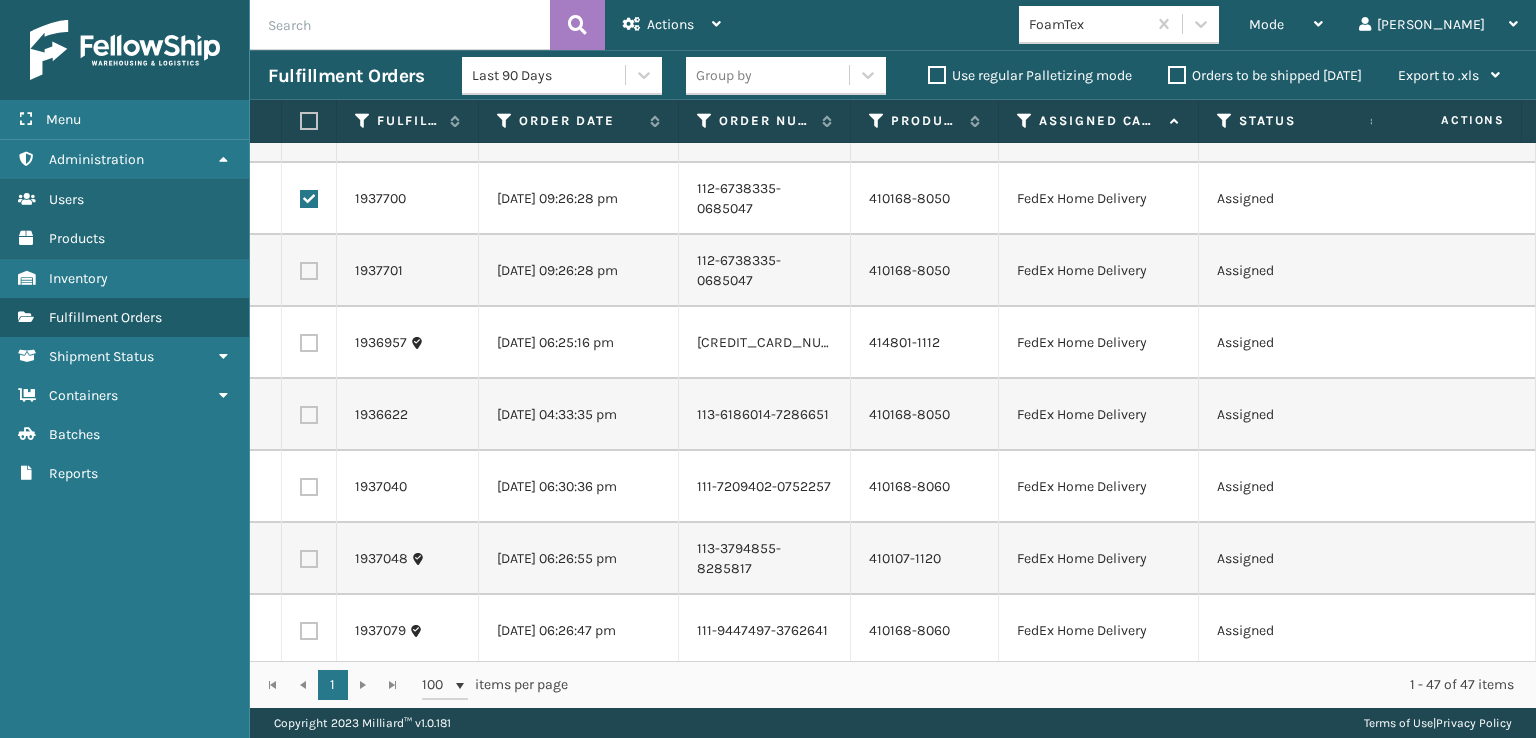 click at bounding box center (309, 271) 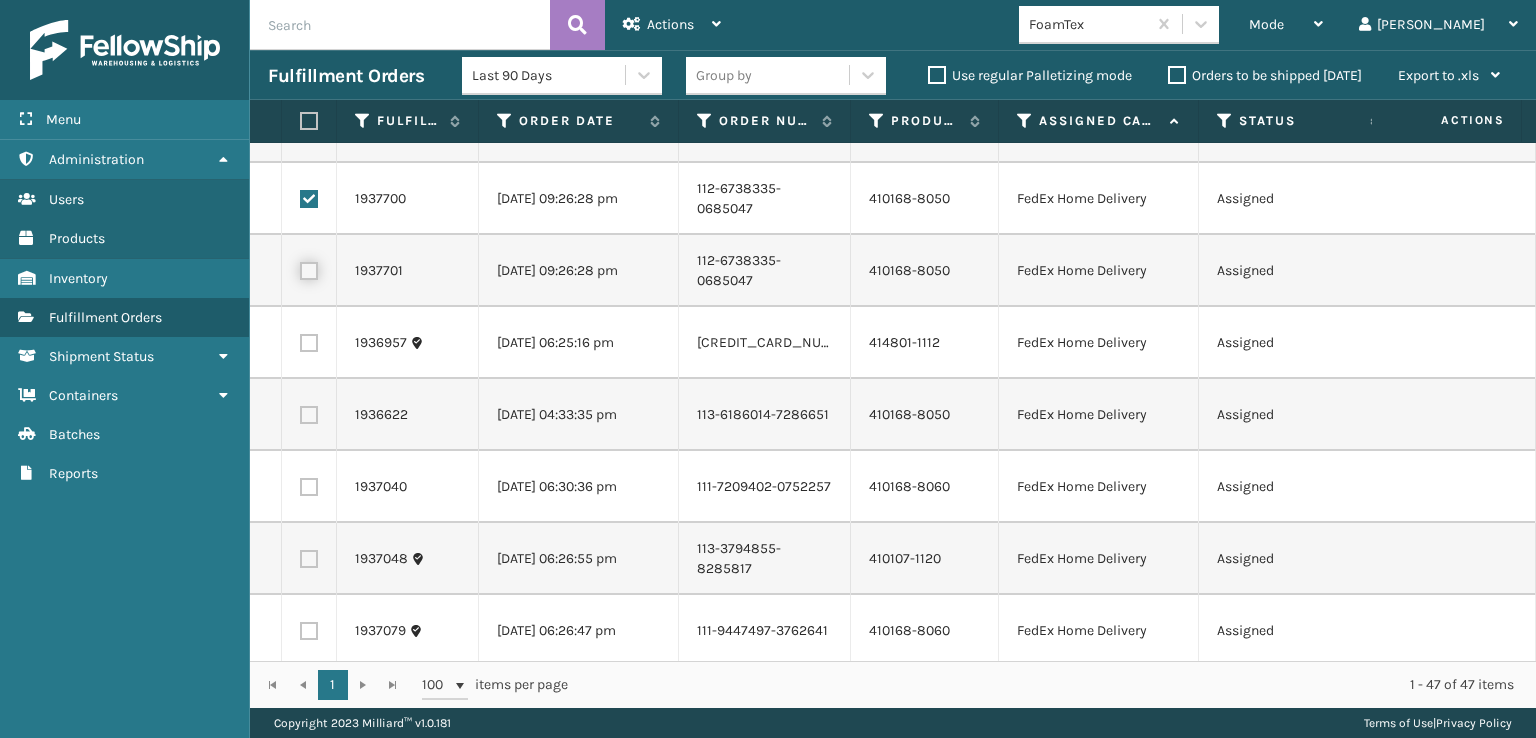 click at bounding box center [300, 268] 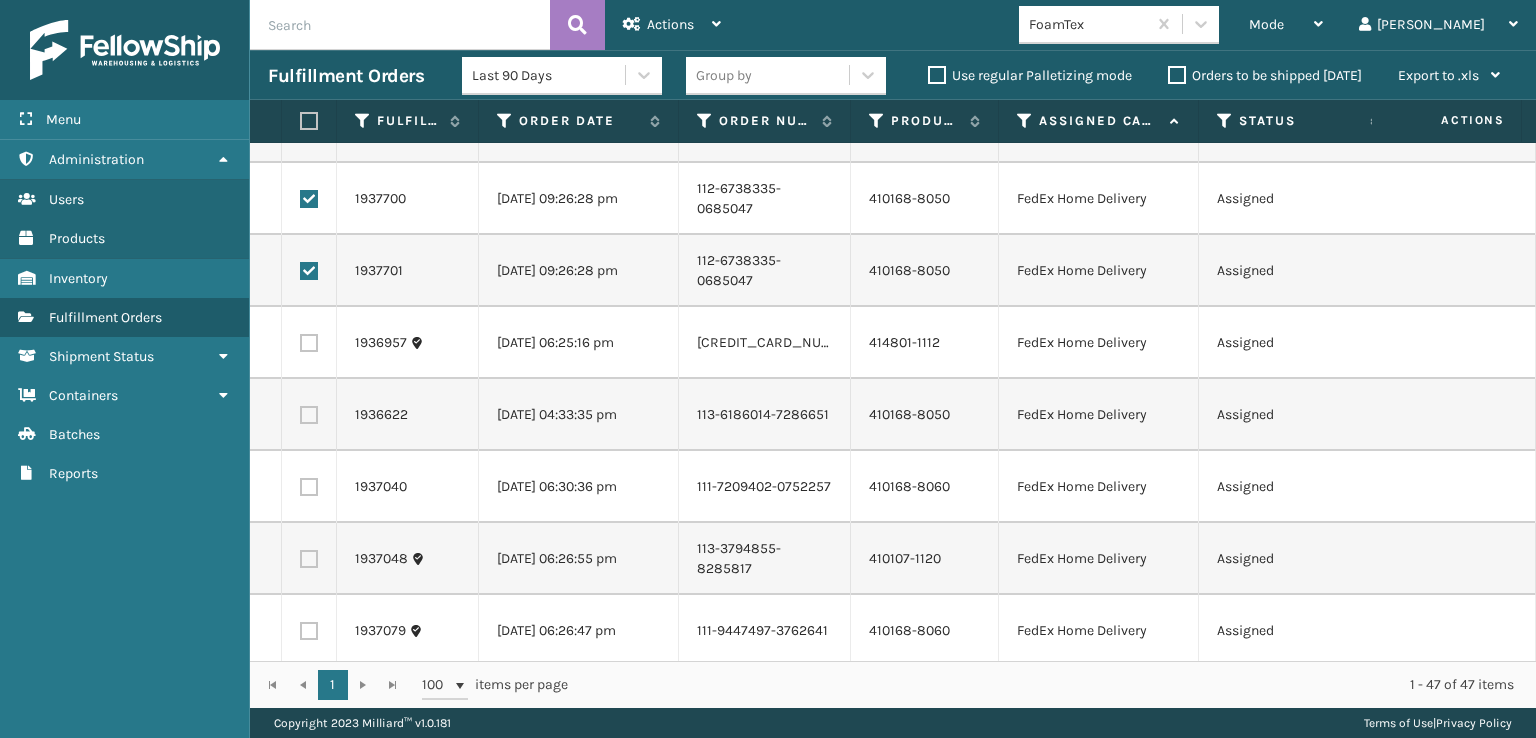 click at bounding box center (309, 343) 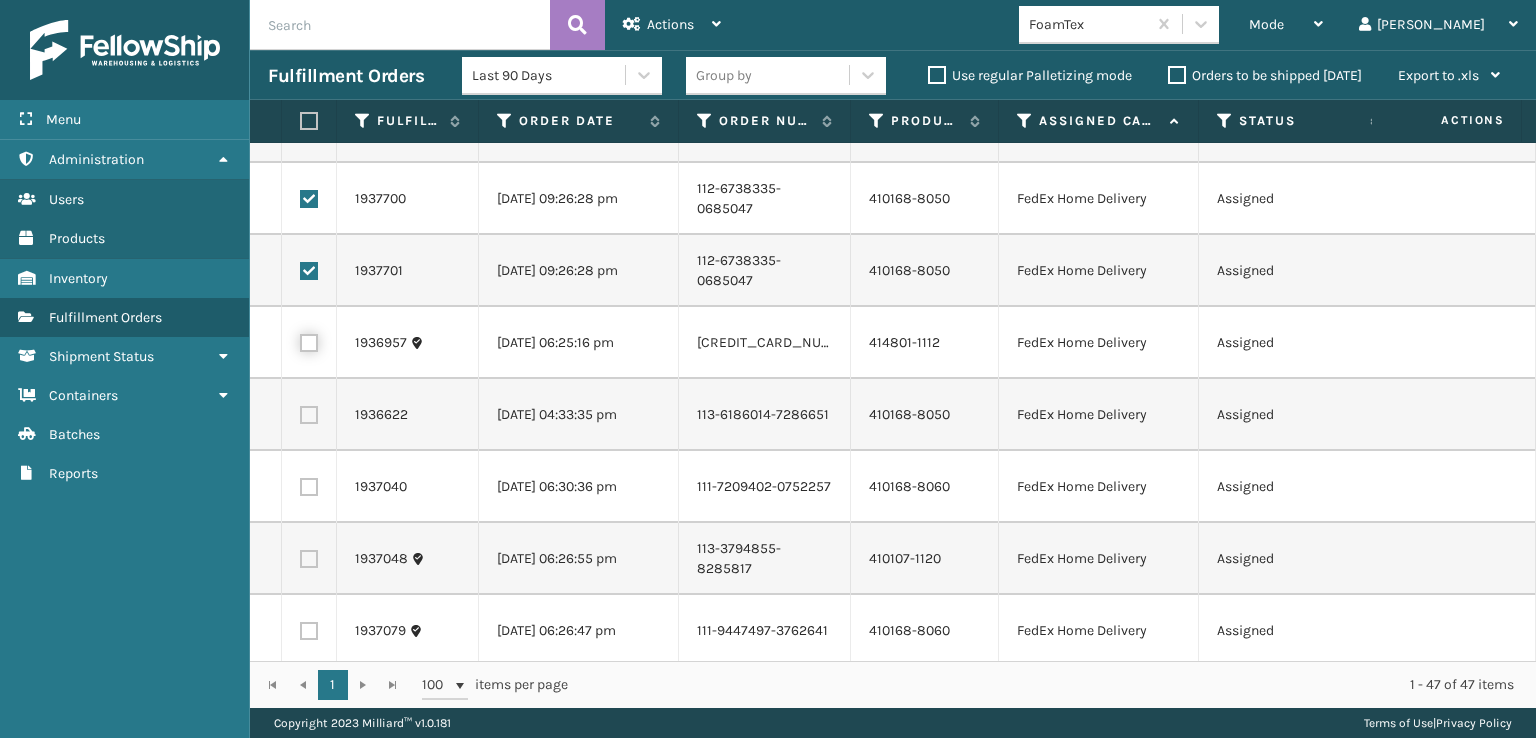 click at bounding box center [300, 340] 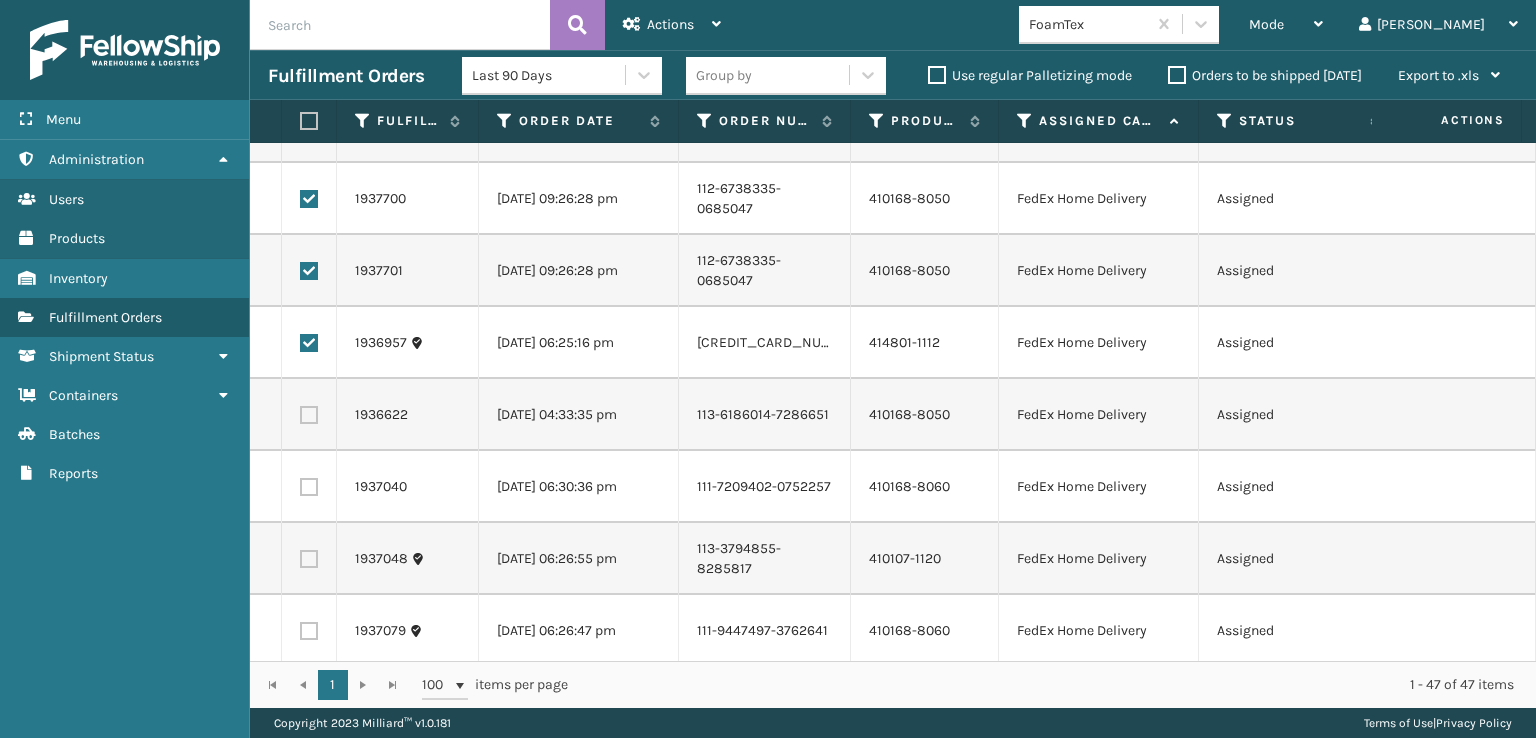click at bounding box center [309, 415] 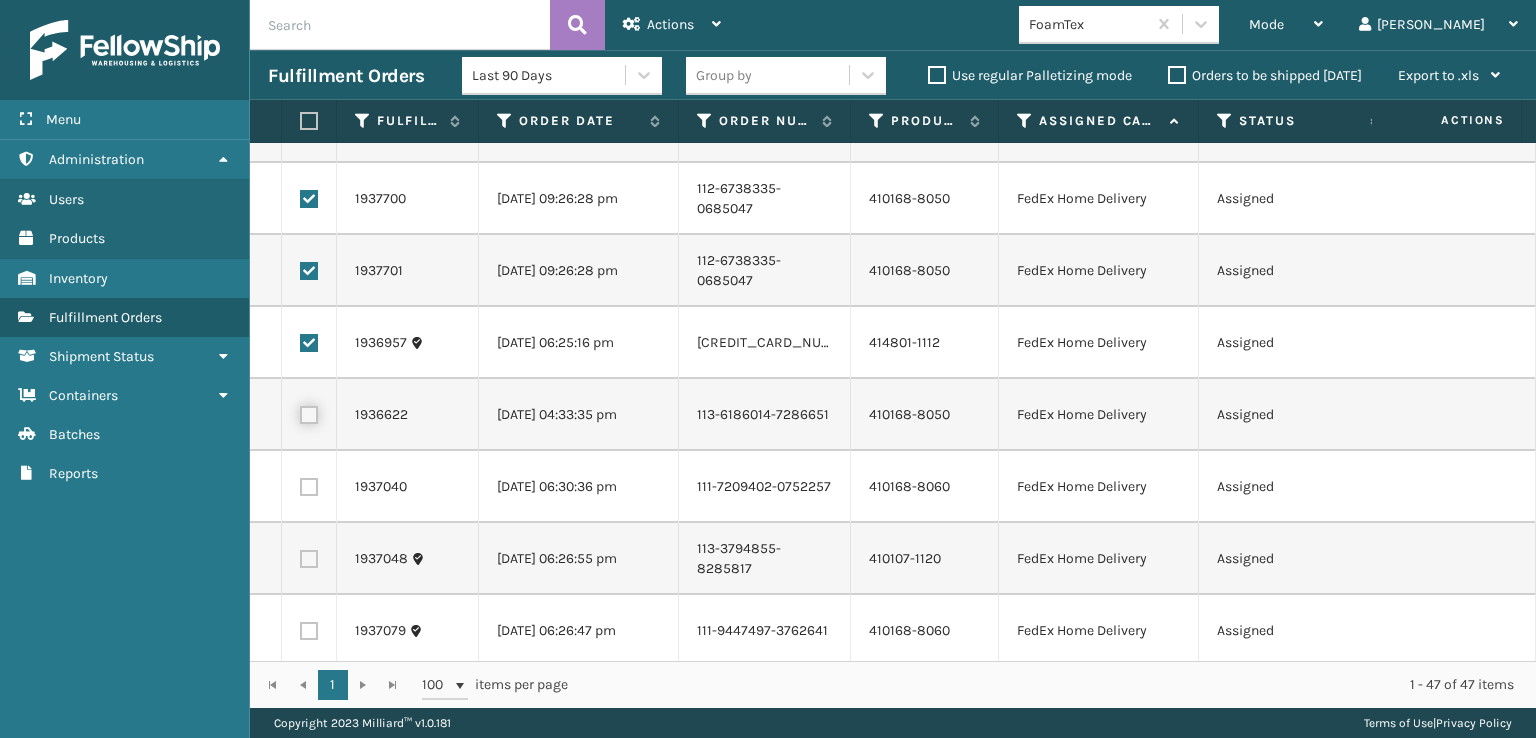 click at bounding box center [300, 412] 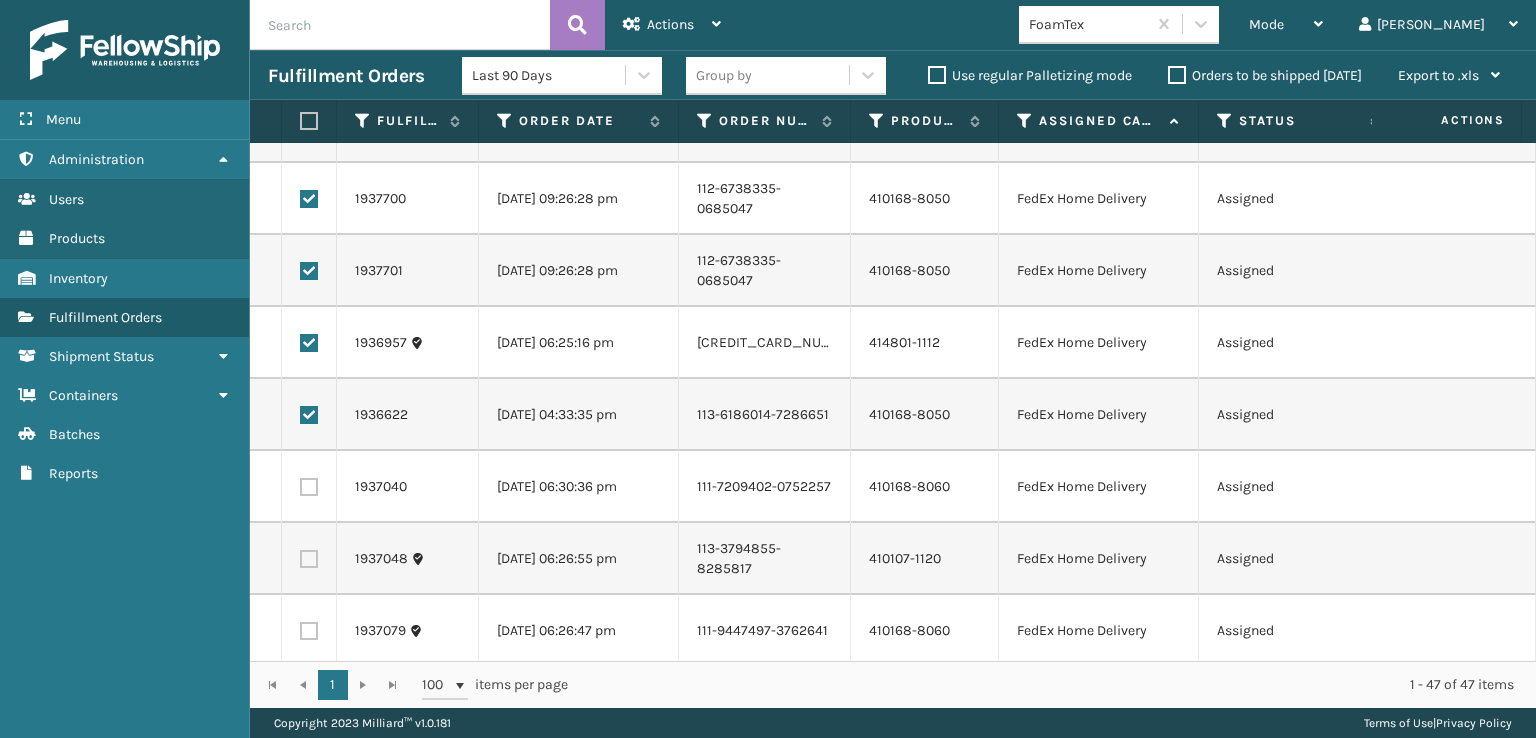 click at bounding box center (309, 487) 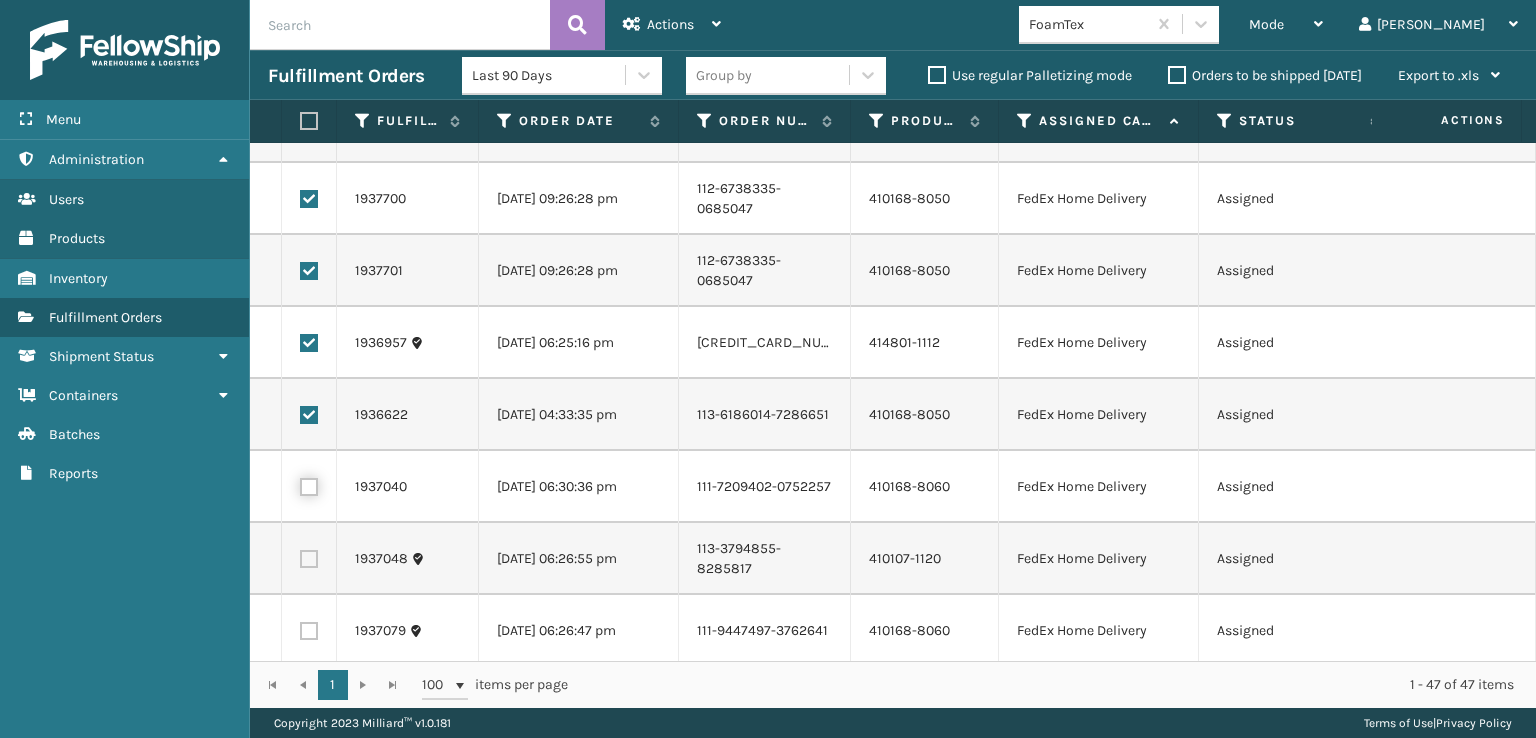 click at bounding box center [300, 484] 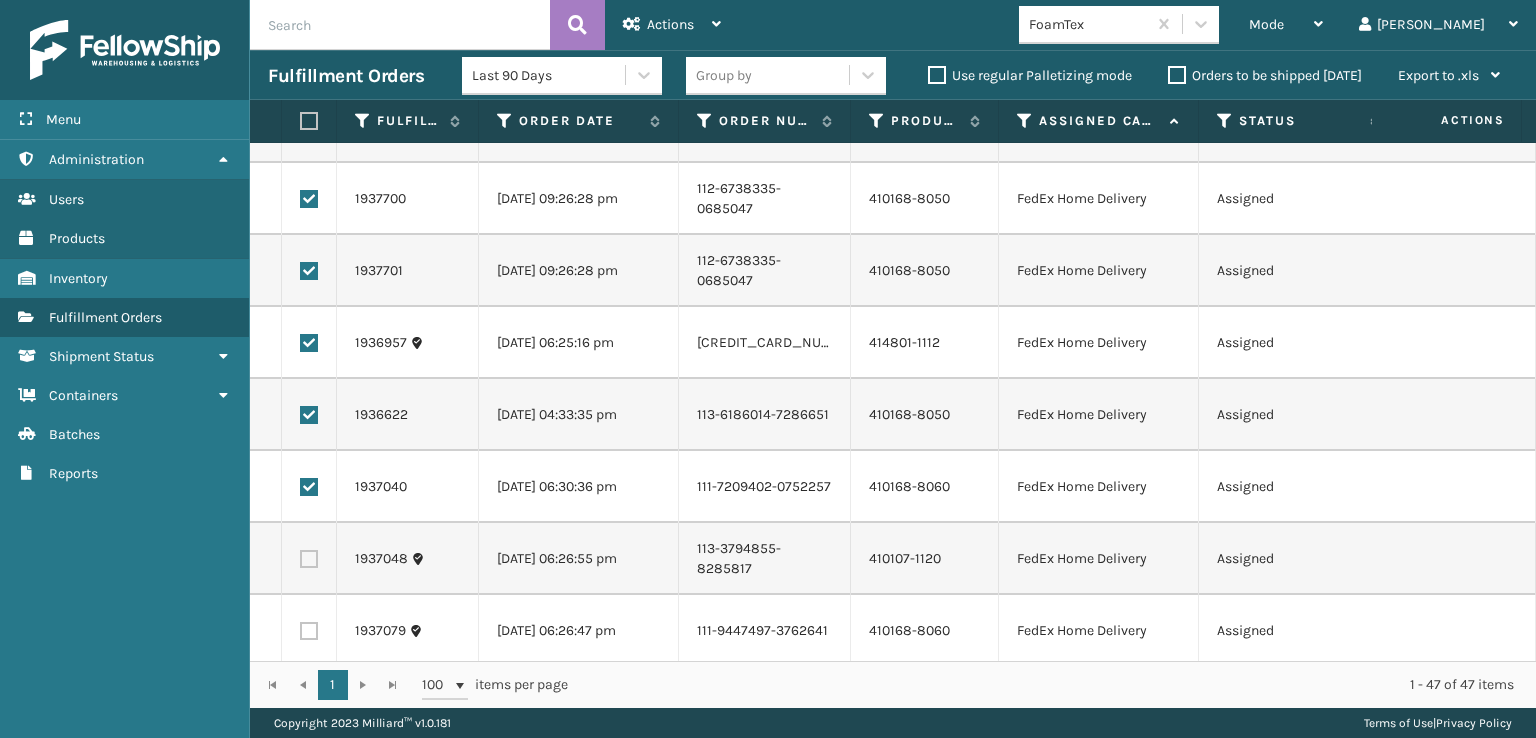 click at bounding box center (309, 559) 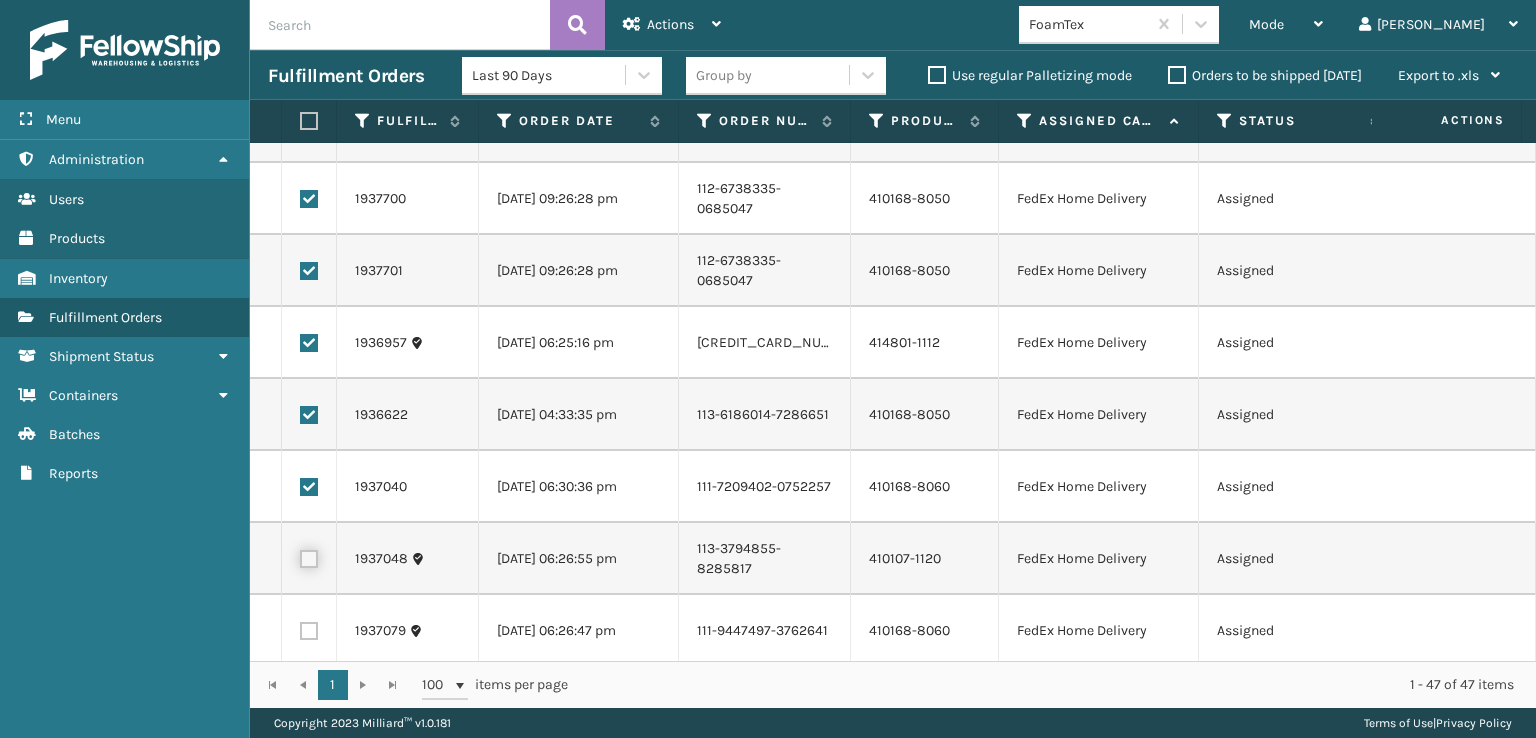 click at bounding box center [300, 556] 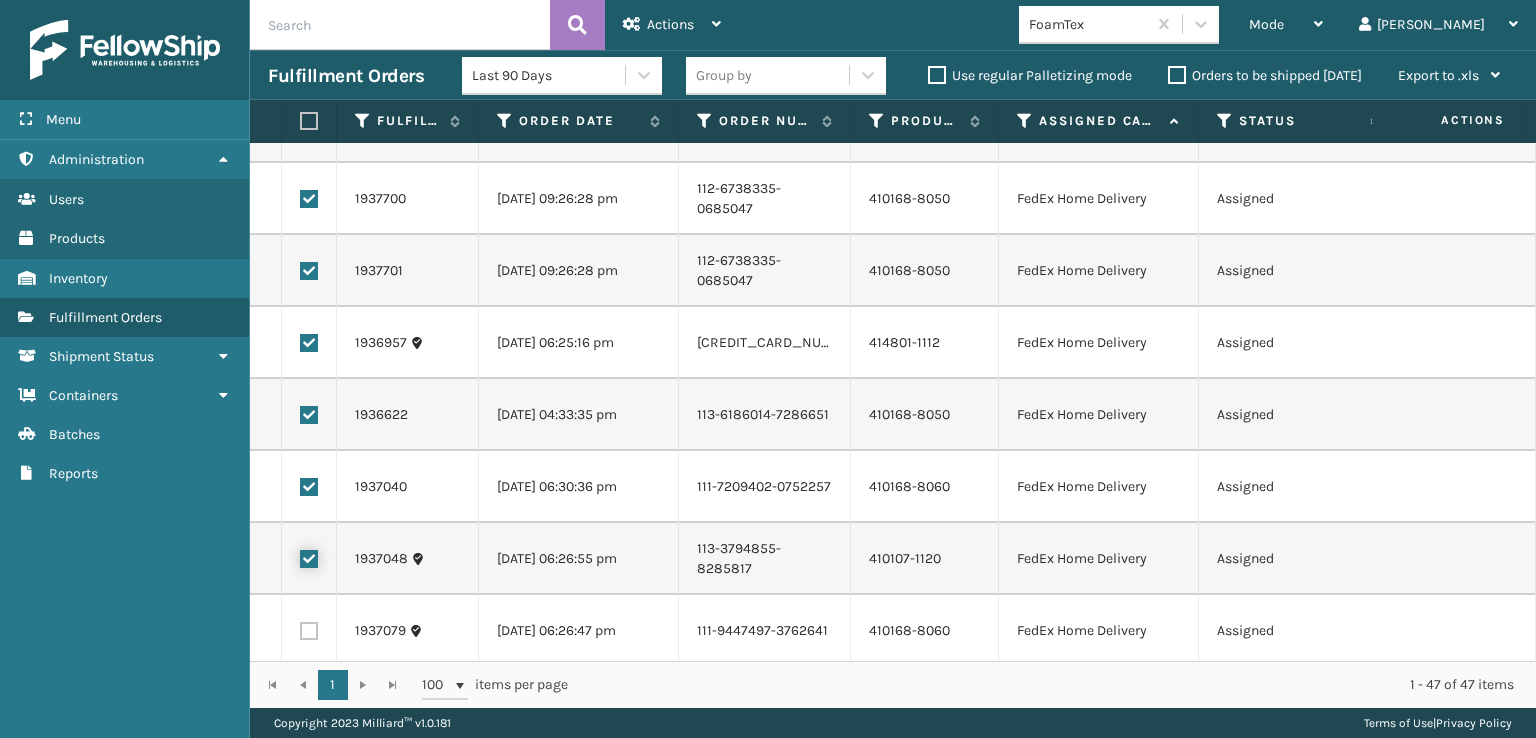 checkbox on "true" 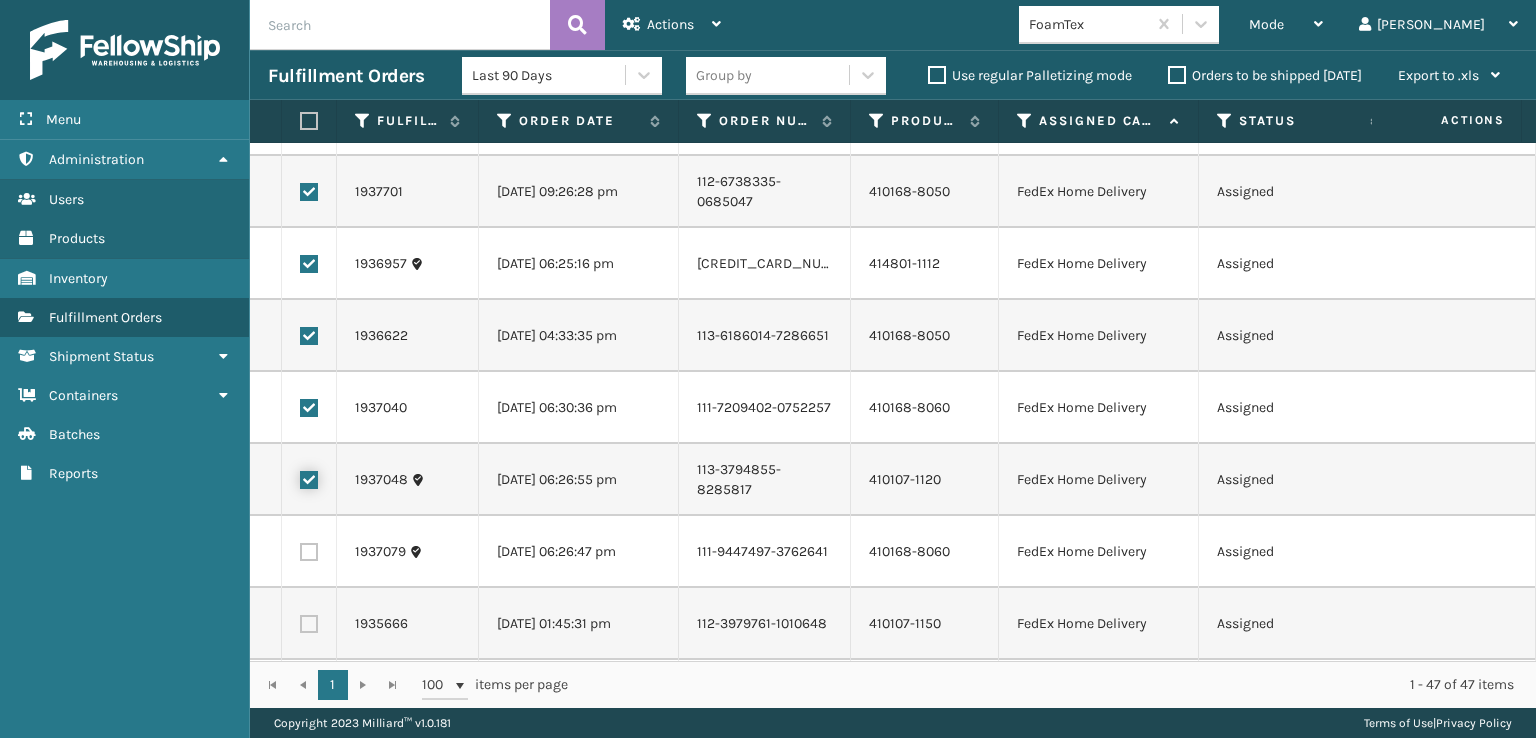 scroll, scrollTop: 1000, scrollLeft: 0, axis: vertical 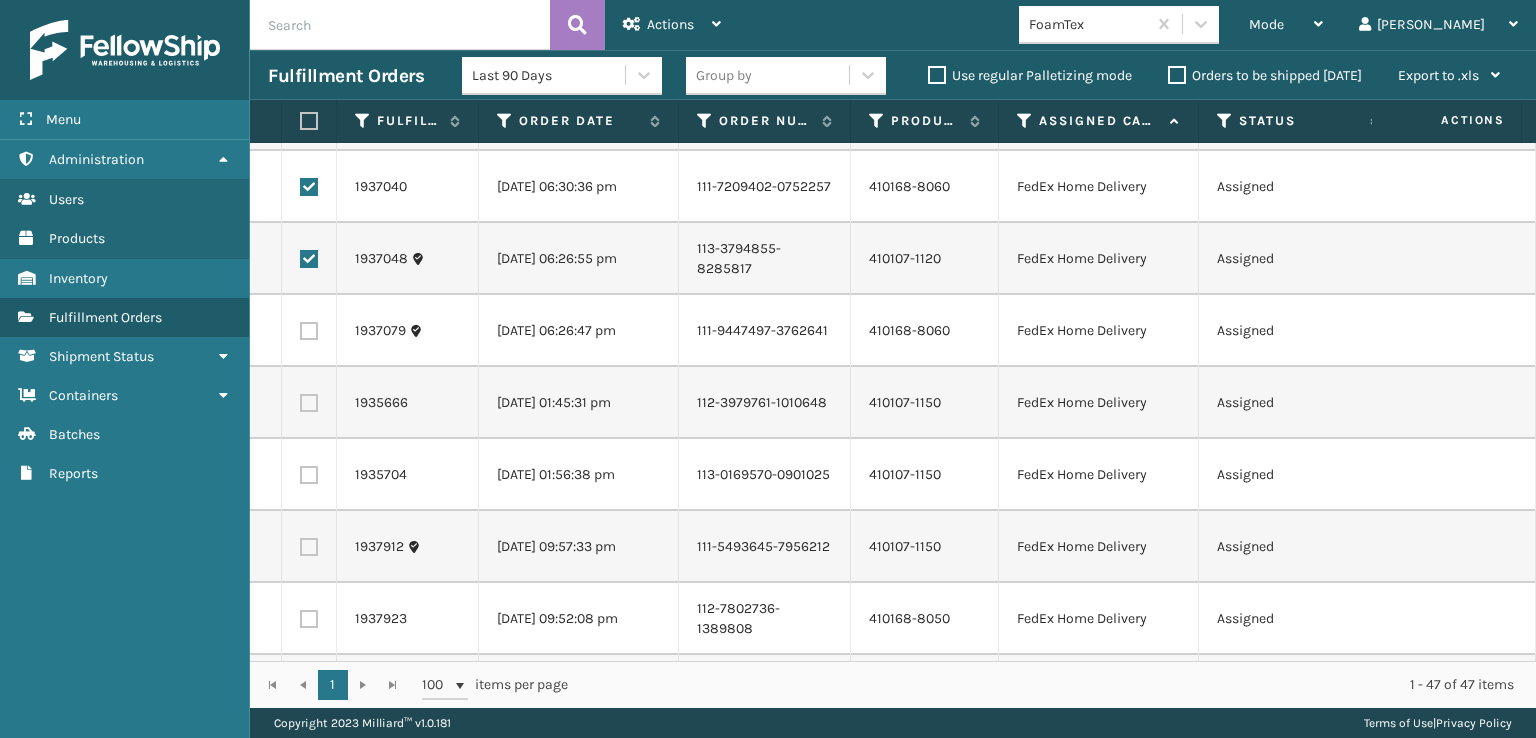 click at bounding box center [309, 331] 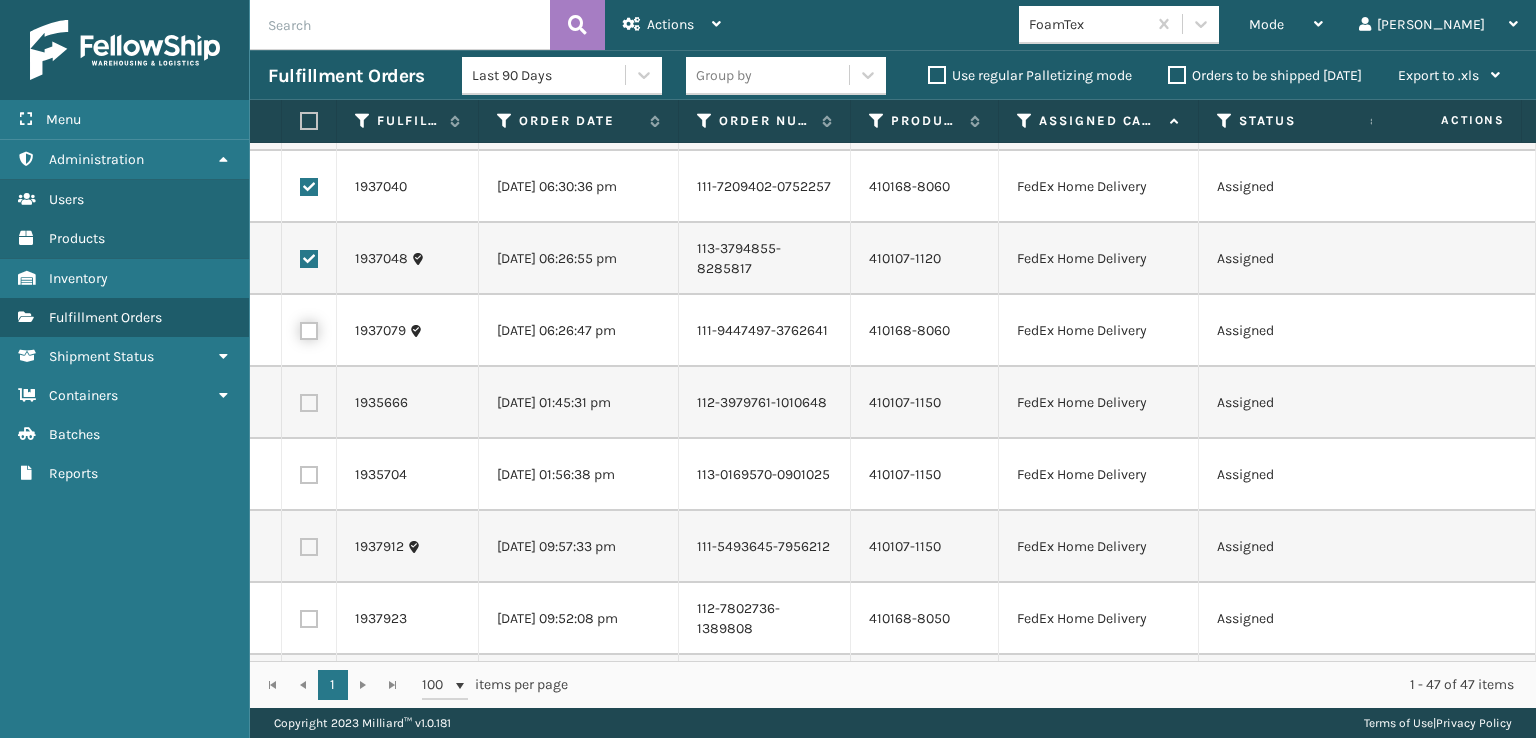 click at bounding box center [300, 328] 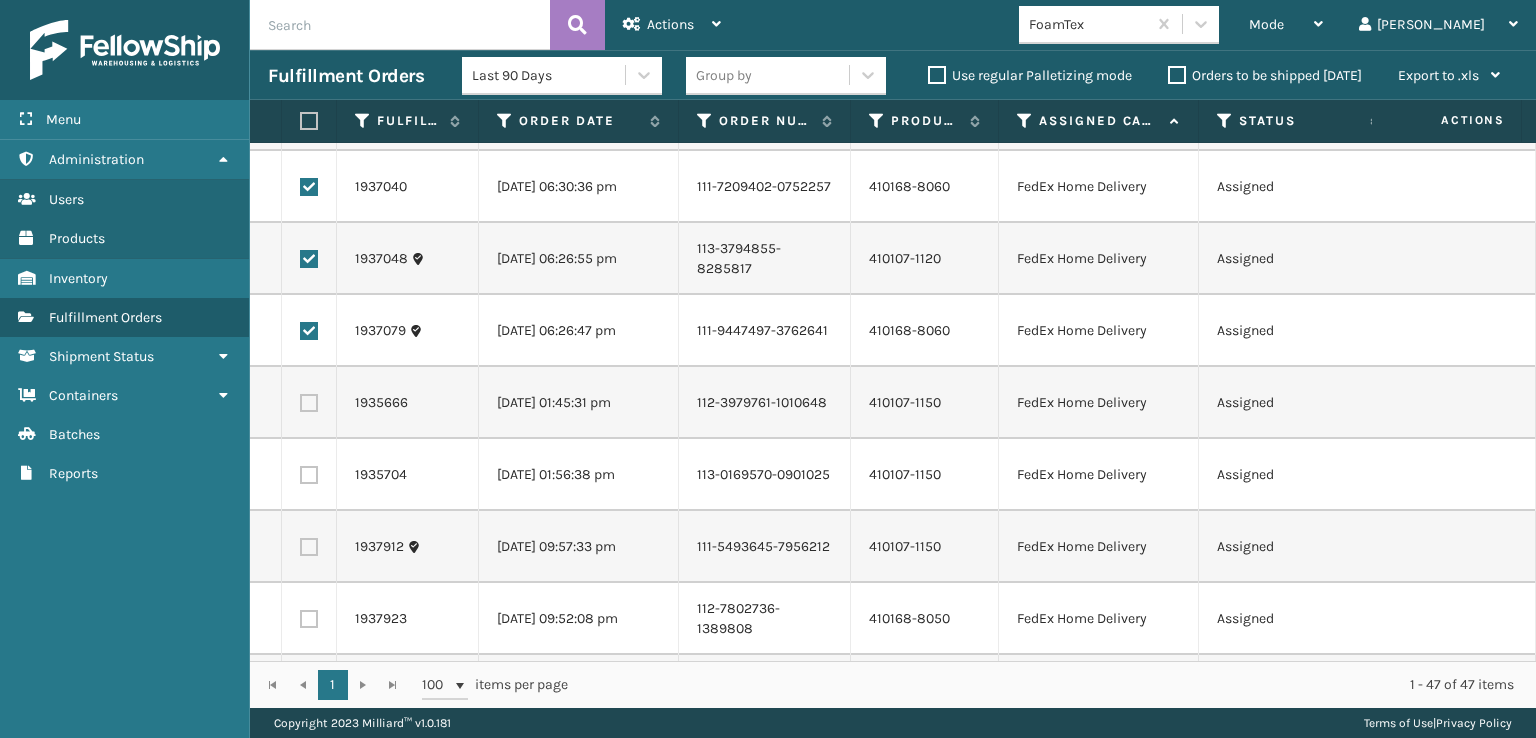 click at bounding box center (309, 403) 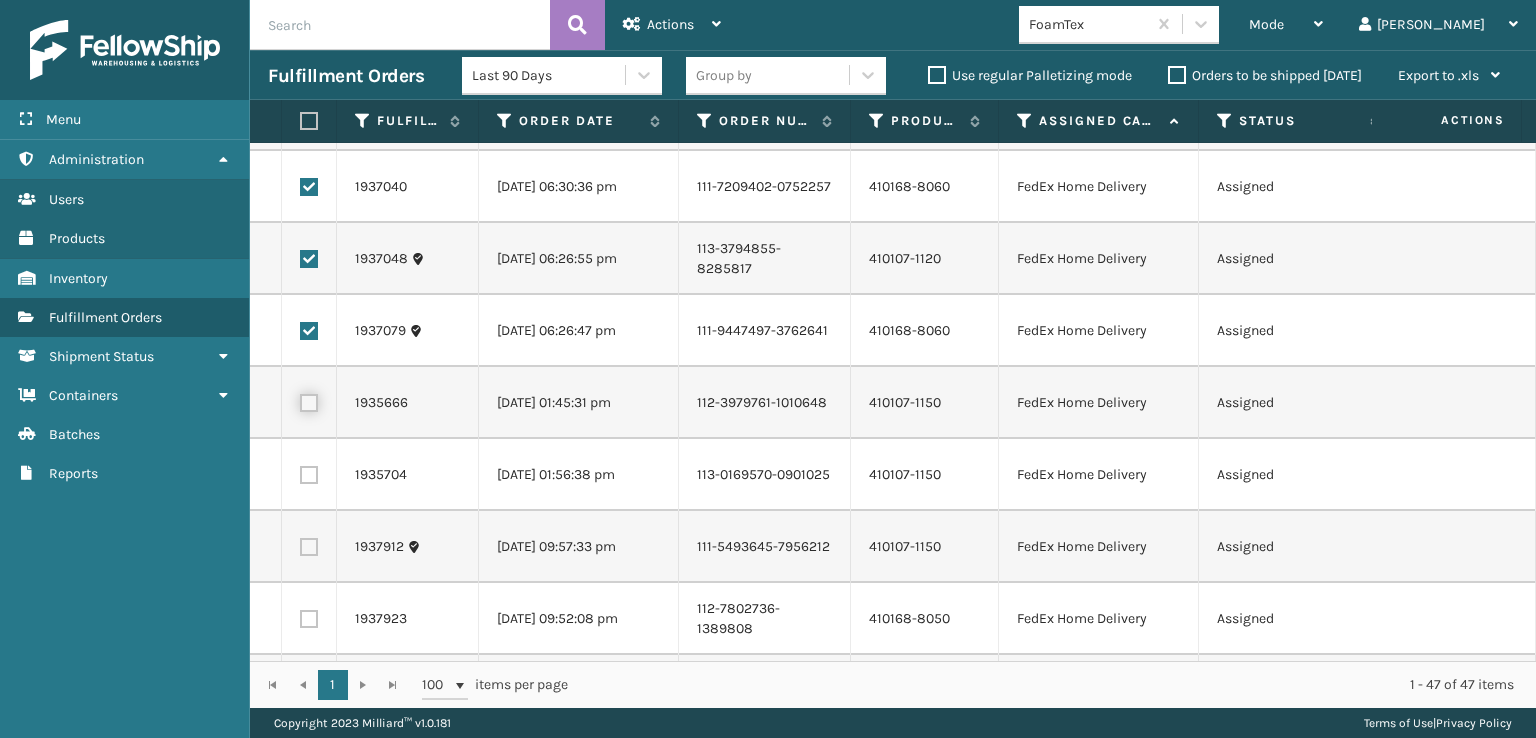 click at bounding box center [300, 400] 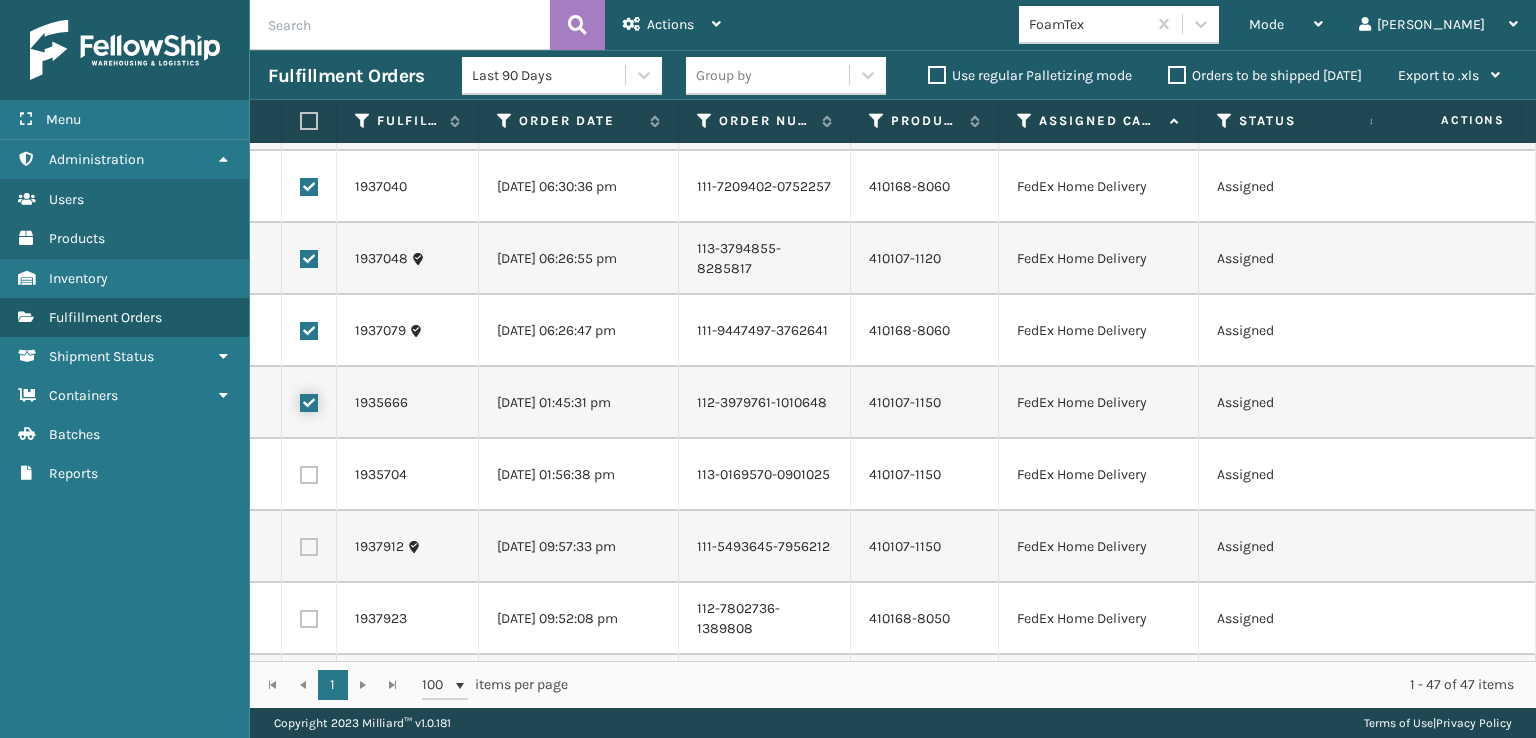 checkbox on "true" 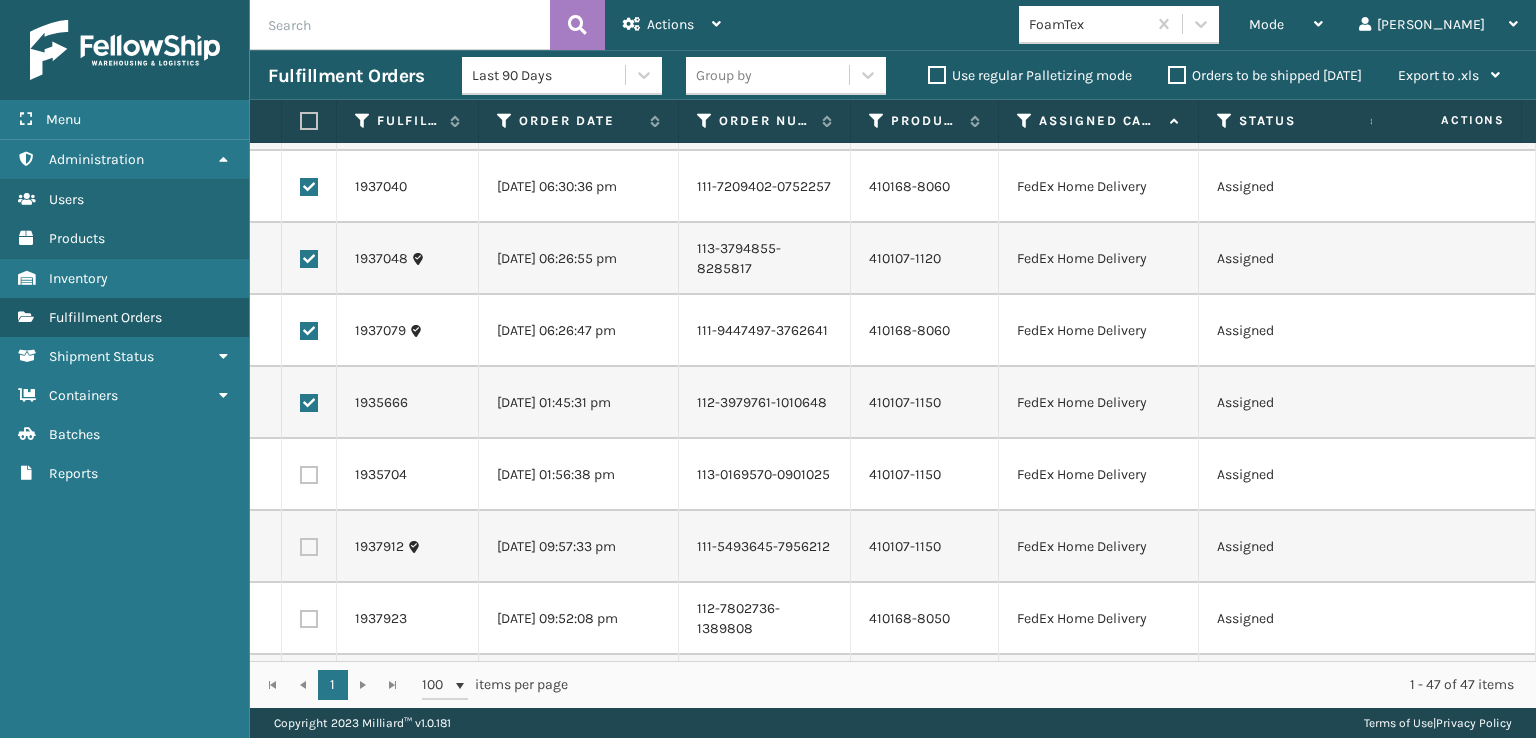 click at bounding box center [309, 475] 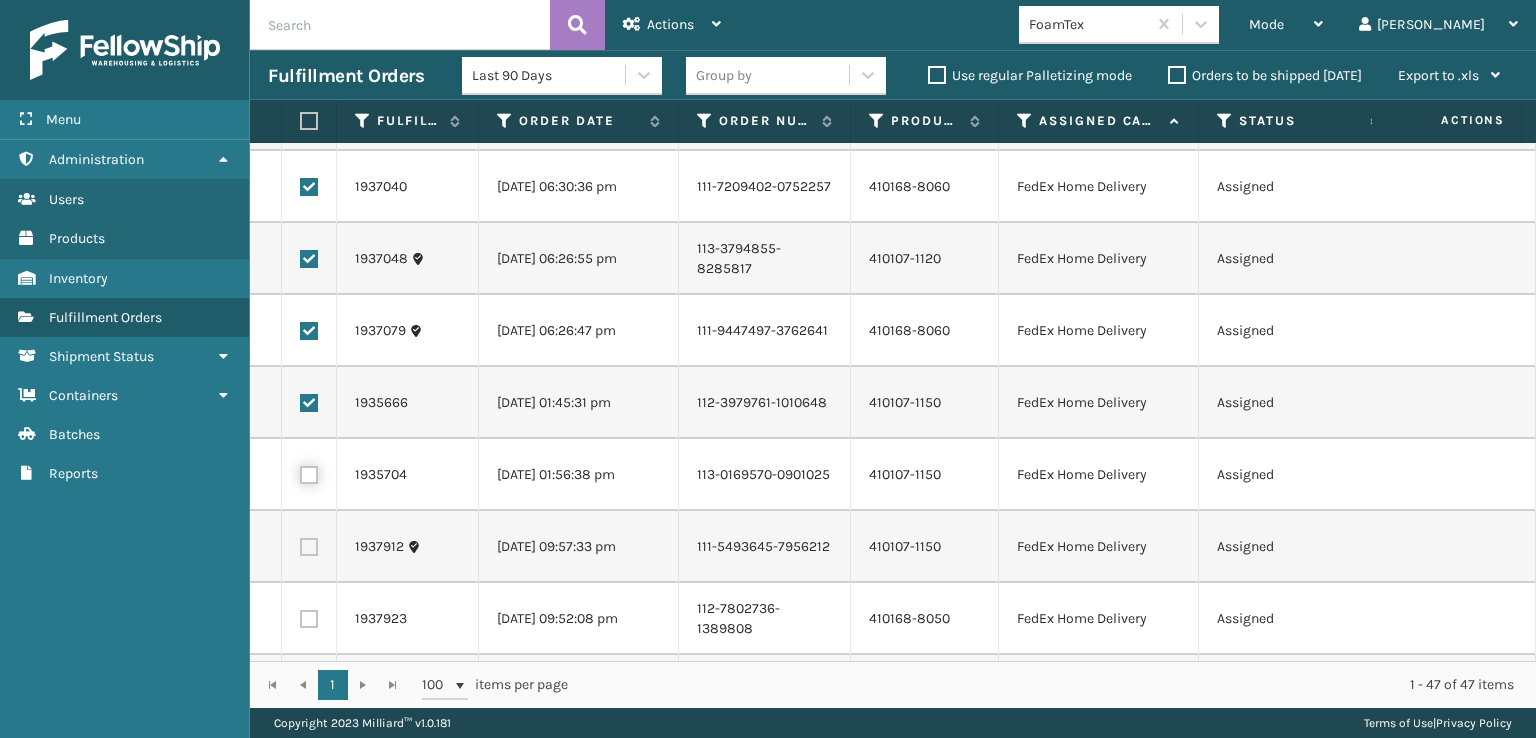 click at bounding box center (300, 472) 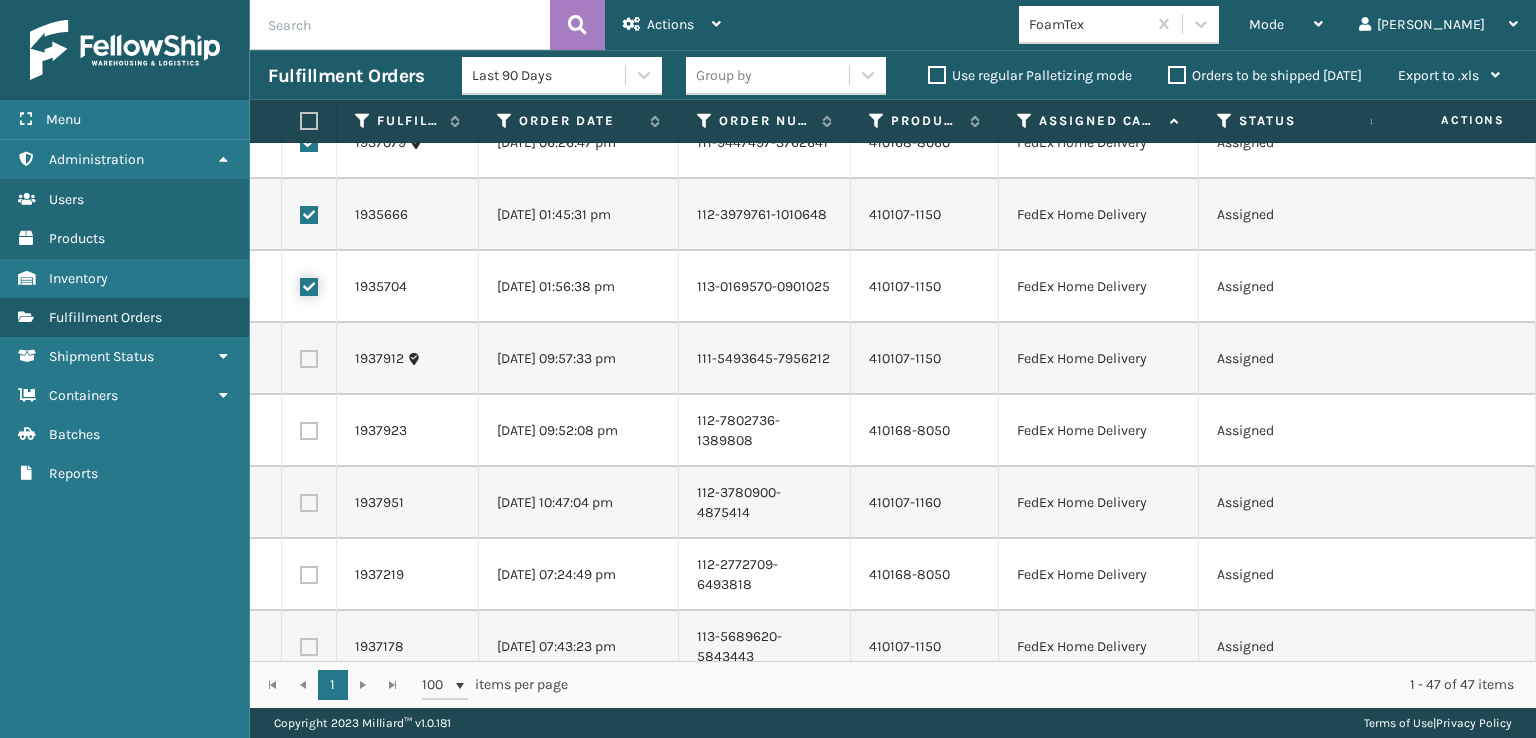 scroll, scrollTop: 1200, scrollLeft: 0, axis: vertical 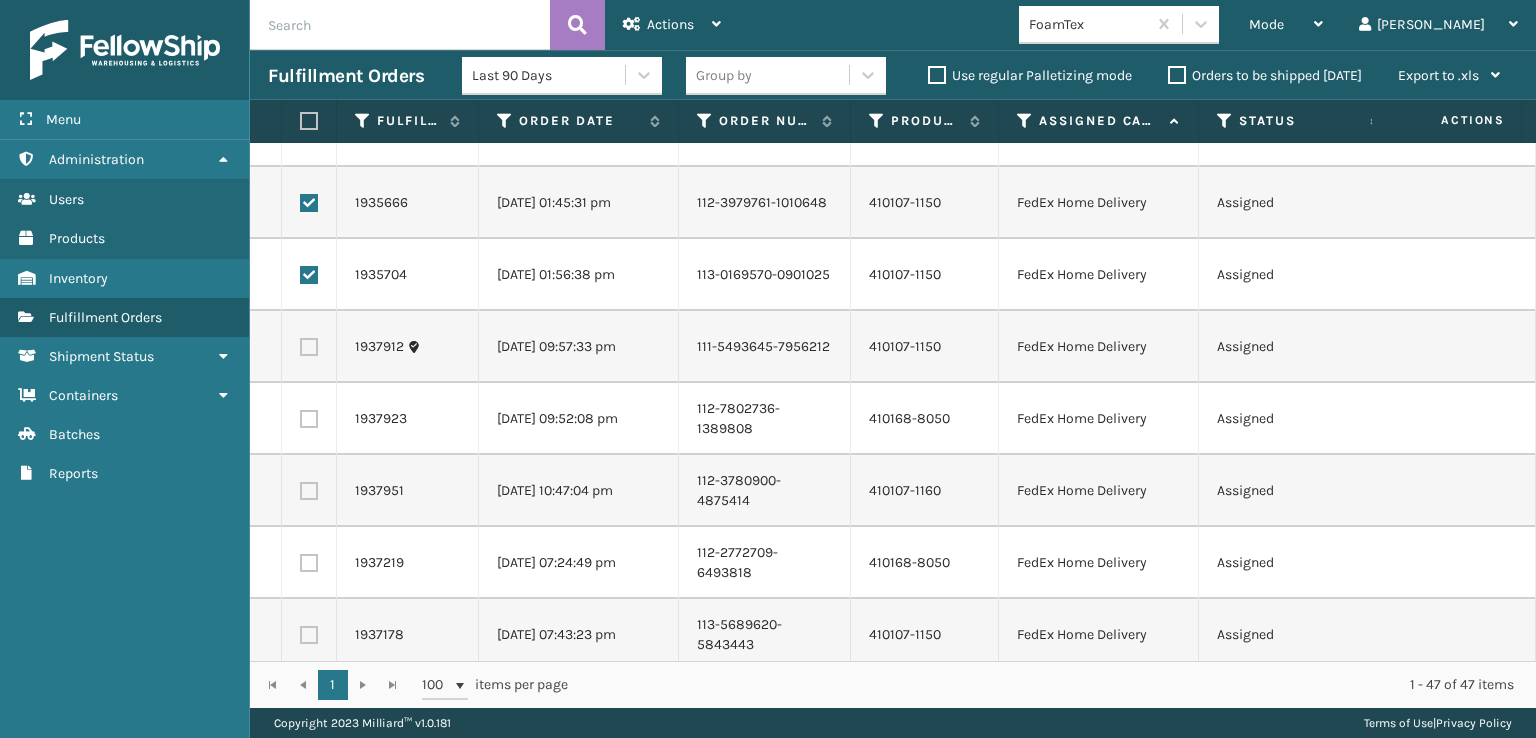 click at bounding box center [309, 347] 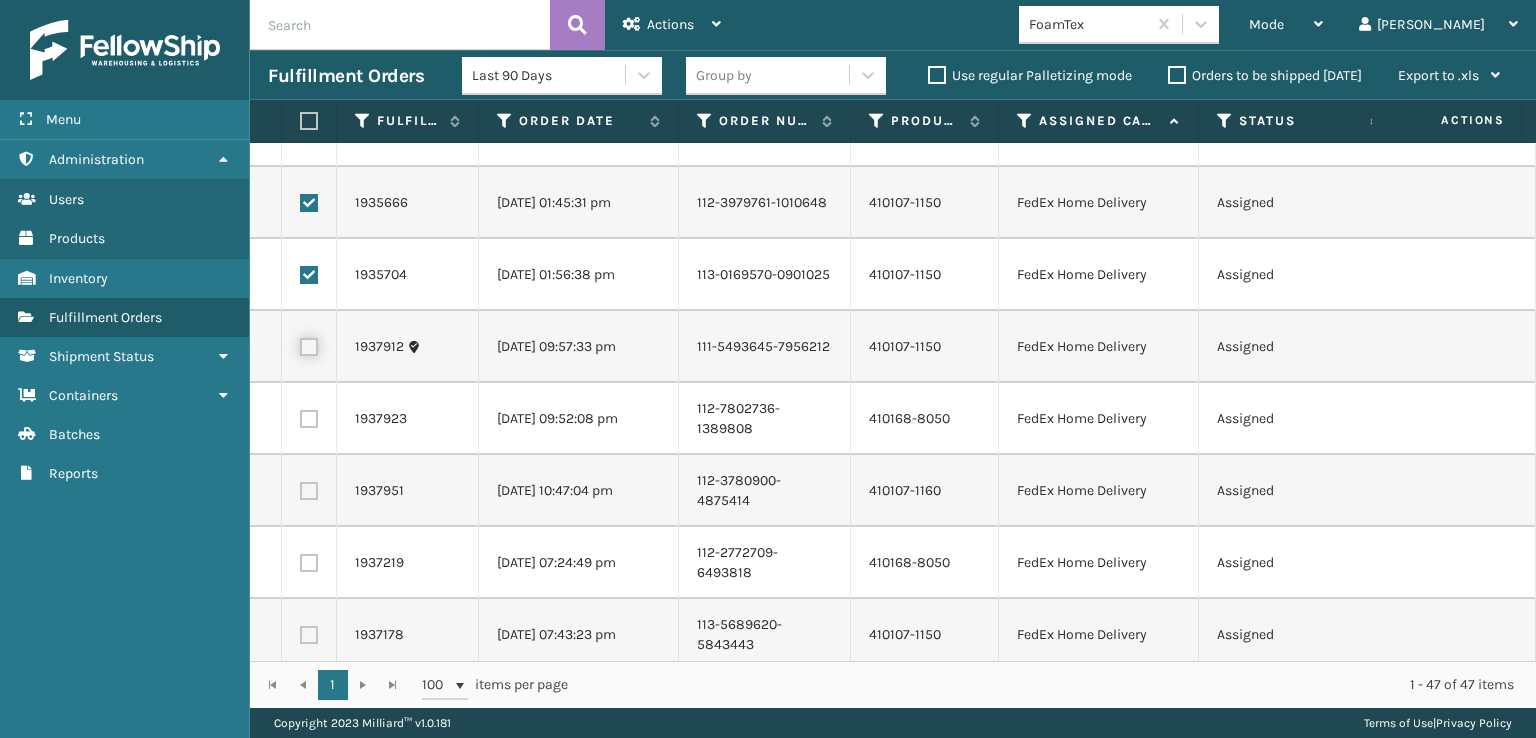 click at bounding box center (300, 344) 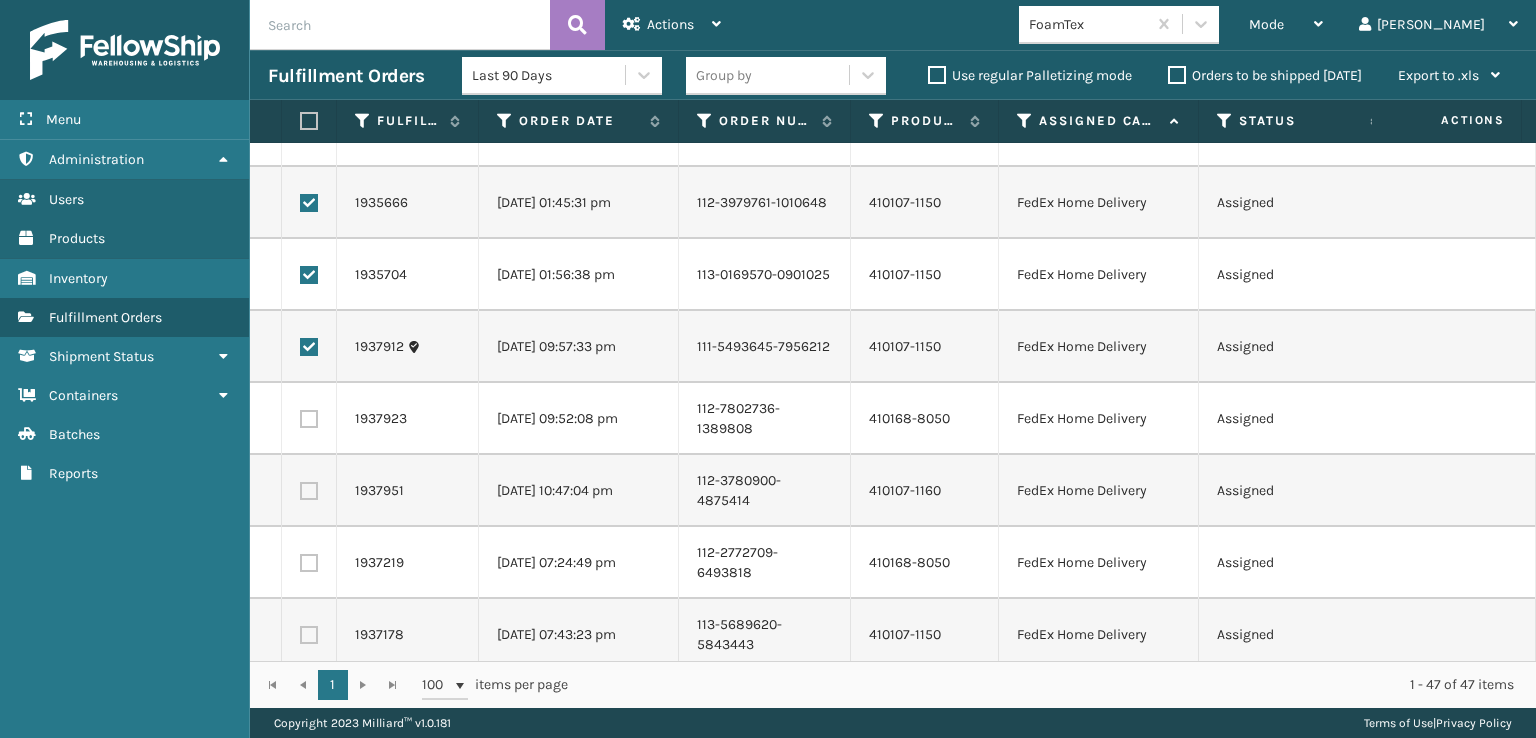 click at bounding box center [309, 419] 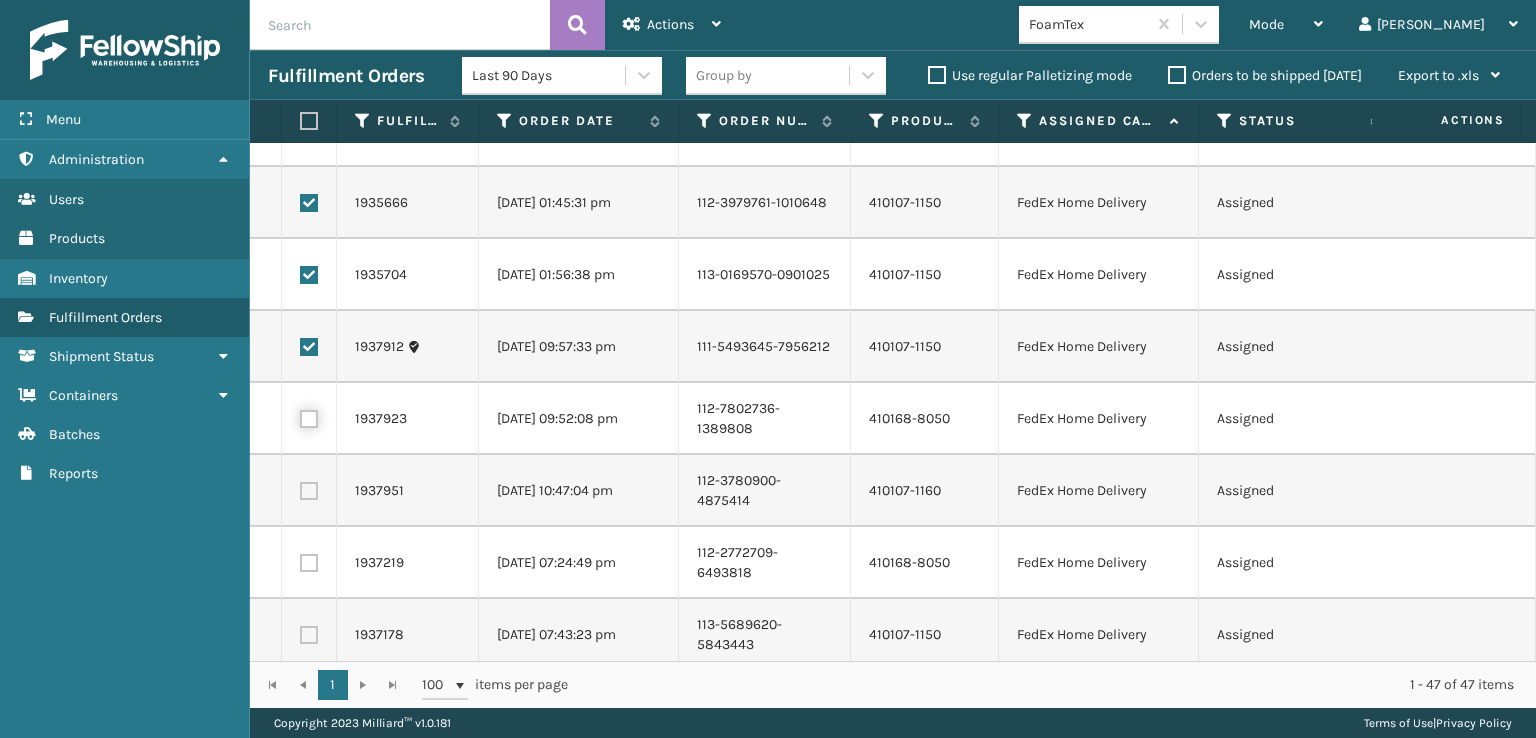 click at bounding box center (300, 416) 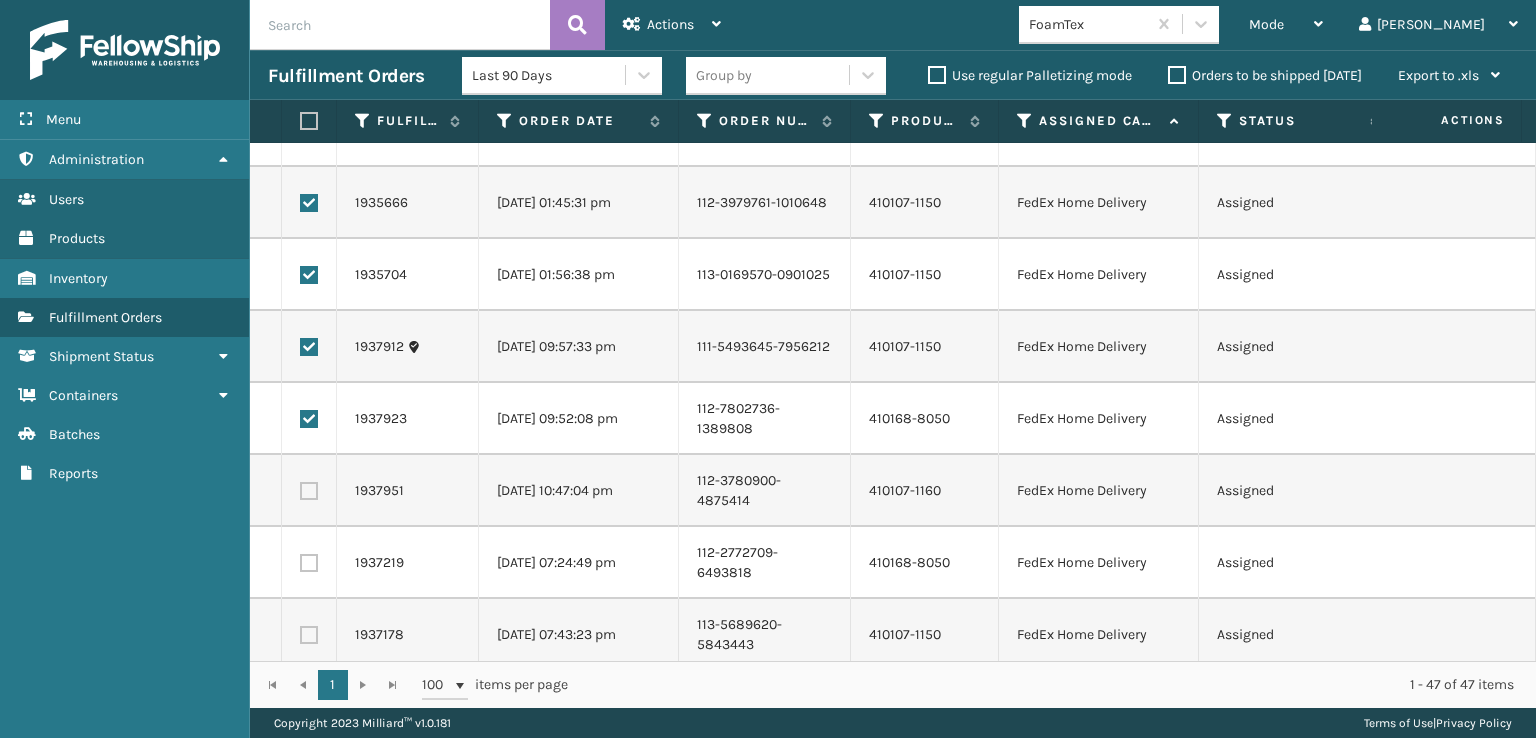 click at bounding box center (309, 491) 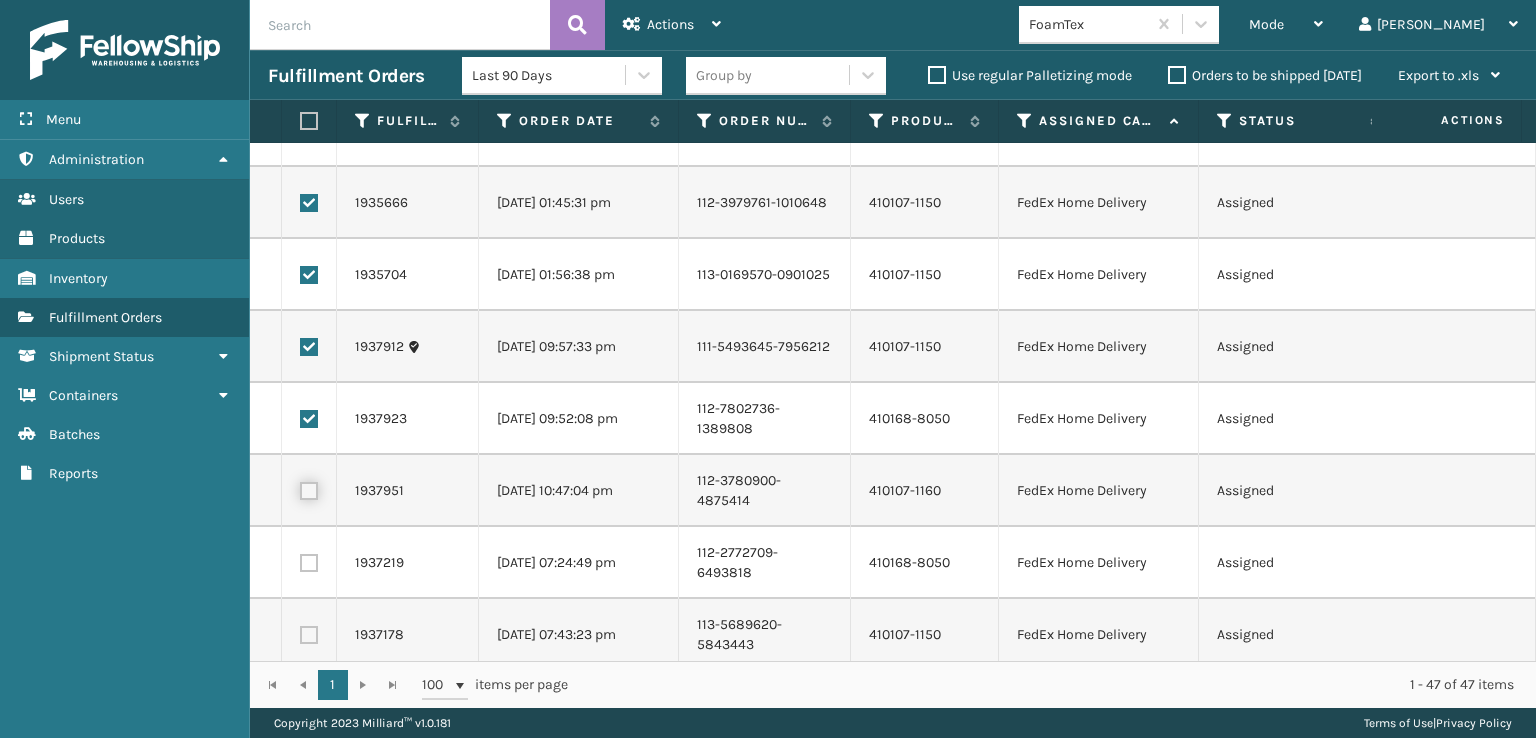 click at bounding box center [300, 488] 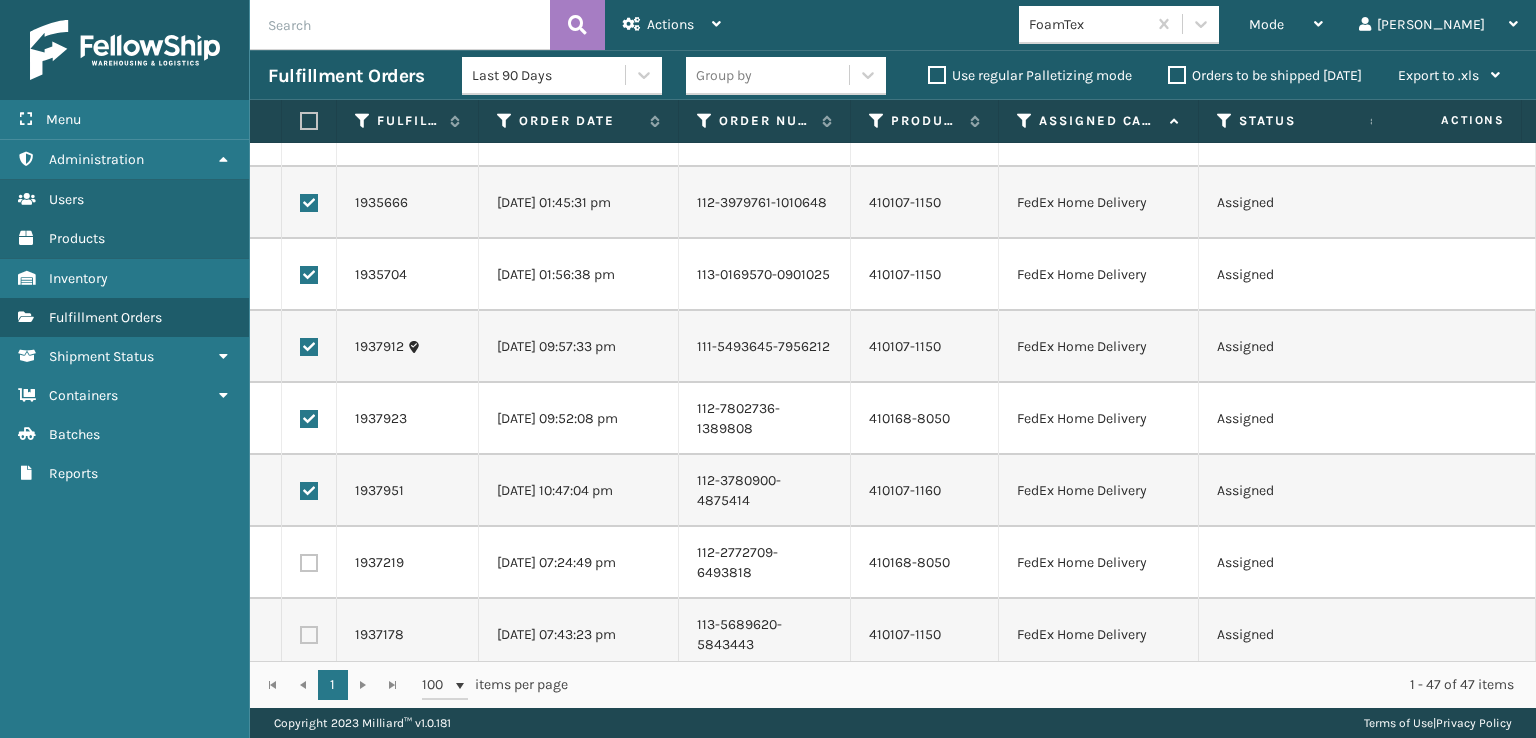 click at bounding box center (309, 563) 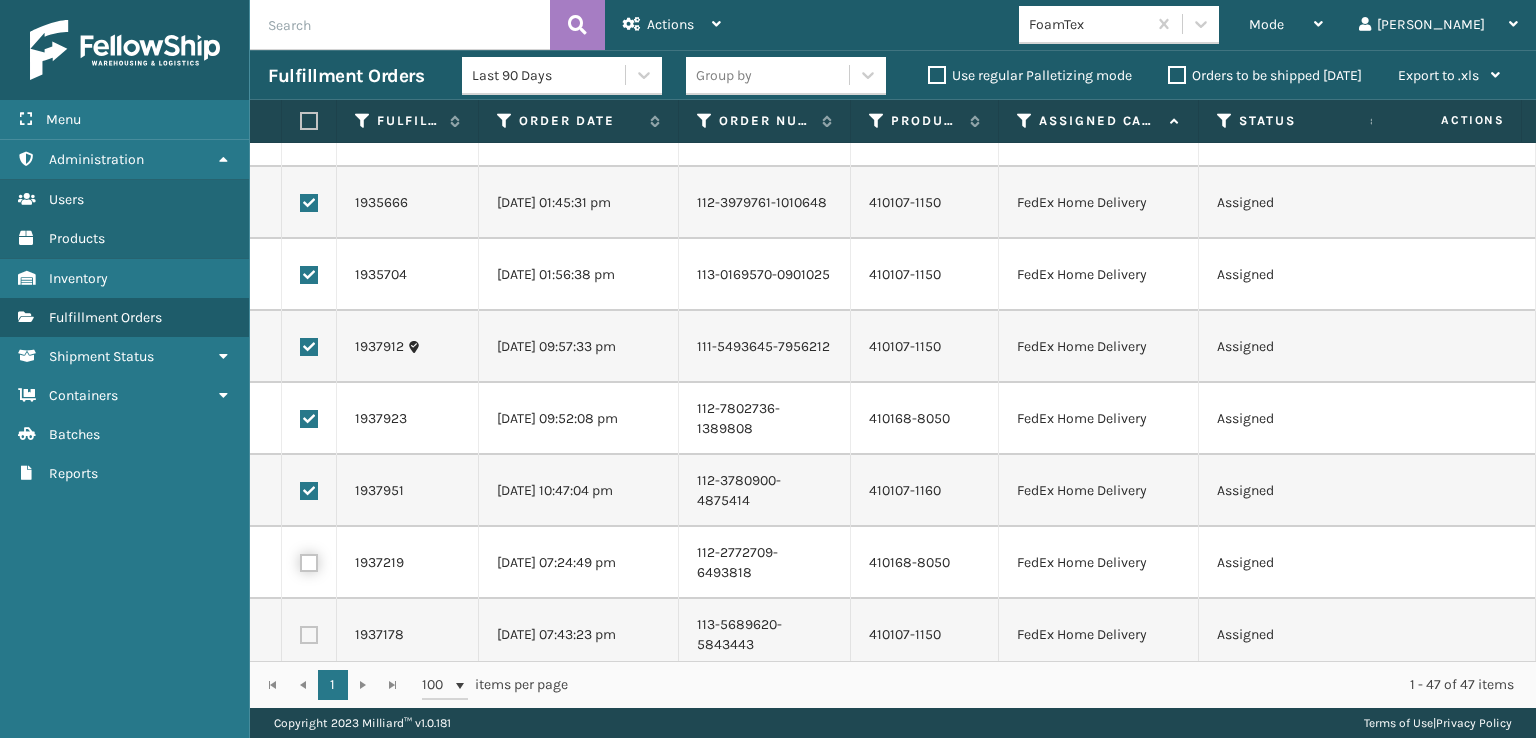 click at bounding box center (300, 560) 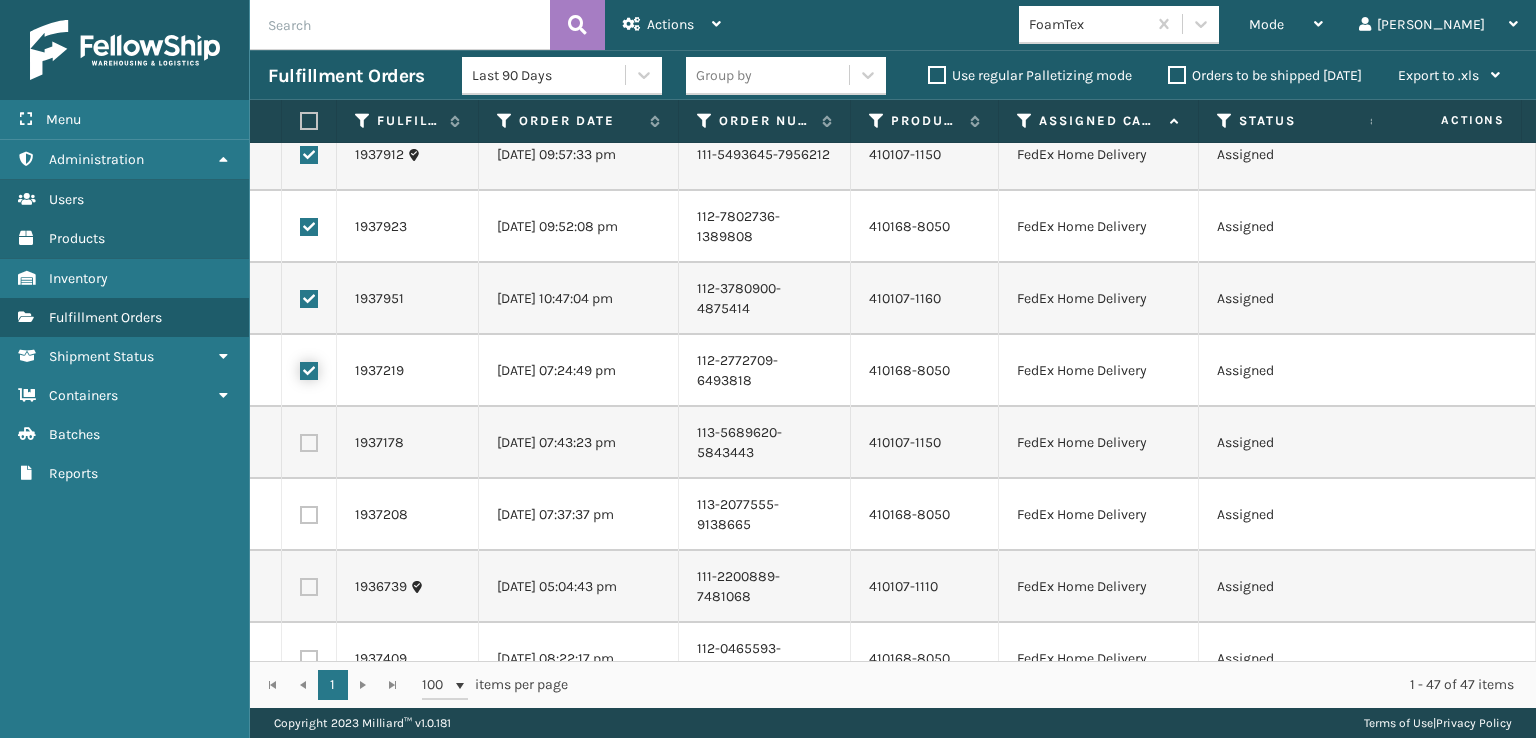 scroll, scrollTop: 1400, scrollLeft: 0, axis: vertical 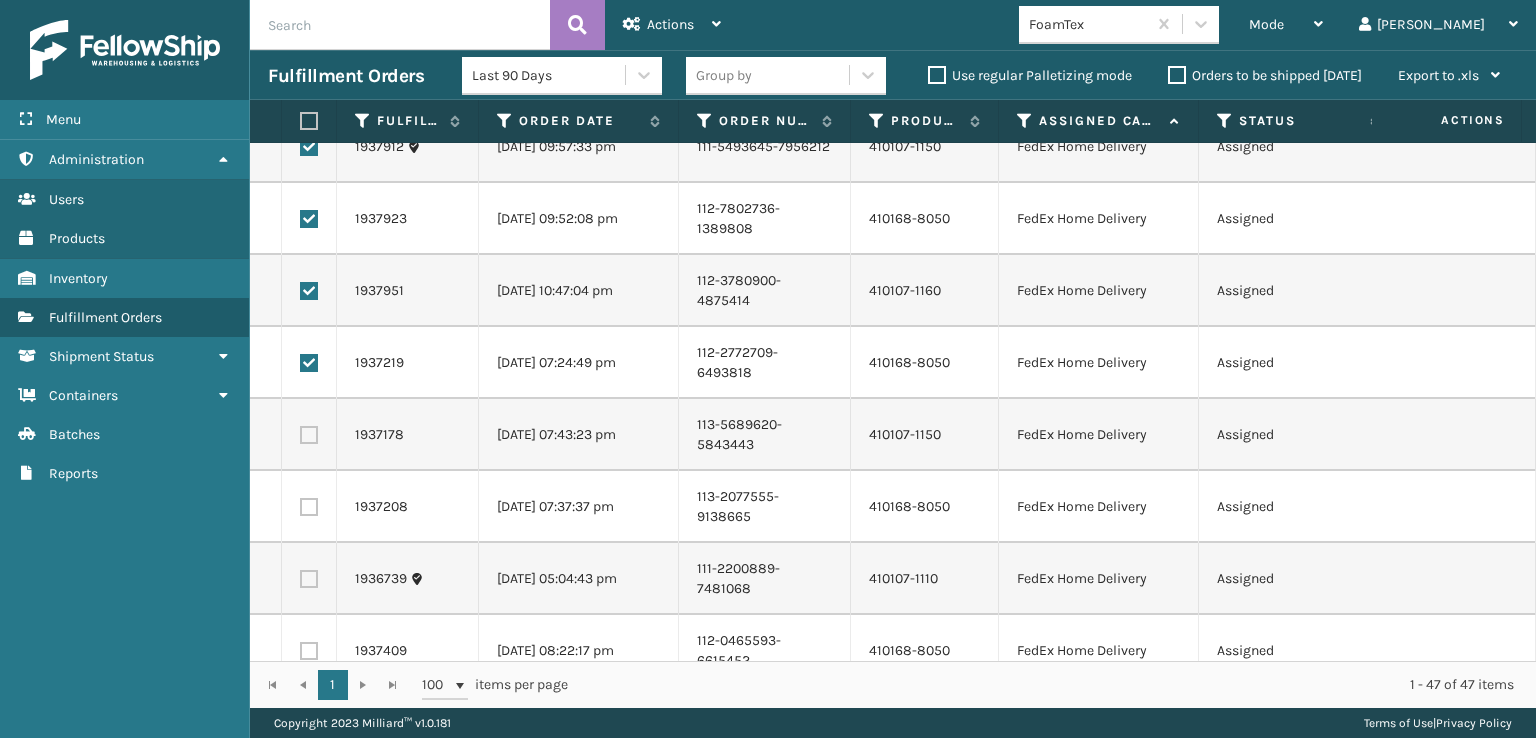 click at bounding box center (309, 435) 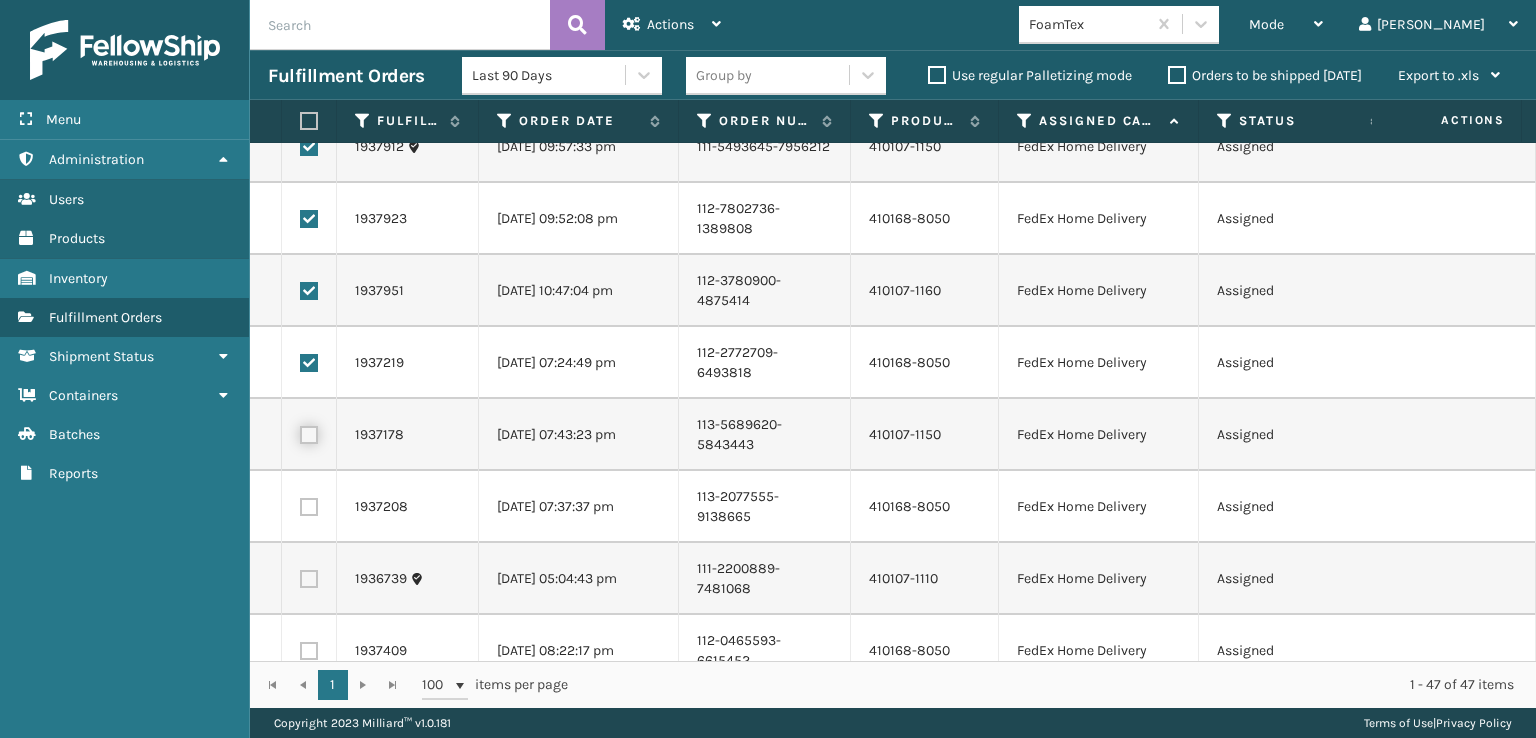 click at bounding box center (300, 432) 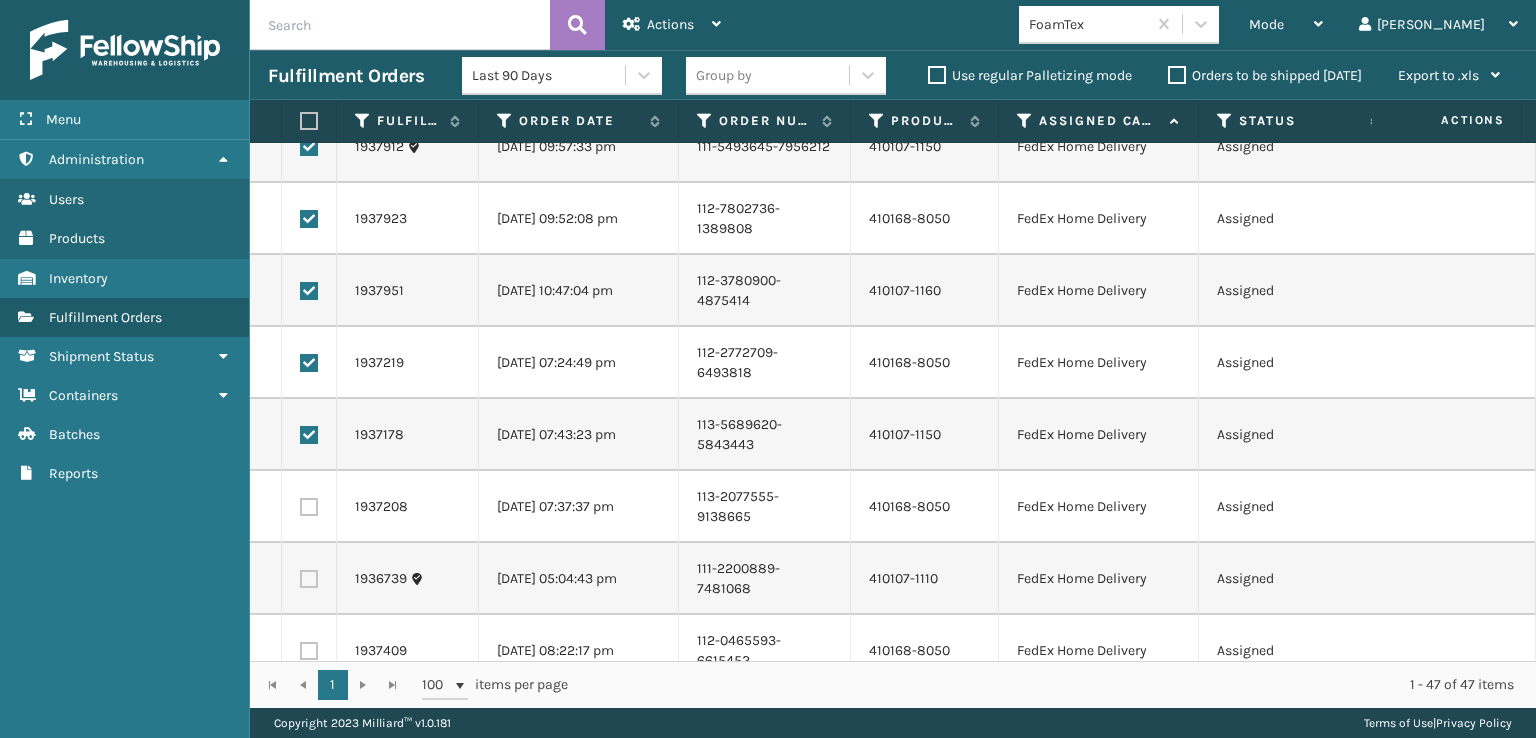 click at bounding box center [309, 507] 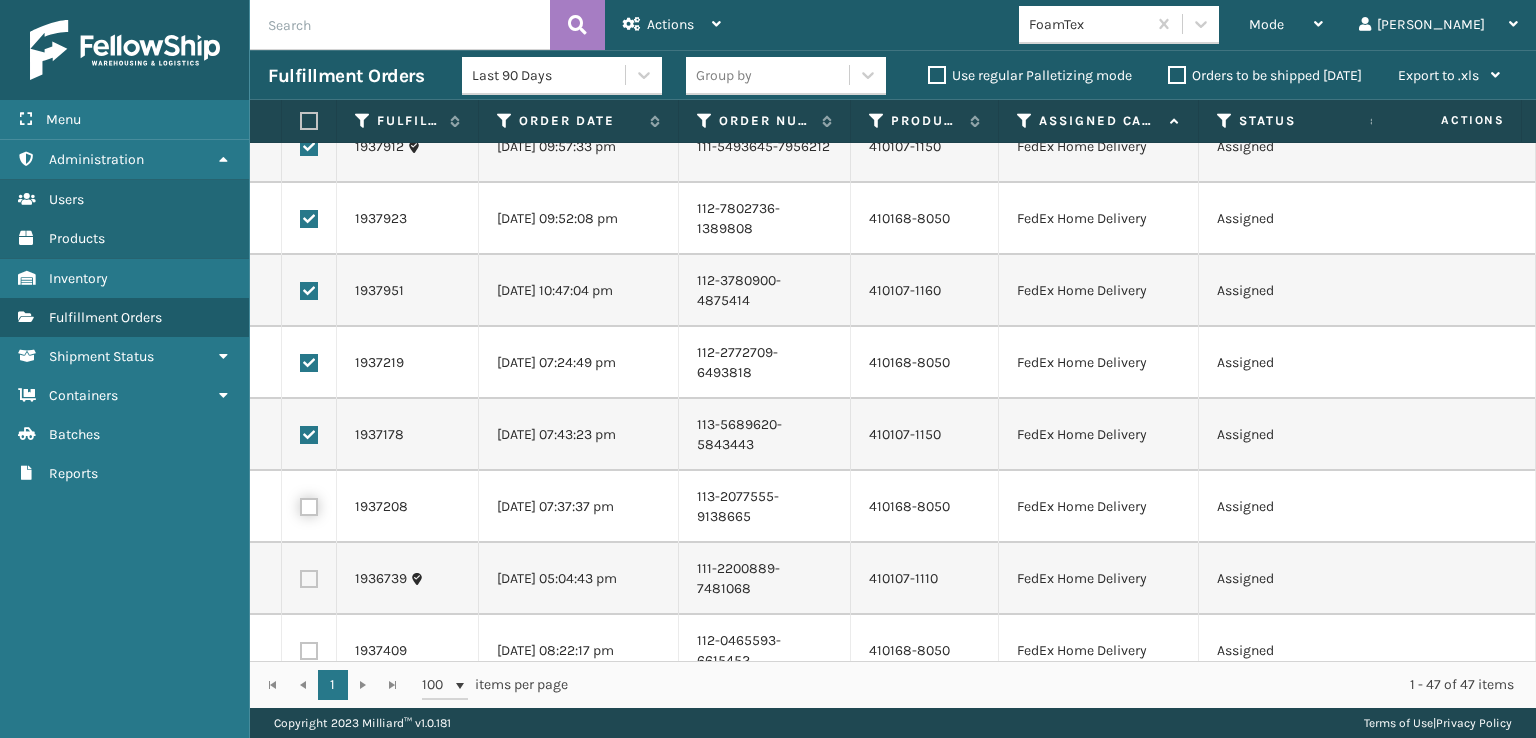 click at bounding box center [300, 504] 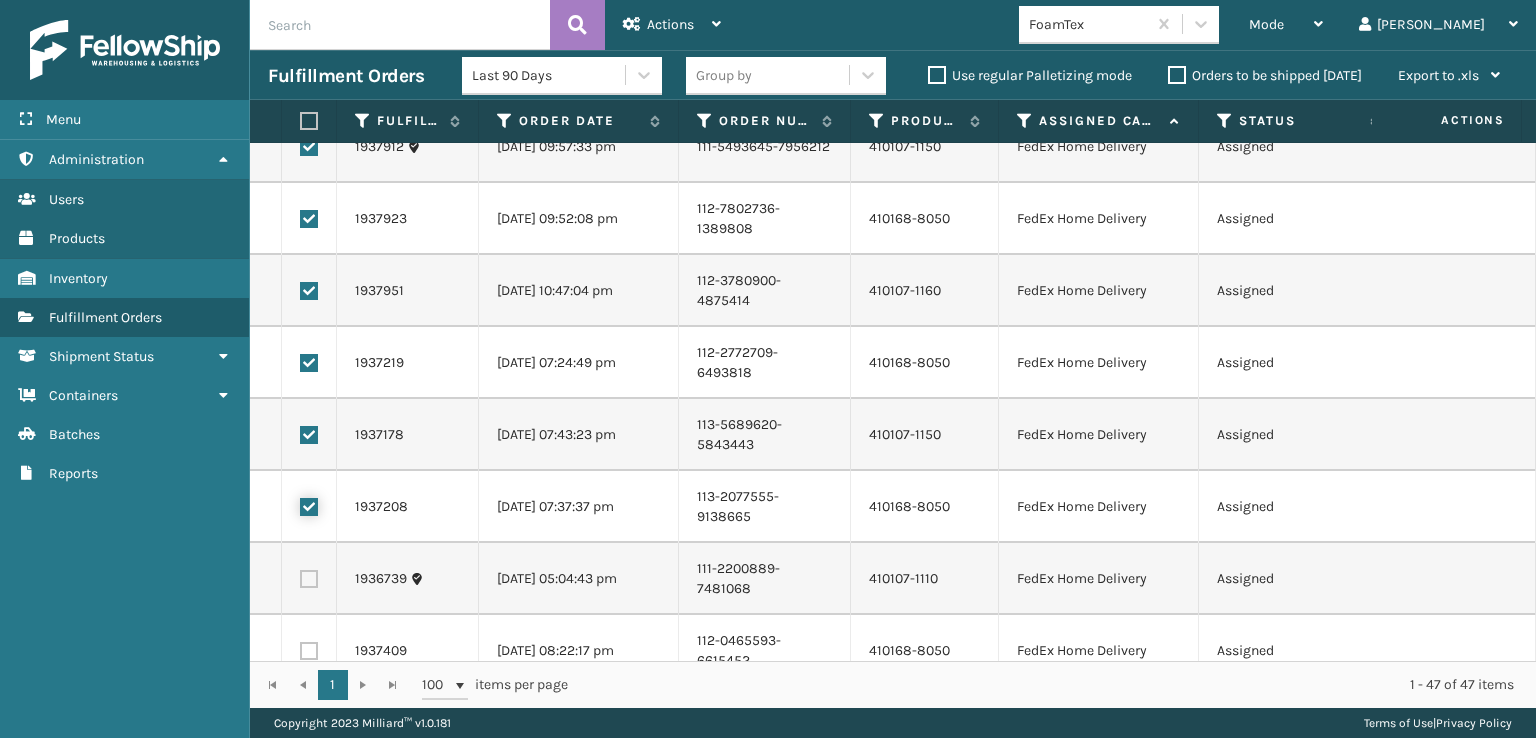 checkbox on "true" 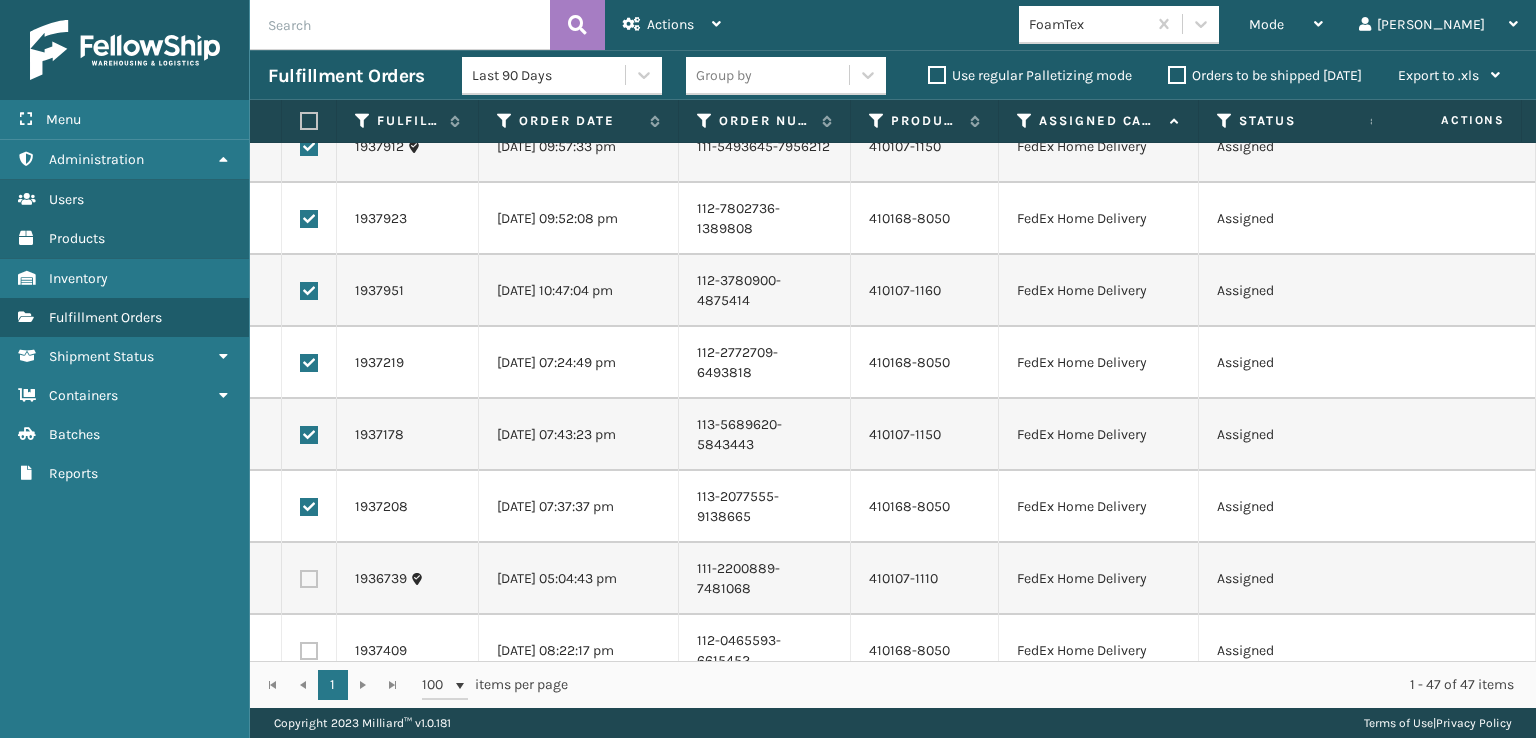 click at bounding box center [309, 579] 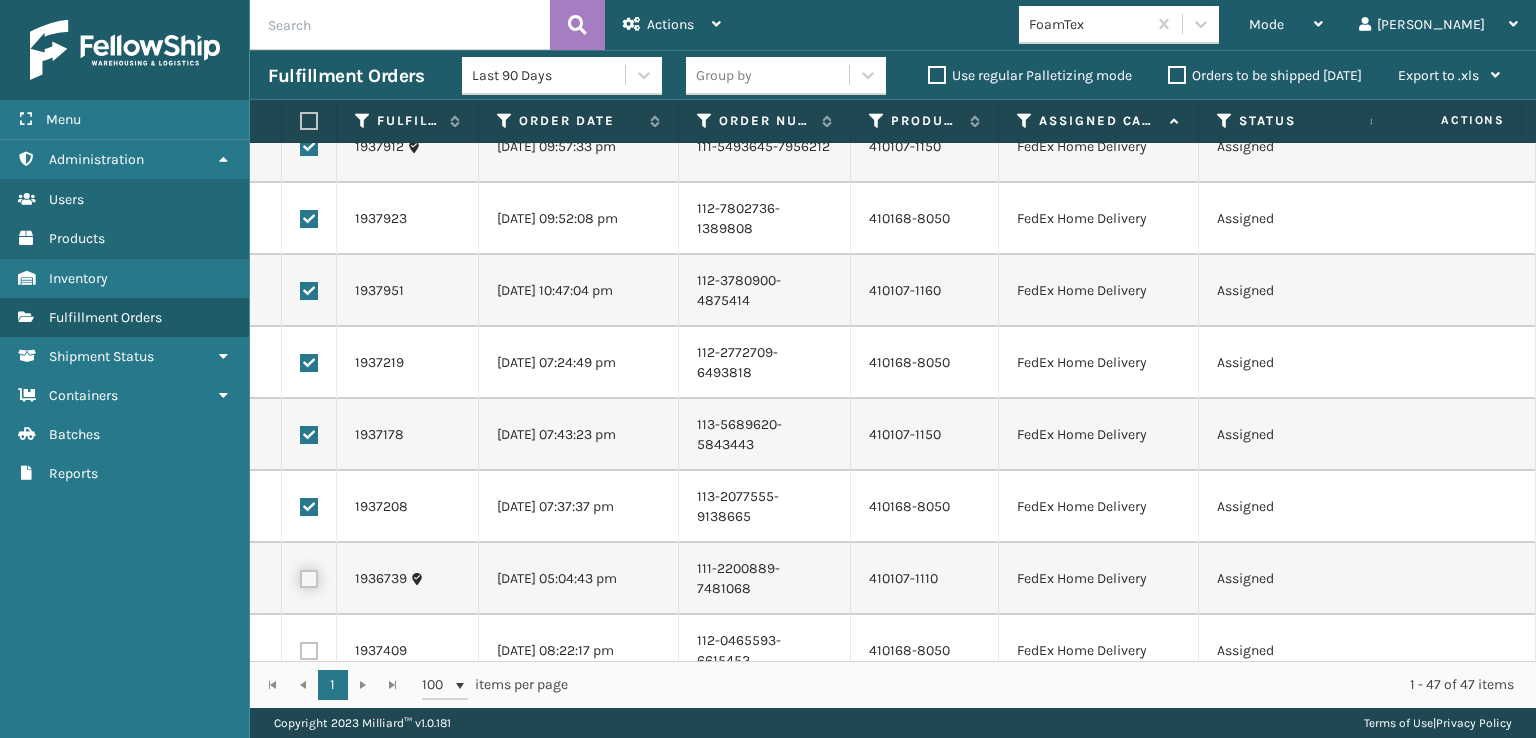 click at bounding box center (300, 576) 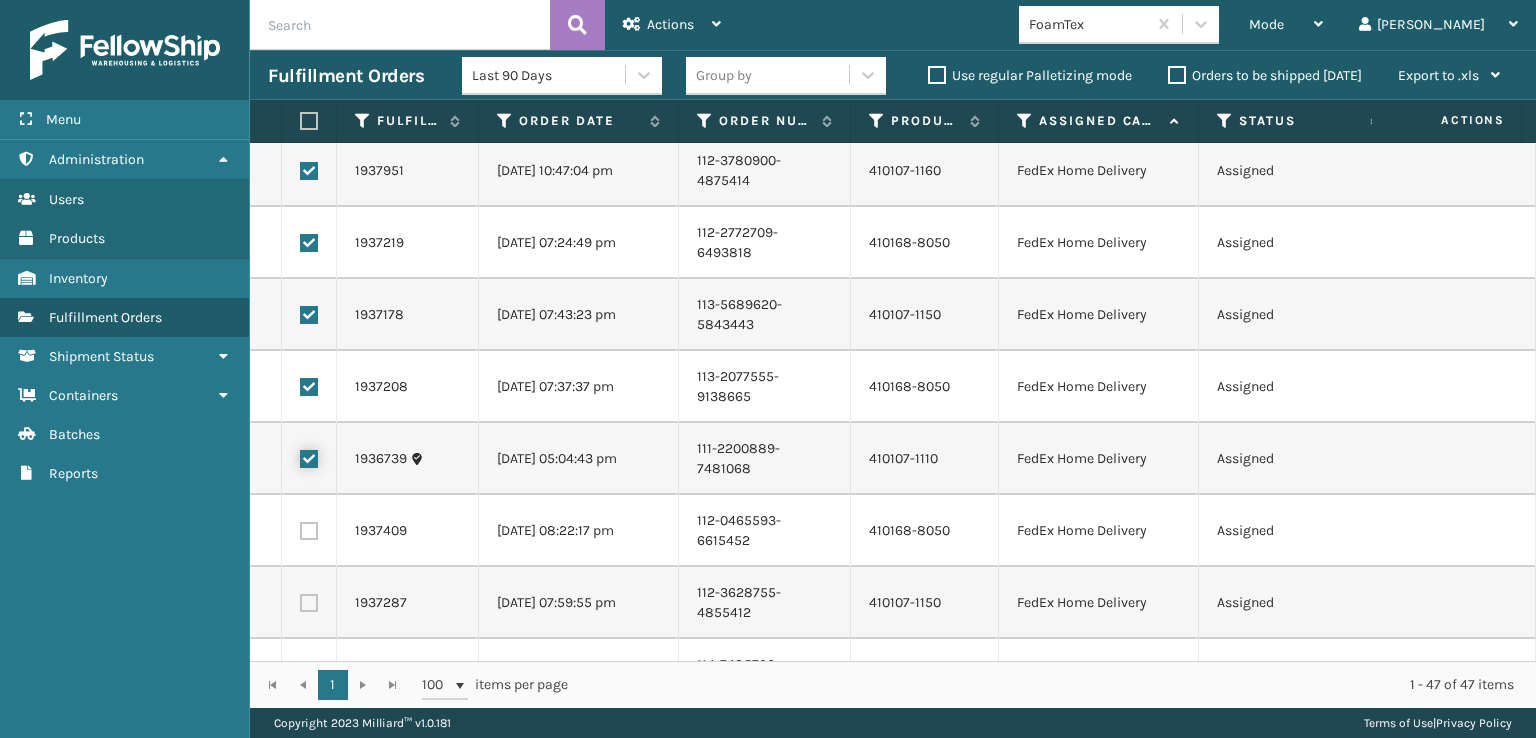 scroll, scrollTop: 1600, scrollLeft: 0, axis: vertical 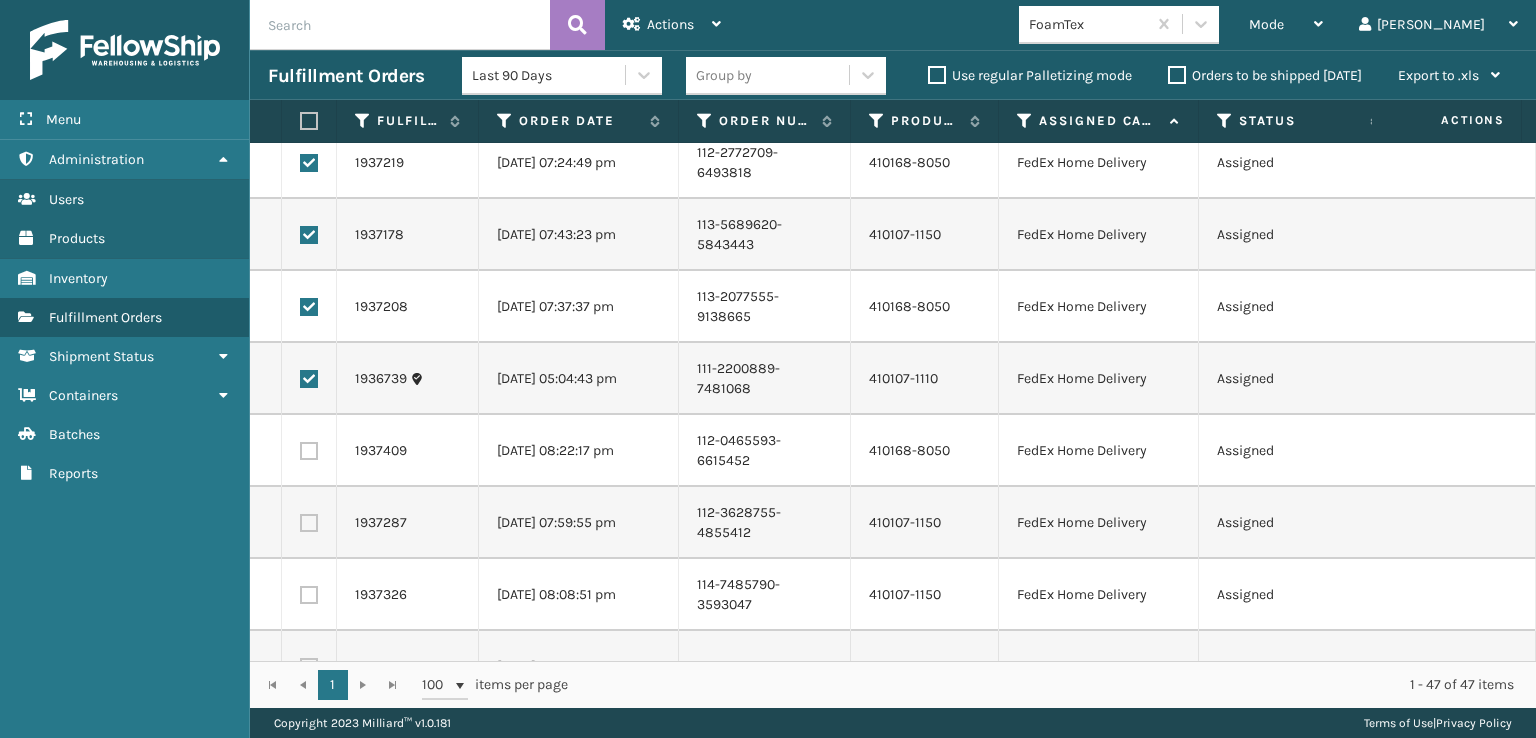 click at bounding box center (309, 451) 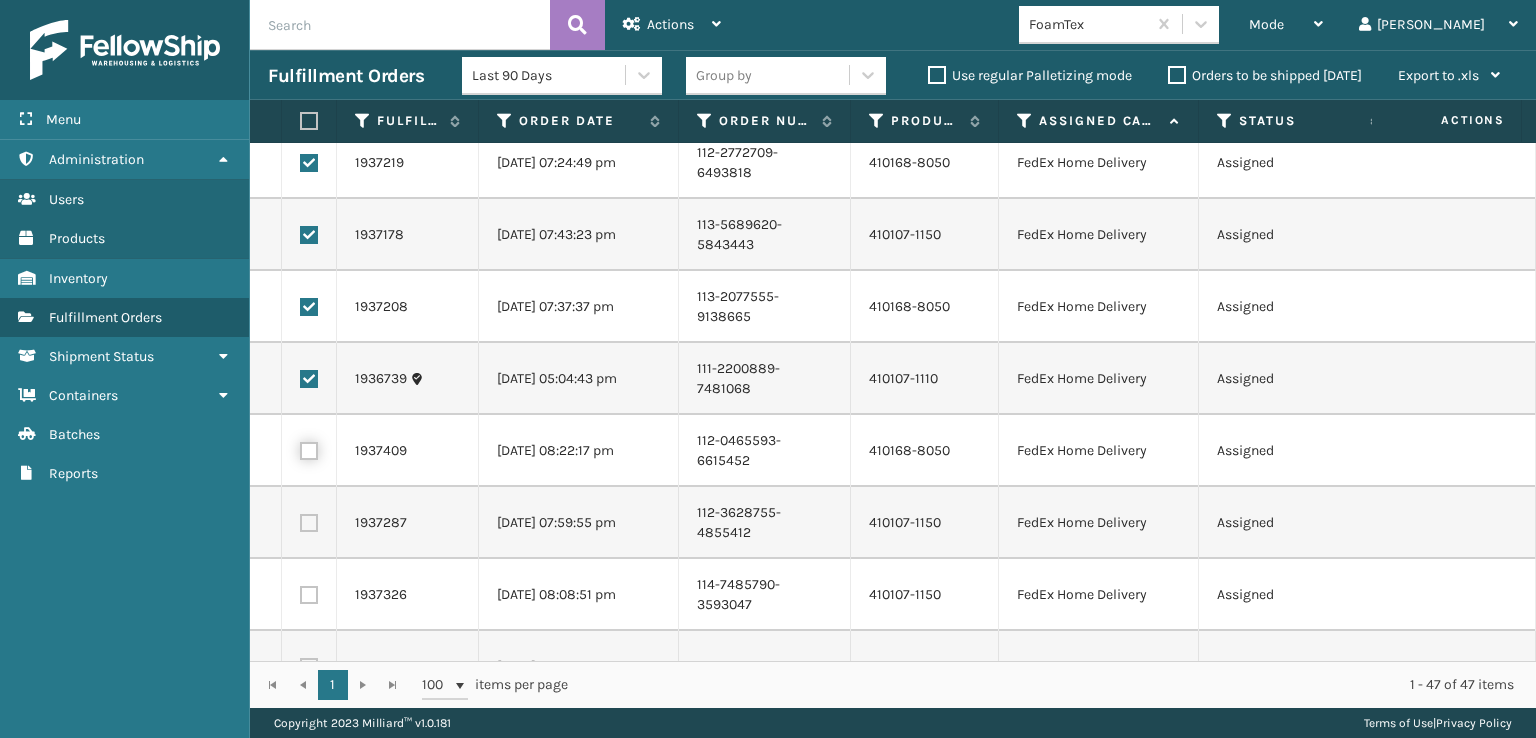 click at bounding box center (300, 448) 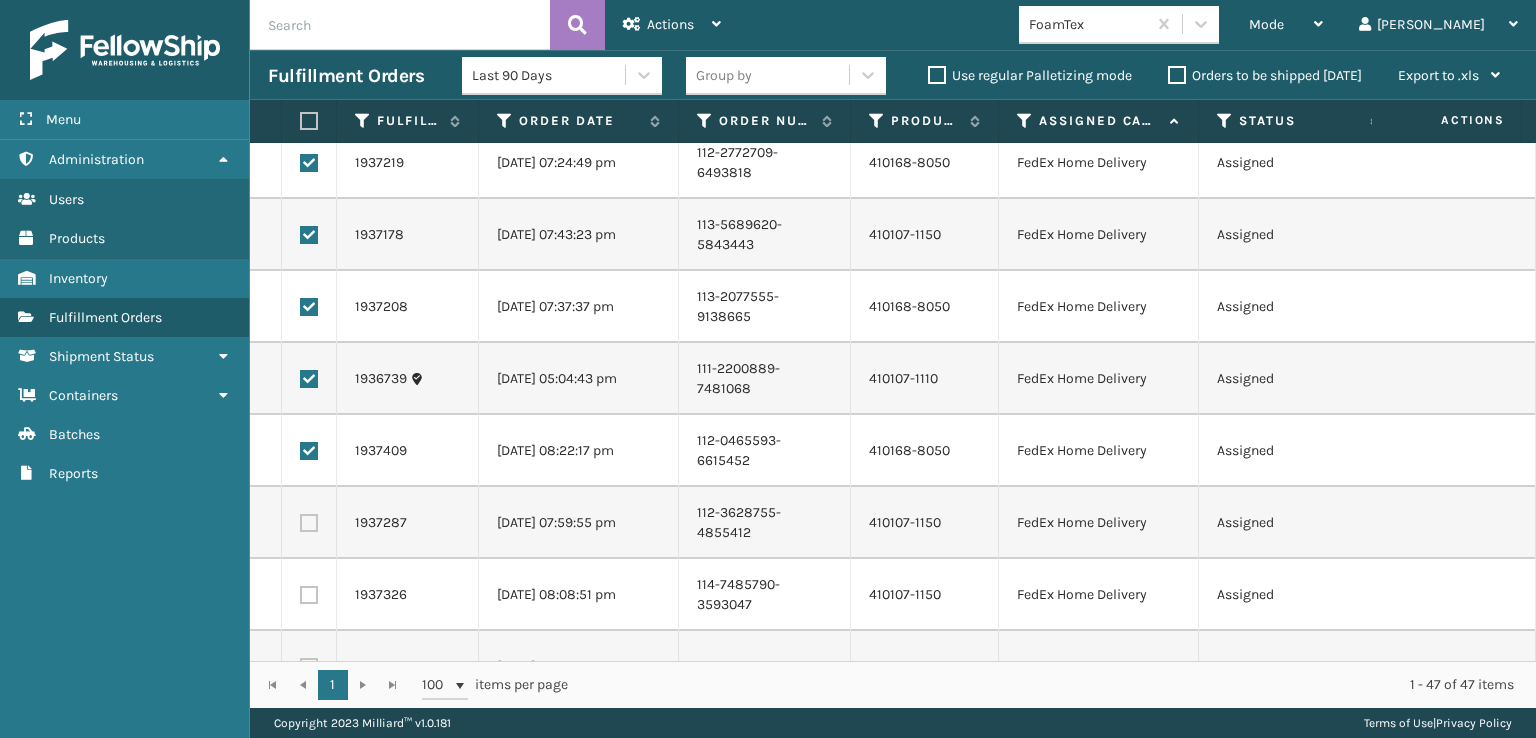 click at bounding box center [309, 523] 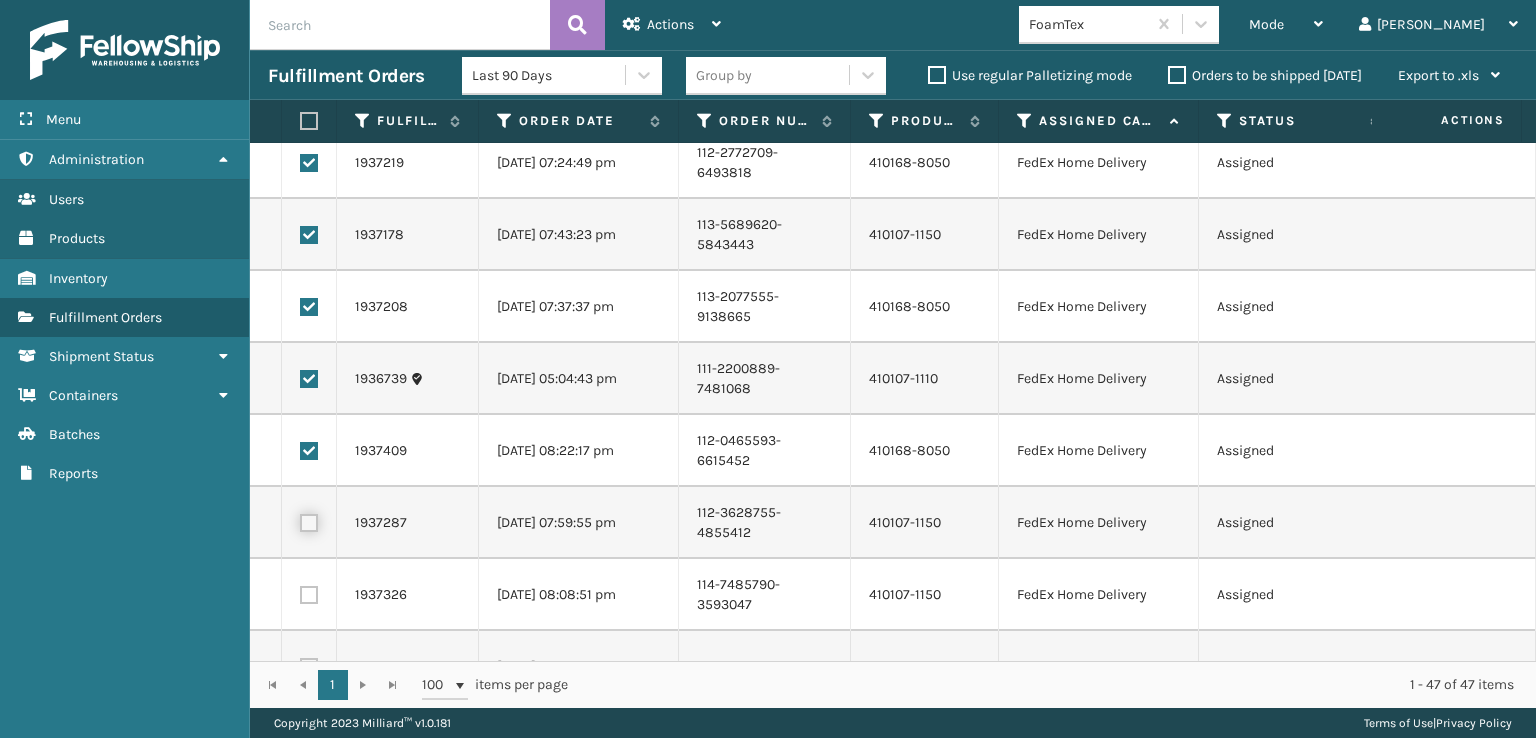 click at bounding box center [300, 520] 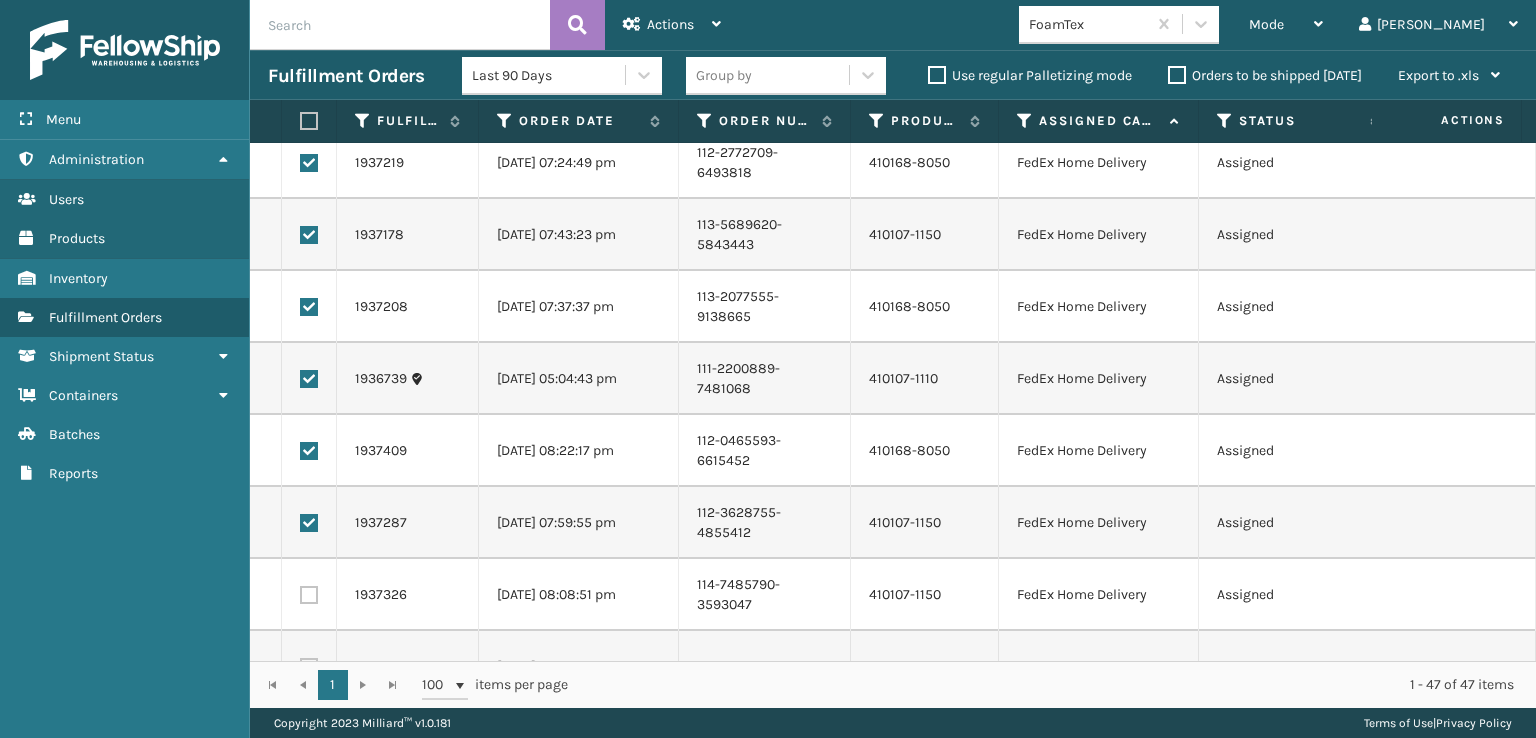 click at bounding box center [309, 595] 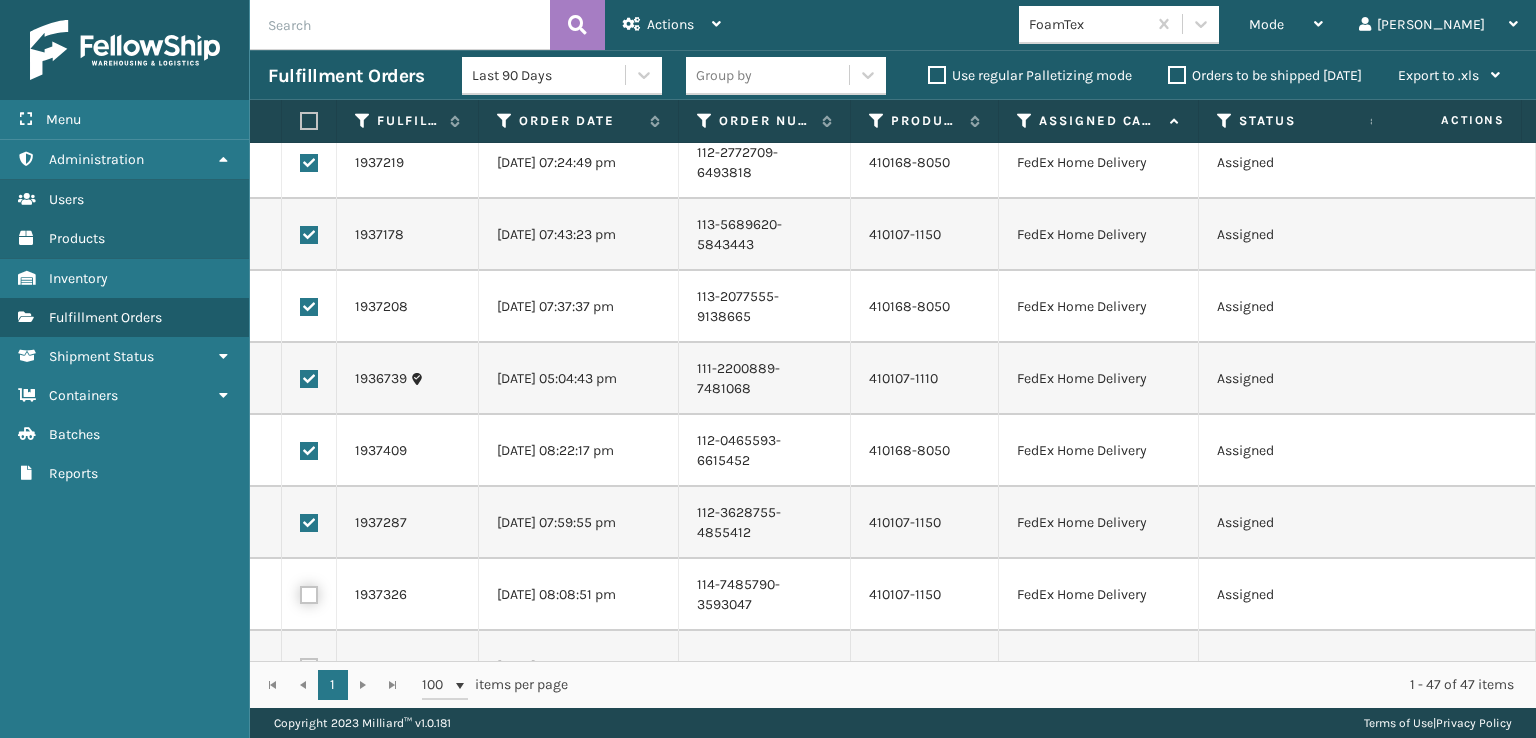 click at bounding box center (300, 592) 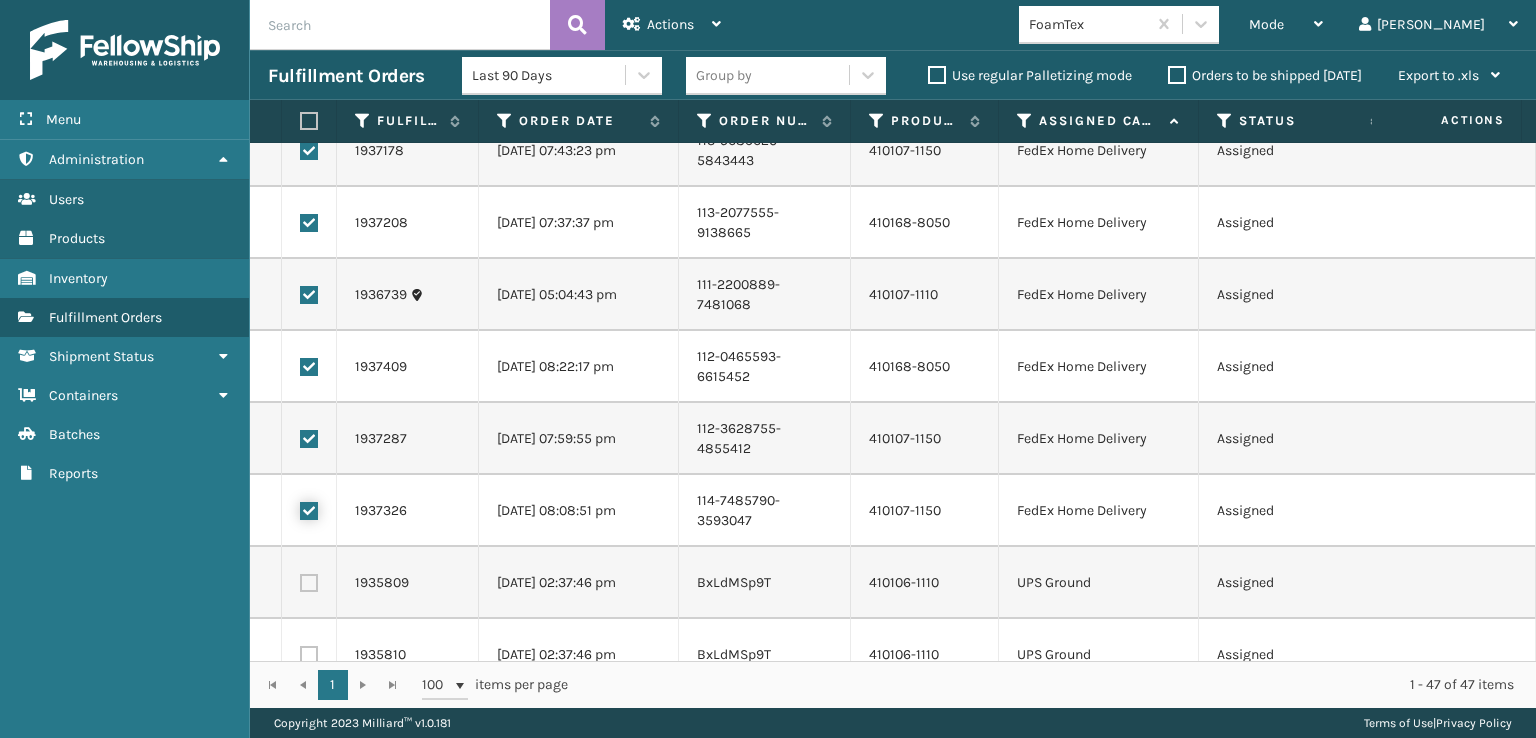 scroll, scrollTop: 1800, scrollLeft: 0, axis: vertical 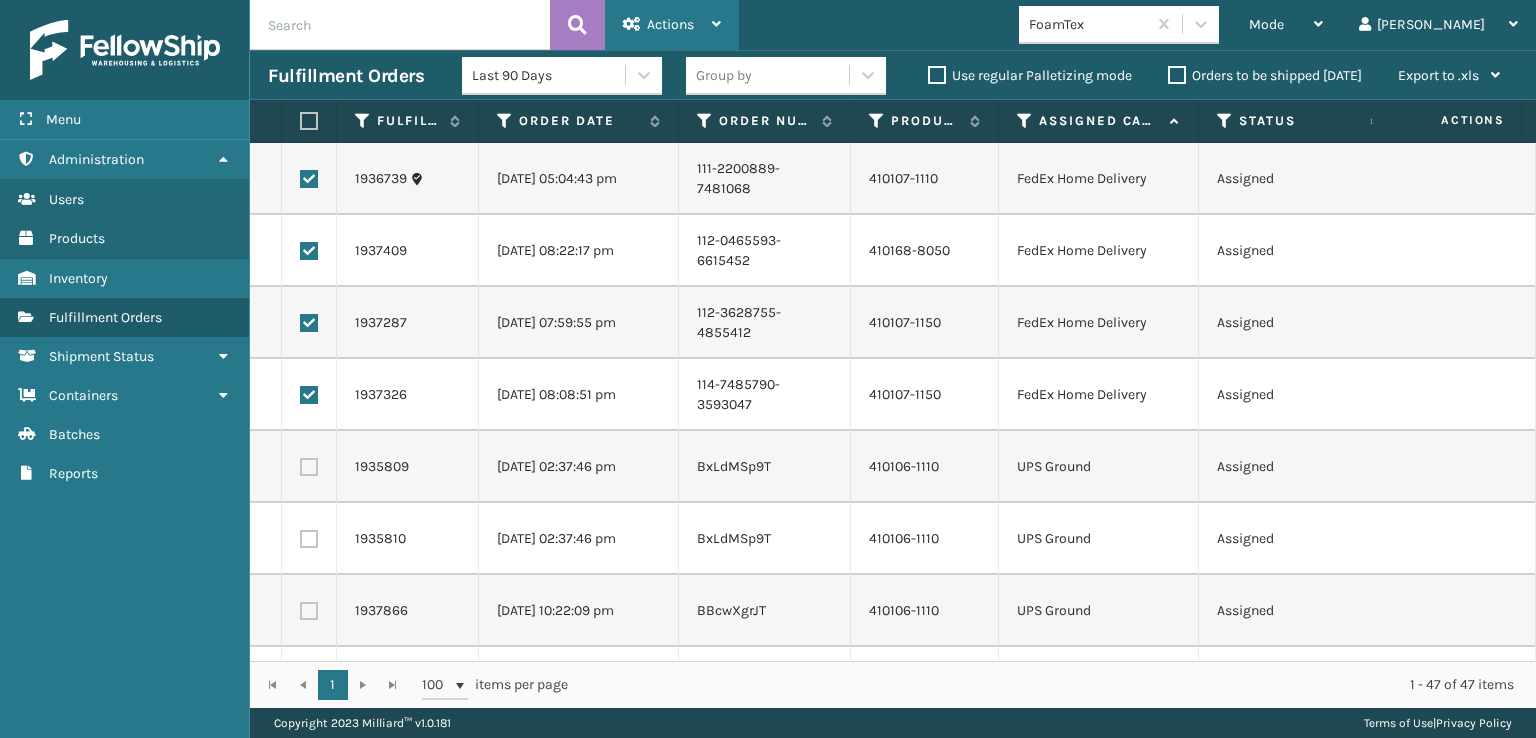 click on "Actions Settings Remove All Filters Export Labels Create Picking Batch" at bounding box center (672, 25) 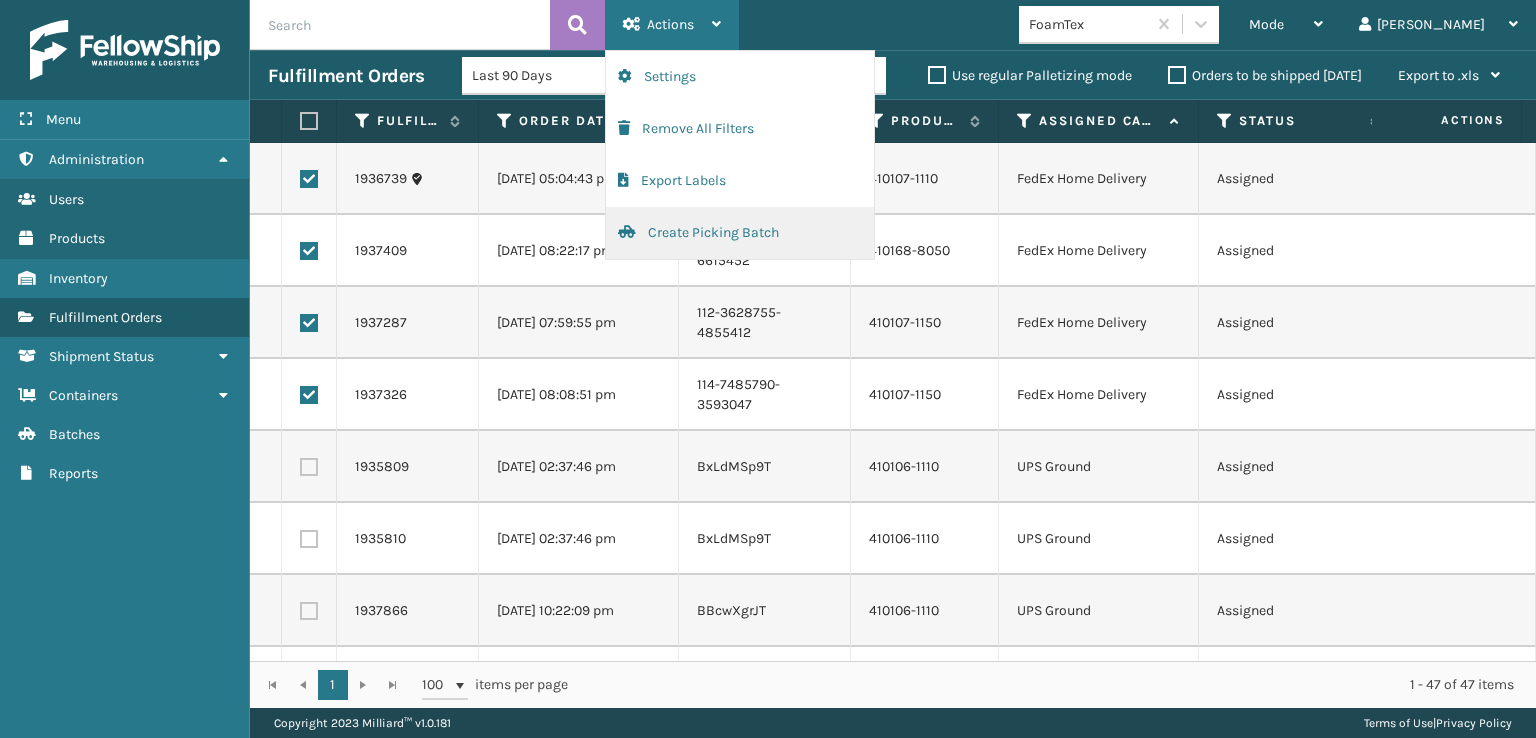 click on "Create Picking Batch" at bounding box center (740, 233) 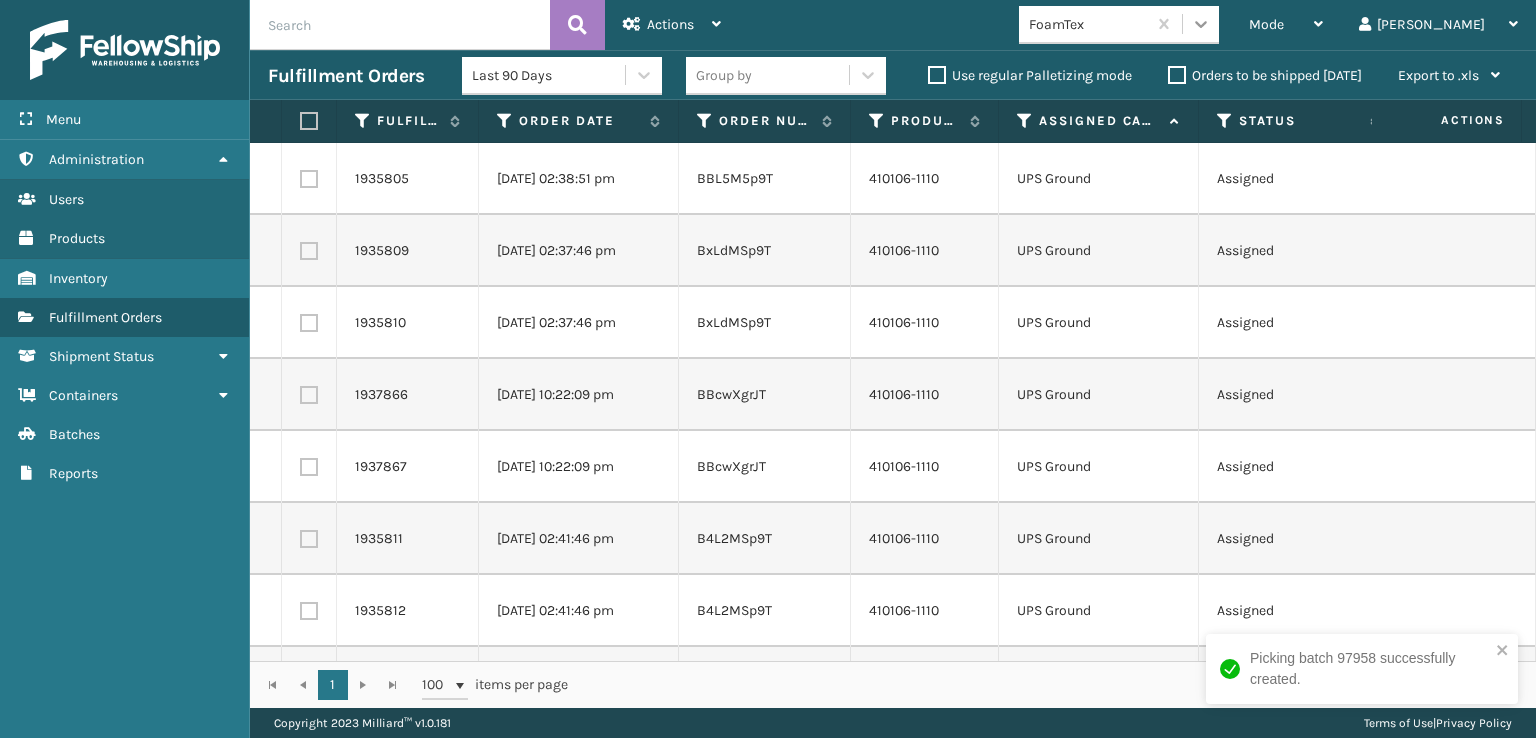 click 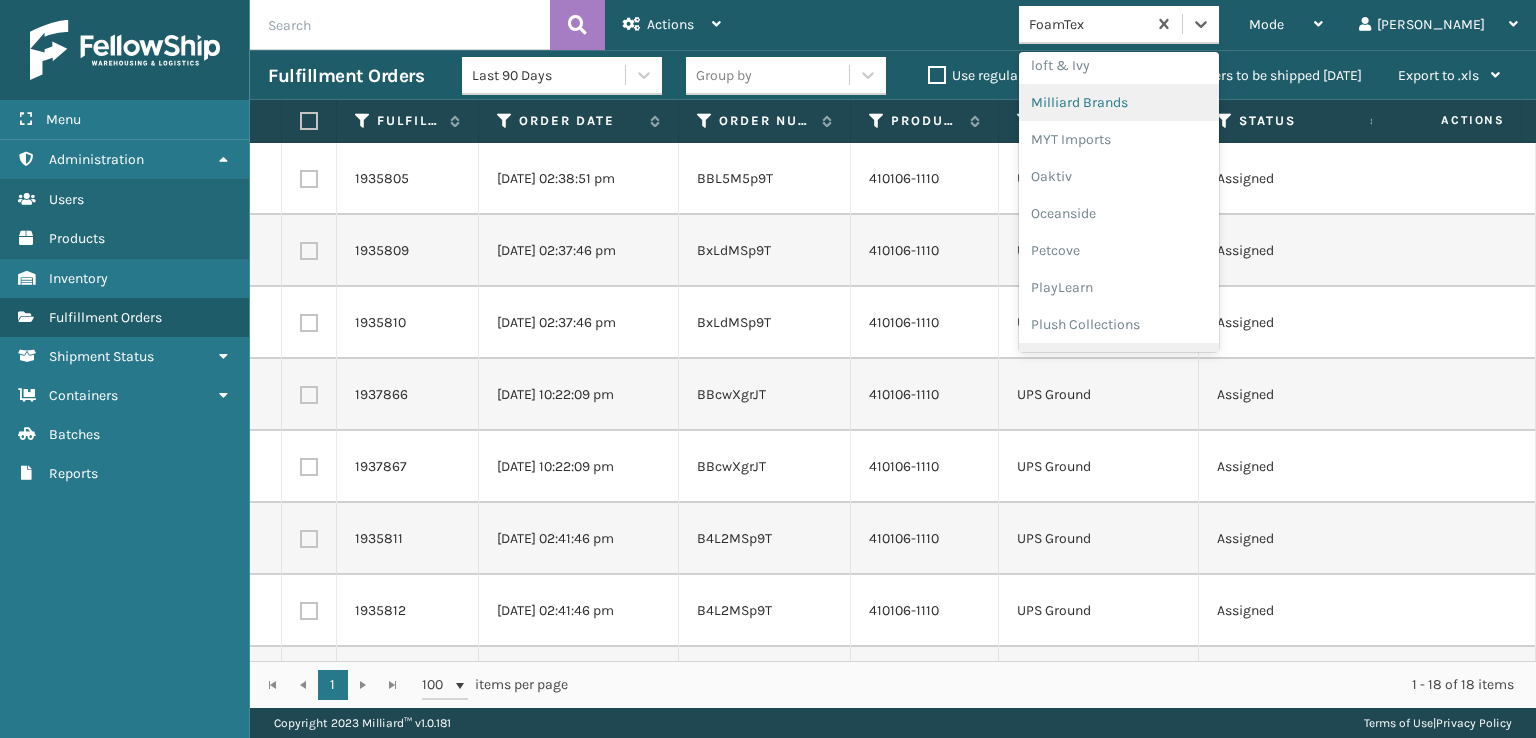 scroll, scrollTop: 892, scrollLeft: 0, axis: vertical 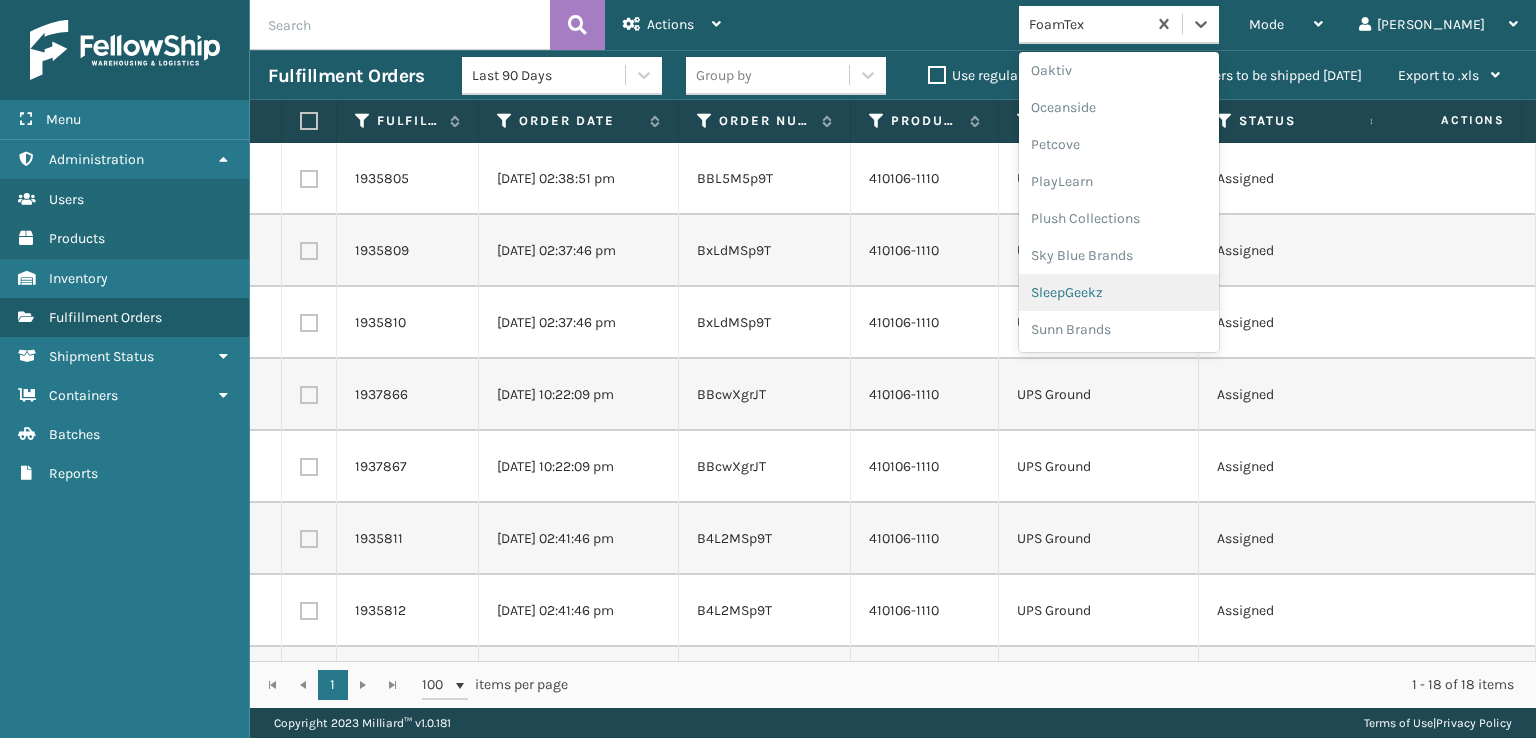 click on "SleepGeekz" at bounding box center [1119, 292] 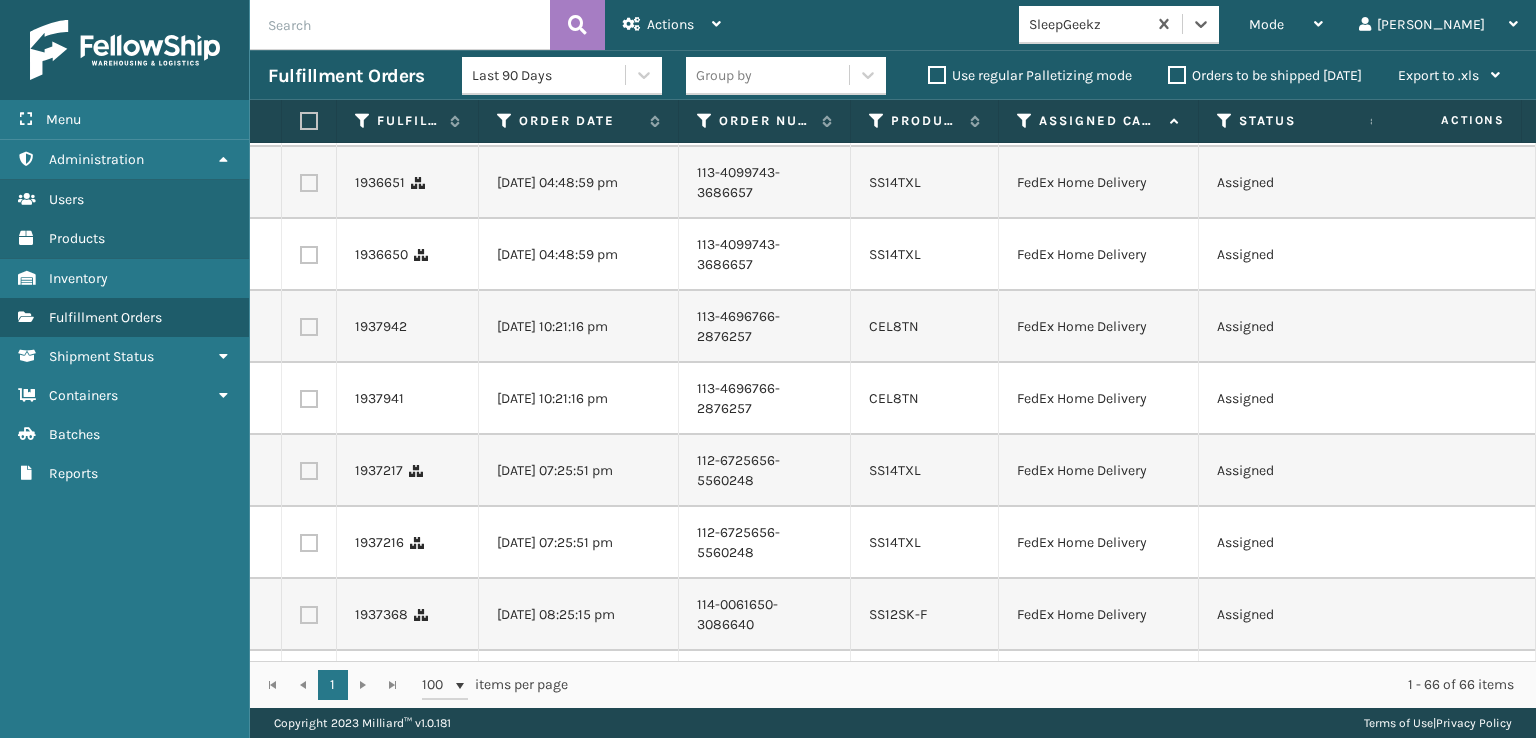scroll, scrollTop: 0, scrollLeft: 0, axis: both 